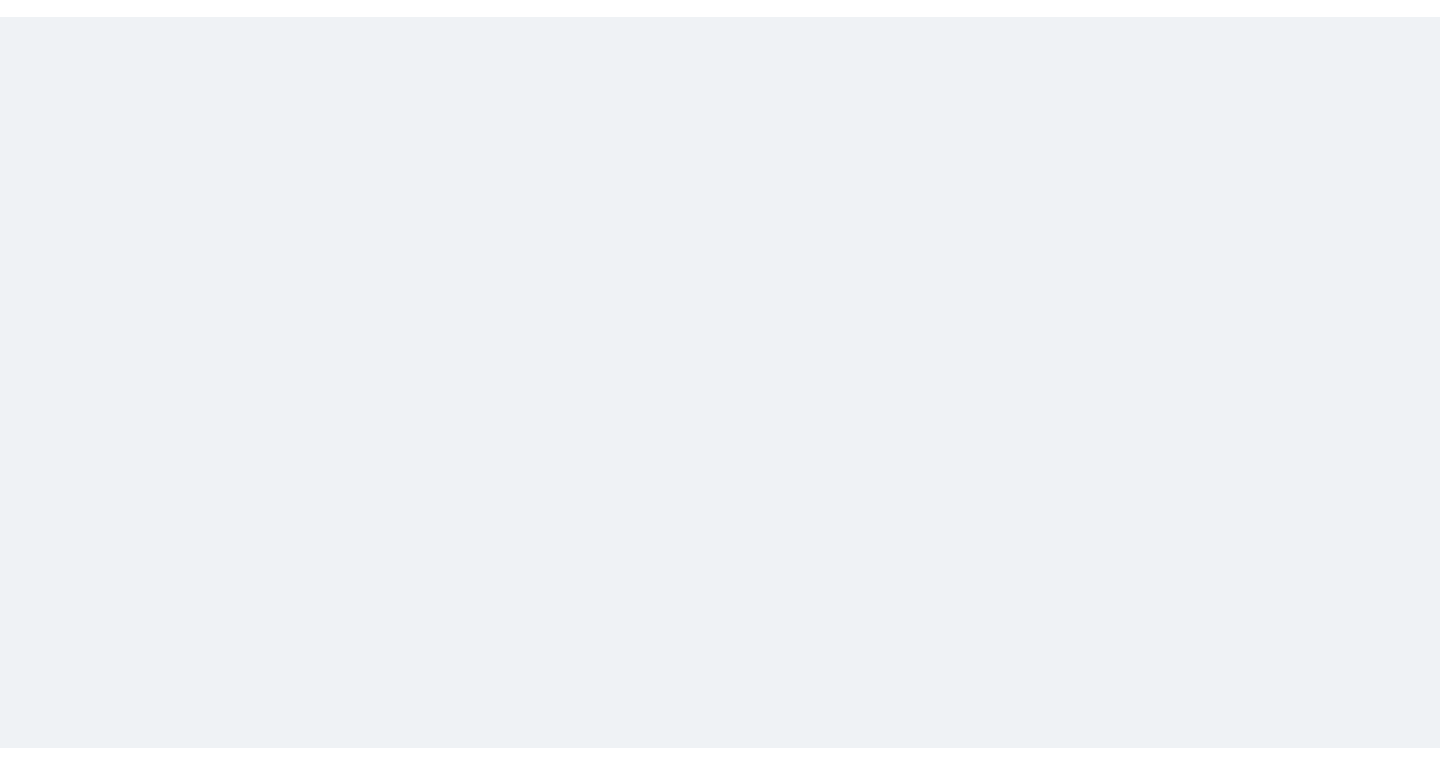 scroll, scrollTop: 0, scrollLeft: 0, axis: both 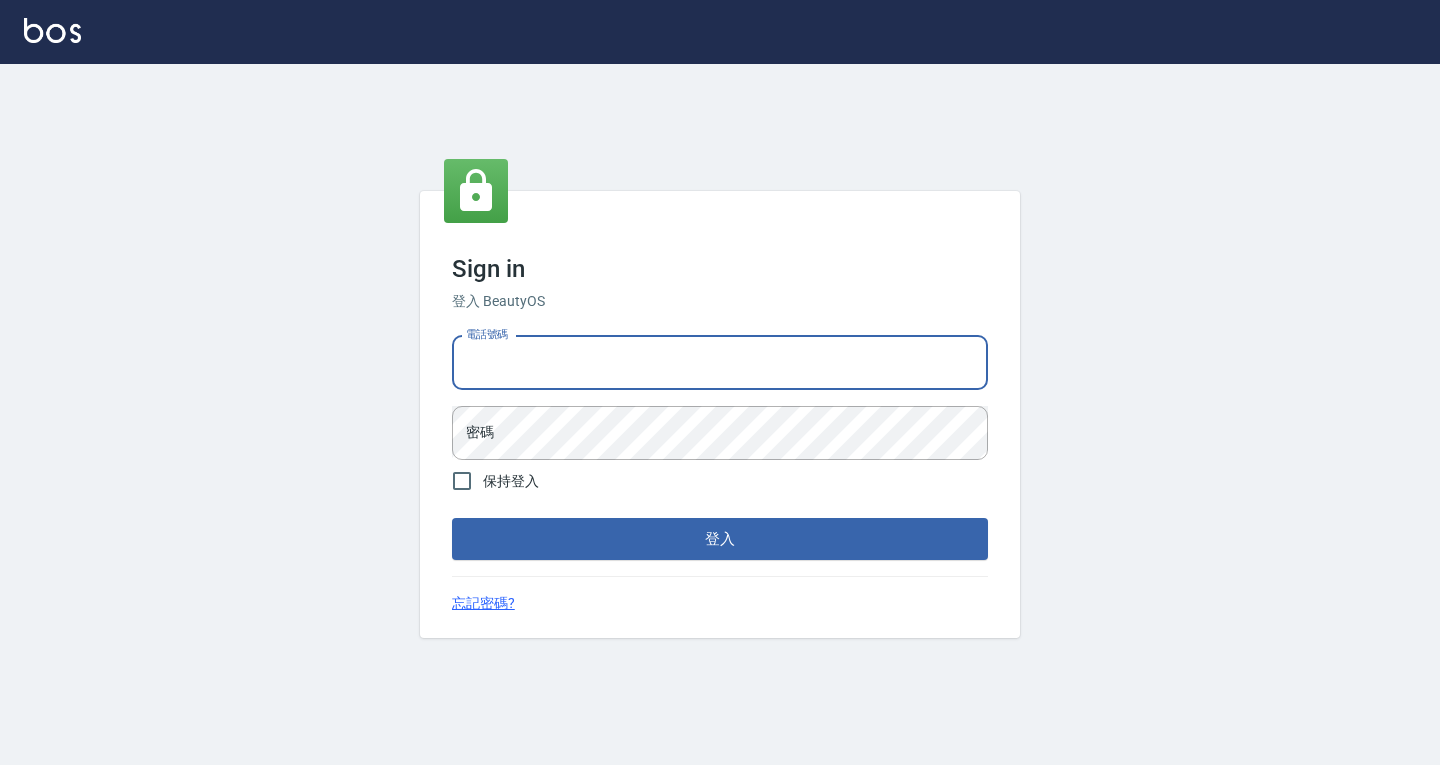 click on "電話號碼" at bounding box center (720, 363) 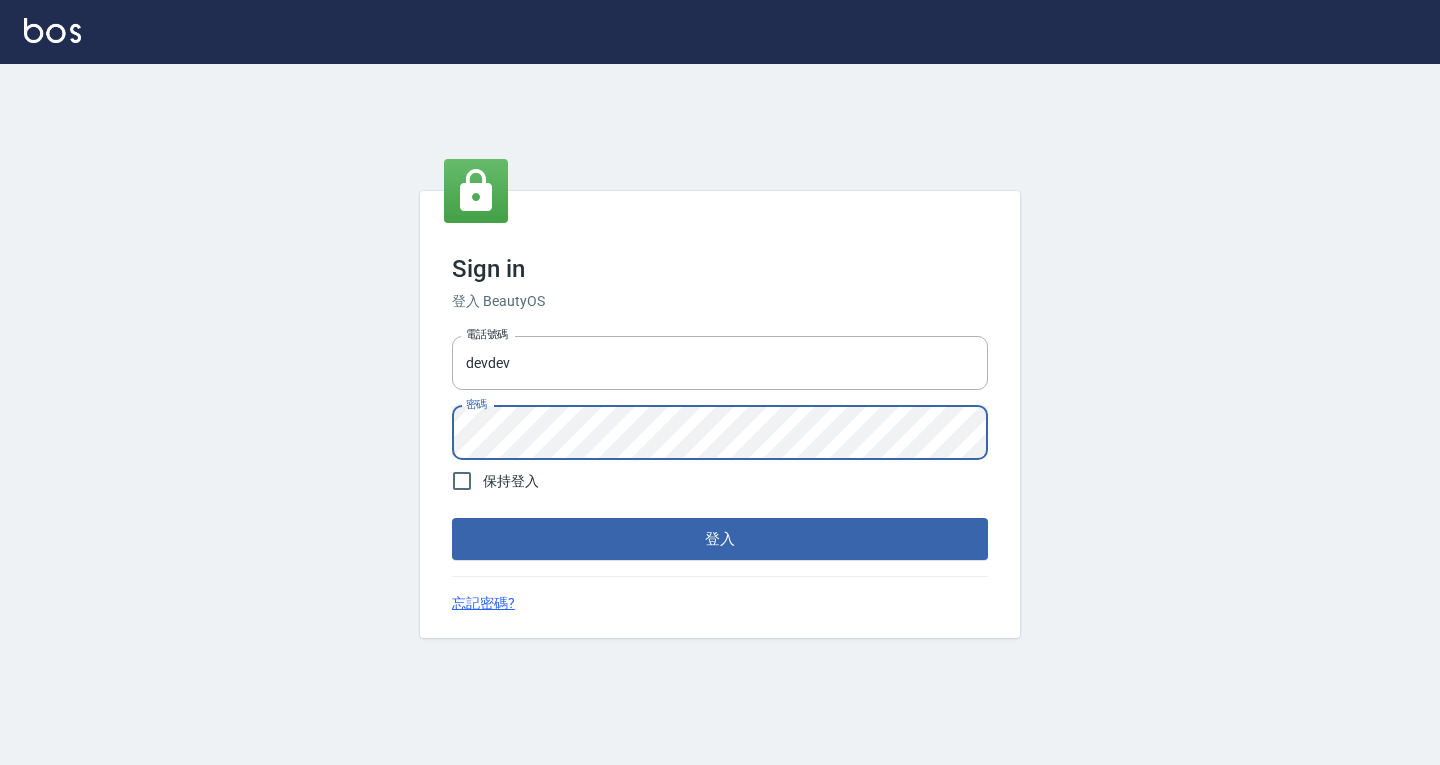 click on "登入" at bounding box center (720, 539) 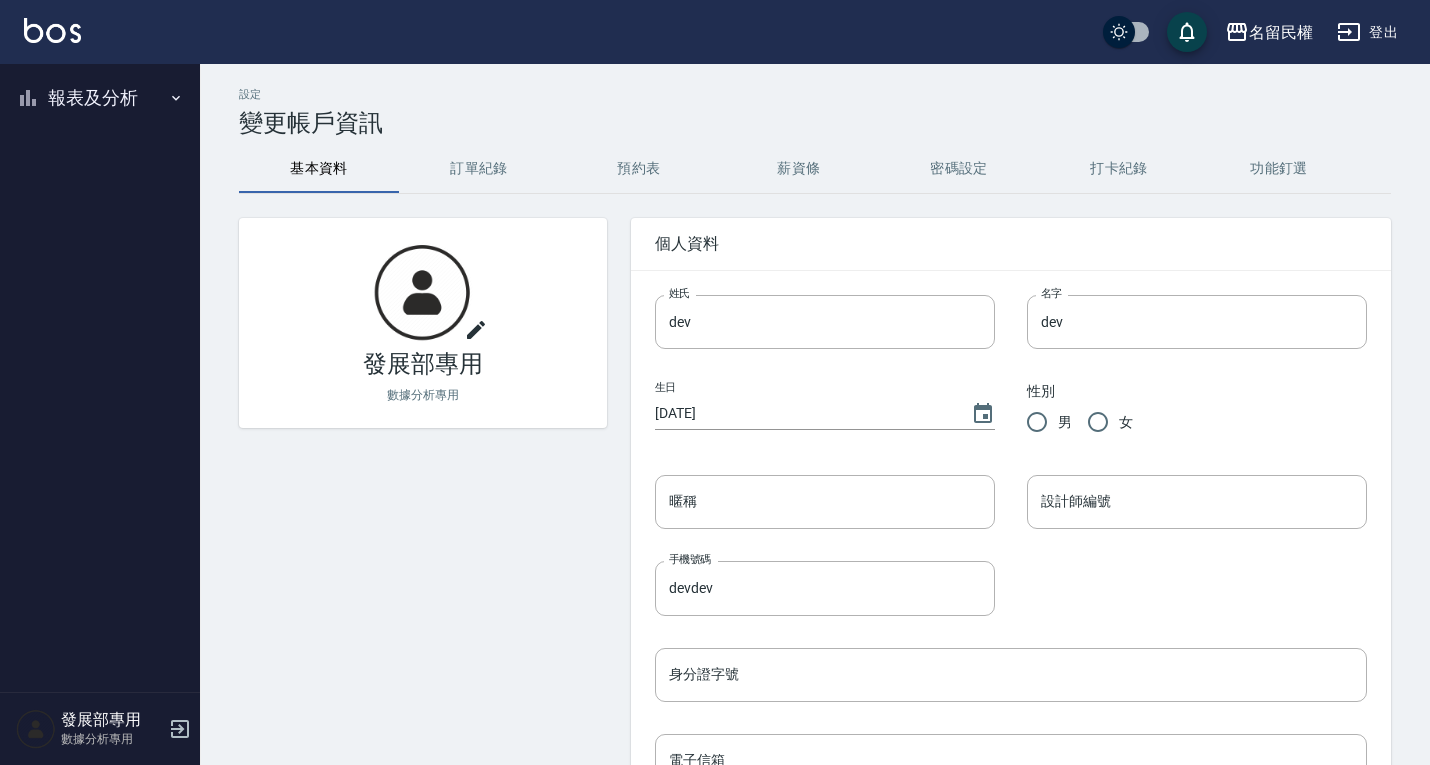 click on "報表及分析" at bounding box center (100, 98) 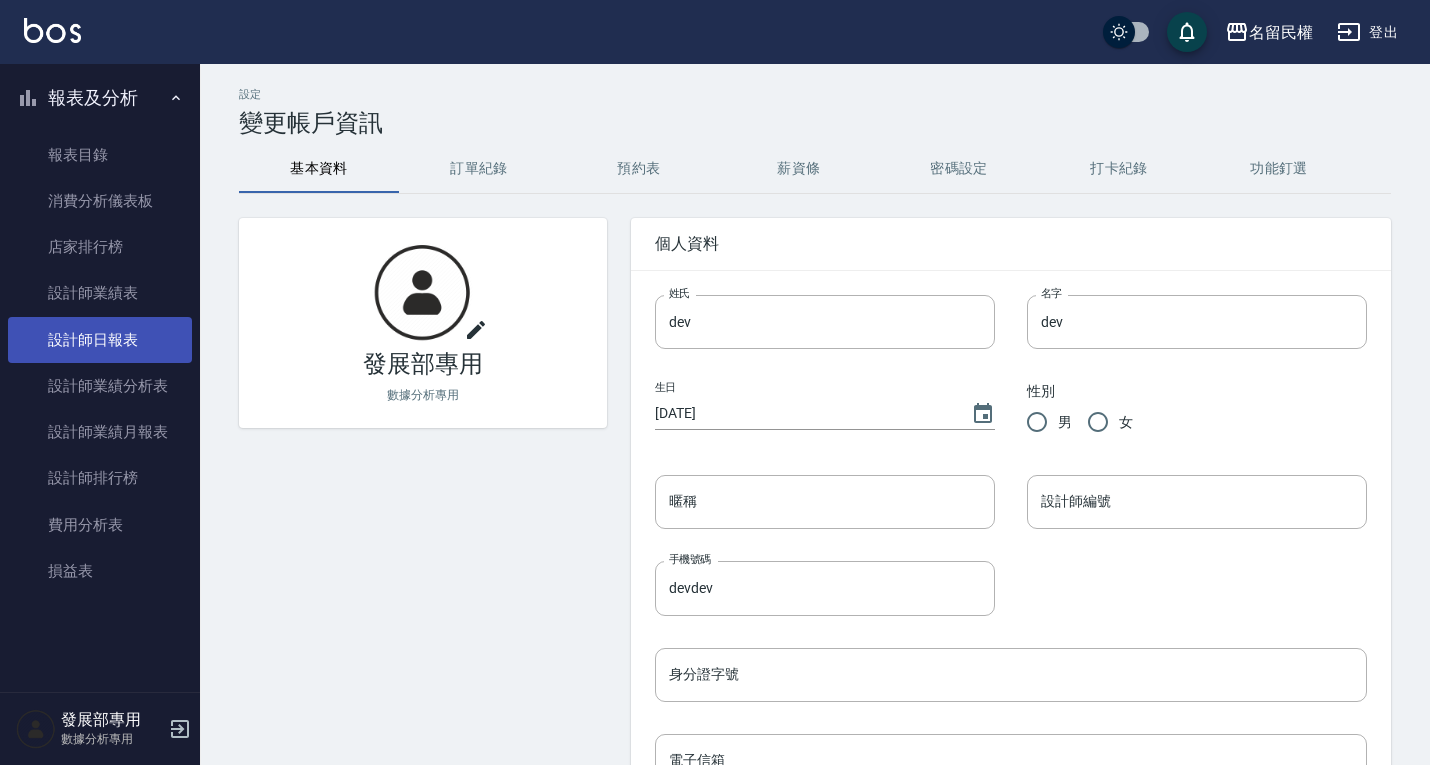 click on "設計師日報表" at bounding box center (100, 340) 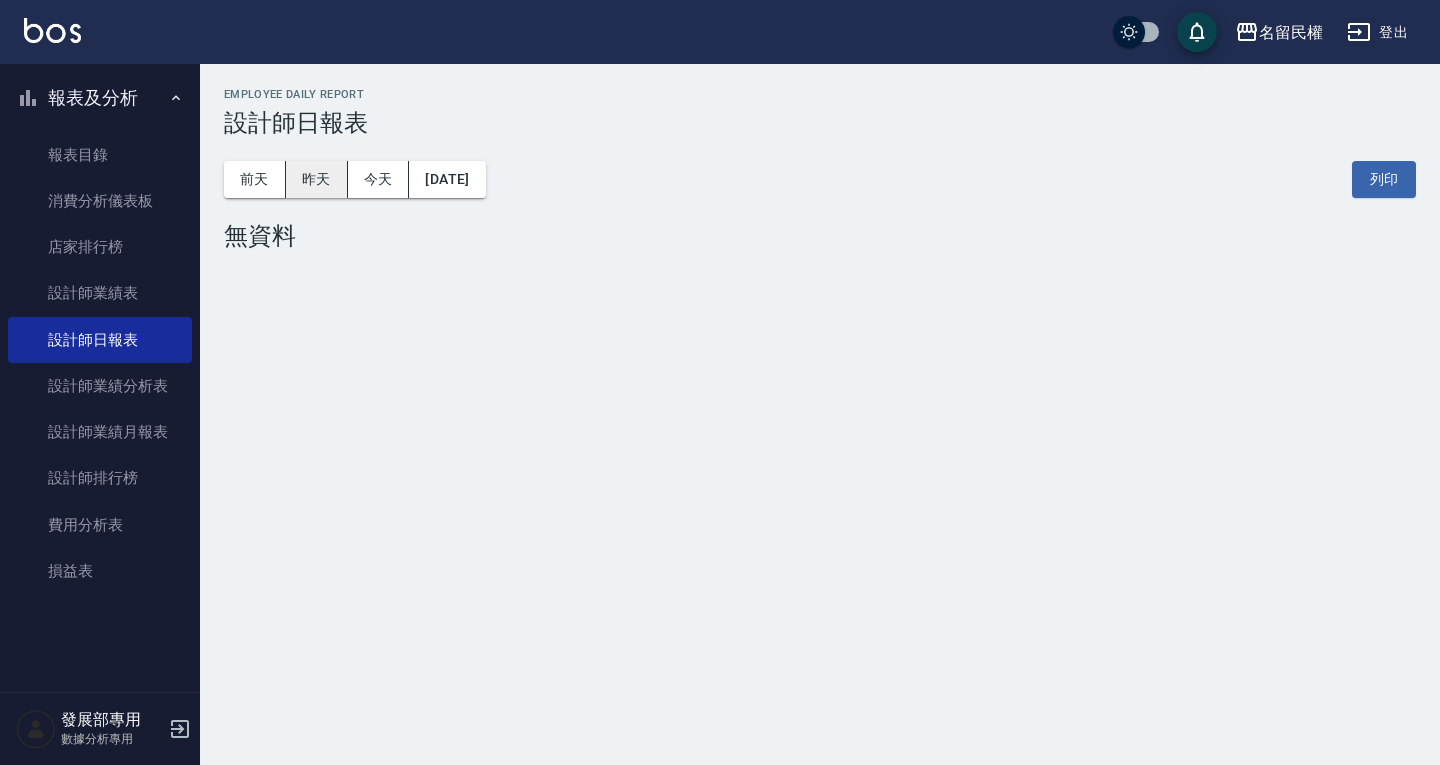 click on "昨天" at bounding box center (317, 179) 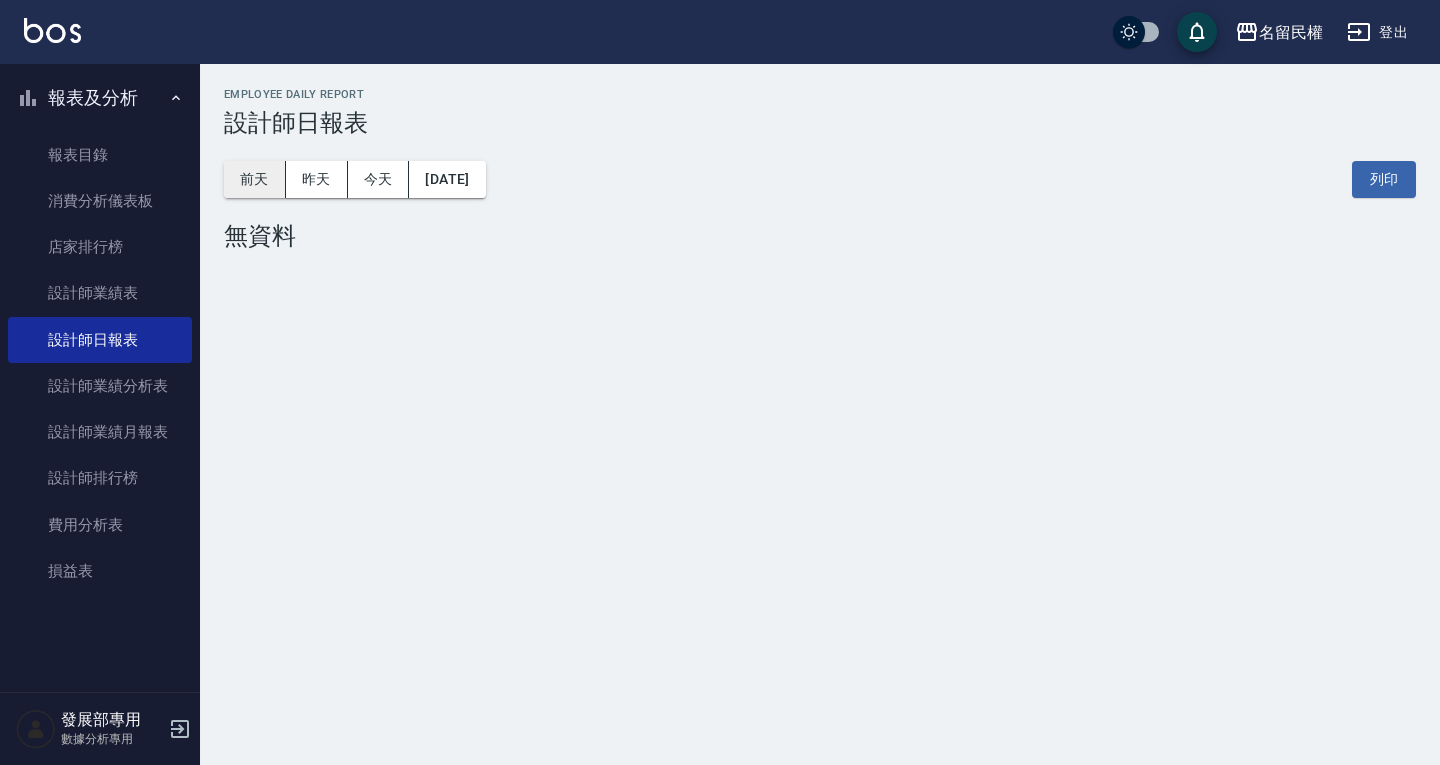 click on "前天" at bounding box center [255, 179] 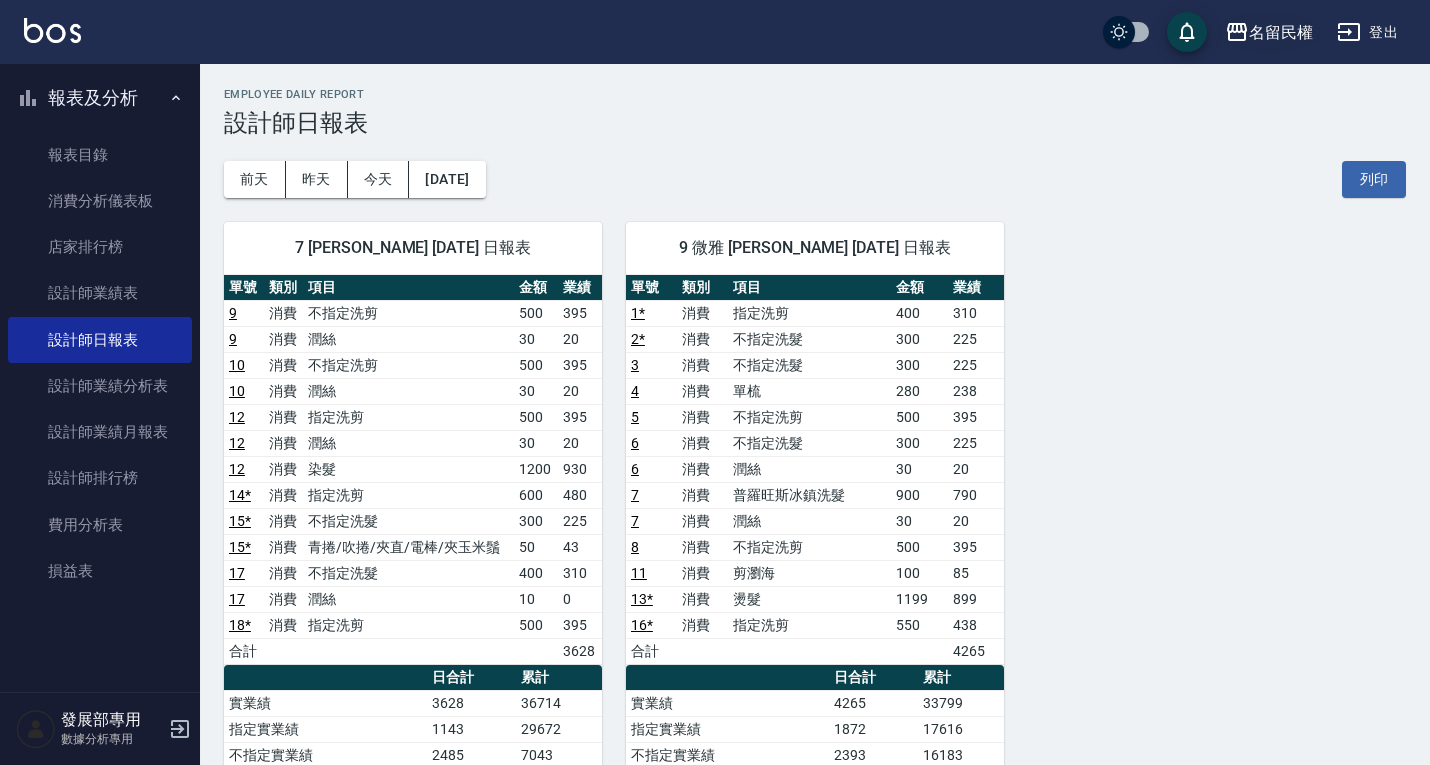 click on "名留民權" at bounding box center [1281, 32] 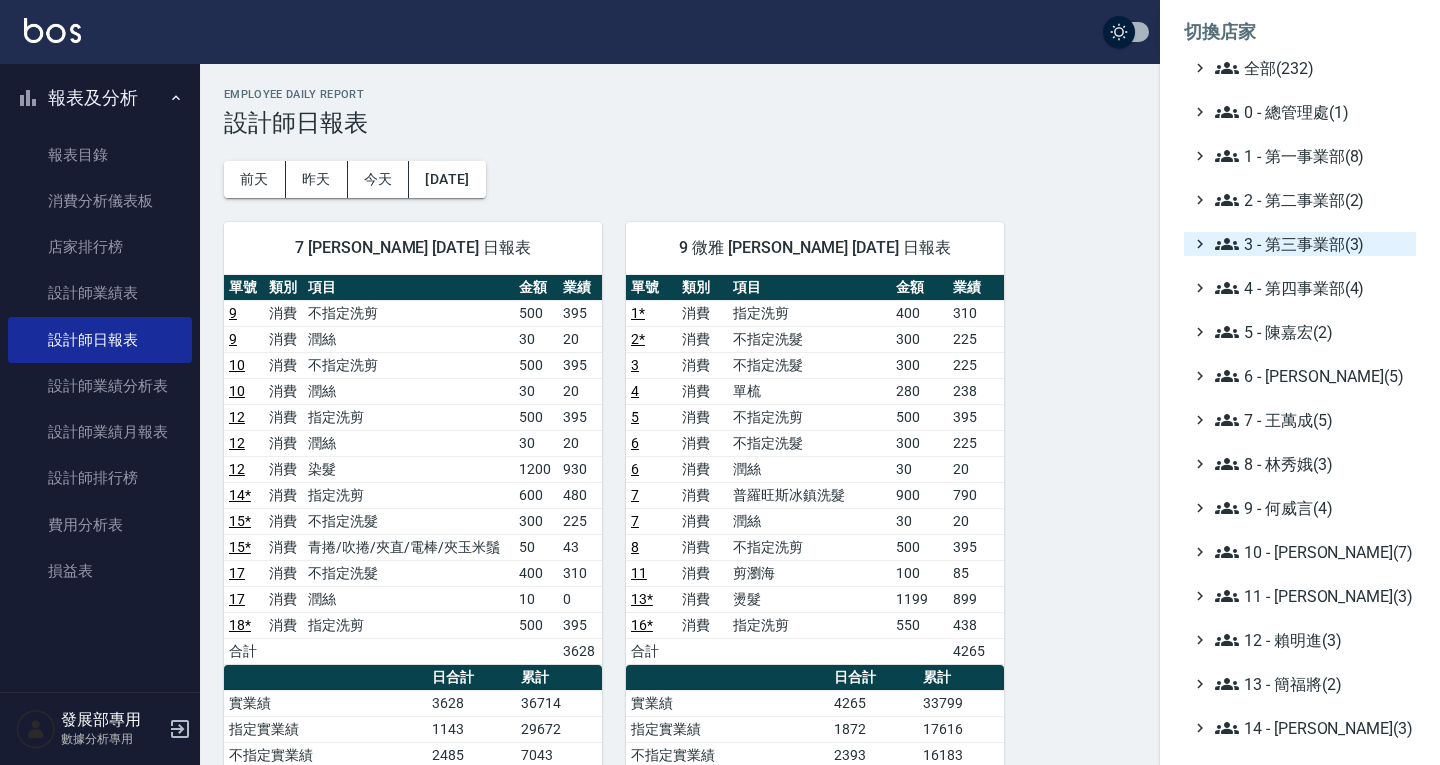 click on "3 - 第三事業部(3)" at bounding box center [1311, 244] 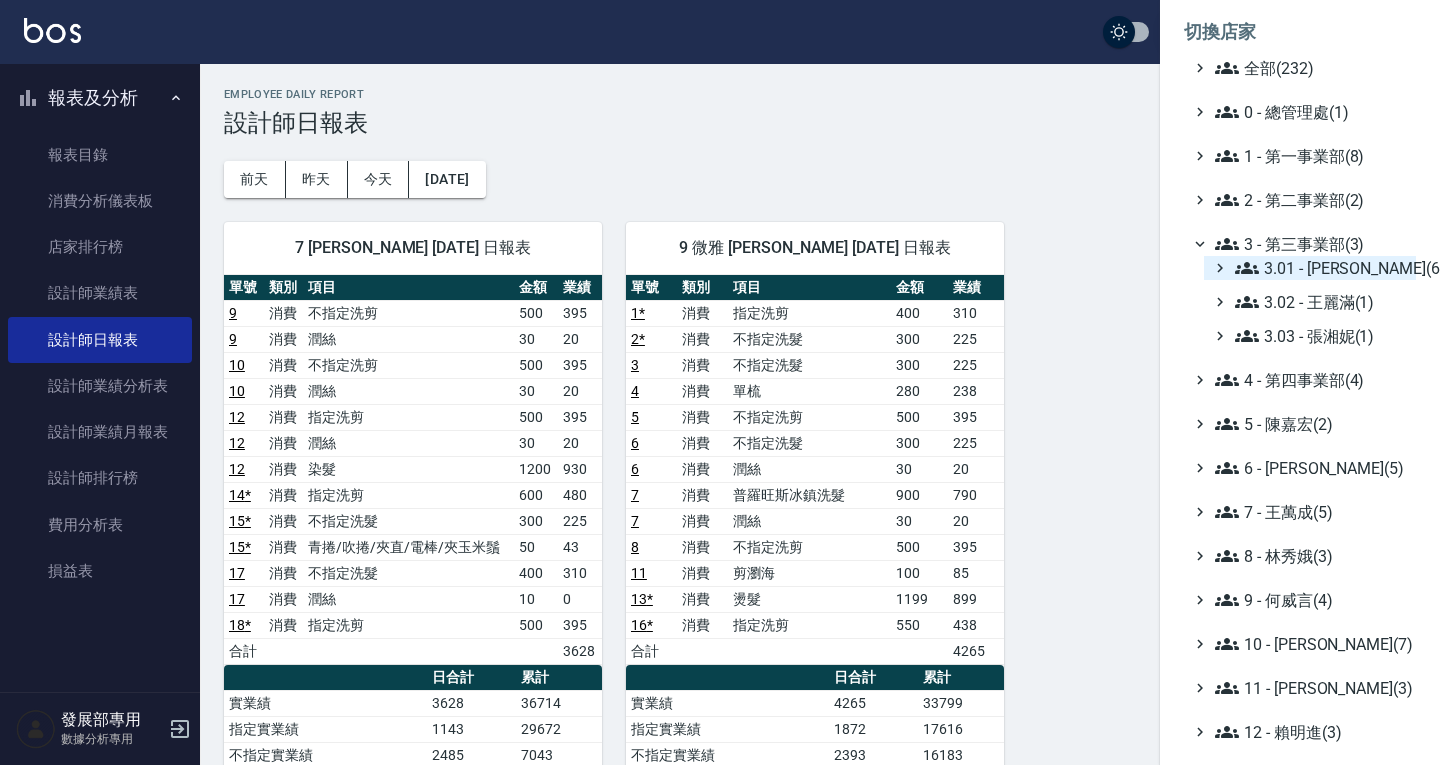 click on "3.01 - 蔡承翰(6)" at bounding box center (1321, 268) 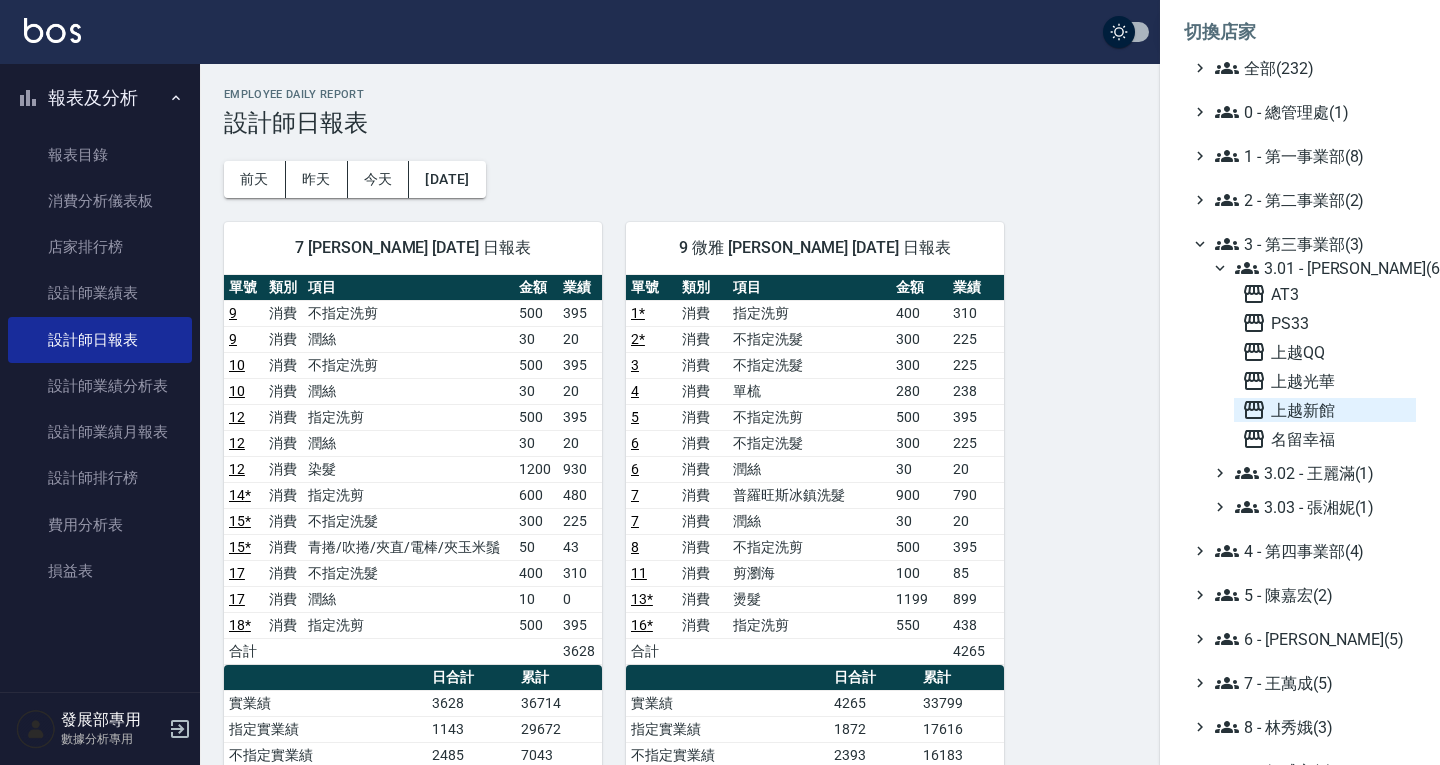 click on "上越新館" at bounding box center [1325, 410] 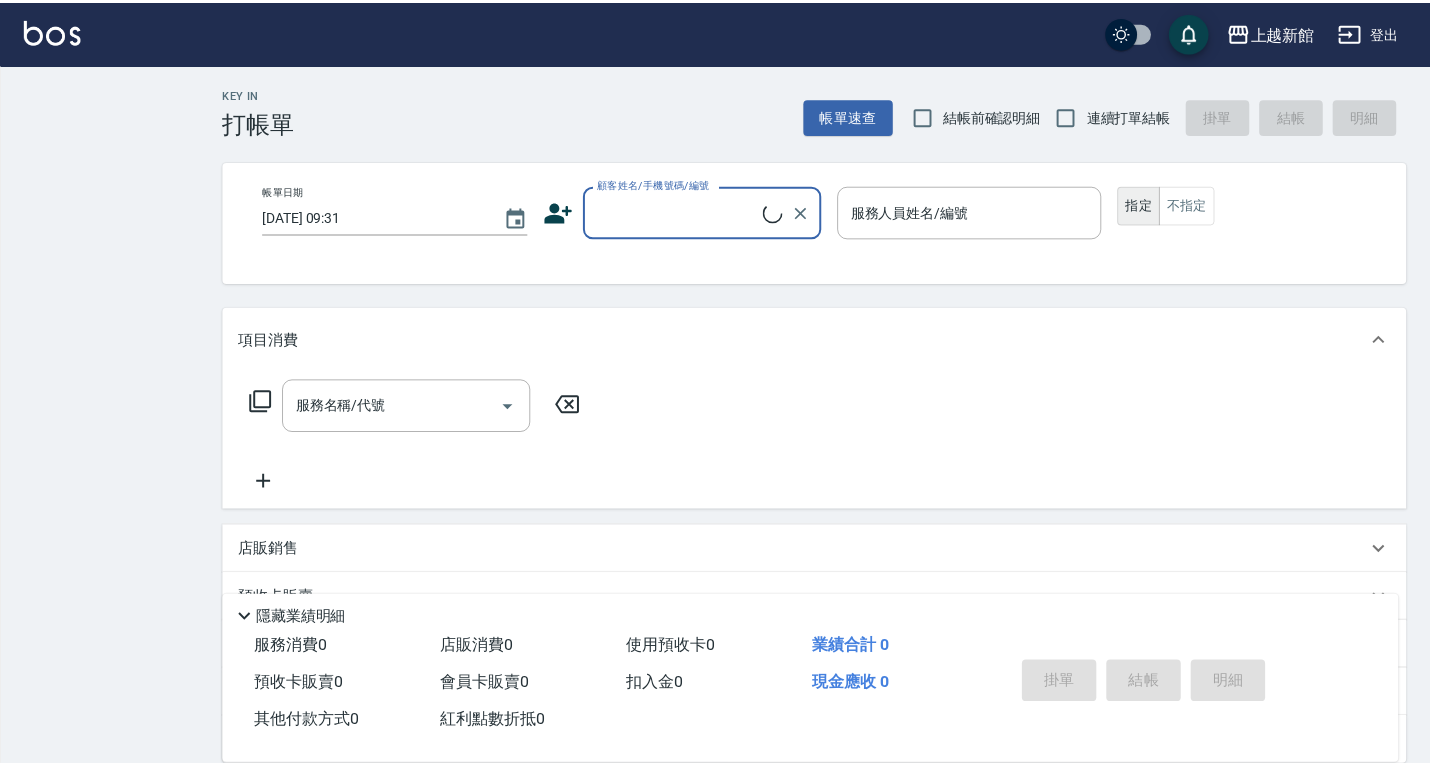 scroll, scrollTop: 0, scrollLeft: 0, axis: both 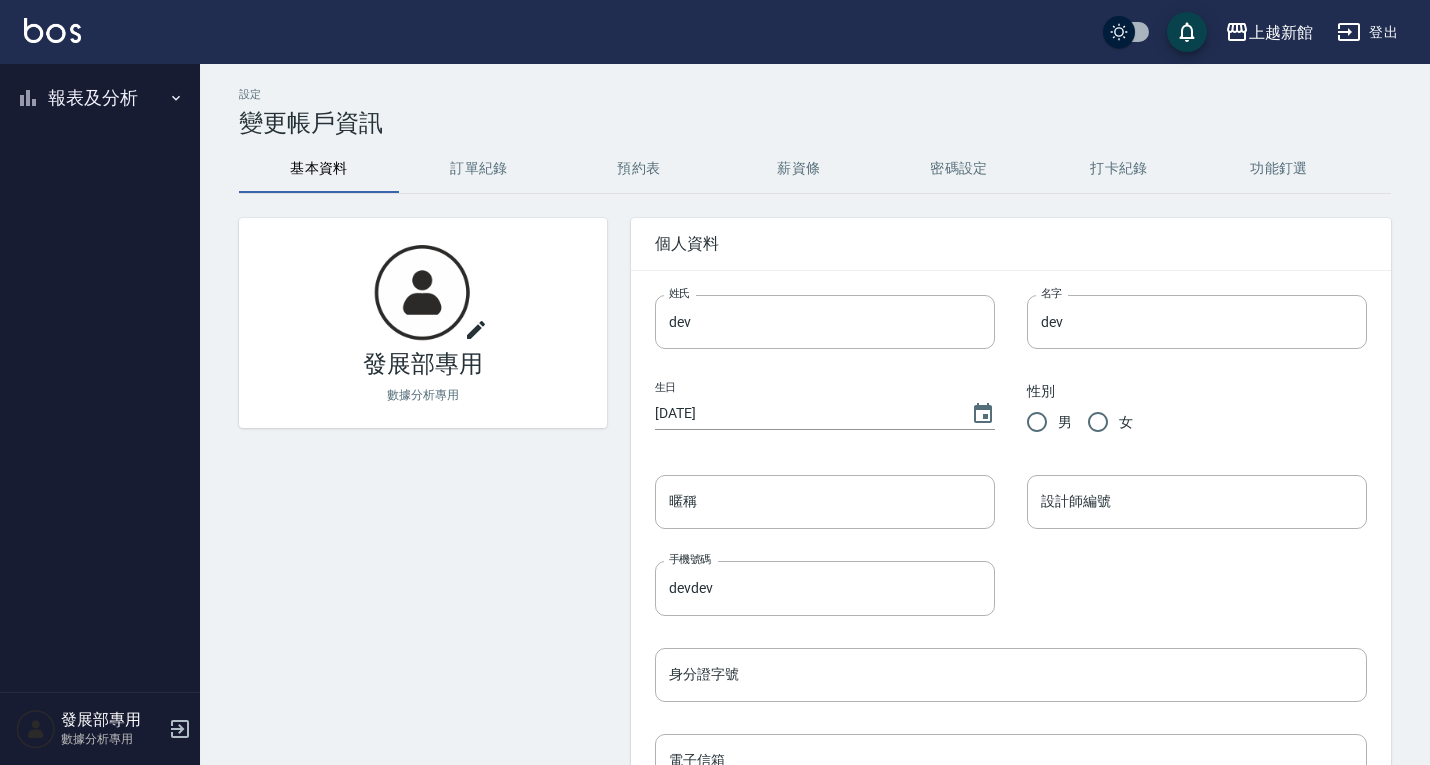 click on "報表及分析" at bounding box center [100, 98] 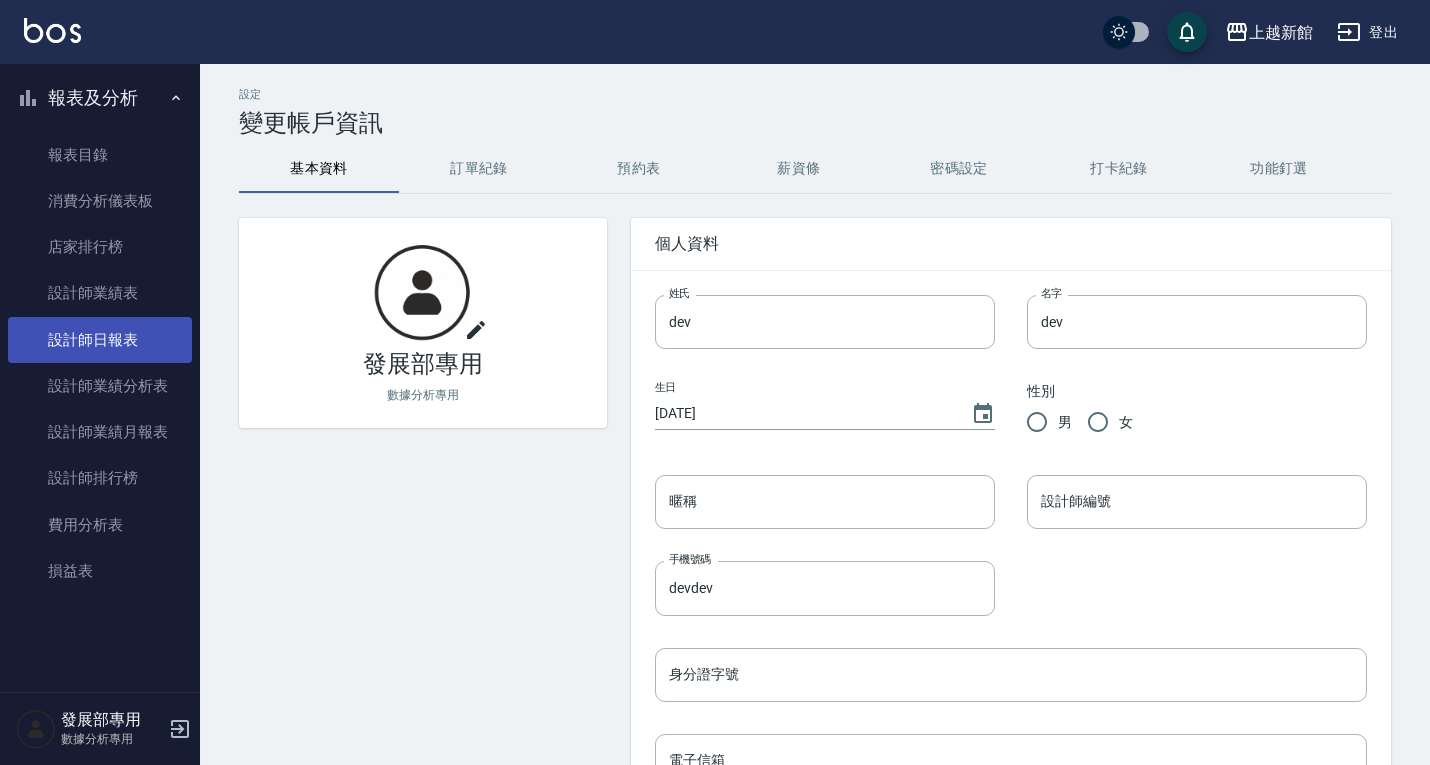 click on "設計師日報表" at bounding box center [100, 340] 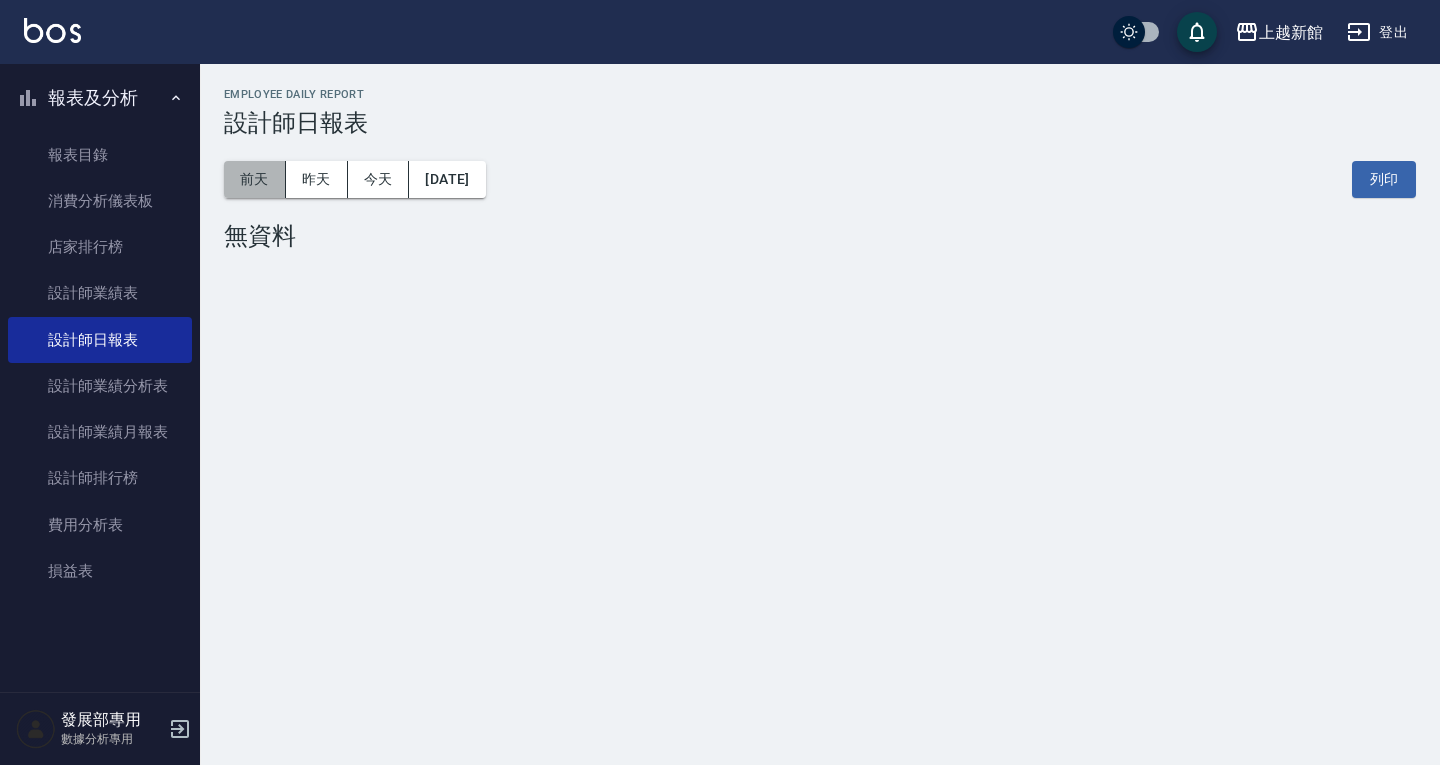 click on "前天" at bounding box center [255, 179] 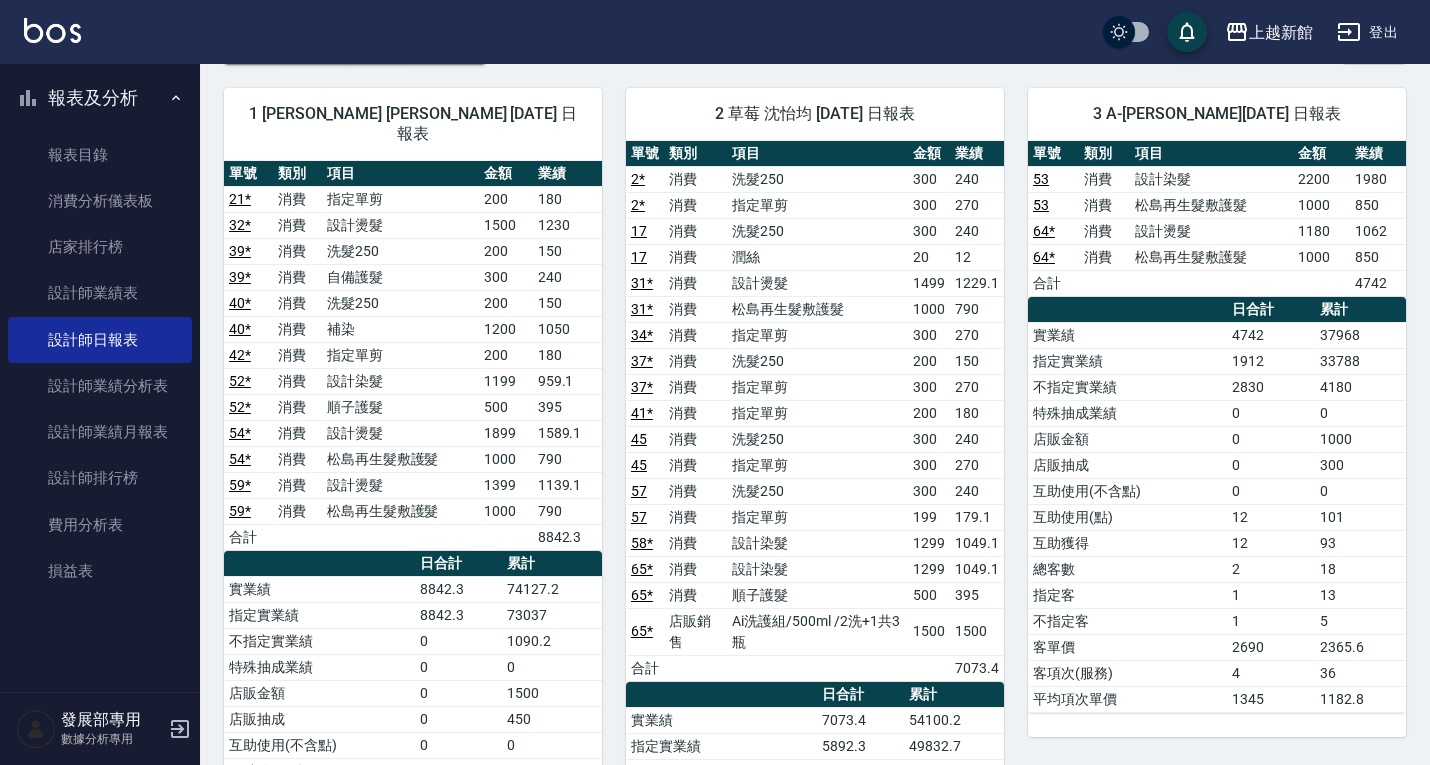 scroll, scrollTop: 0, scrollLeft: 0, axis: both 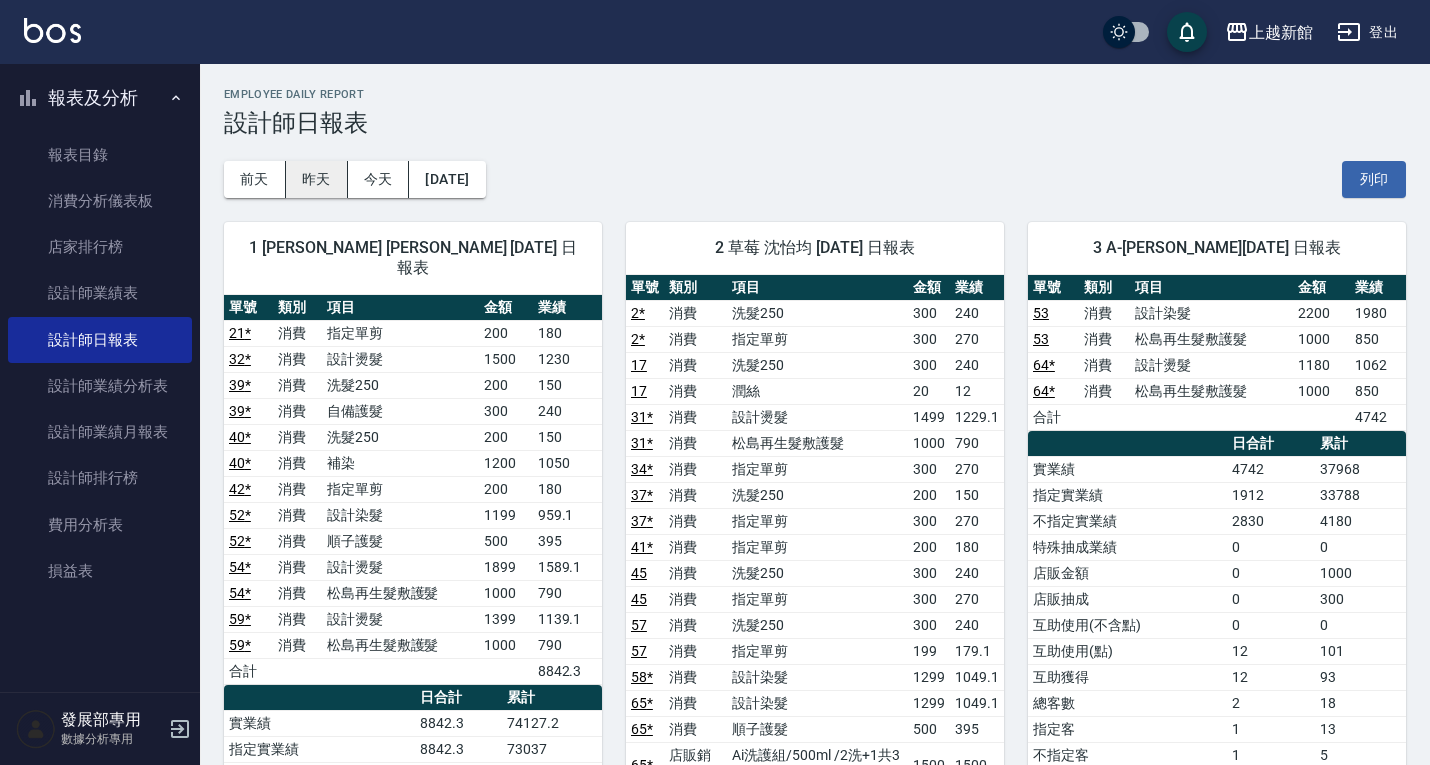 click on "昨天" at bounding box center [317, 179] 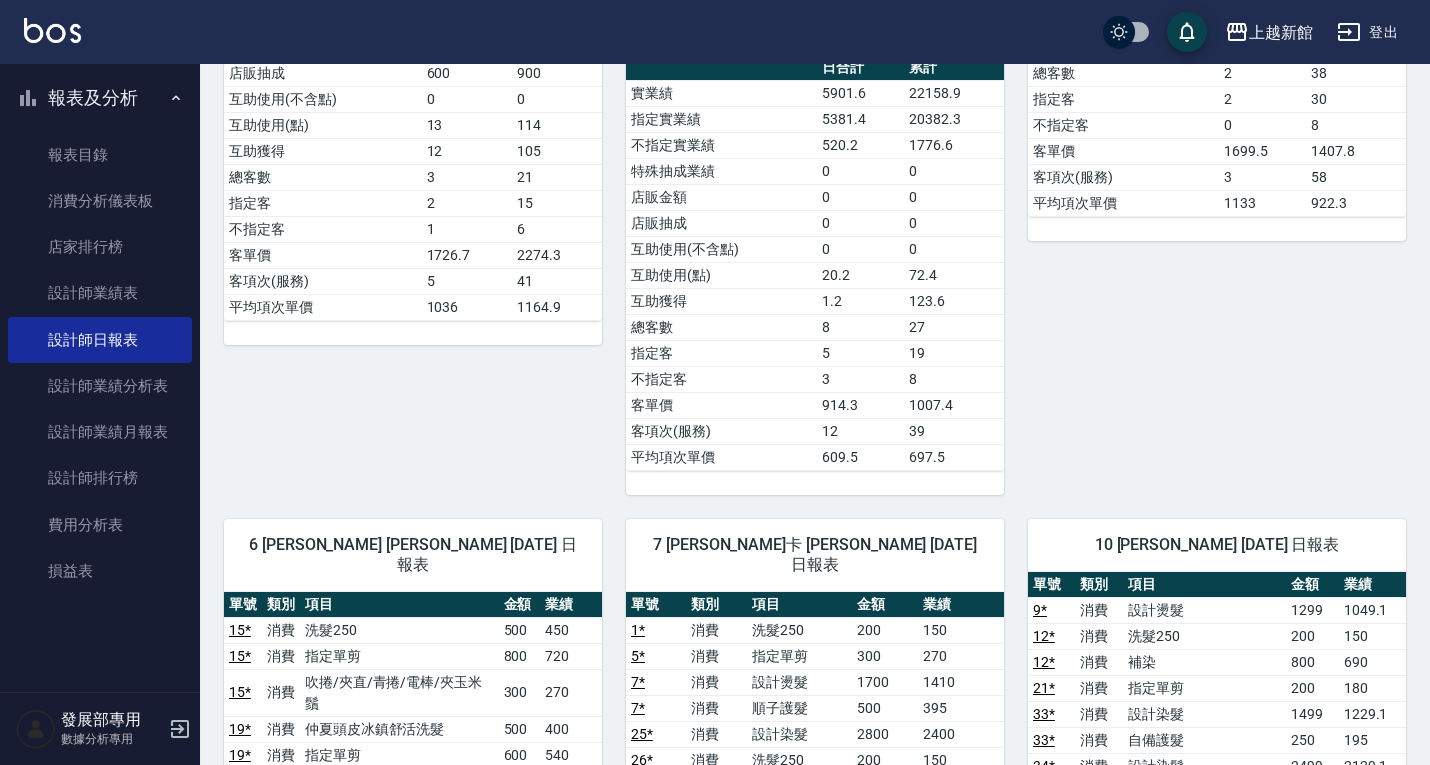 scroll, scrollTop: 1446, scrollLeft: 0, axis: vertical 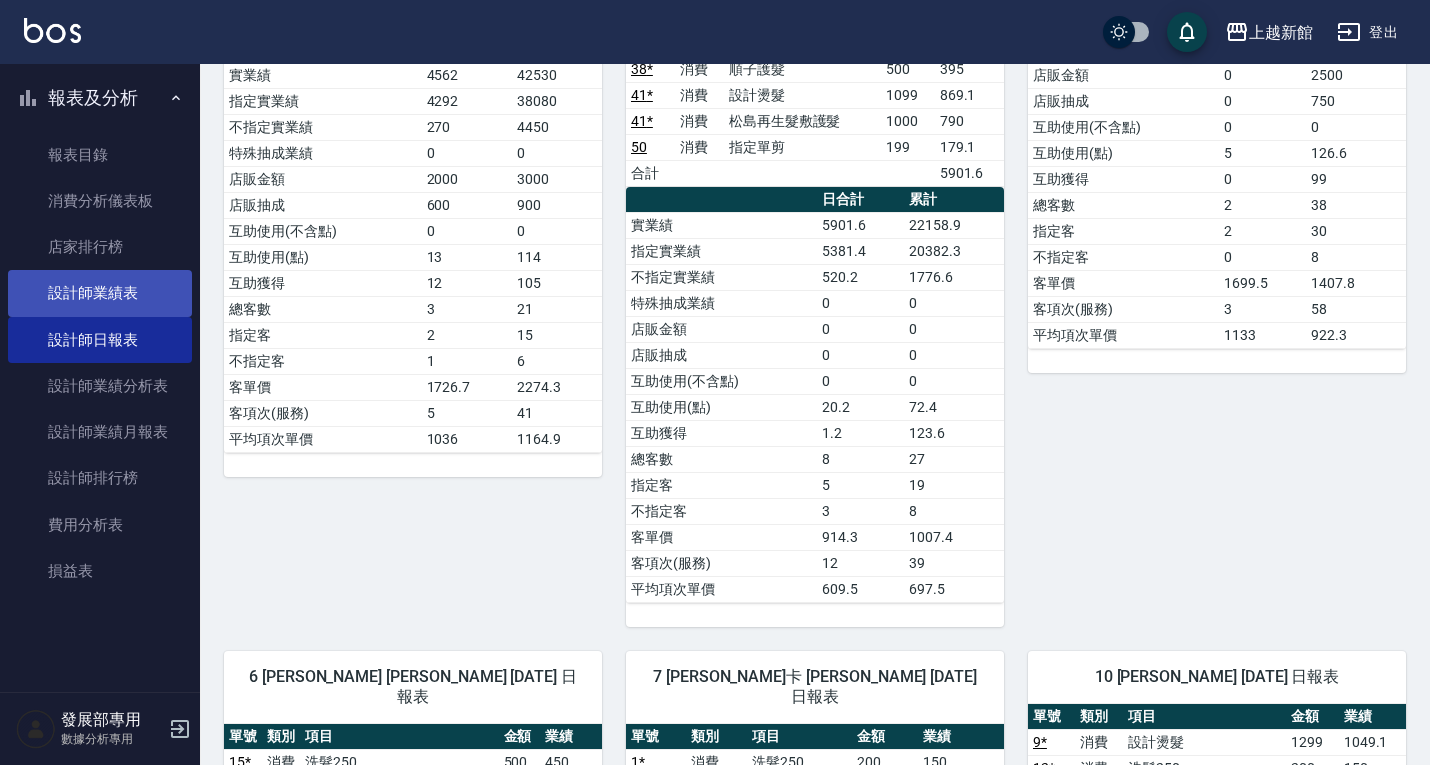 click on "設計師業績表" at bounding box center (100, 293) 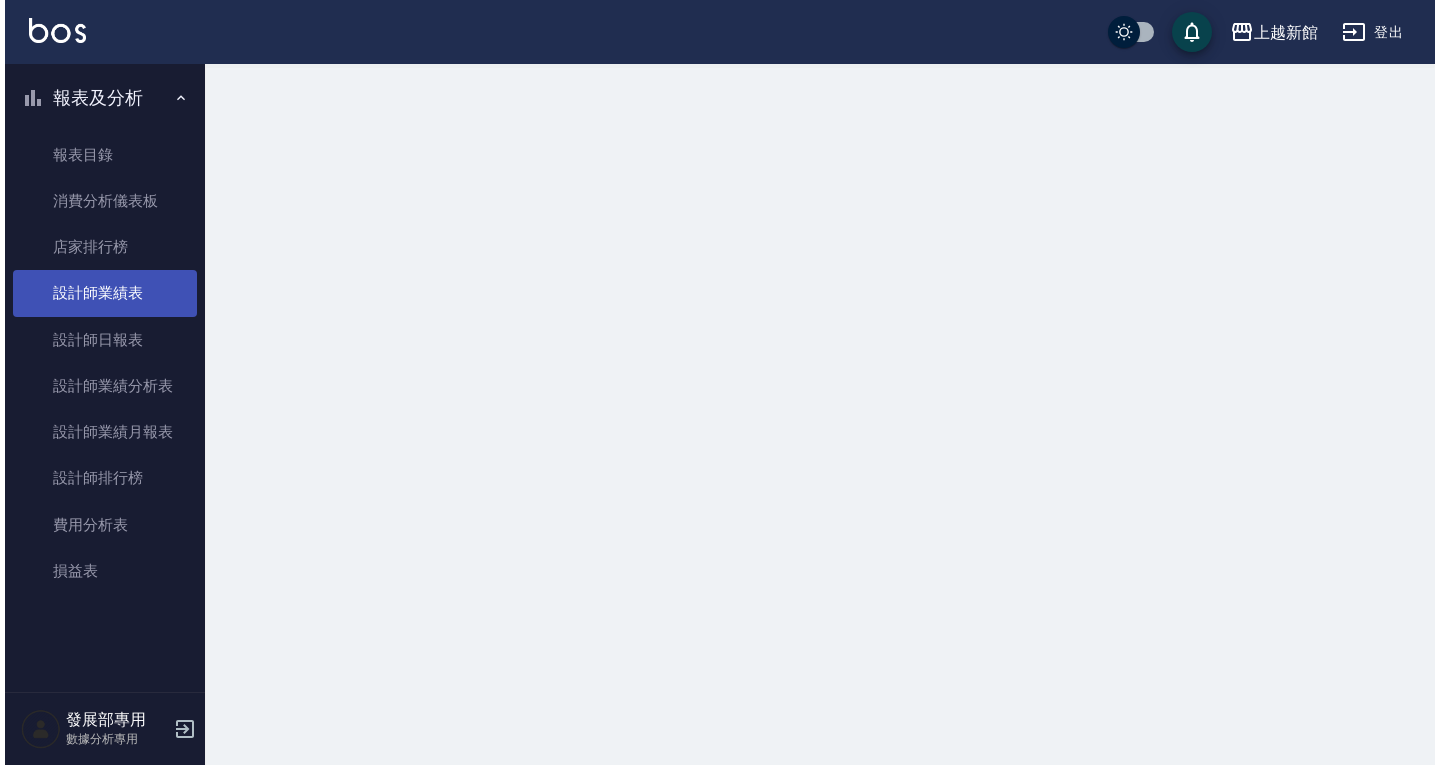 scroll, scrollTop: 0, scrollLeft: 0, axis: both 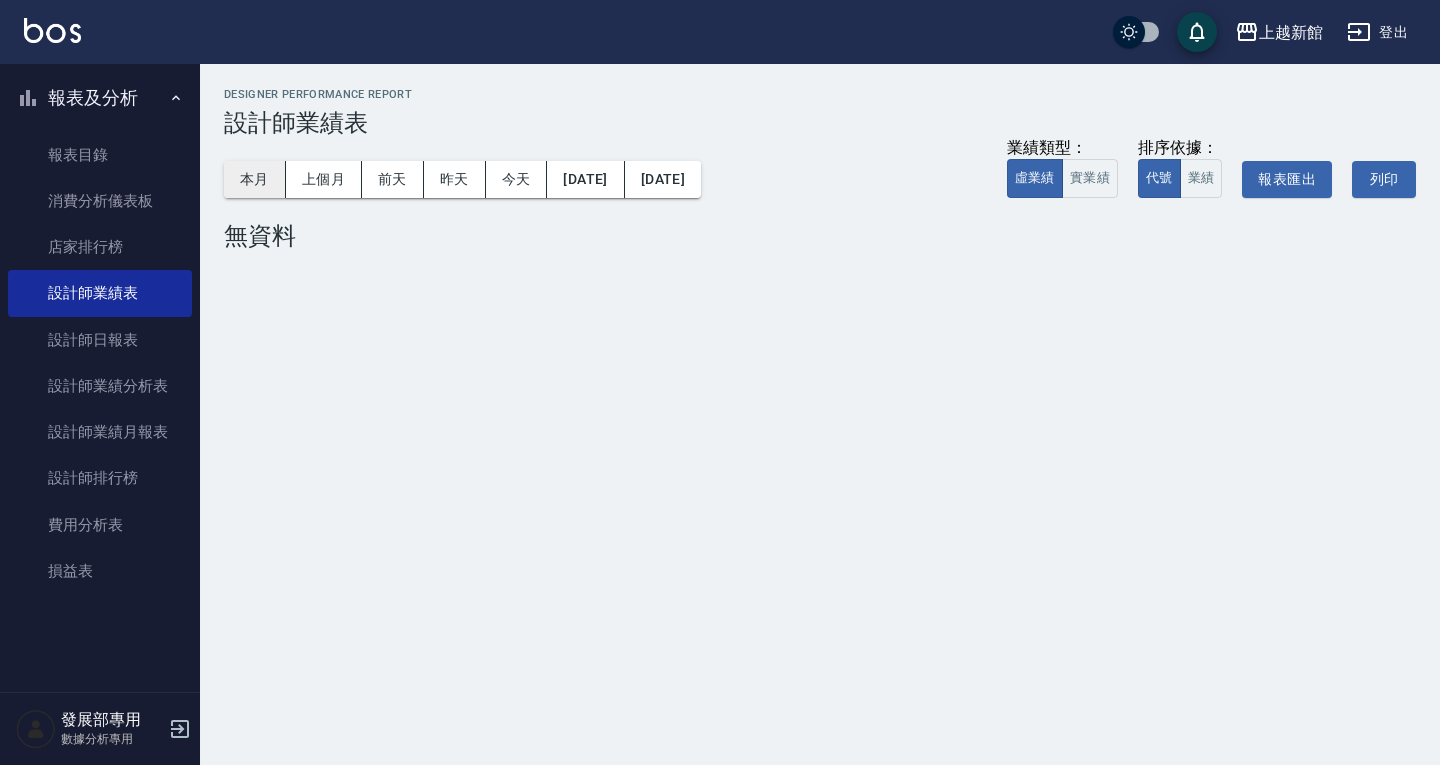 click on "本月" at bounding box center [255, 179] 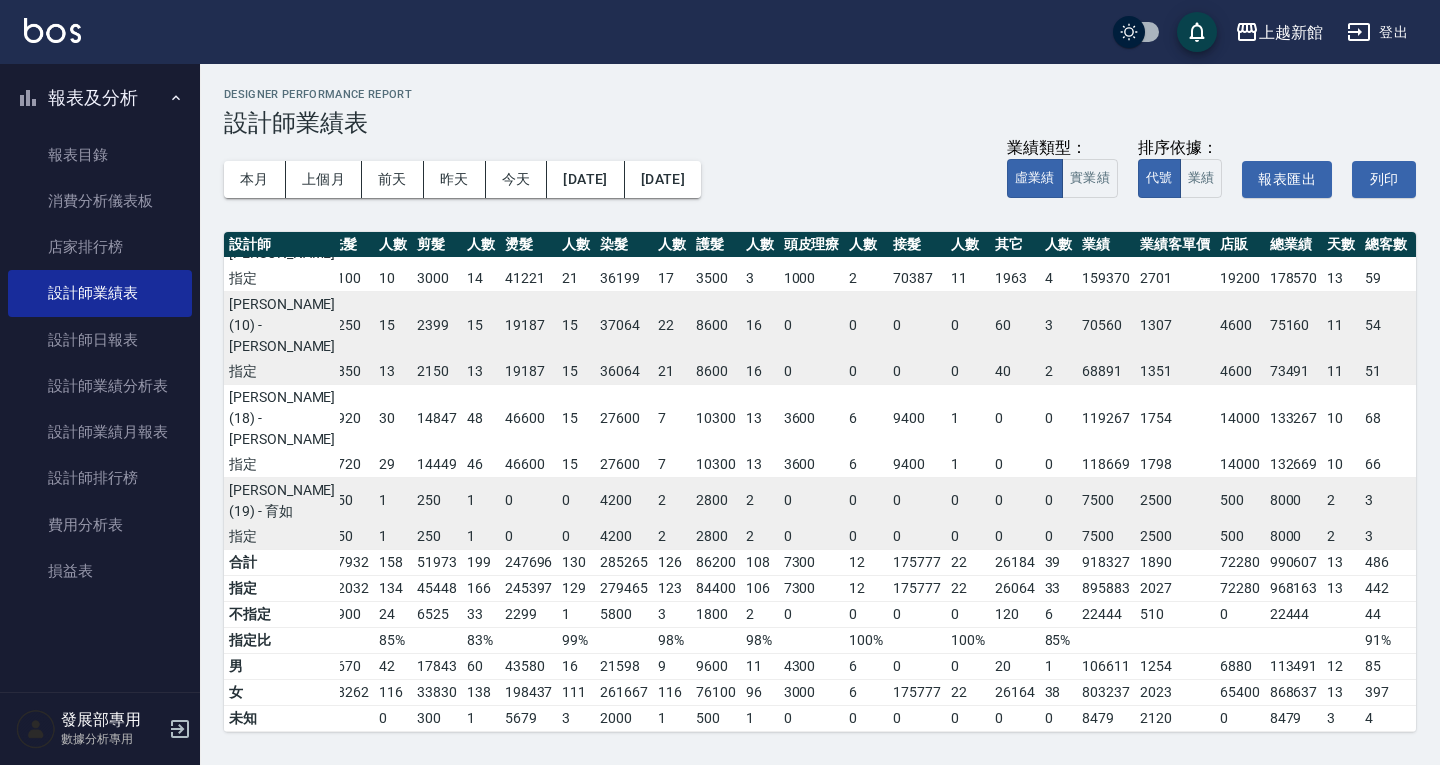 scroll, scrollTop: 612, scrollLeft: 16, axis: both 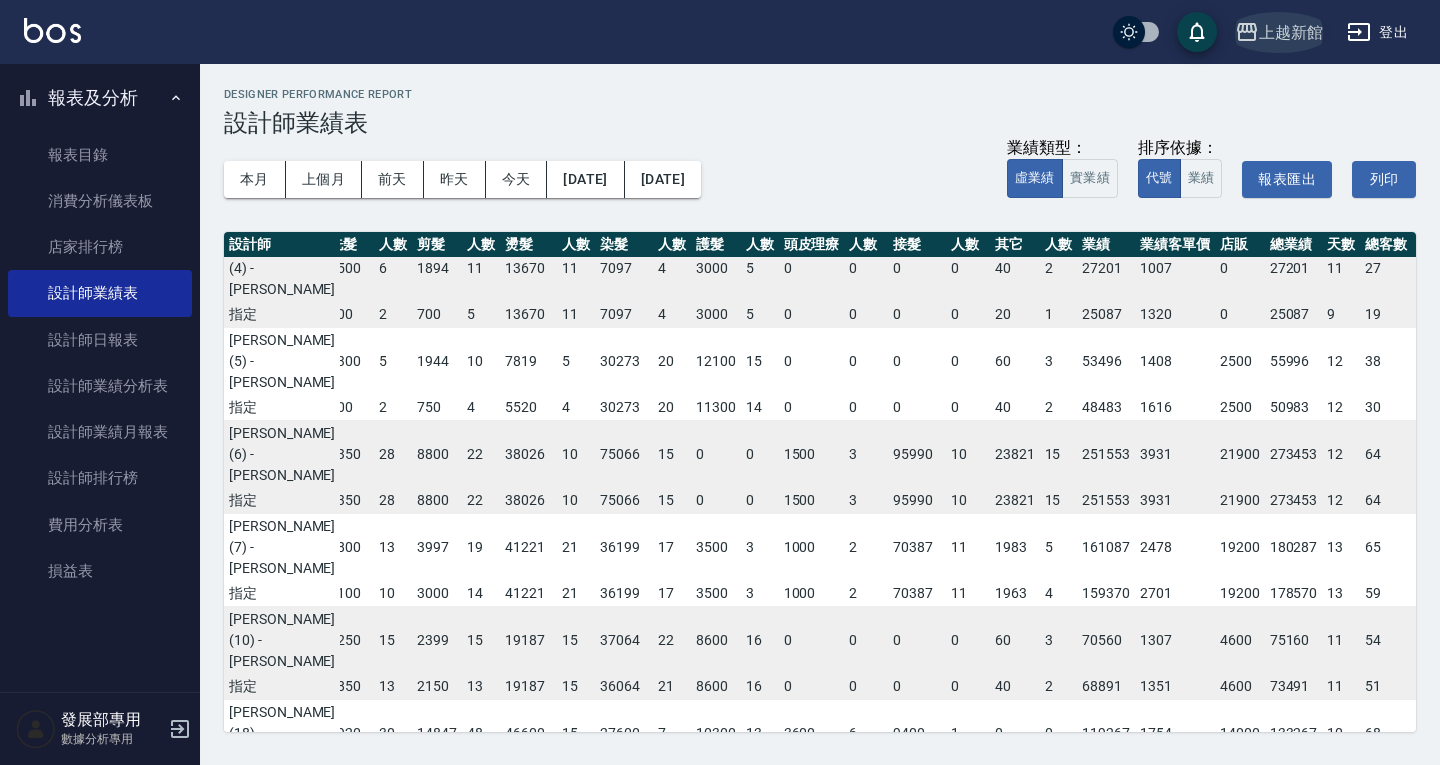click on "上越新館" at bounding box center (1291, 32) 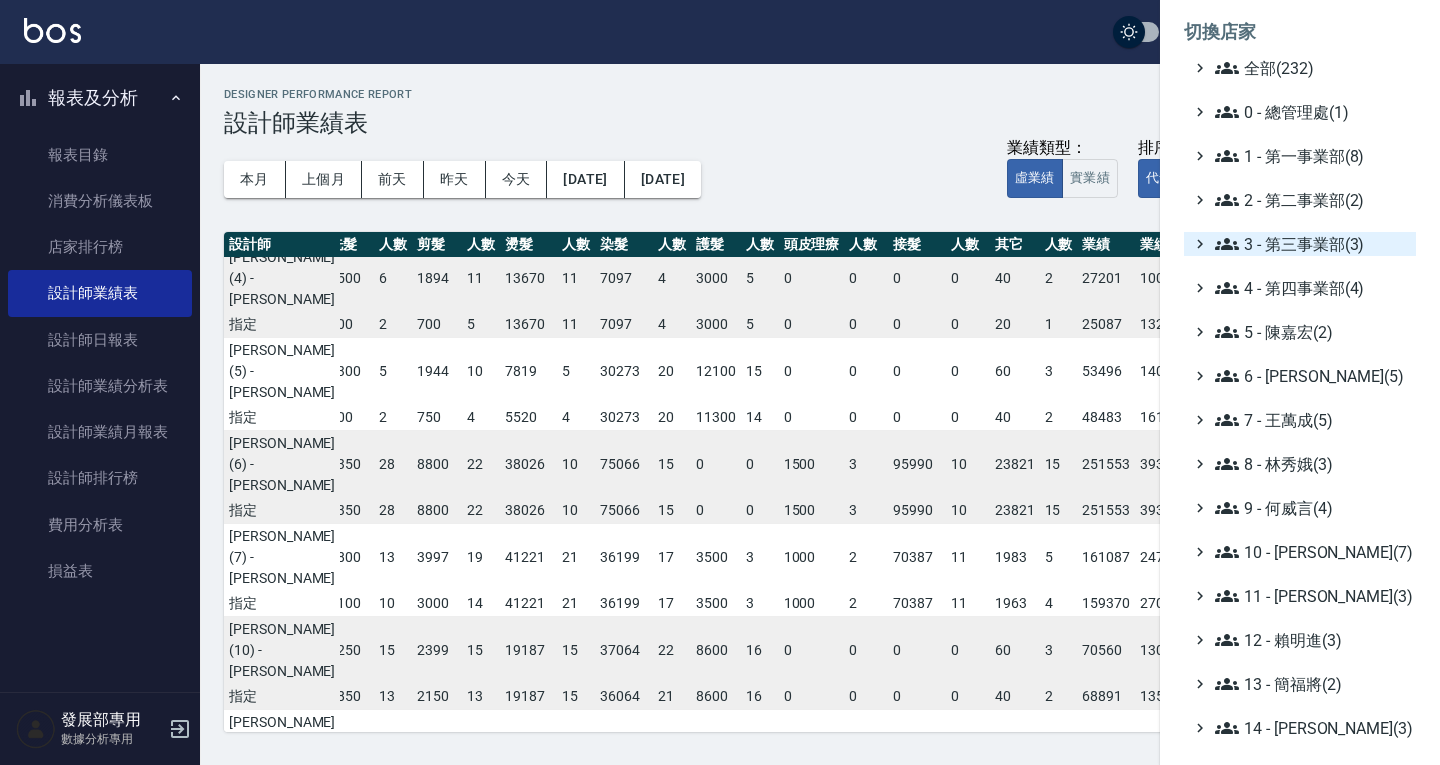 scroll, scrollTop: 249, scrollLeft: 16, axis: both 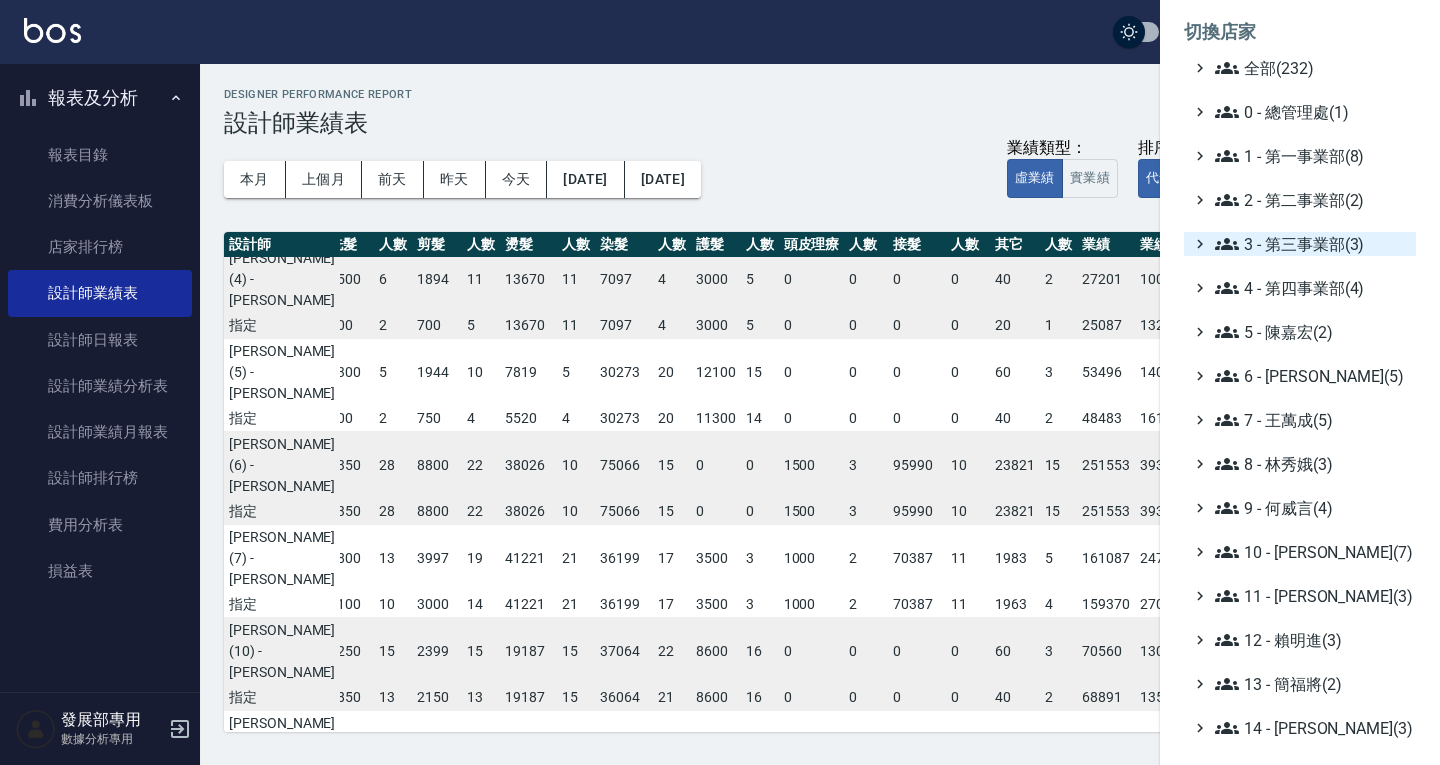 click on "3 - 第三事業部(3)" at bounding box center [1311, 244] 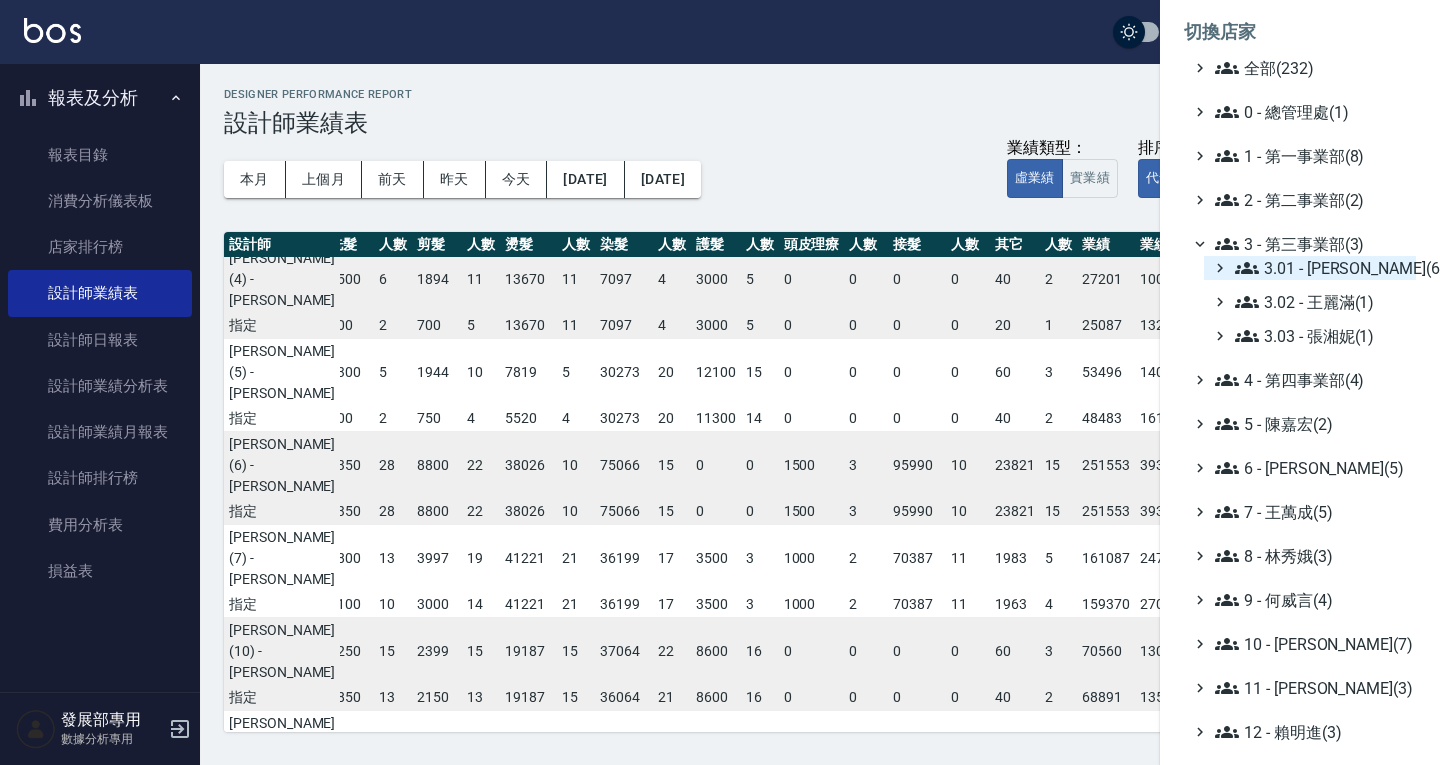 click on "3.01 - [PERSON_NAME](6)" at bounding box center (1321, 268) 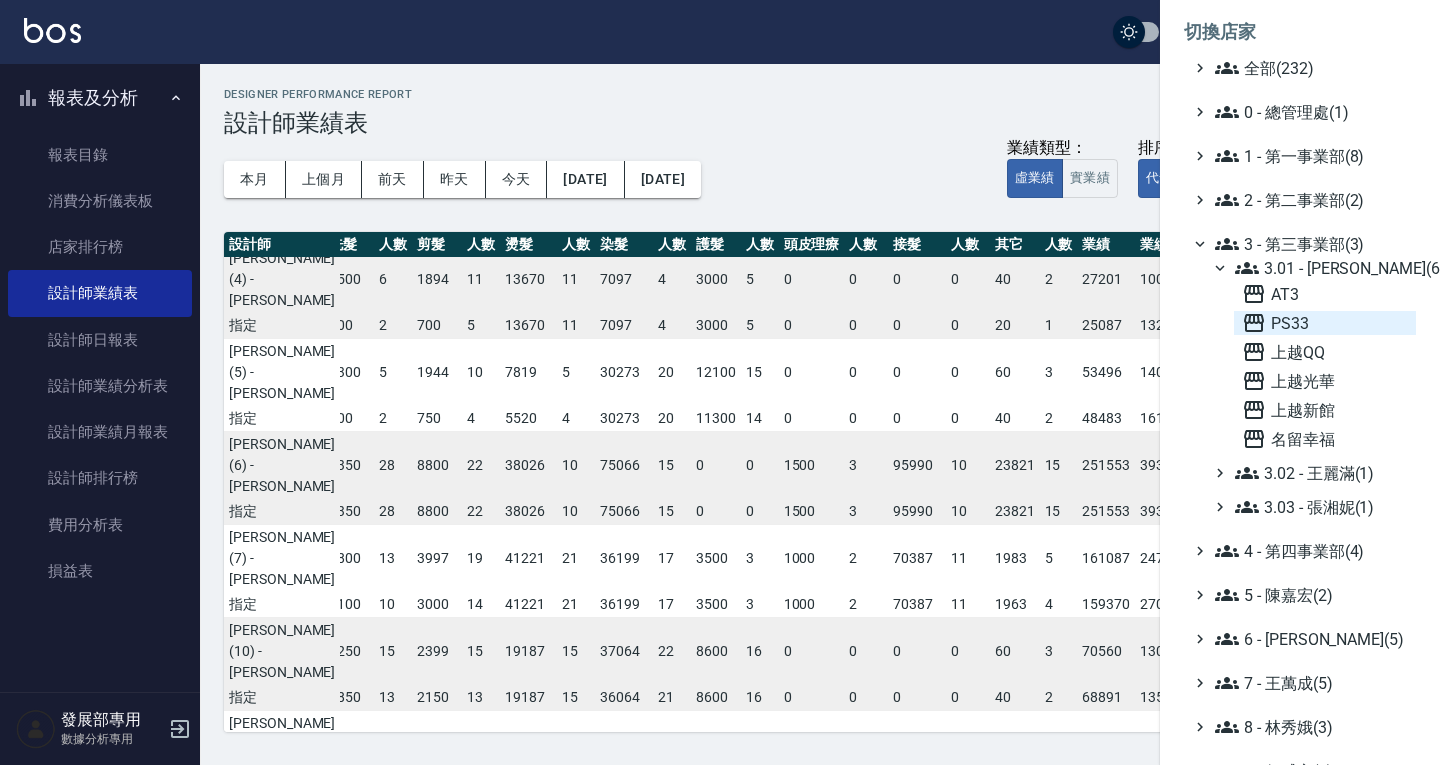 click on "PS33" at bounding box center [1325, 323] 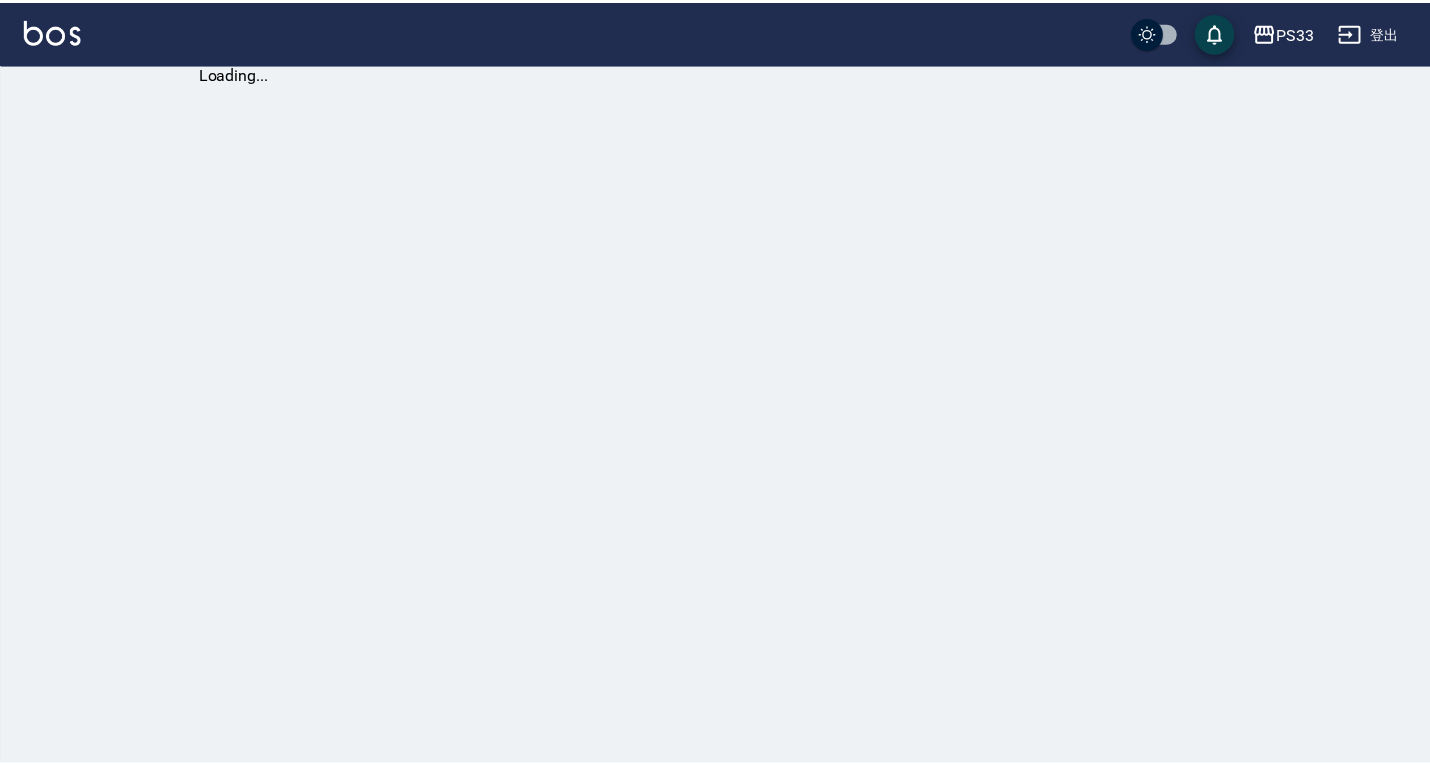 scroll, scrollTop: 0, scrollLeft: 0, axis: both 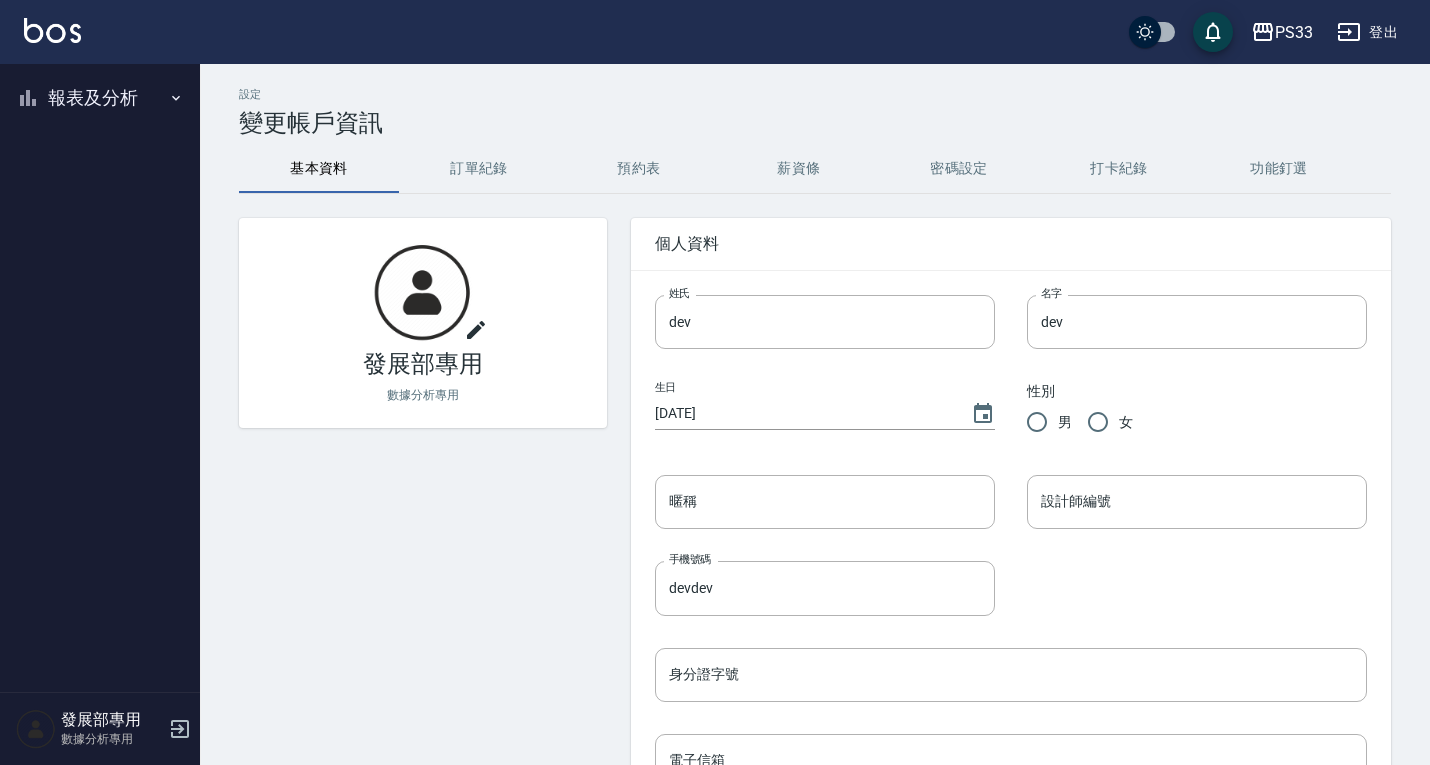 click on "報表及分析" at bounding box center (100, 98) 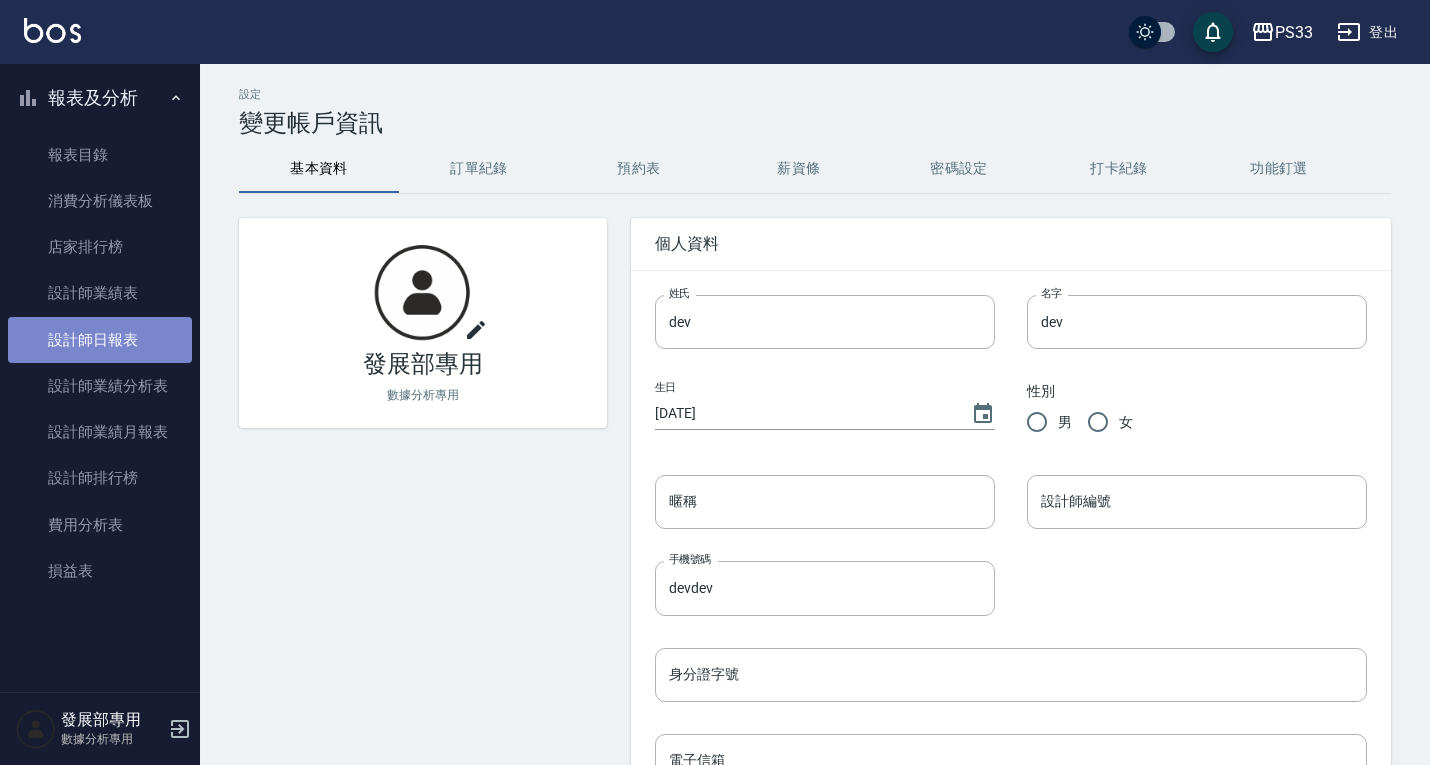 click on "設計師日報表" at bounding box center [100, 340] 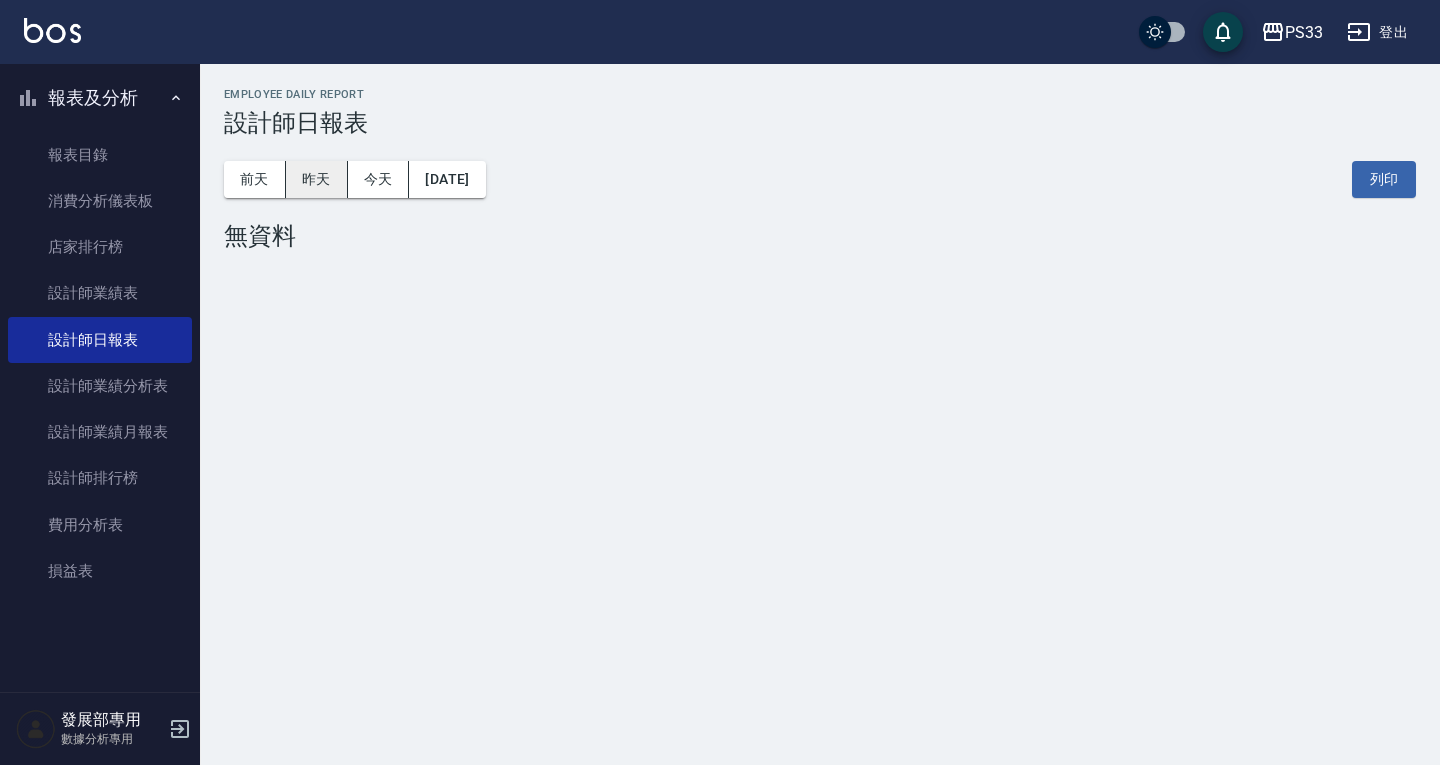 click on "昨天" at bounding box center [317, 179] 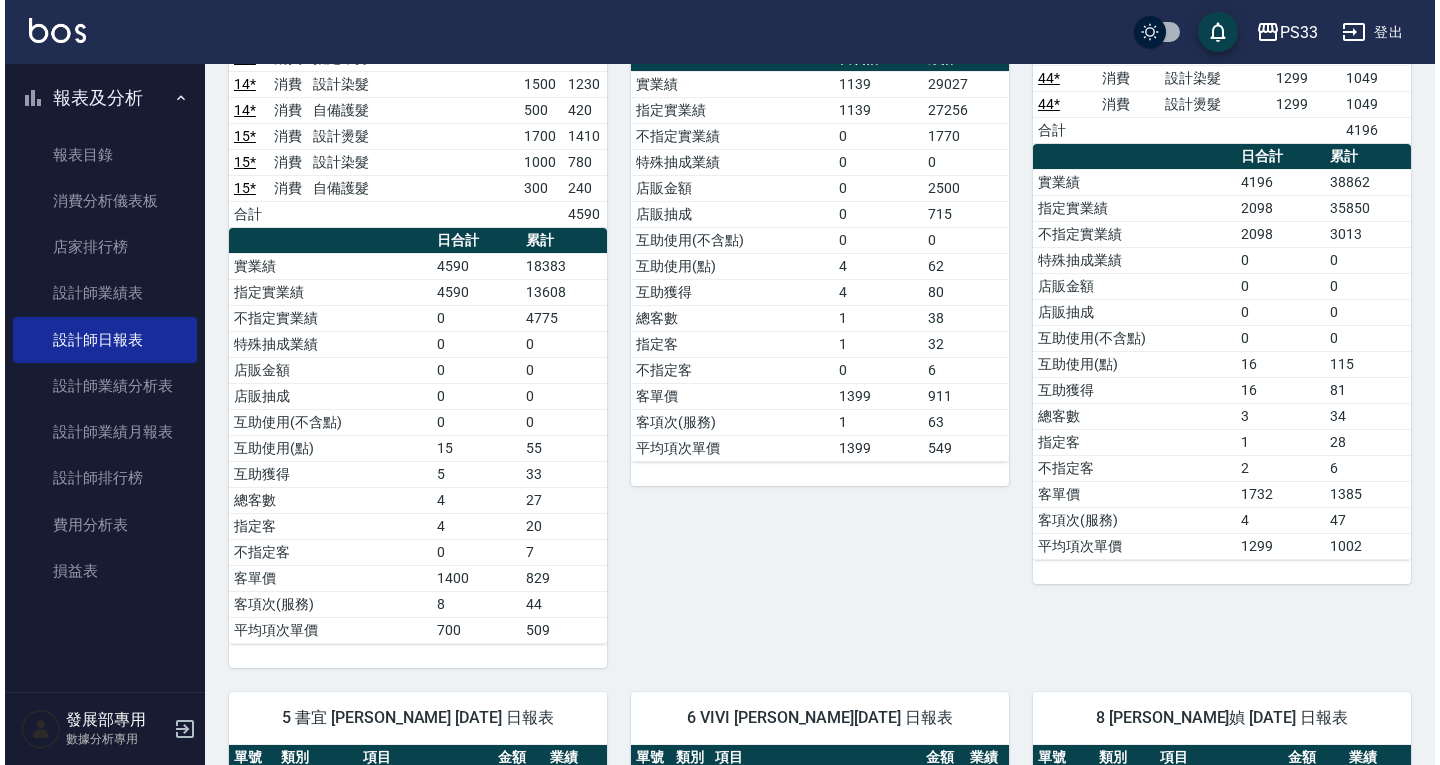 scroll, scrollTop: 0, scrollLeft: 0, axis: both 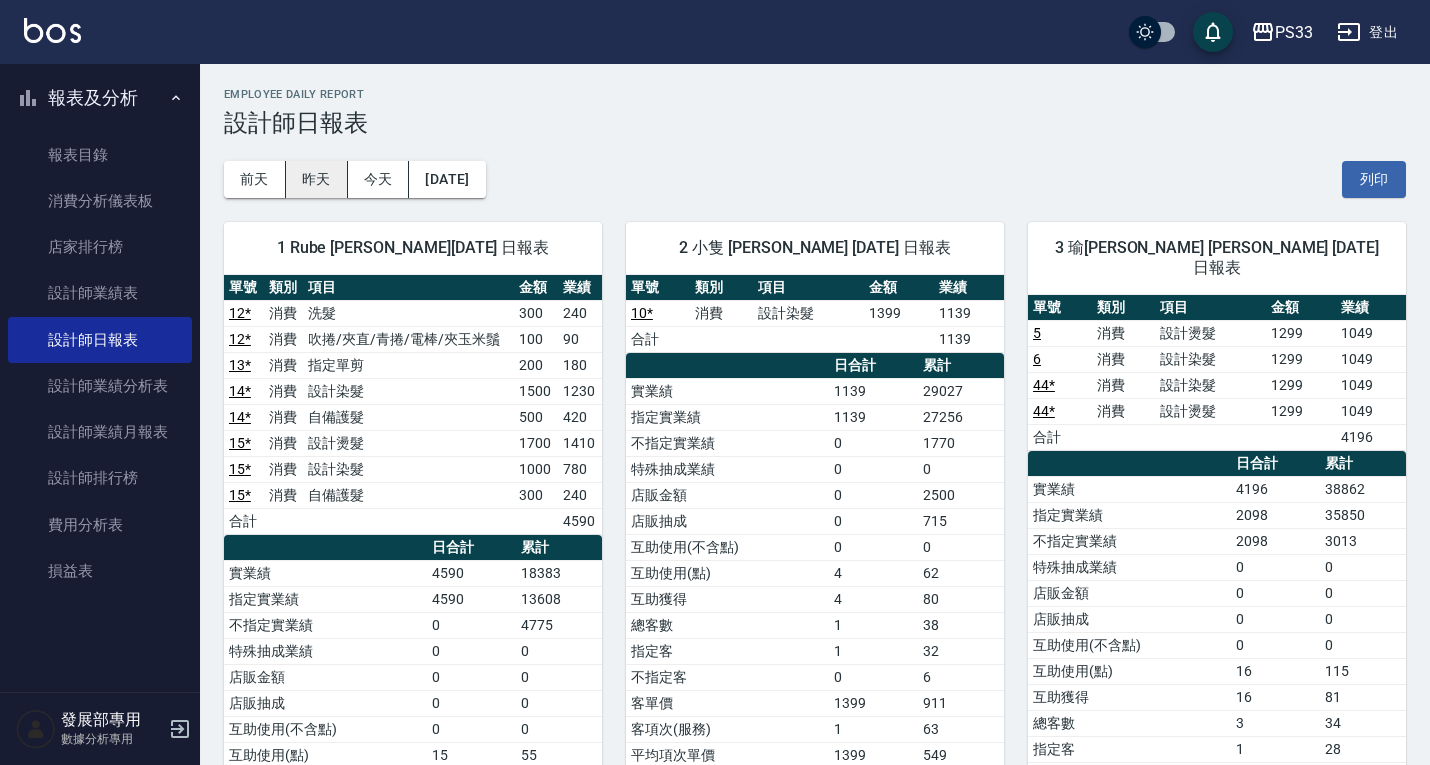 click on "昨天" at bounding box center [317, 179] 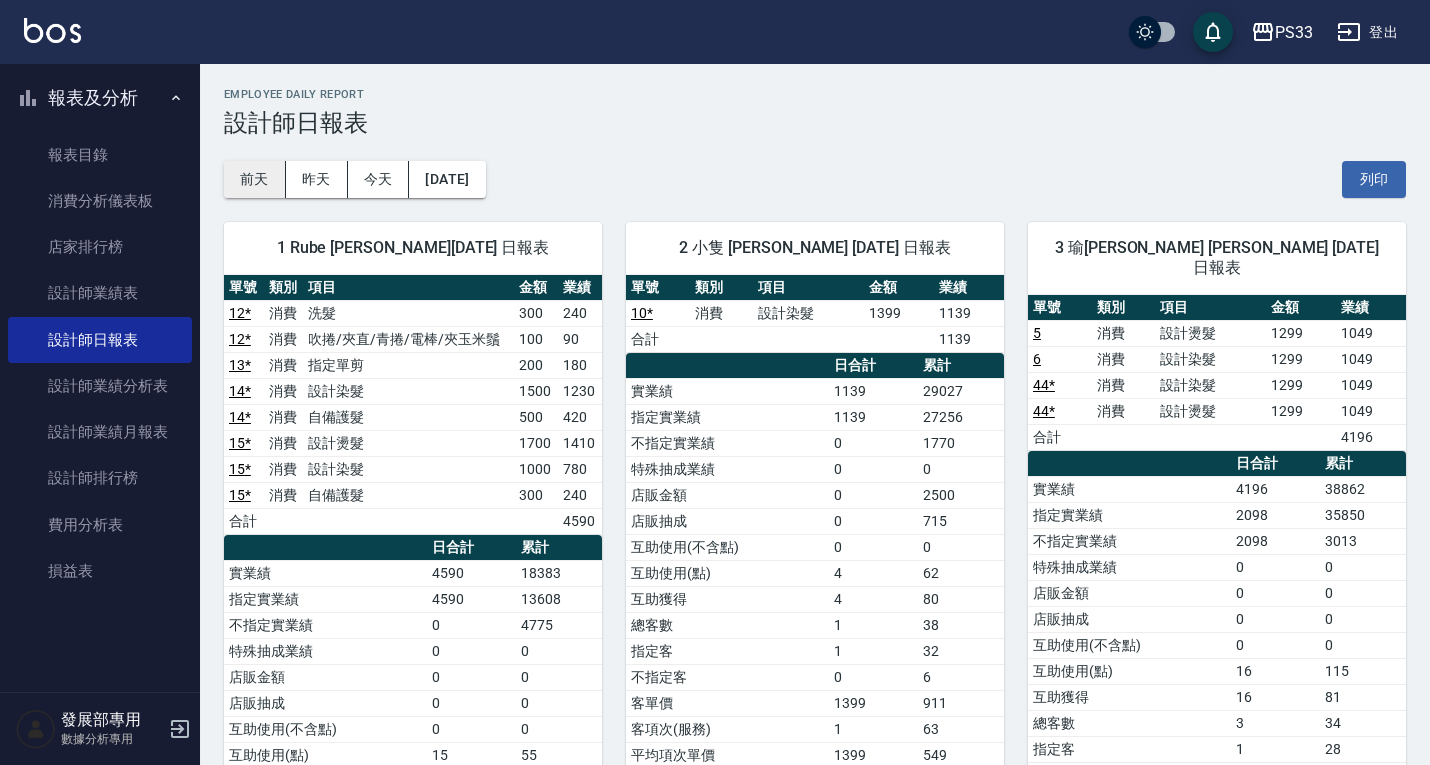 click on "前天" at bounding box center (255, 179) 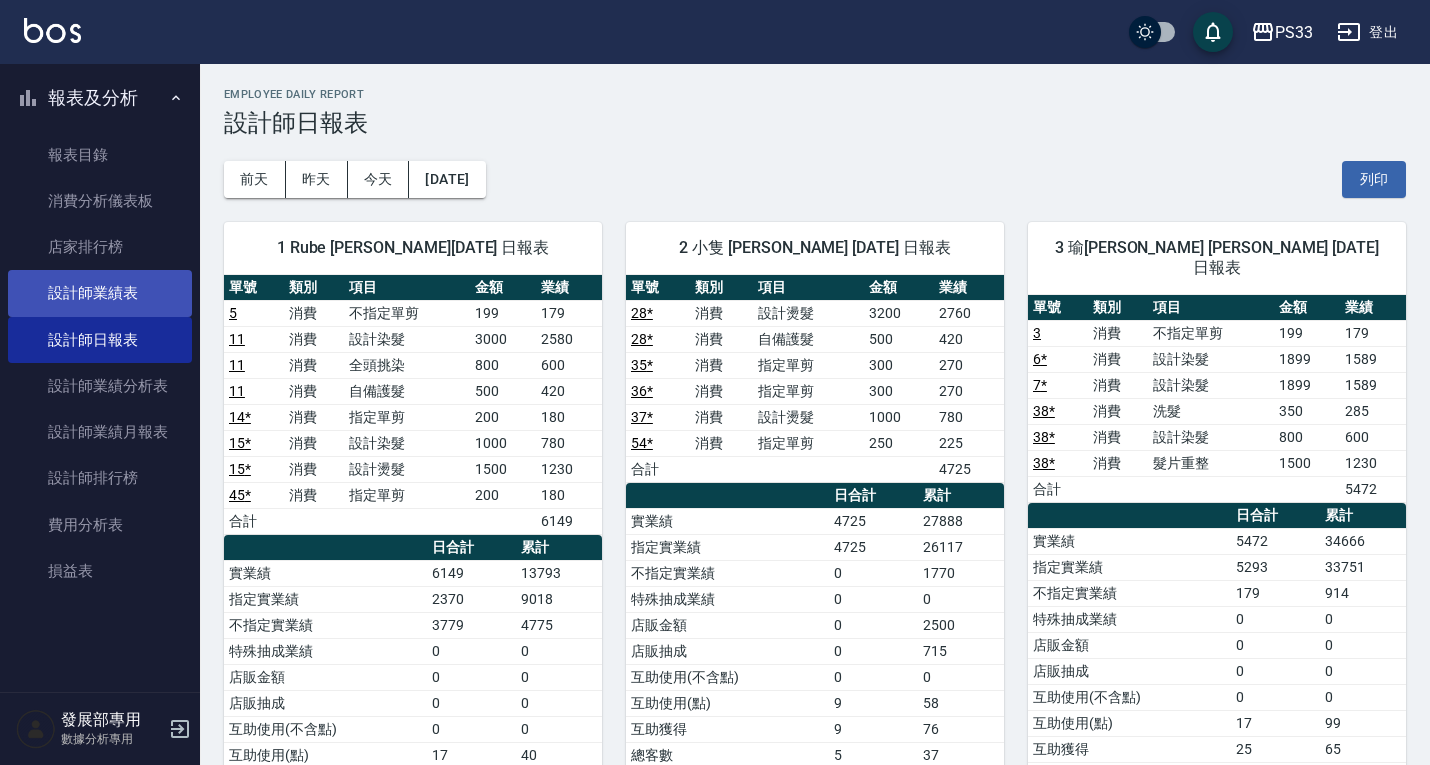 click on "設計師業績表" at bounding box center (100, 293) 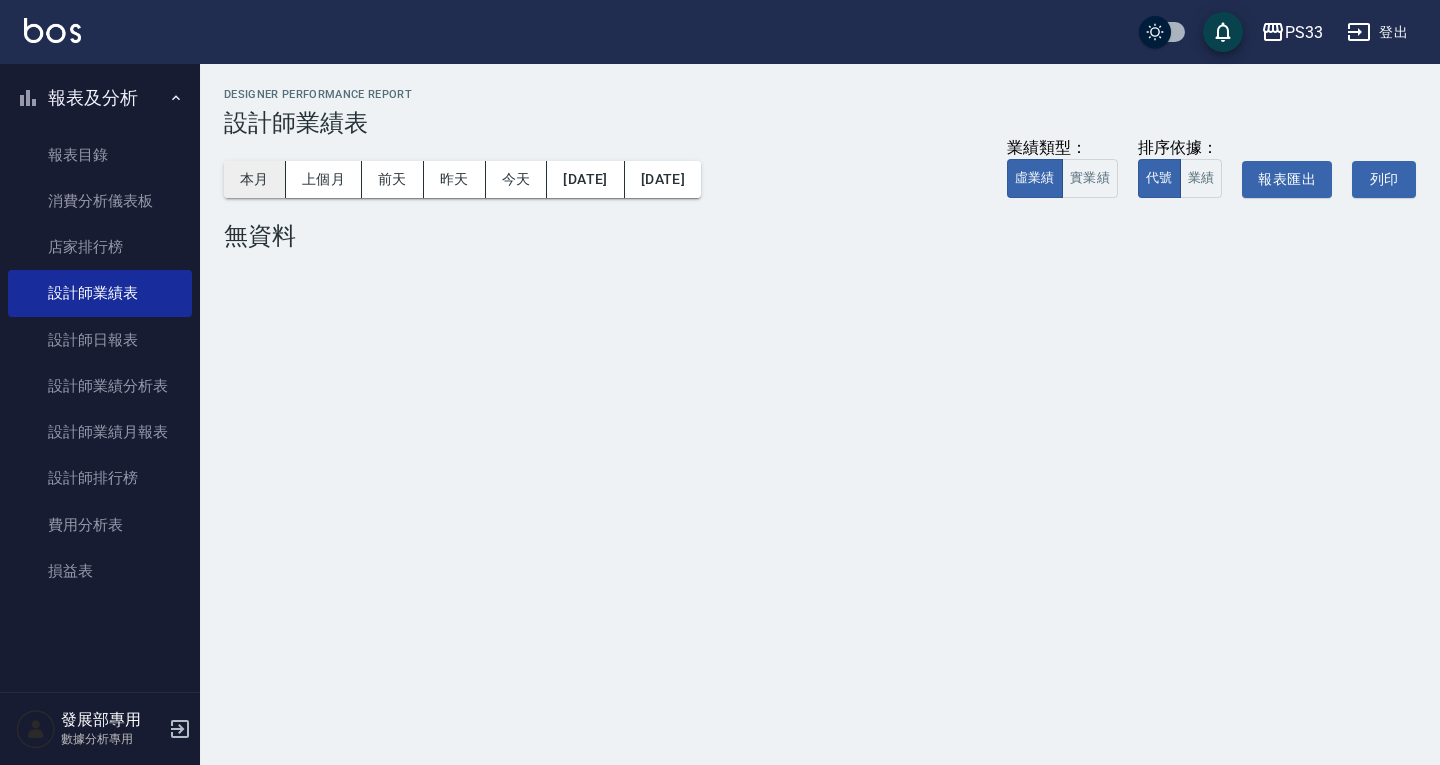 click on "本月" at bounding box center [255, 179] 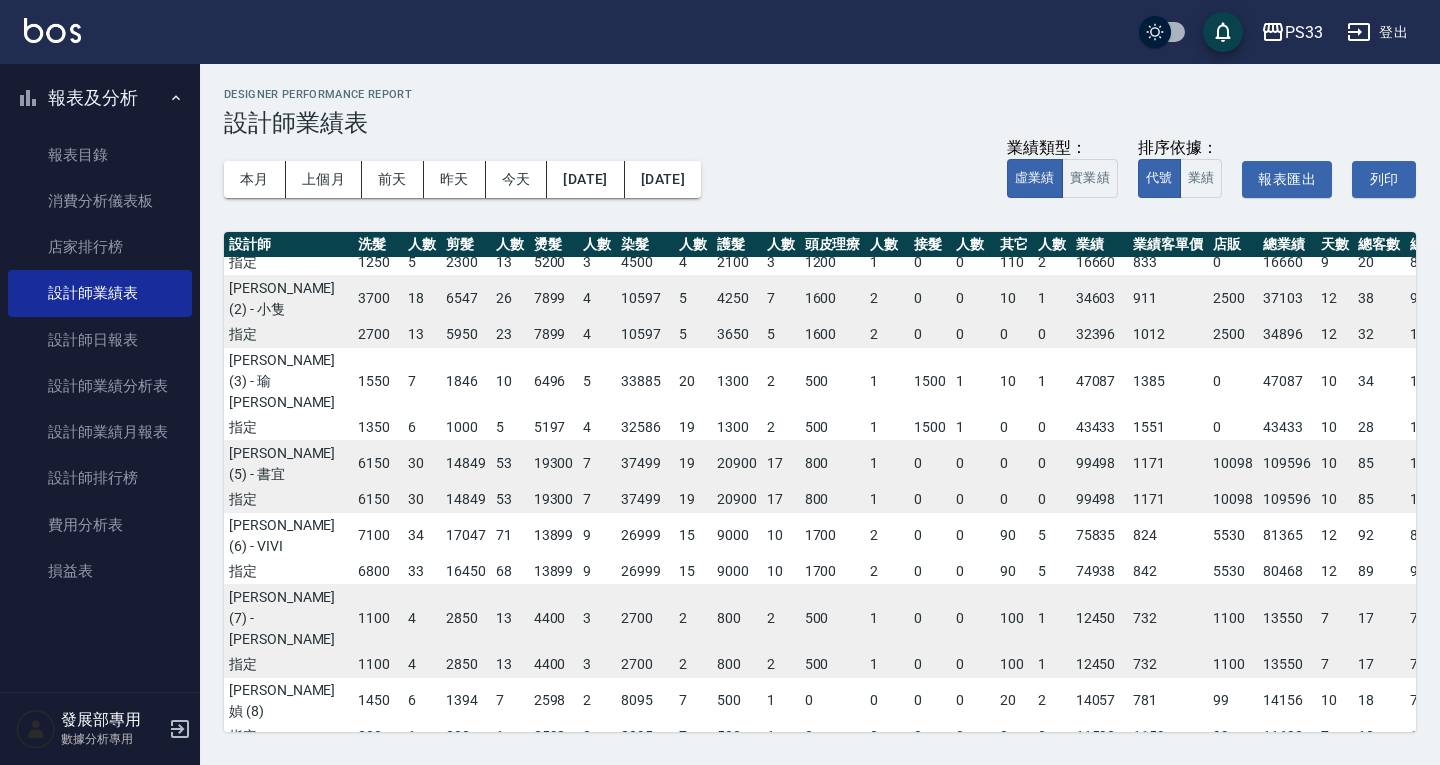 scroll, scrollTop: 0, scrollLeft: 0, axis: both 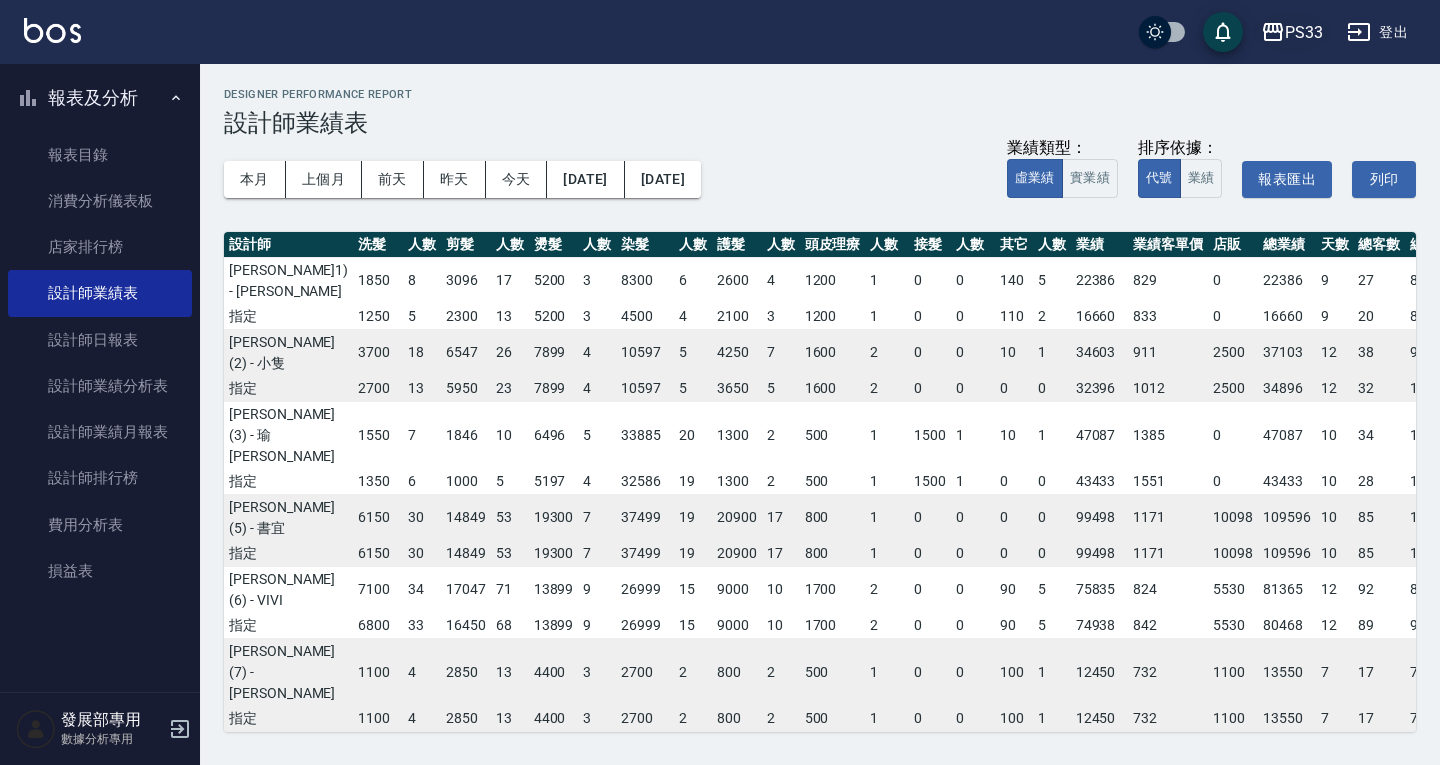 click on "PS33" at bounding box center (1304, 32) 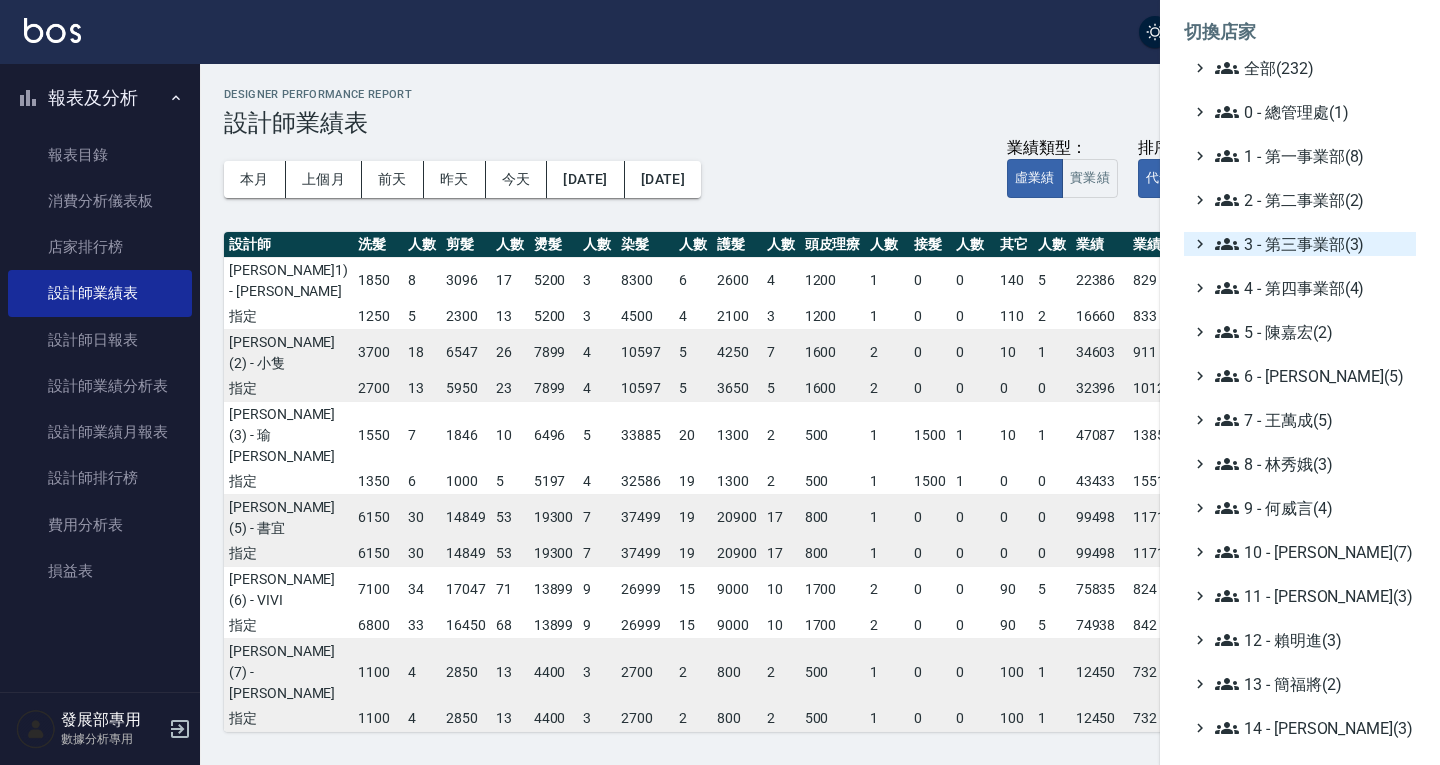 click on "3 - 第三事業部(3)" at bounding box center (1311, 244) 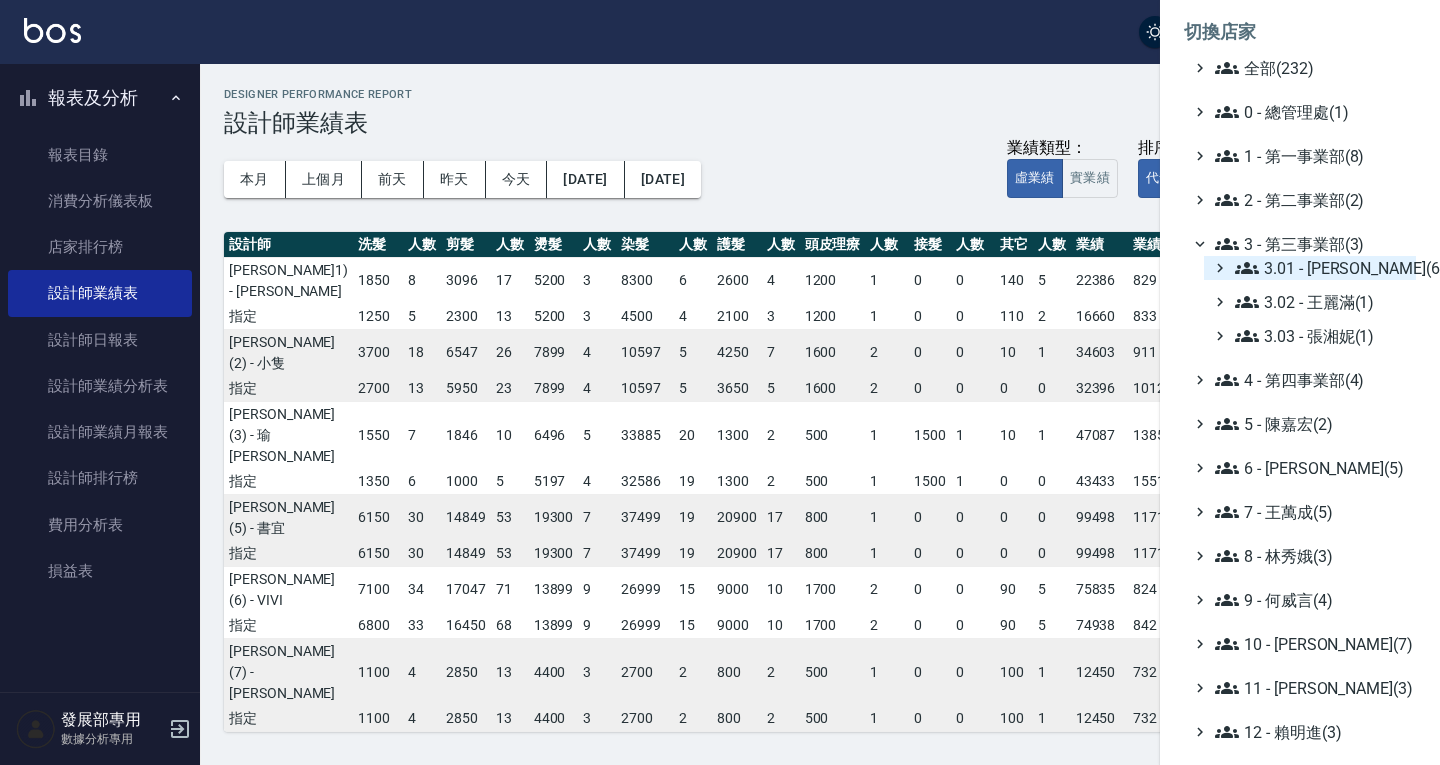 click on "3.01 - [PERSON_NAME](6)" at bounding box center (1321, 268) 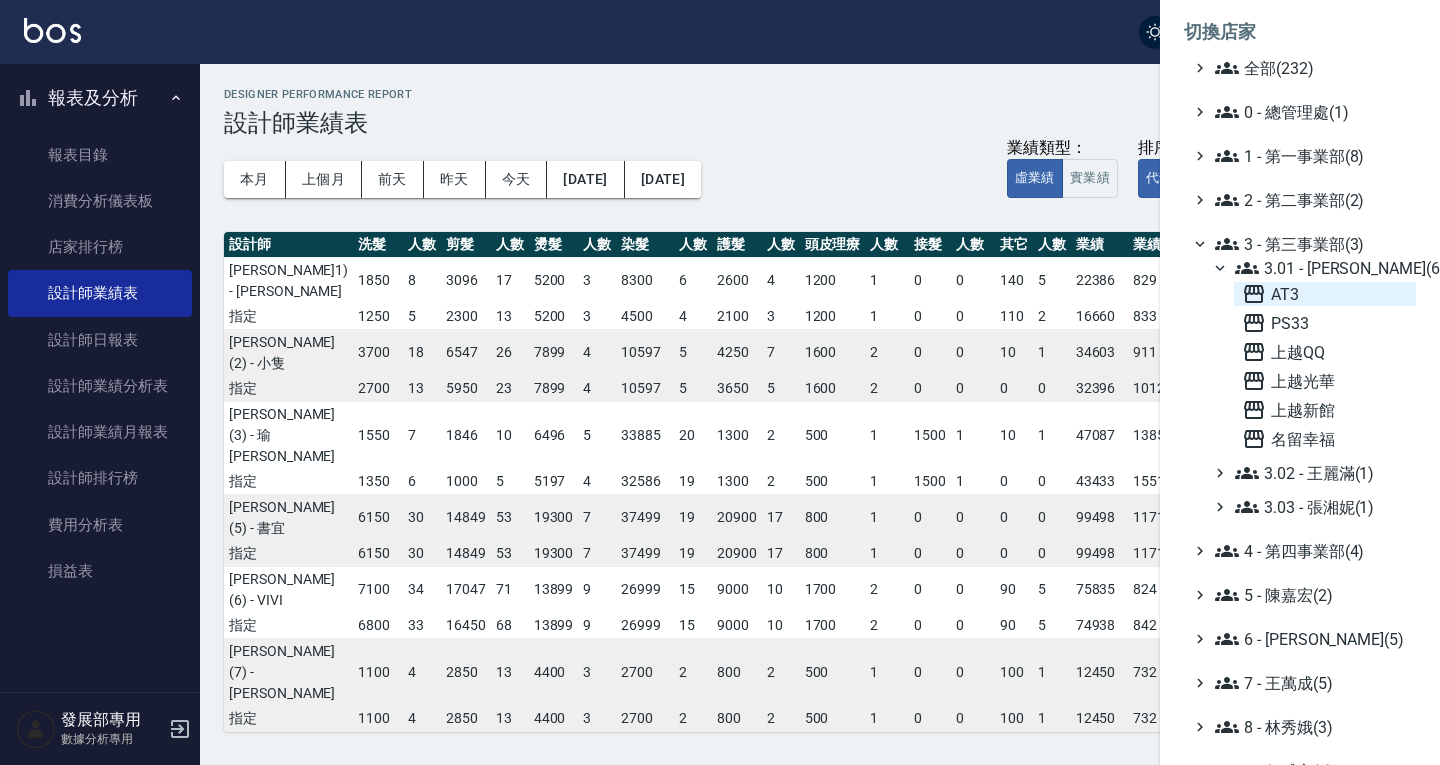 click on "AT3" at bounding box center [1325, 294] 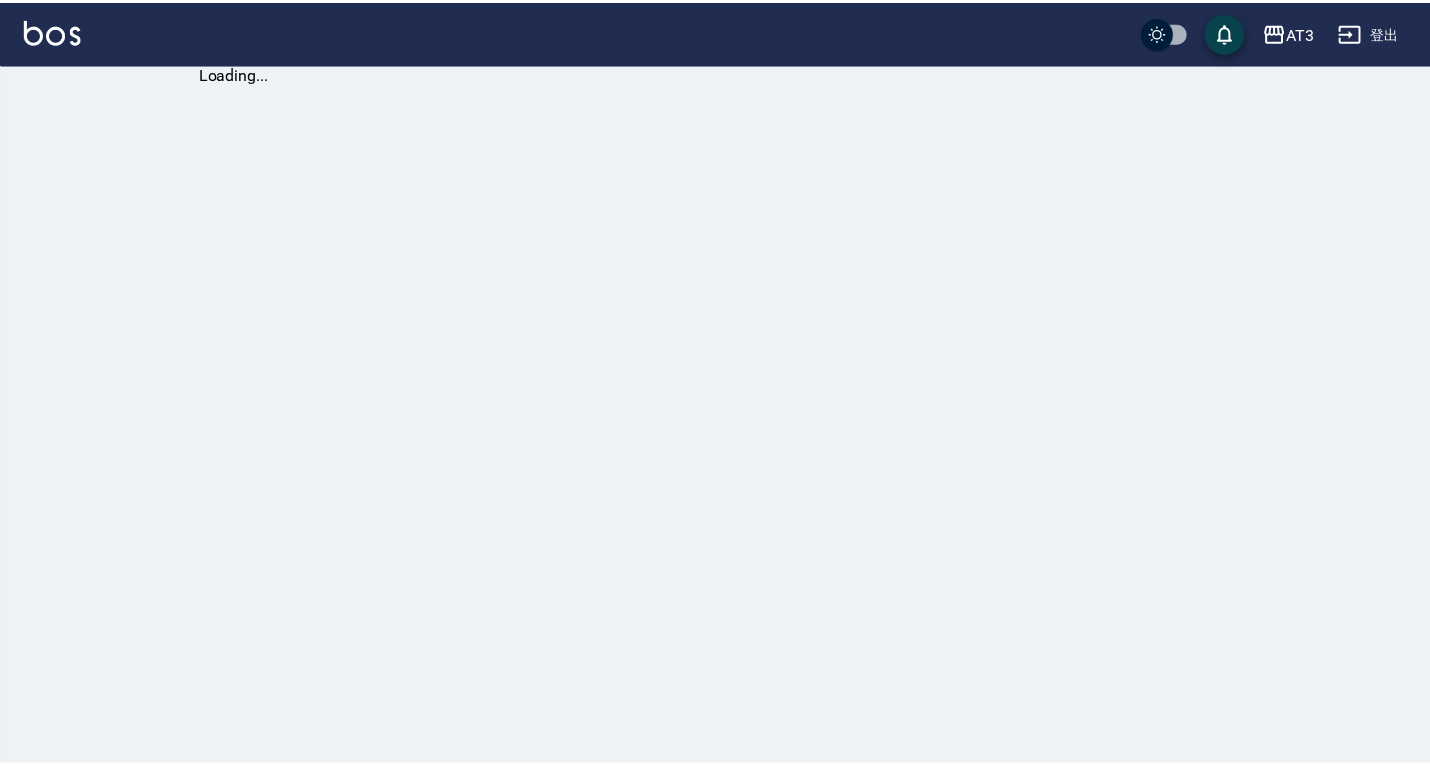 scroll, scrollTop: 0, scrollLeft: 0, axis: both 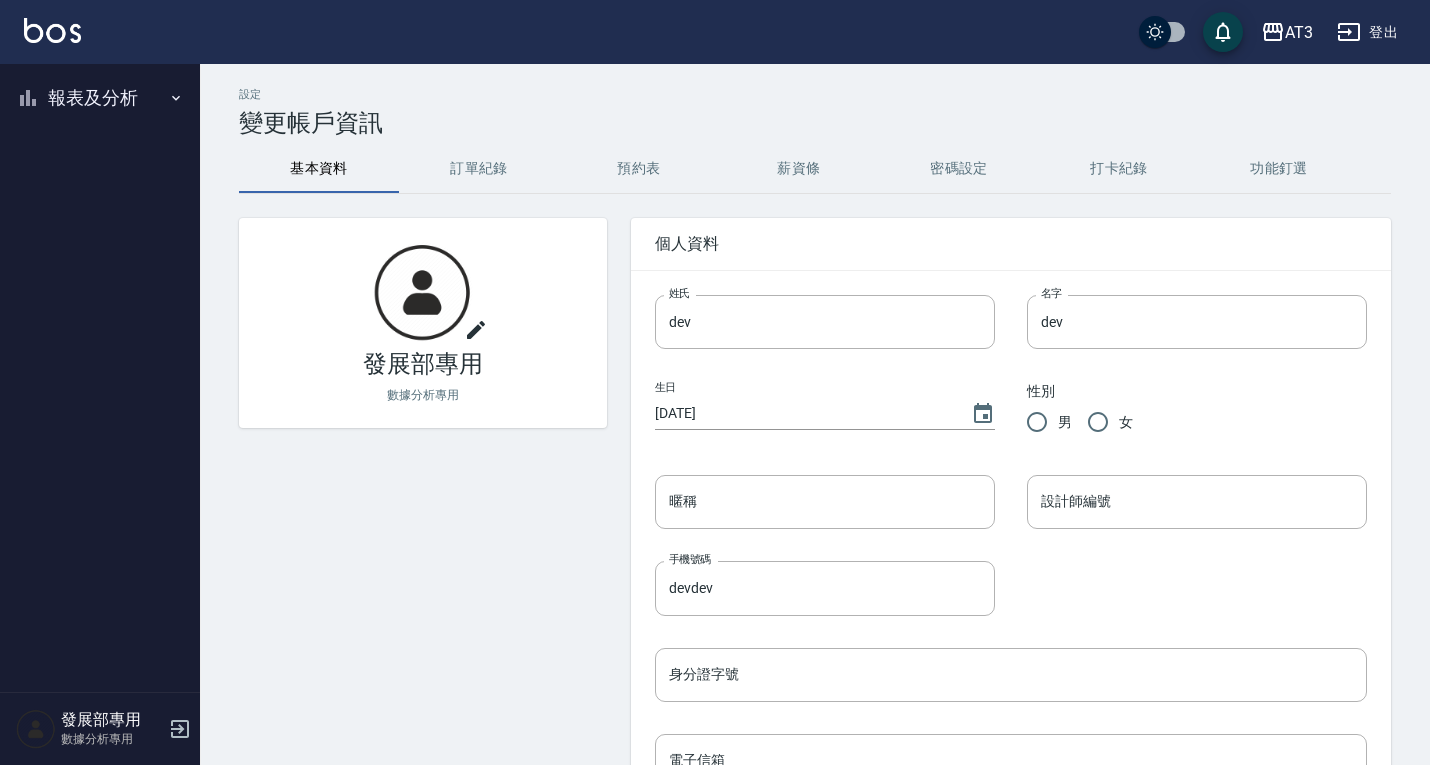 click on "報表及分析" at bounding box center [100, 98] 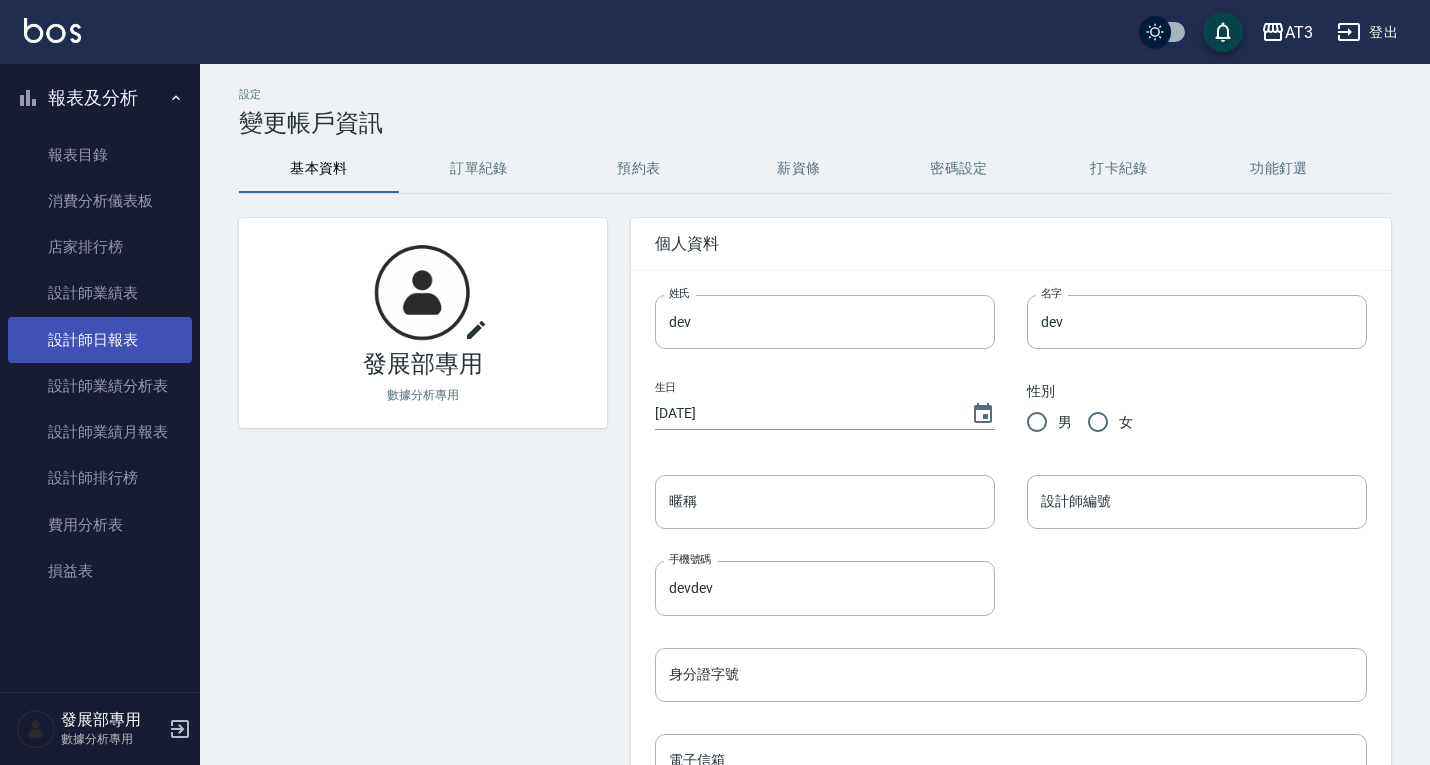 click on "設計師日報表" at bounding box center (100, 340) 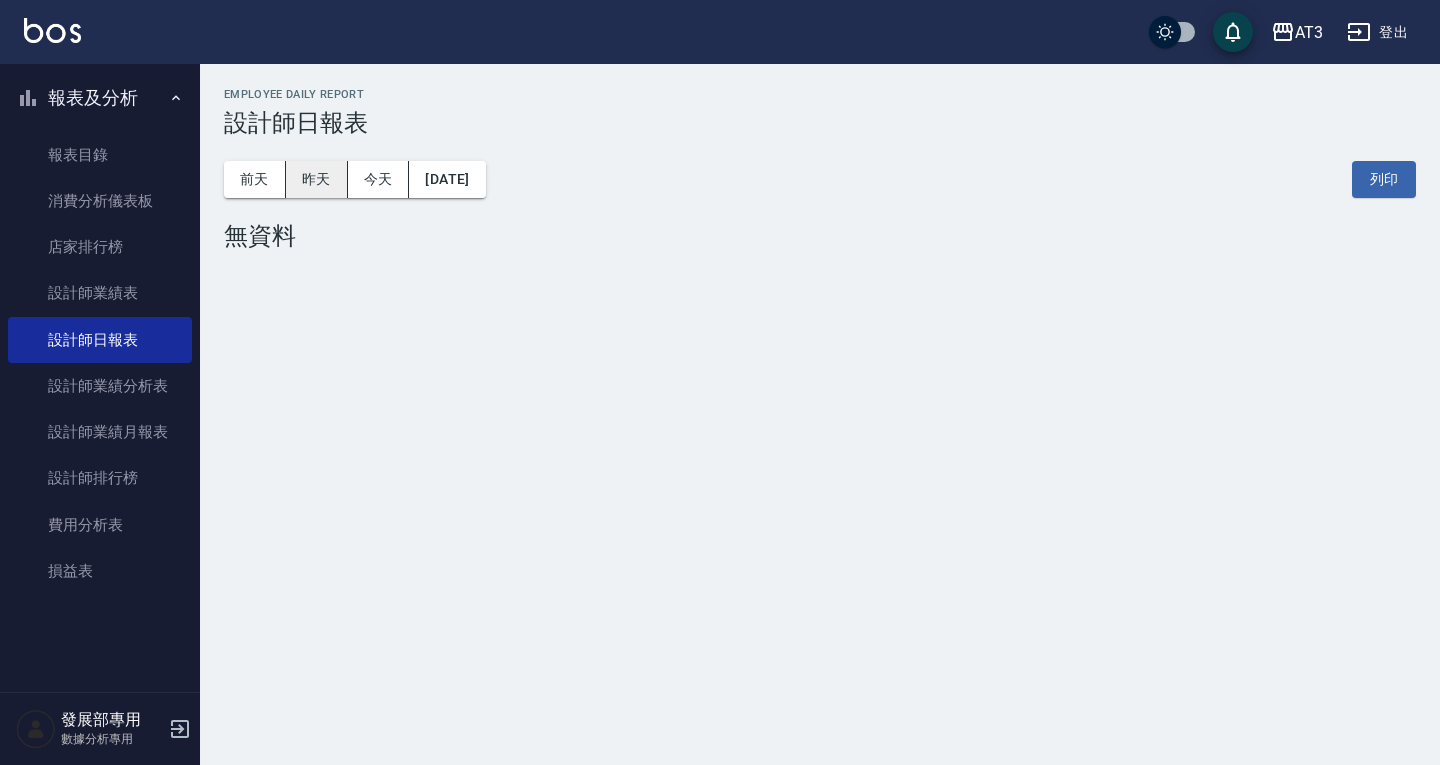 click on "昨天" at bounding box center (317, 179) 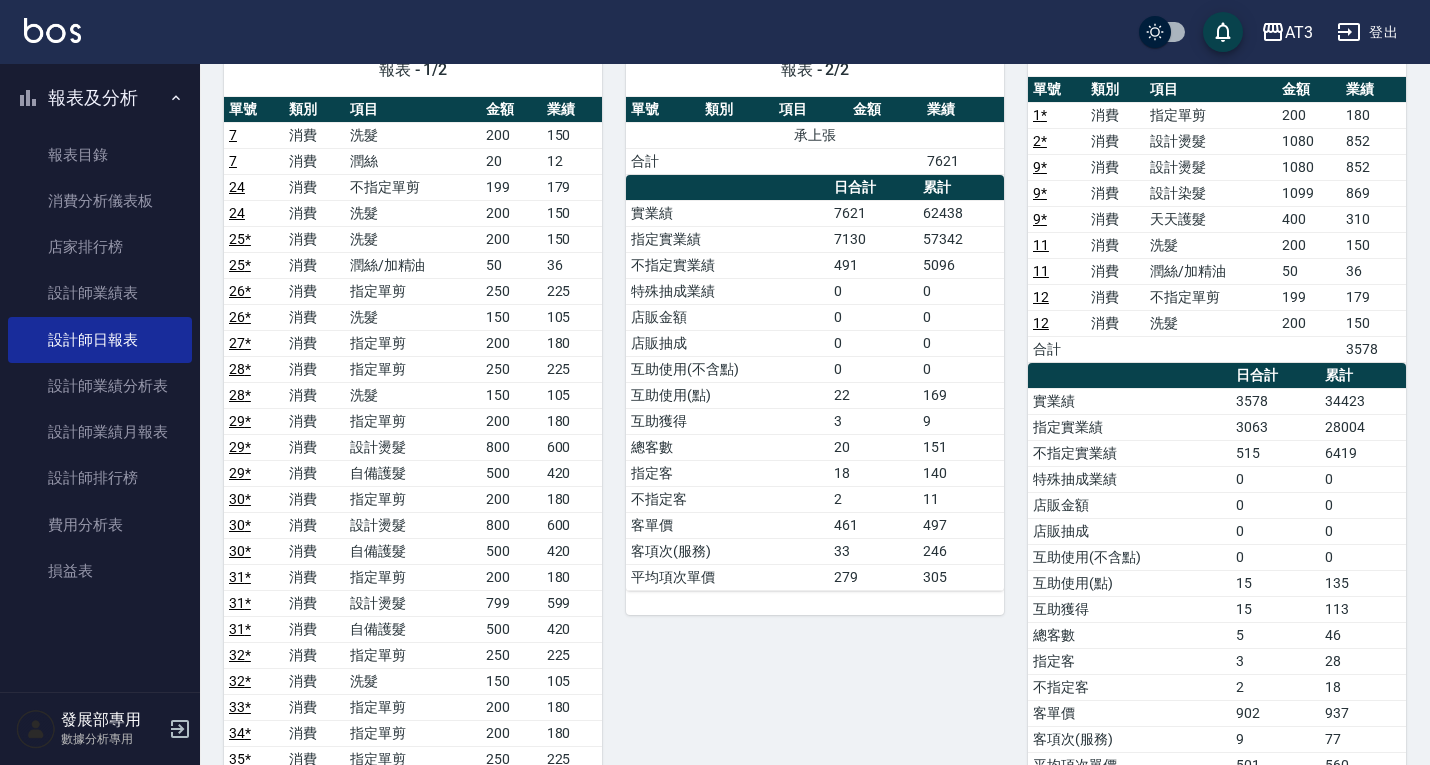 scroll, scrollTop: 0, scrollLeft: 0, axis: both 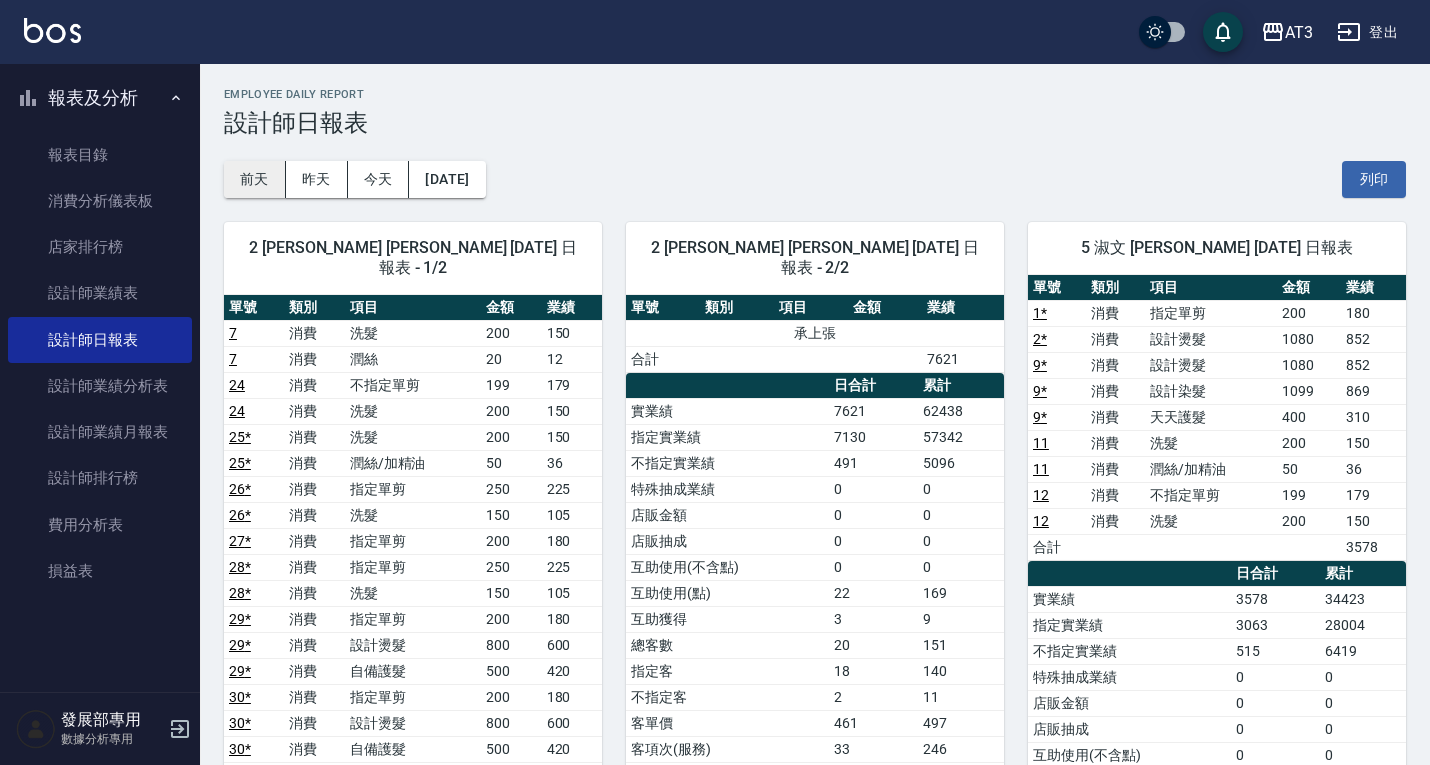 click on "前天" at bounding box center (255, 179) 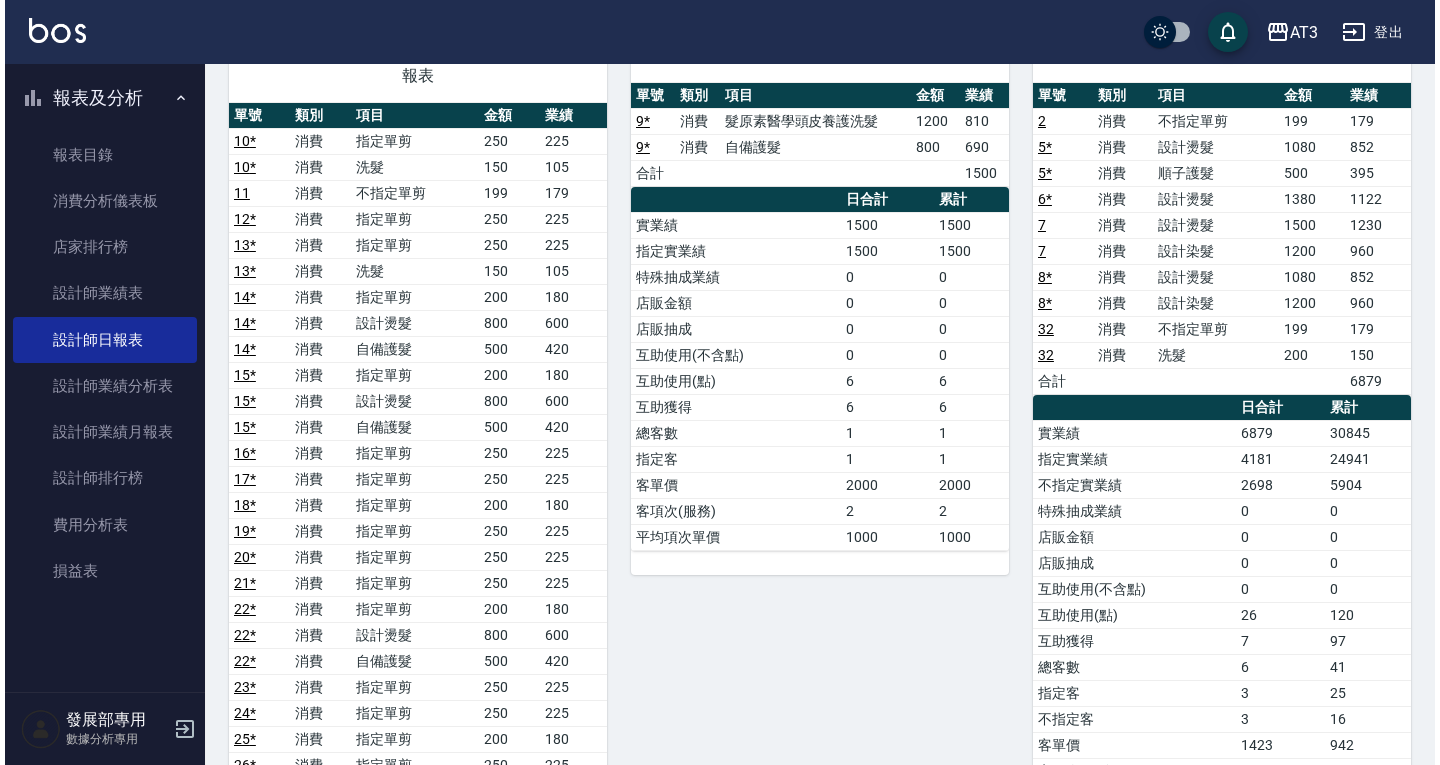 scroll, scrollTop: 0, scrollLeft: 0, axis: both 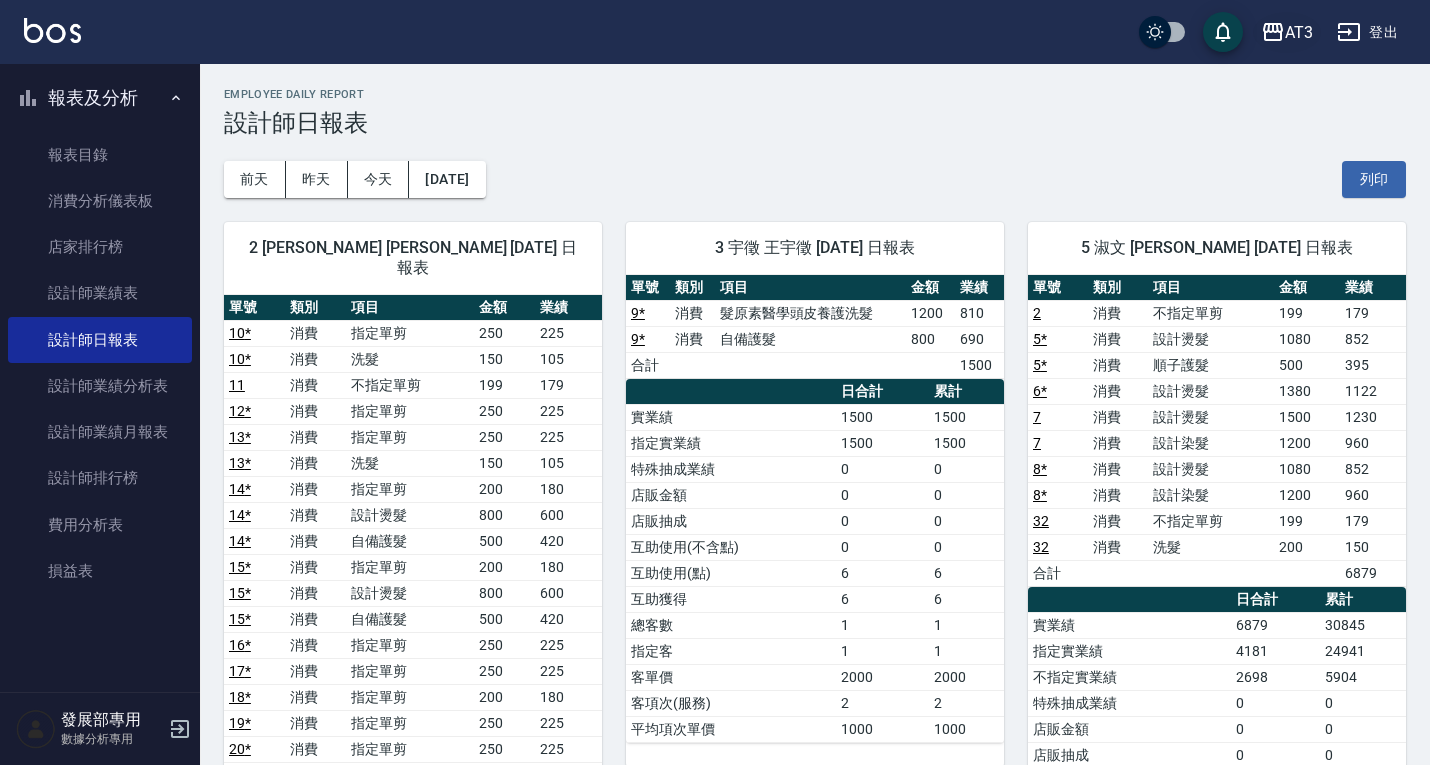 click on "AT3" at bounding box center (1299, 32) 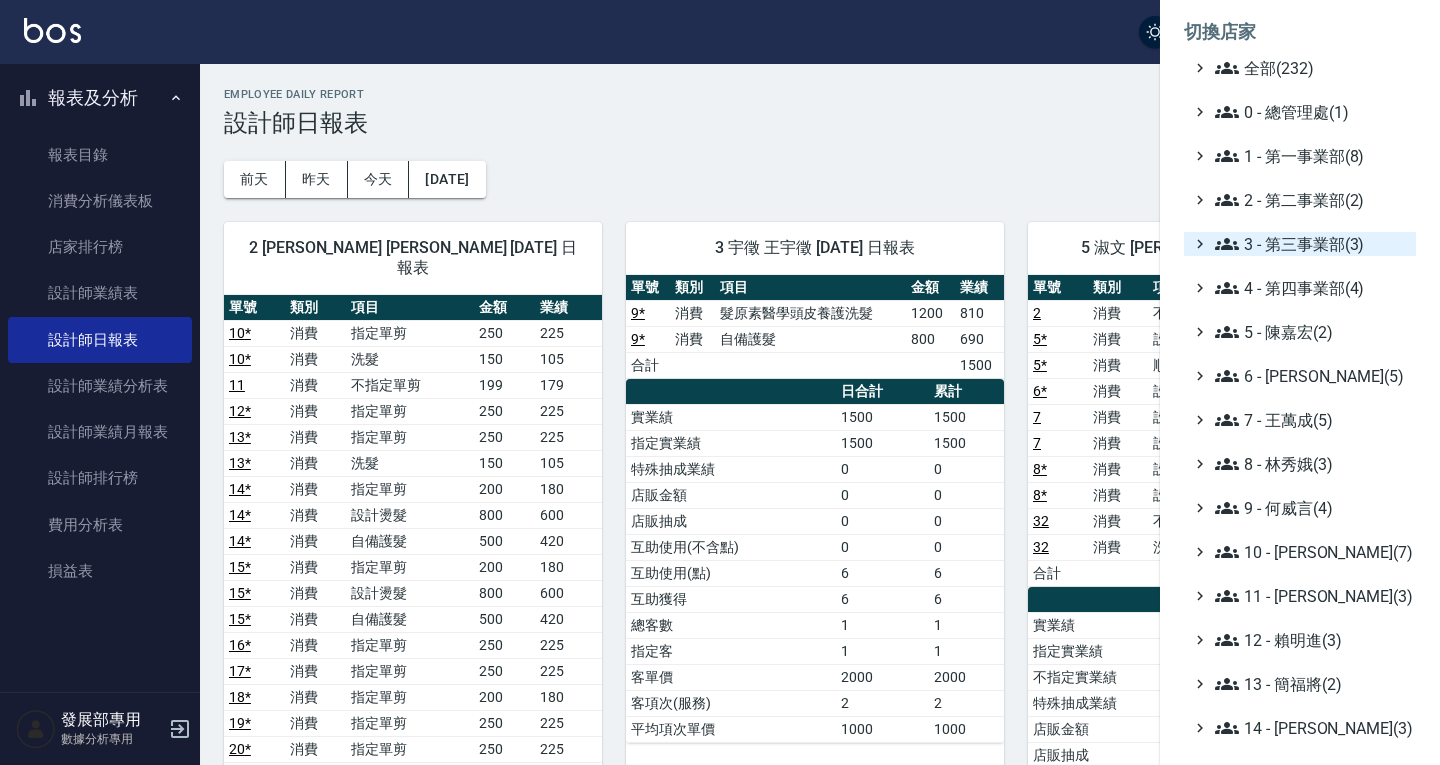 click on "3 - 第三事業部(3)" at bounding box center (1311, 244) 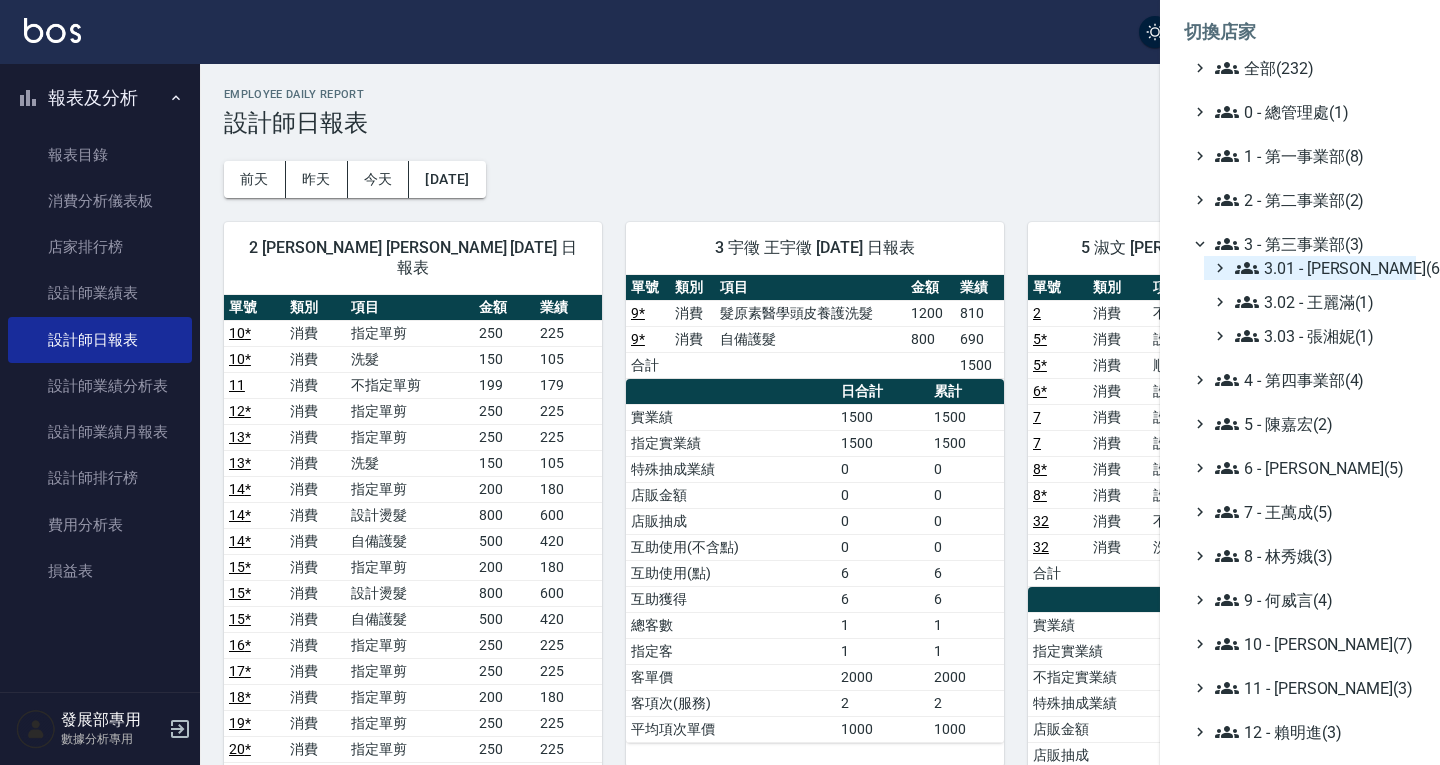 click on "3.01 - [PERSON_NAME](6)" at bounding box center [1321, 268] 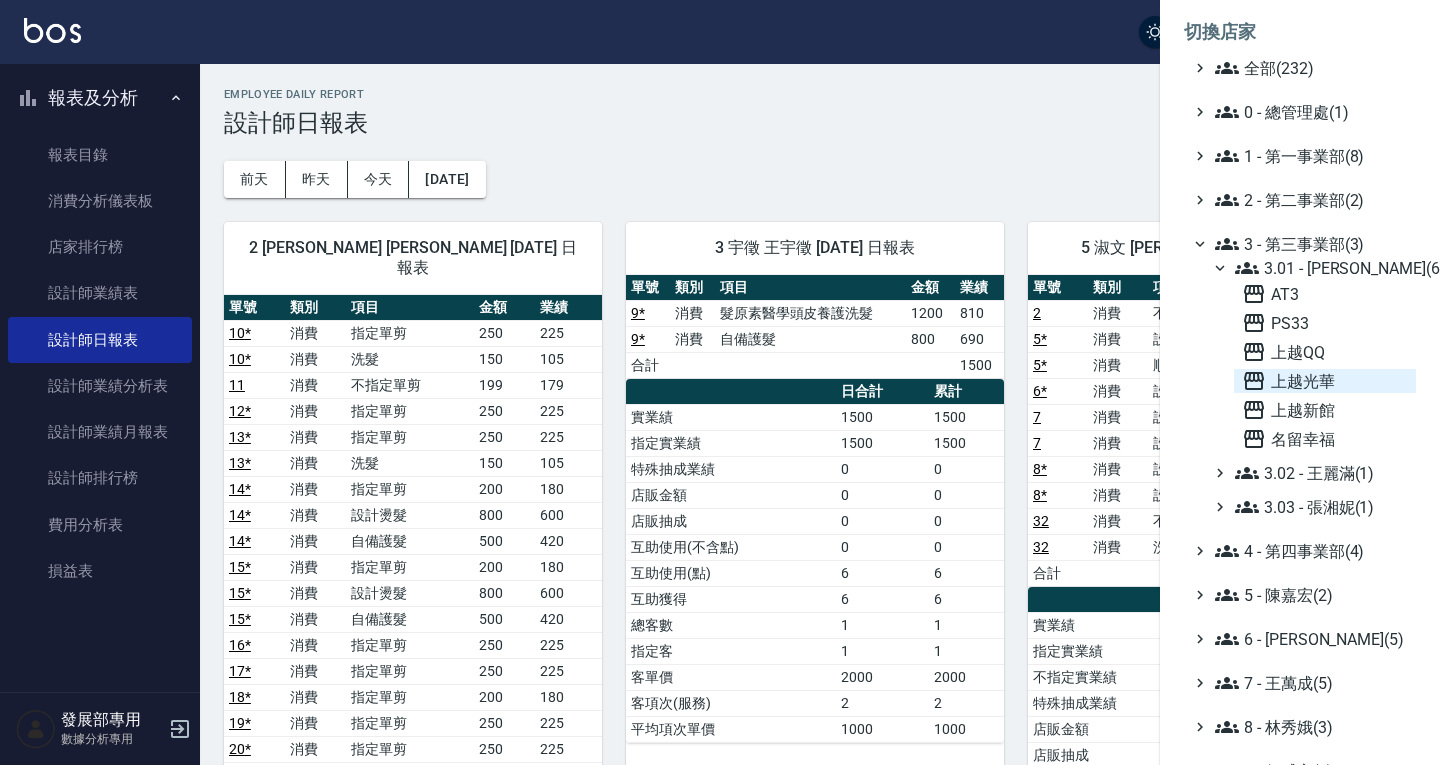 click on "上越光華" at bounding box center (1325, 381) 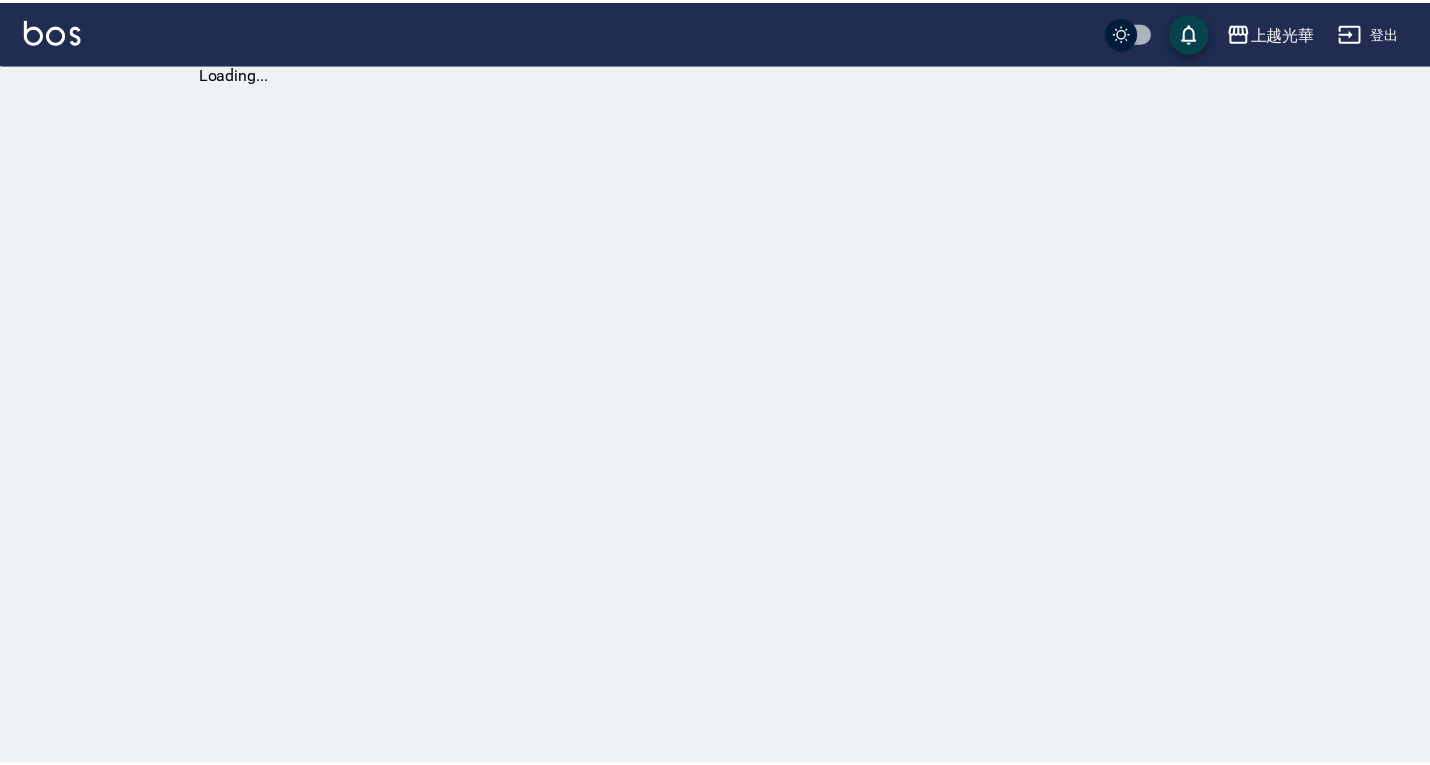 scroll, scrollTop: 0, scrollLeft: 0, axis: both 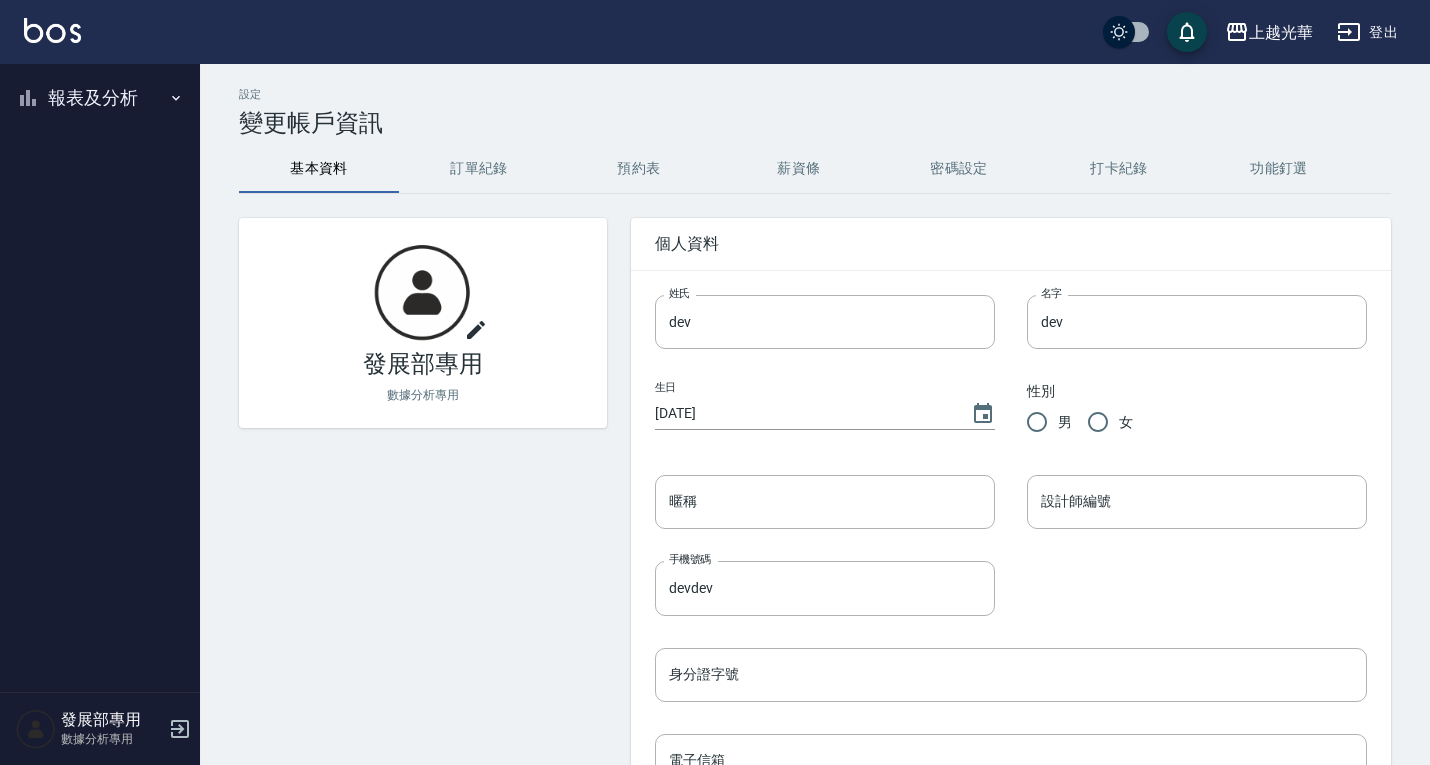 click on "報表及分析" at bounding box center (100, 98) 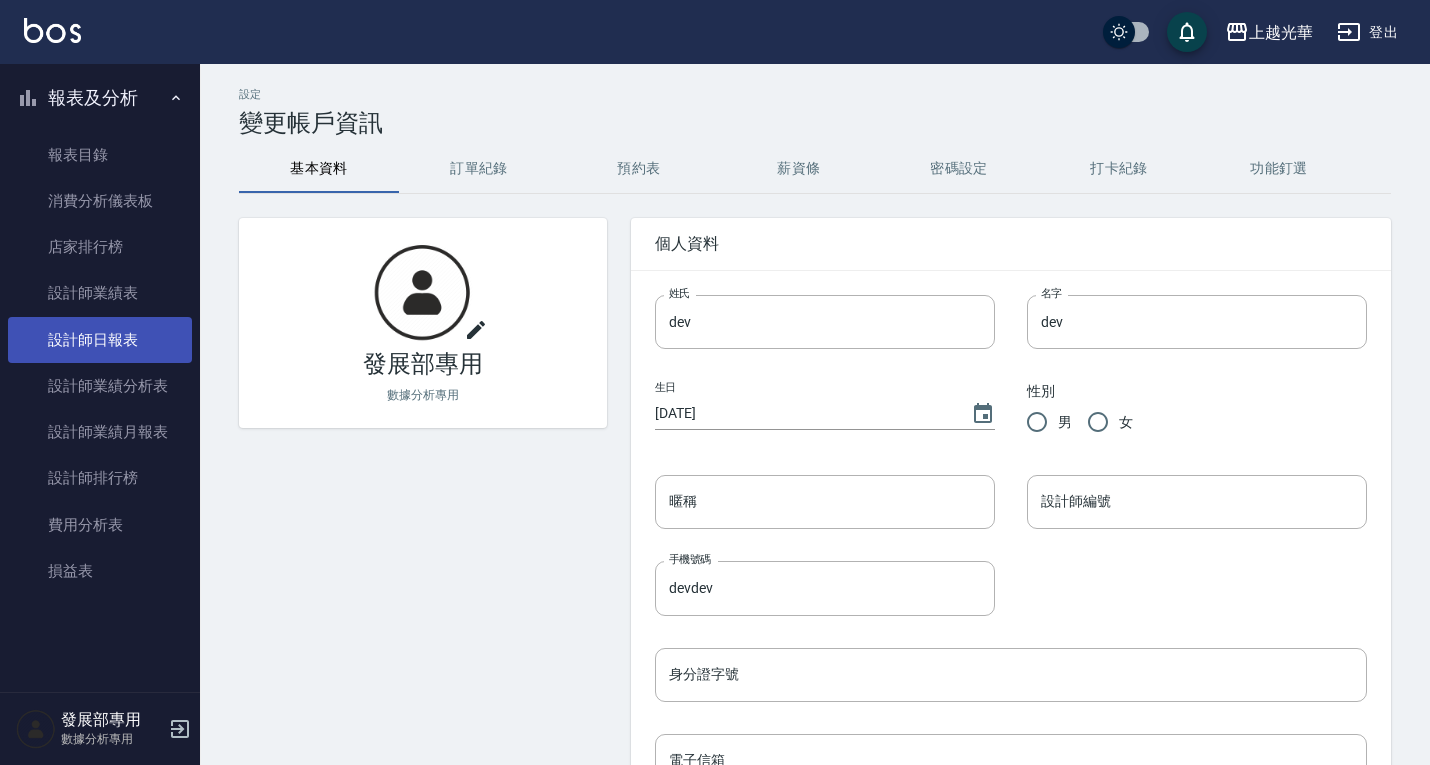 click on "設計師日報表" at bounding box center (100, 340) 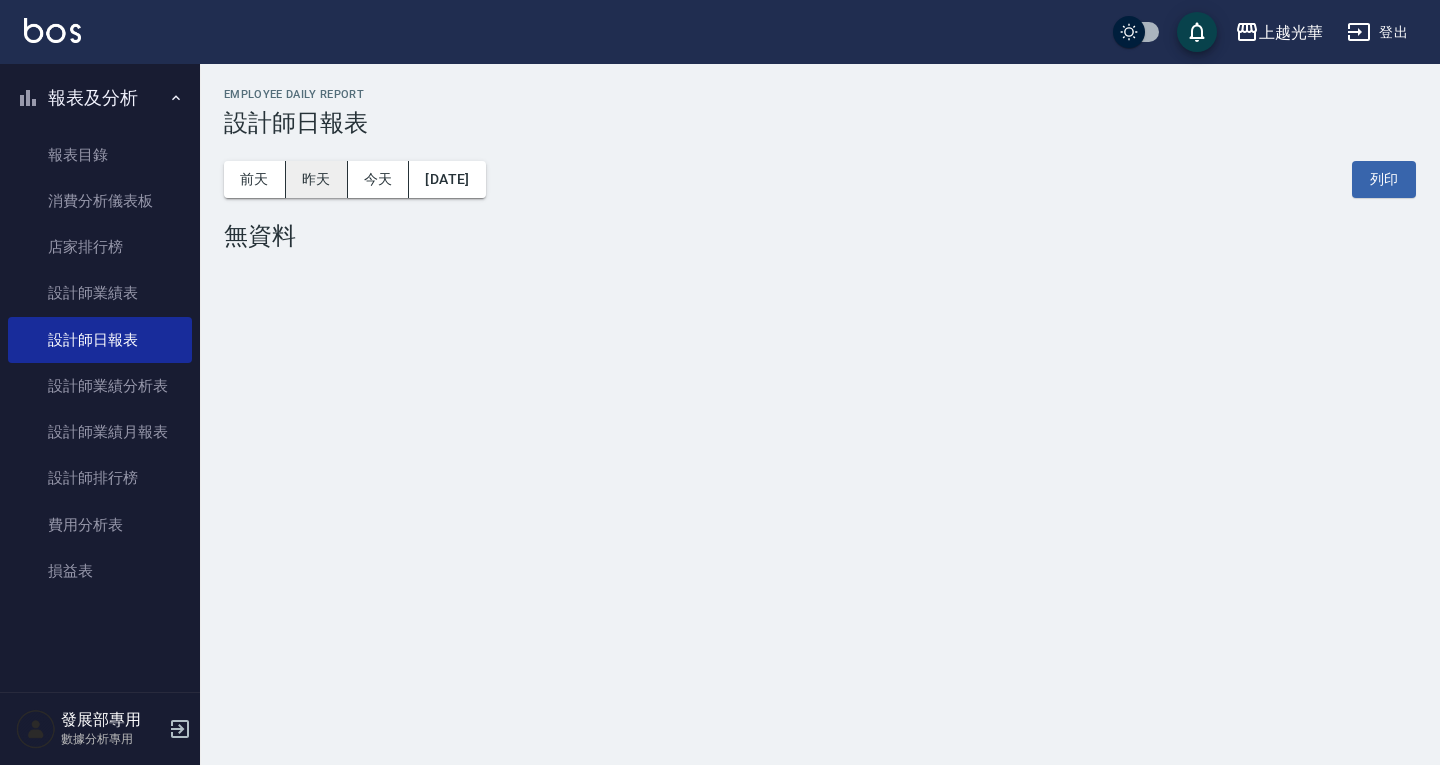 click on "昨天" at bounding box center (317, 179) 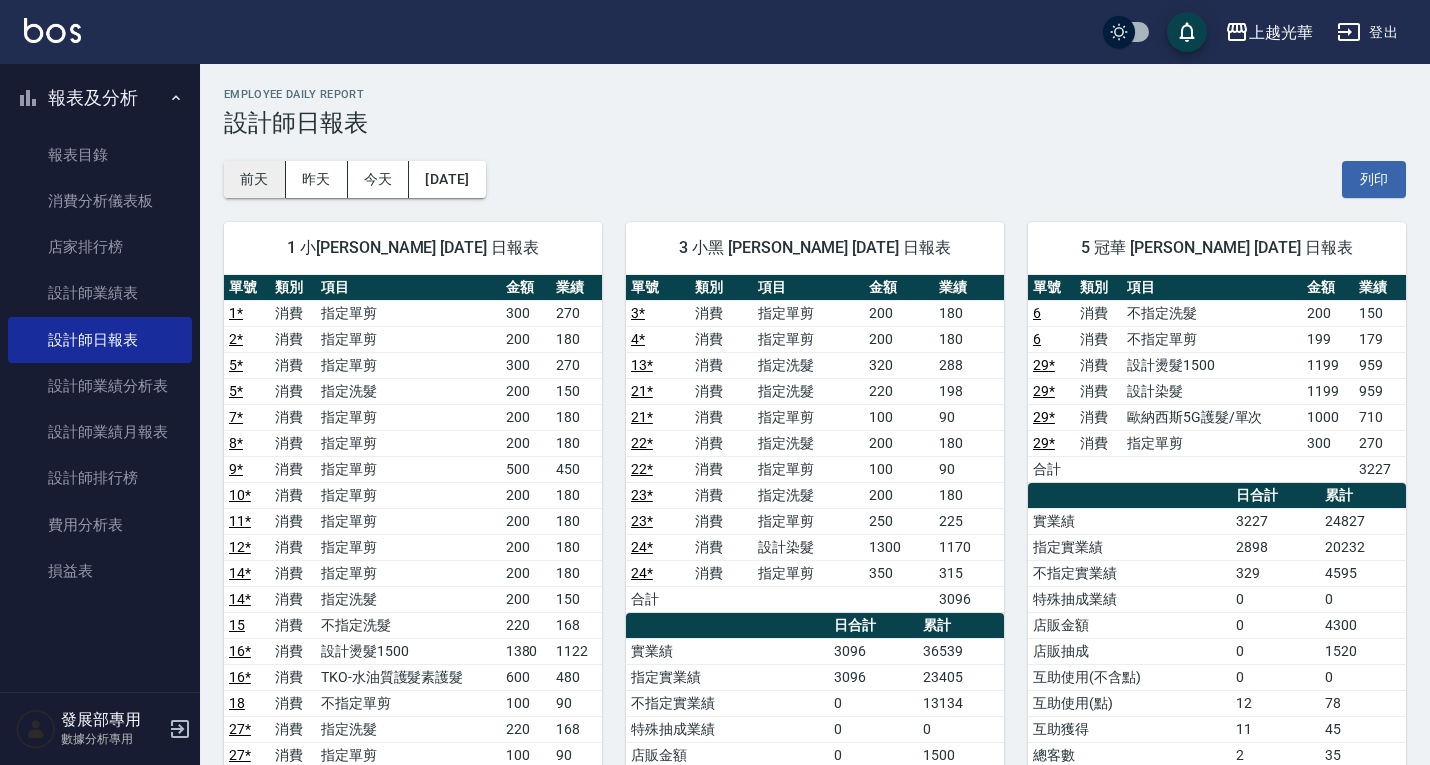 click on "前天" at bounding box center (255, 179) 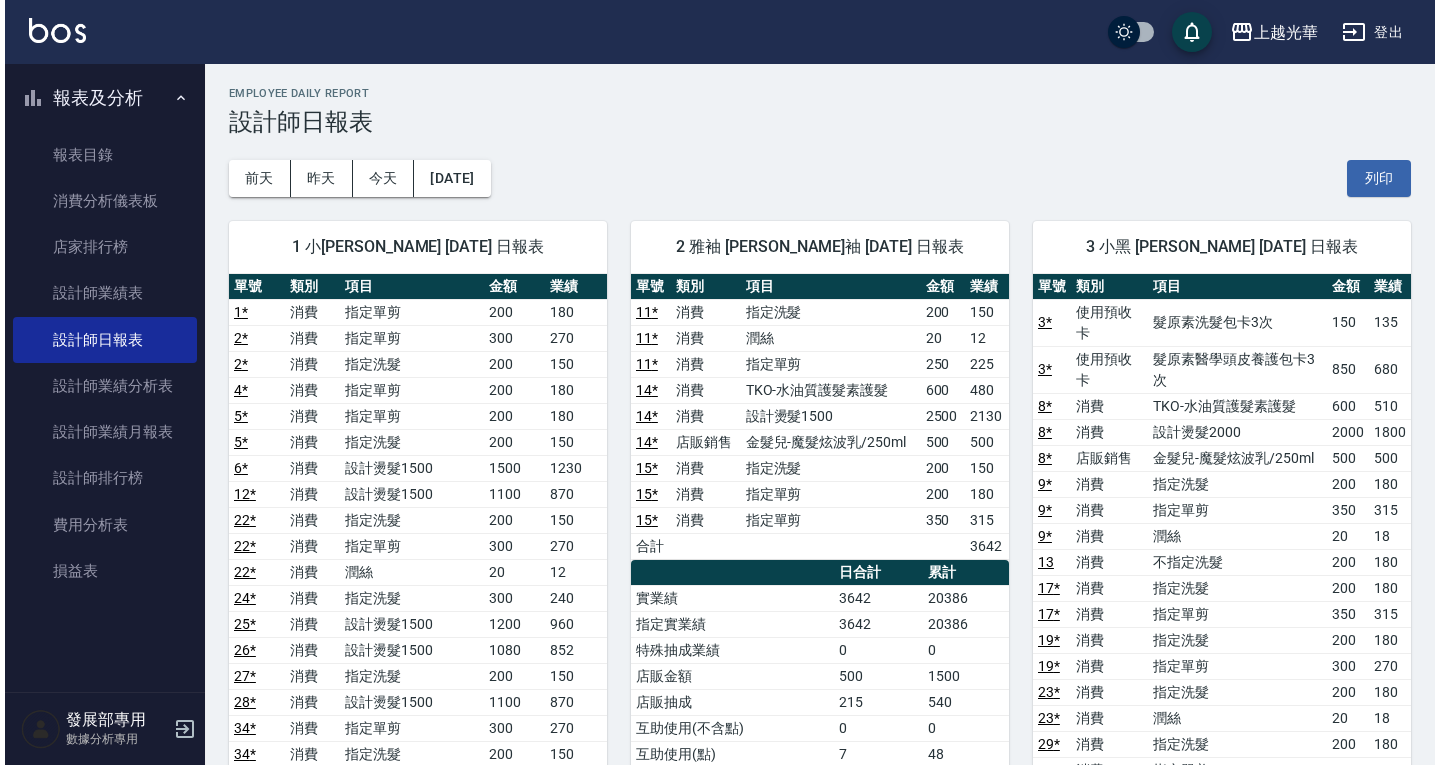scroll, scrollTop: 0, scrollLeft: 0, axis: both 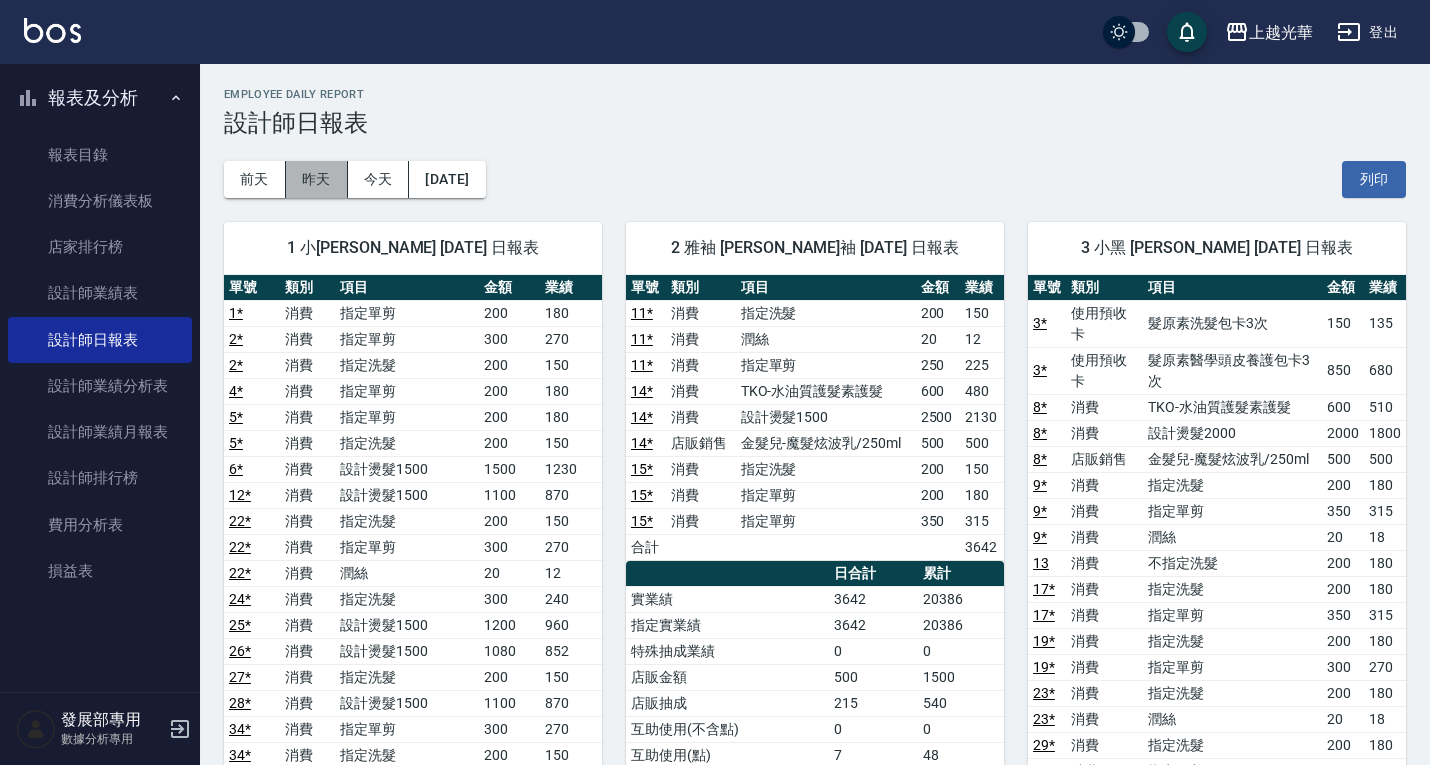 click on "昨天" at bounding box center [317, 179] 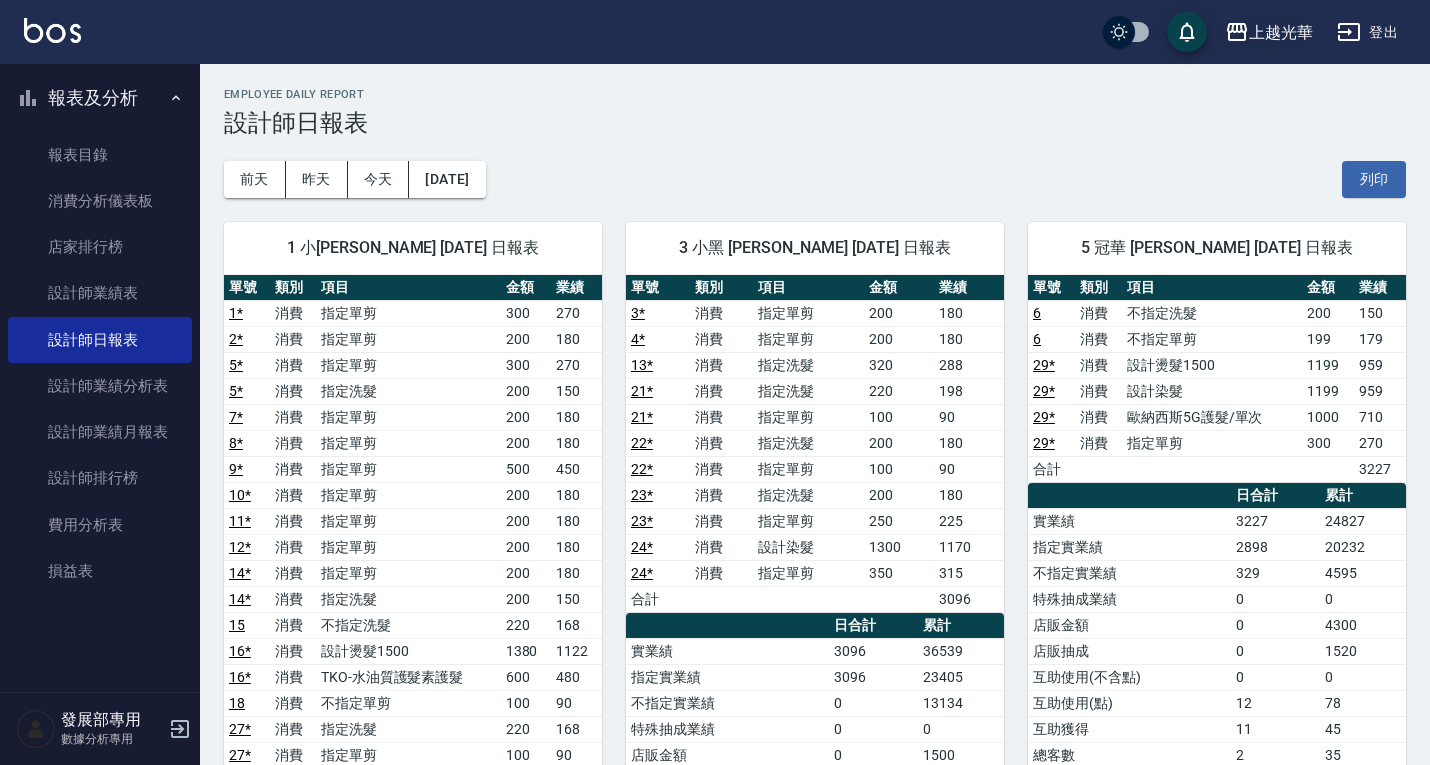 click on "上越光華" at bounding box center [1281, 32] 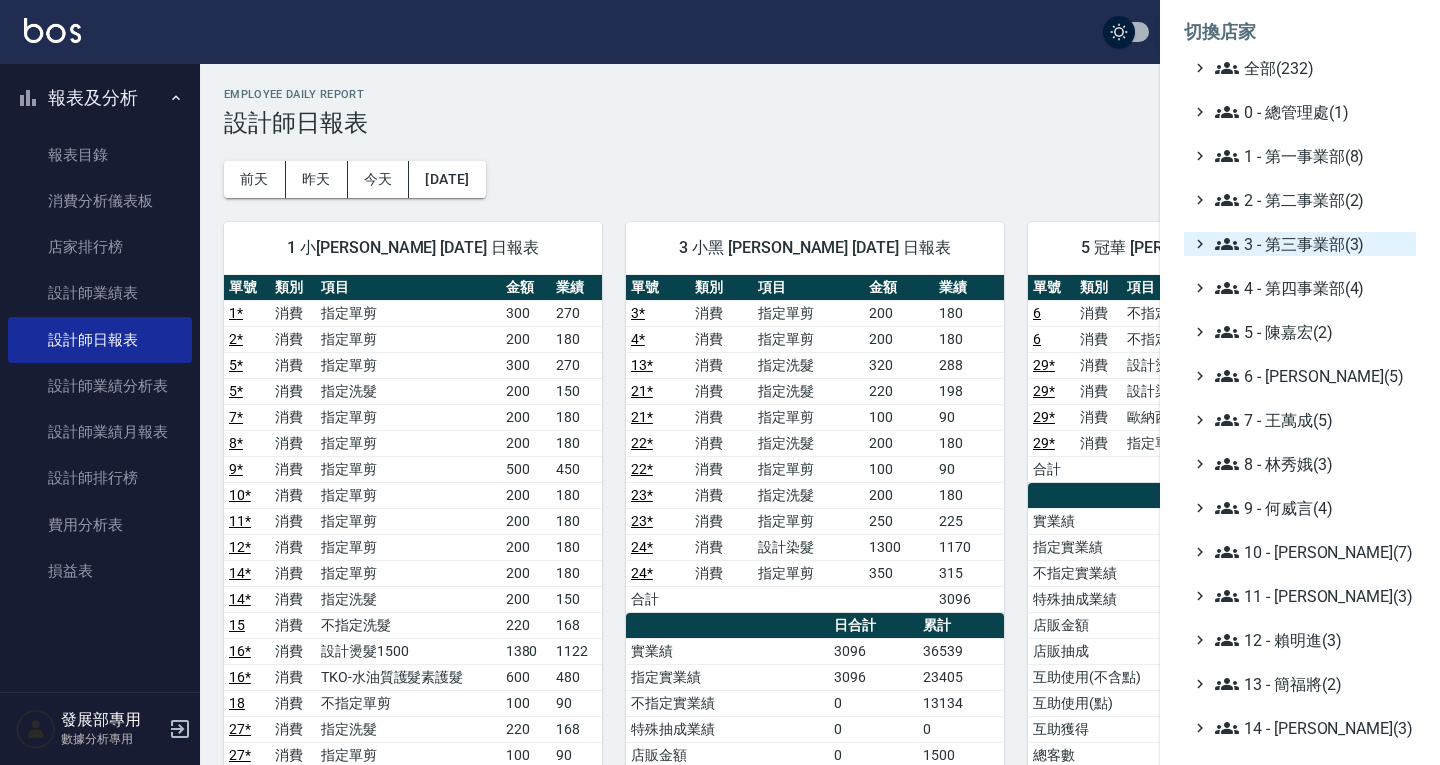 click on "3 - 第三事業部(3)" at bounding box center [1311, 244] 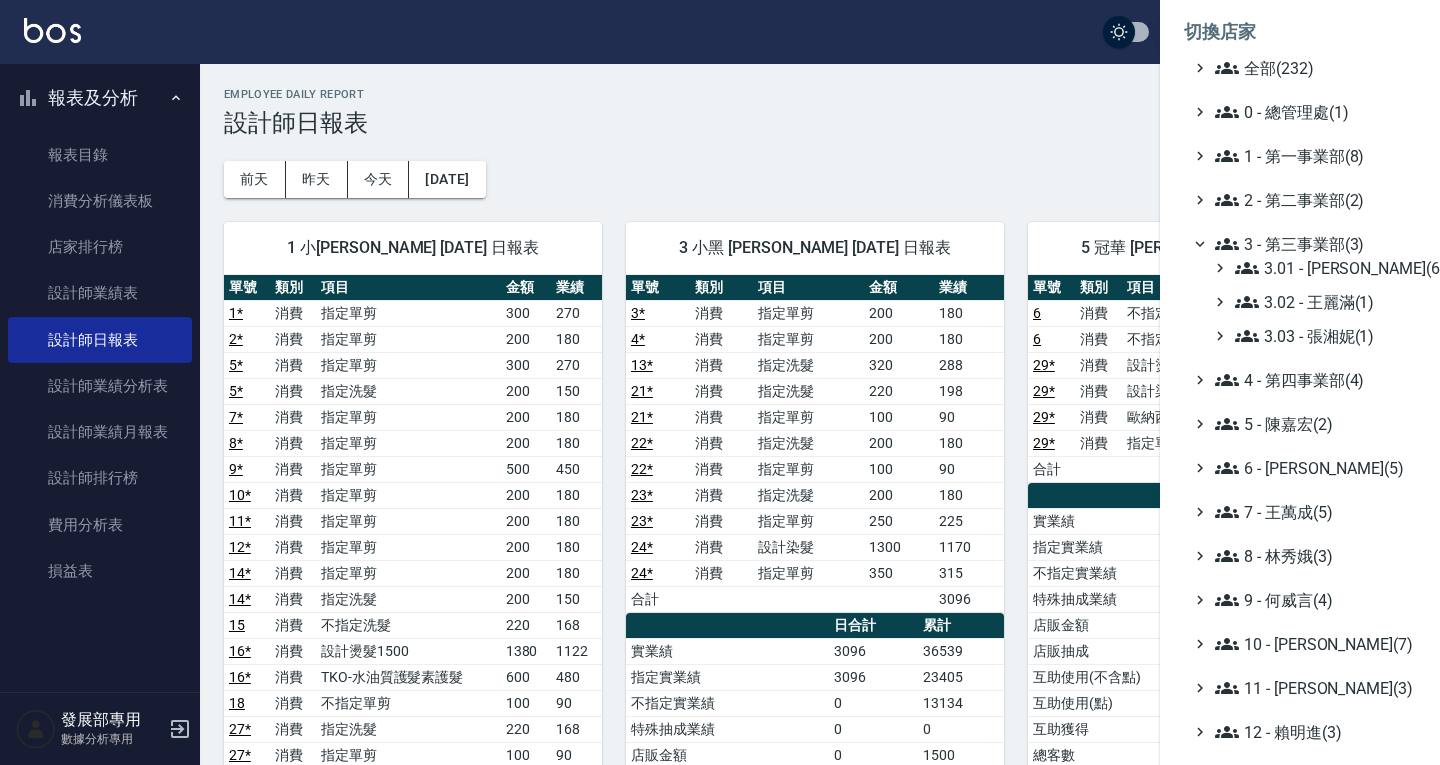 click on "3 - 第三事業部(3)" at bounding box center (1311, 244) 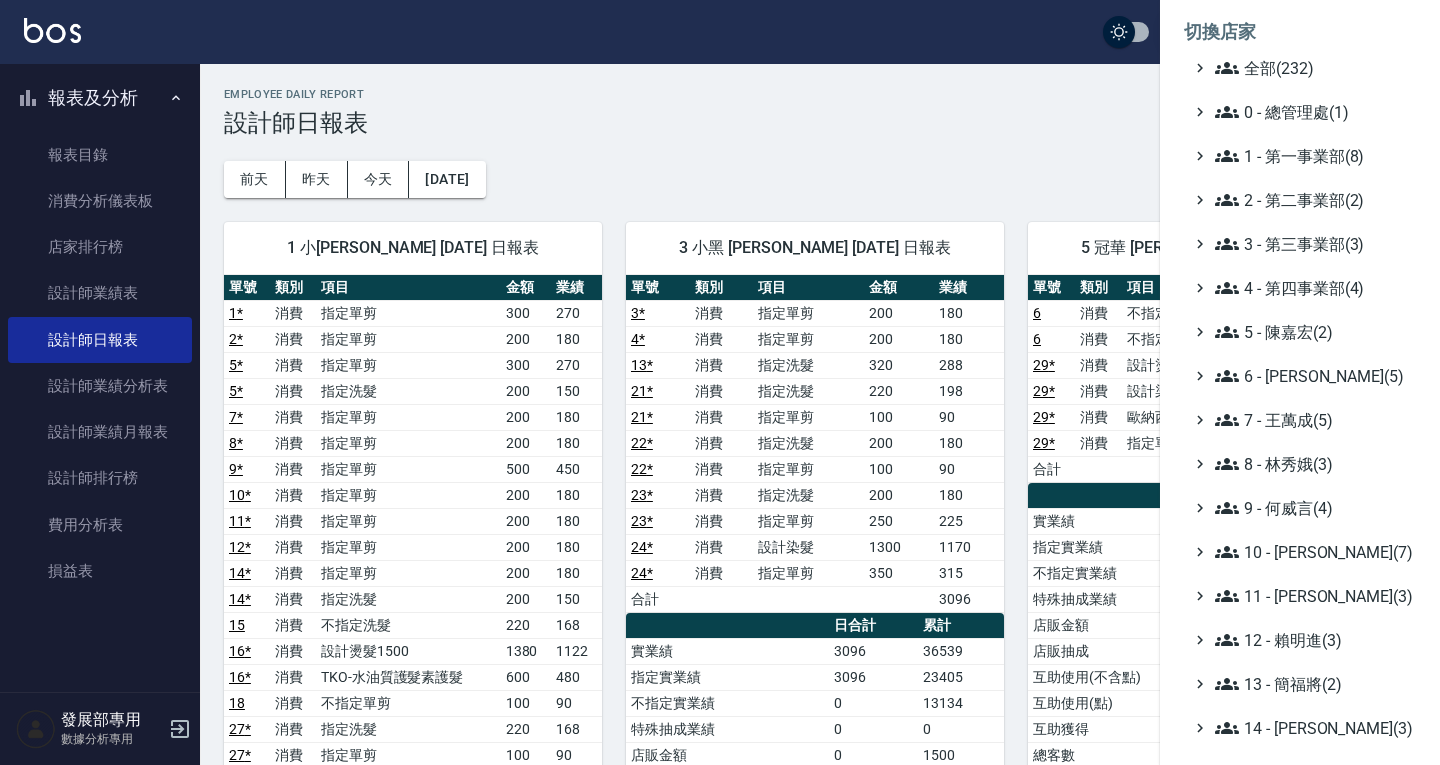 click on "全部(232) 0 - 總管理處(1) 1 - 第一事業部(8) 2 - 第二事業部(2) 3 - 第三事業部(3) 4 - 第四事業部(4) 5 - [PERSON_NAME](2) 6 - [PERSON_NAME](5) 7 - [PERSON_NAME](5) 8 - [PERSON_NAME](3) 9 - [PERSON_NAME](4) 10 - [PERSON_NAME](7) 11 - [PERSON_NAME](3) 12 - [PERSON_NAME](3) 13 - 簡福將(2) 14 - [PERSON_NAME](3) 16 - [PERSON_NAME](1) 17 - [PERSON_NAME]原(4) 18 - 單店(3) 19 - [GEOGRAPHIC_DATA](3) 20 - 測試區(1) 21 - 歷史區(35)  - BeautyOS(9)" at bounding box center (1300, 552) 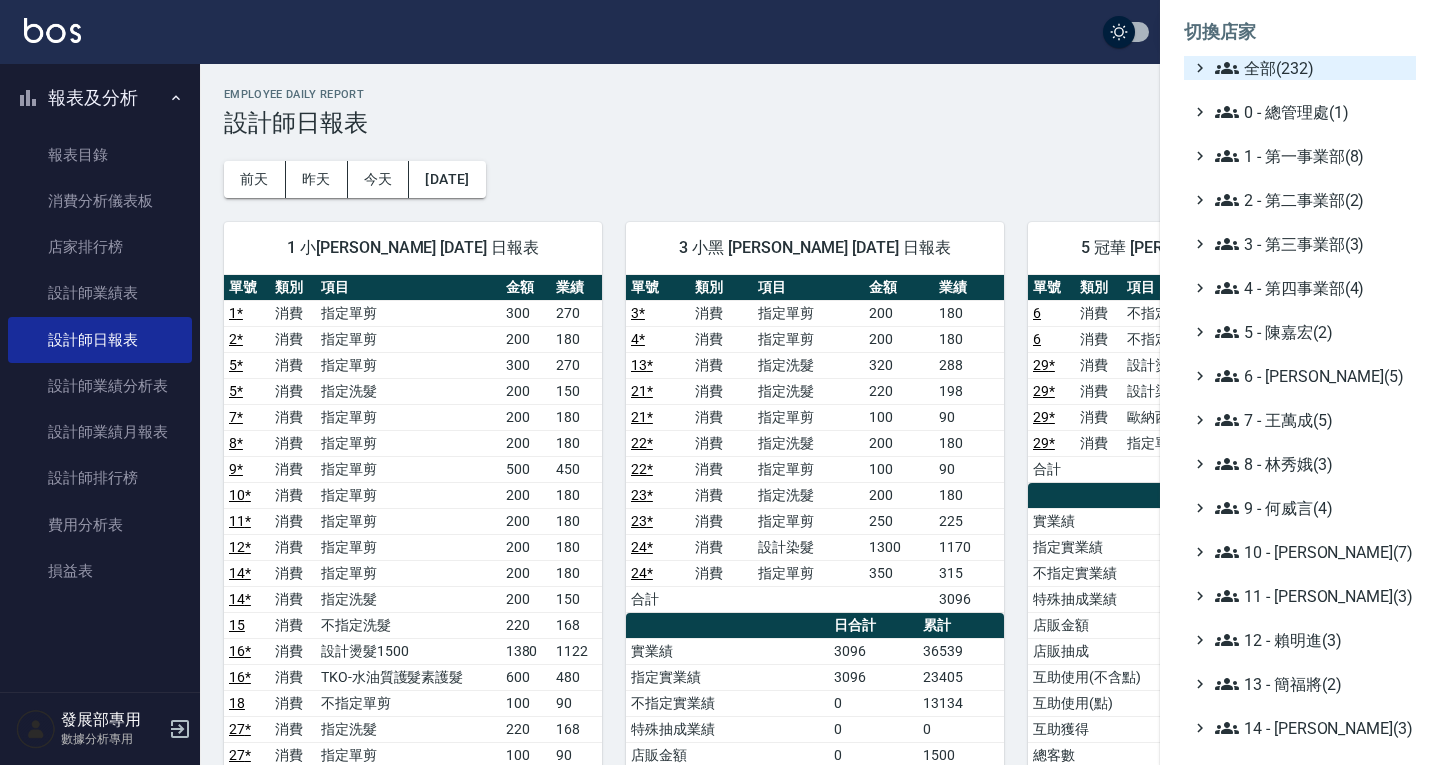 click on "全部(232)" at bounding box center [1311, 68] 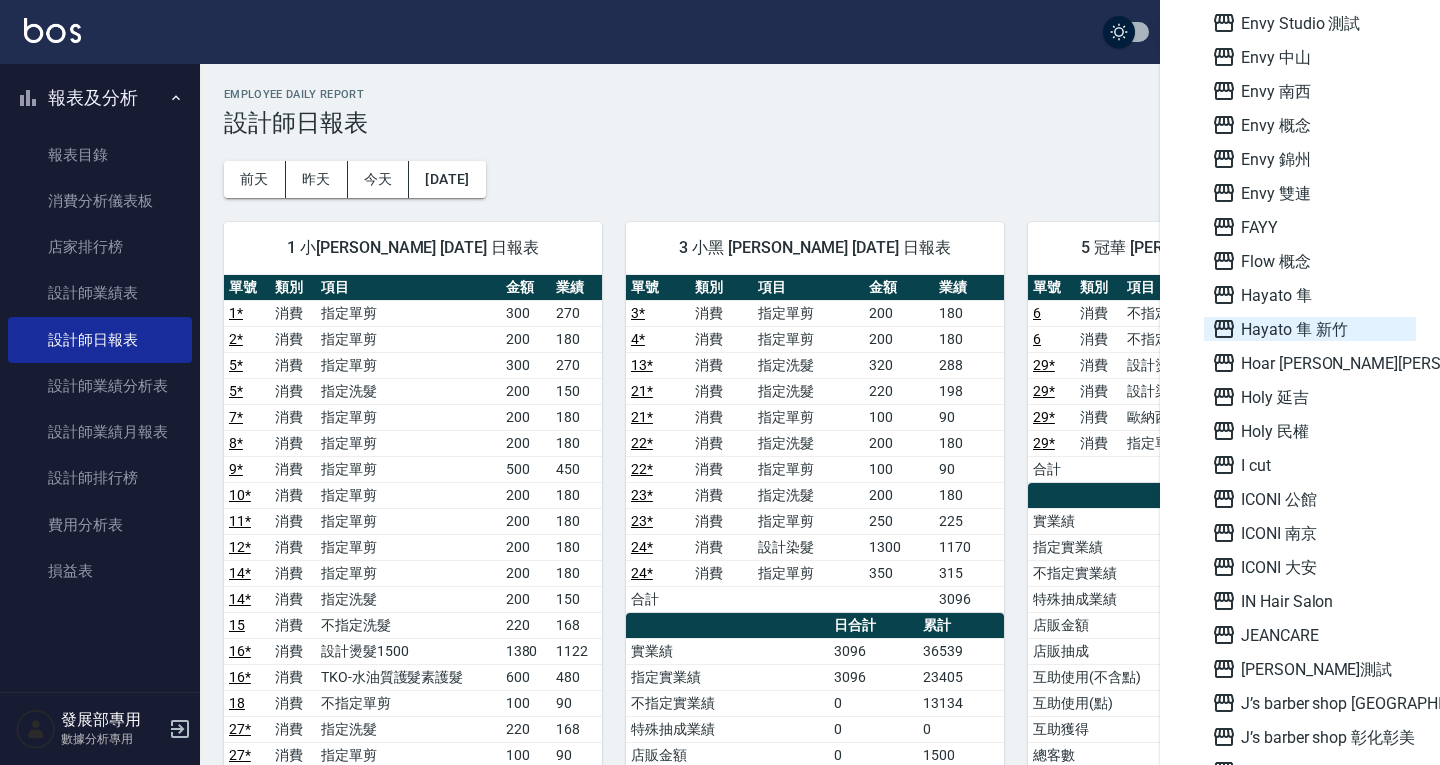 scroll, scrollTop: 1600, scrollLeft: 0, axis: vertical 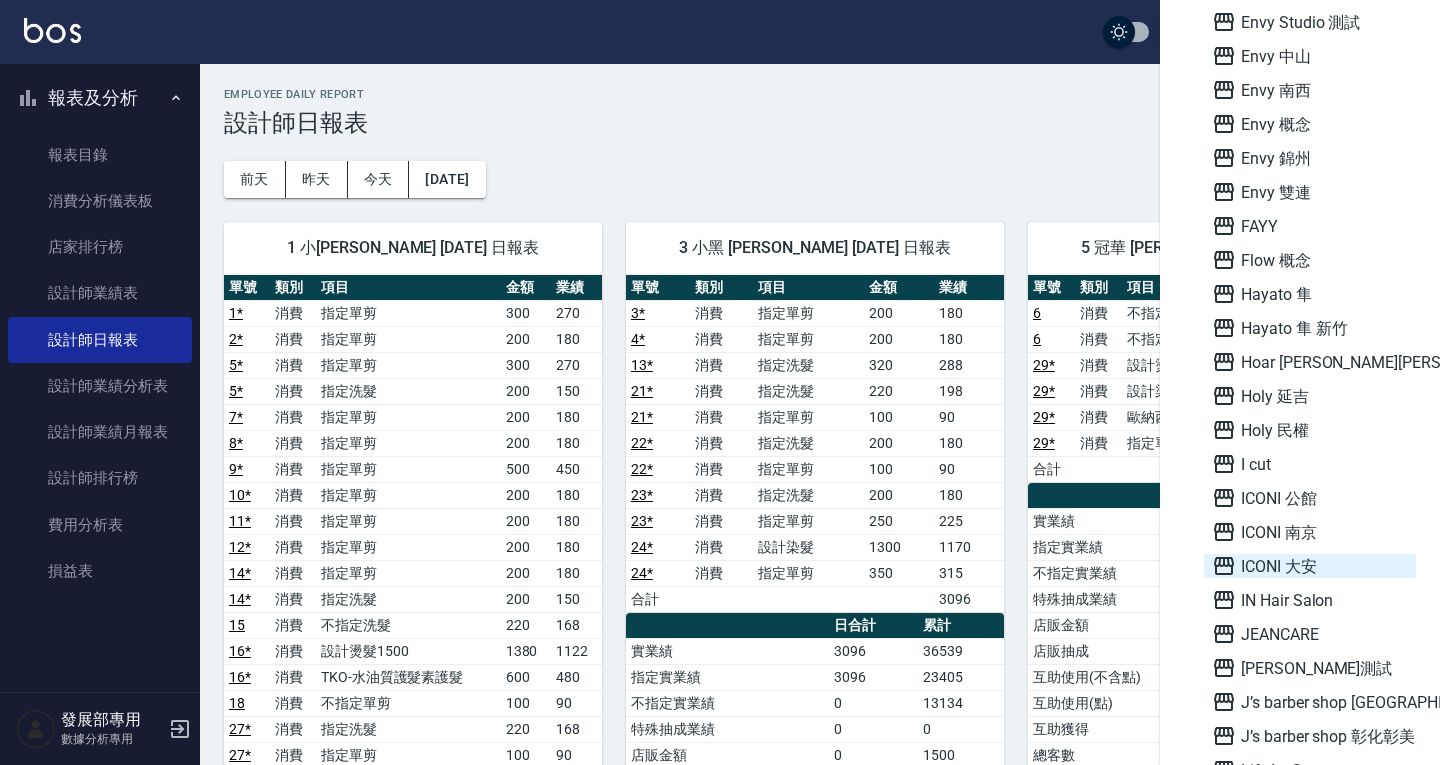 click on "ICONI 大安" at bounding box center (1310, 566) 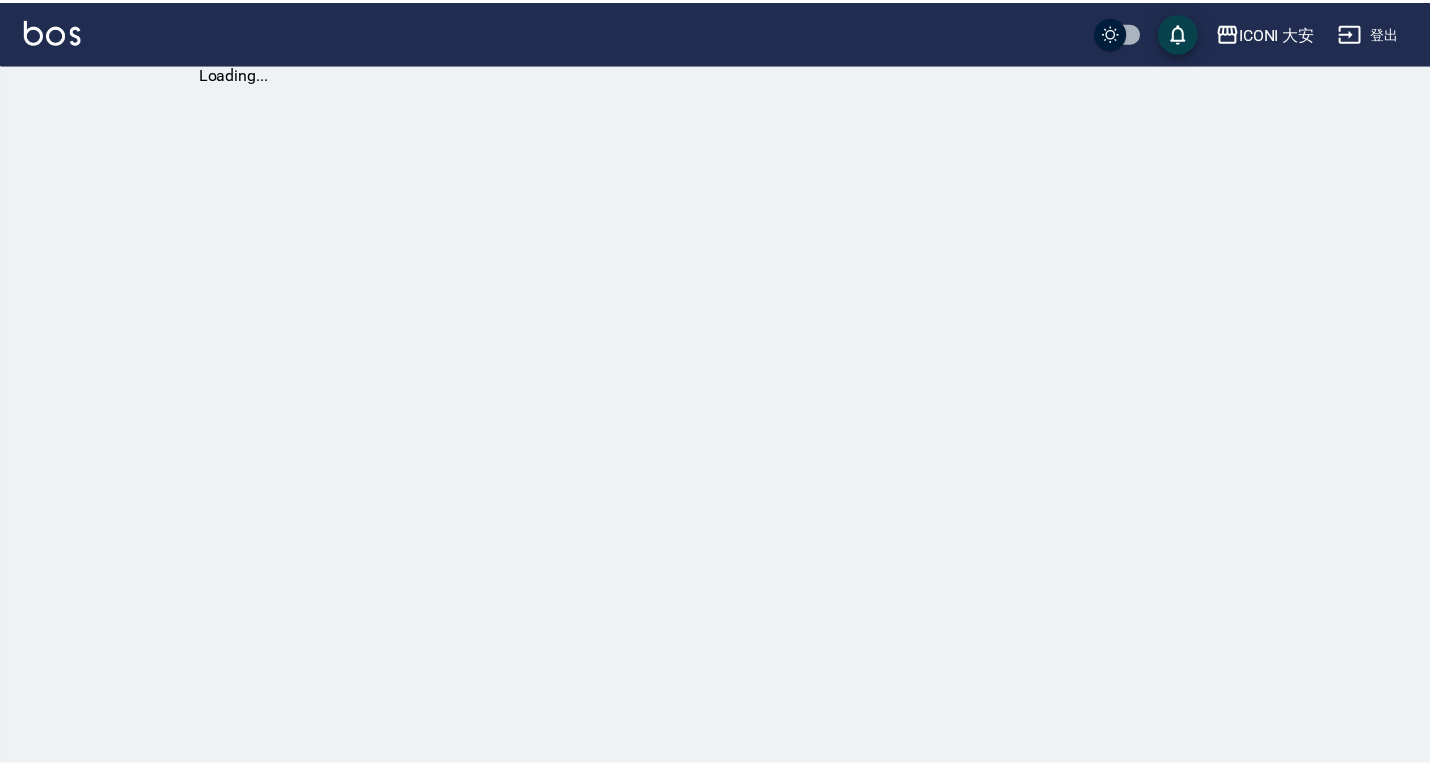 scroll, scrollTop: 0, scrollLeft: 0, axis: both 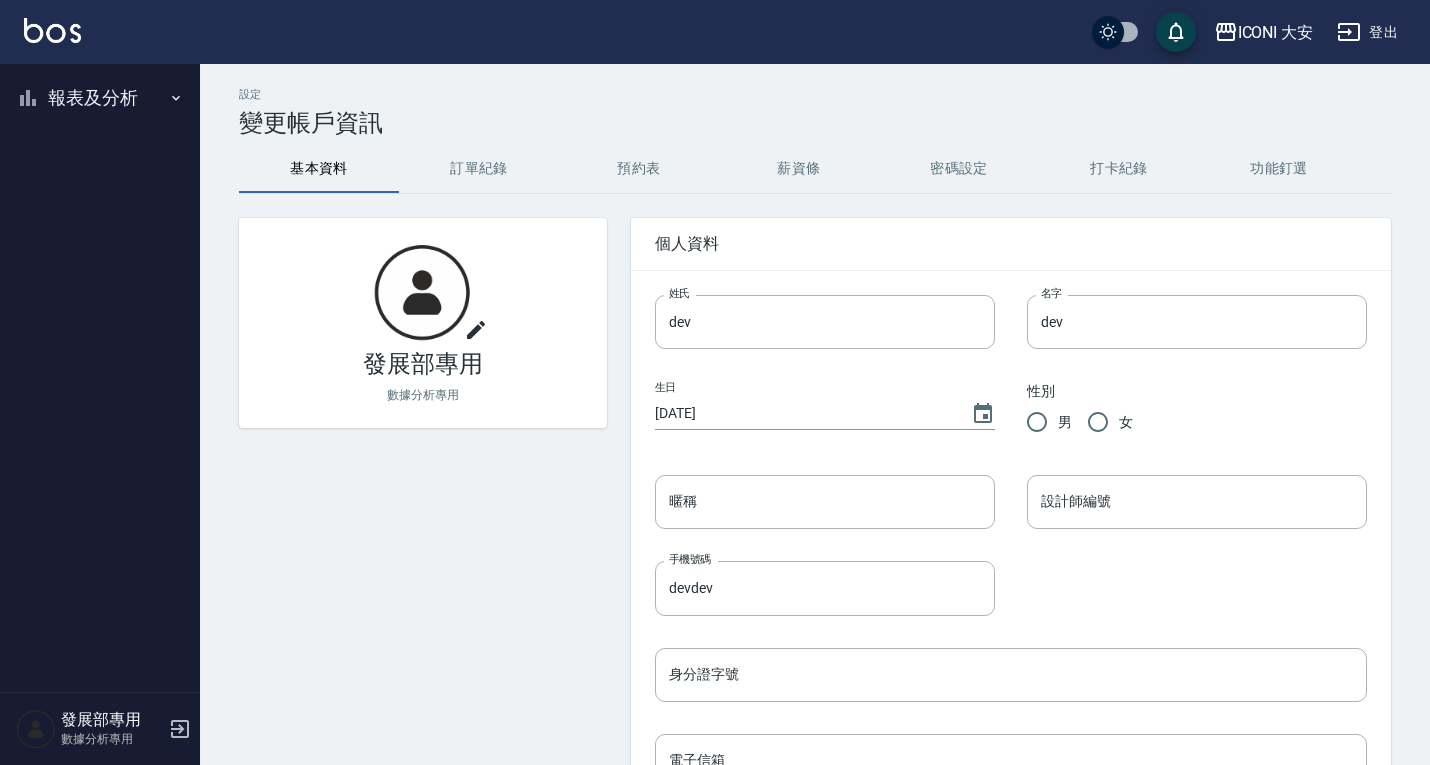 click on "報表及分析" at bounding box center (100, 98) 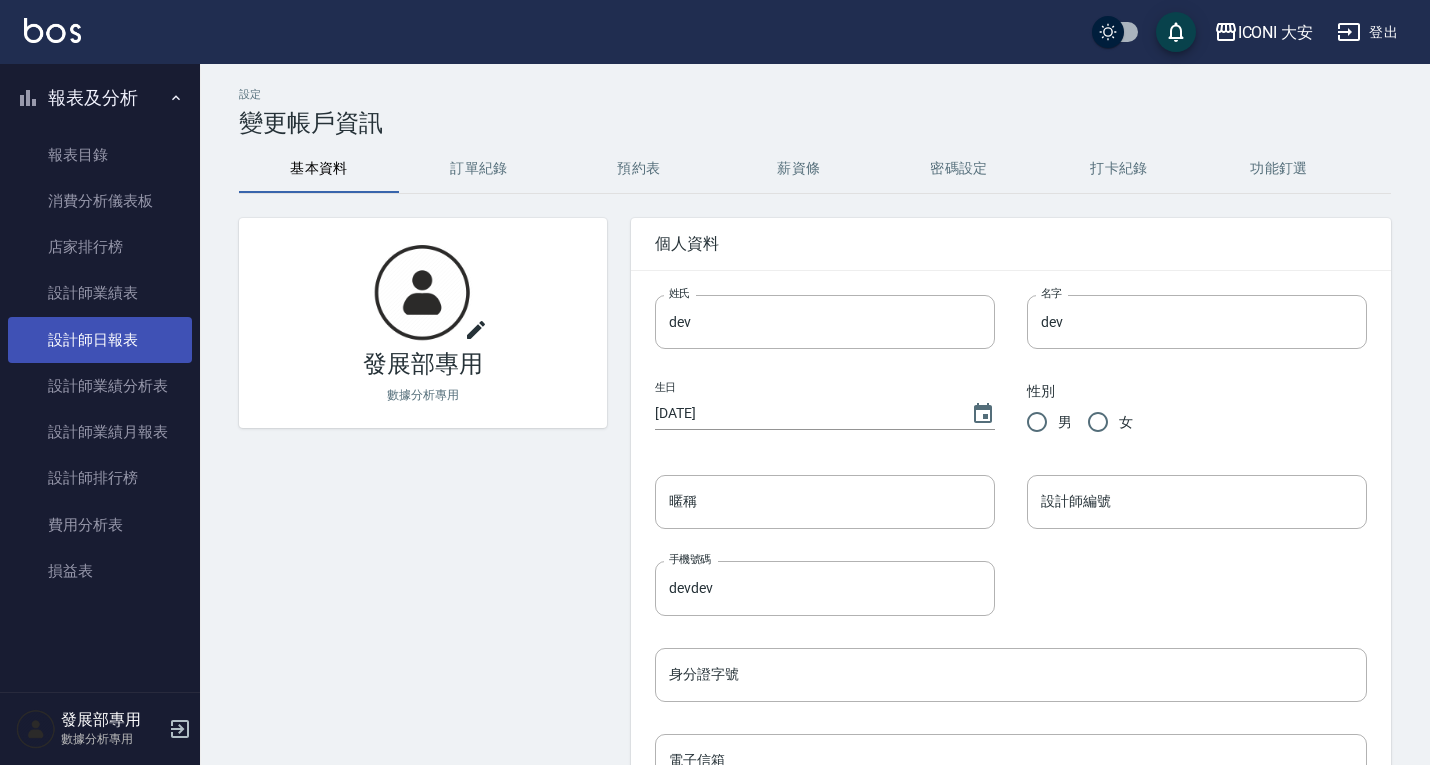click on "設計師日報表" at bounding box center [100, 340] 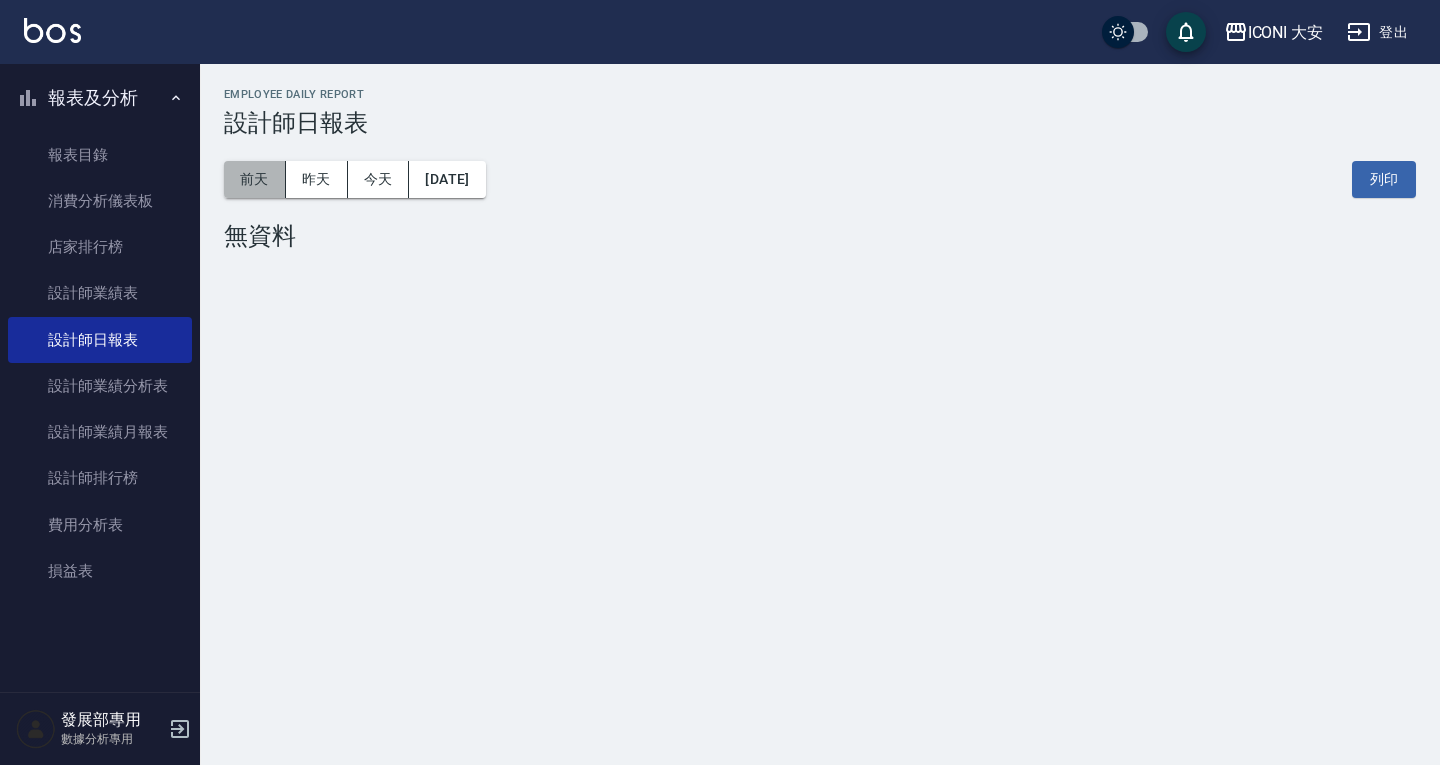 click on "前天" at bounding box center [255, 179] 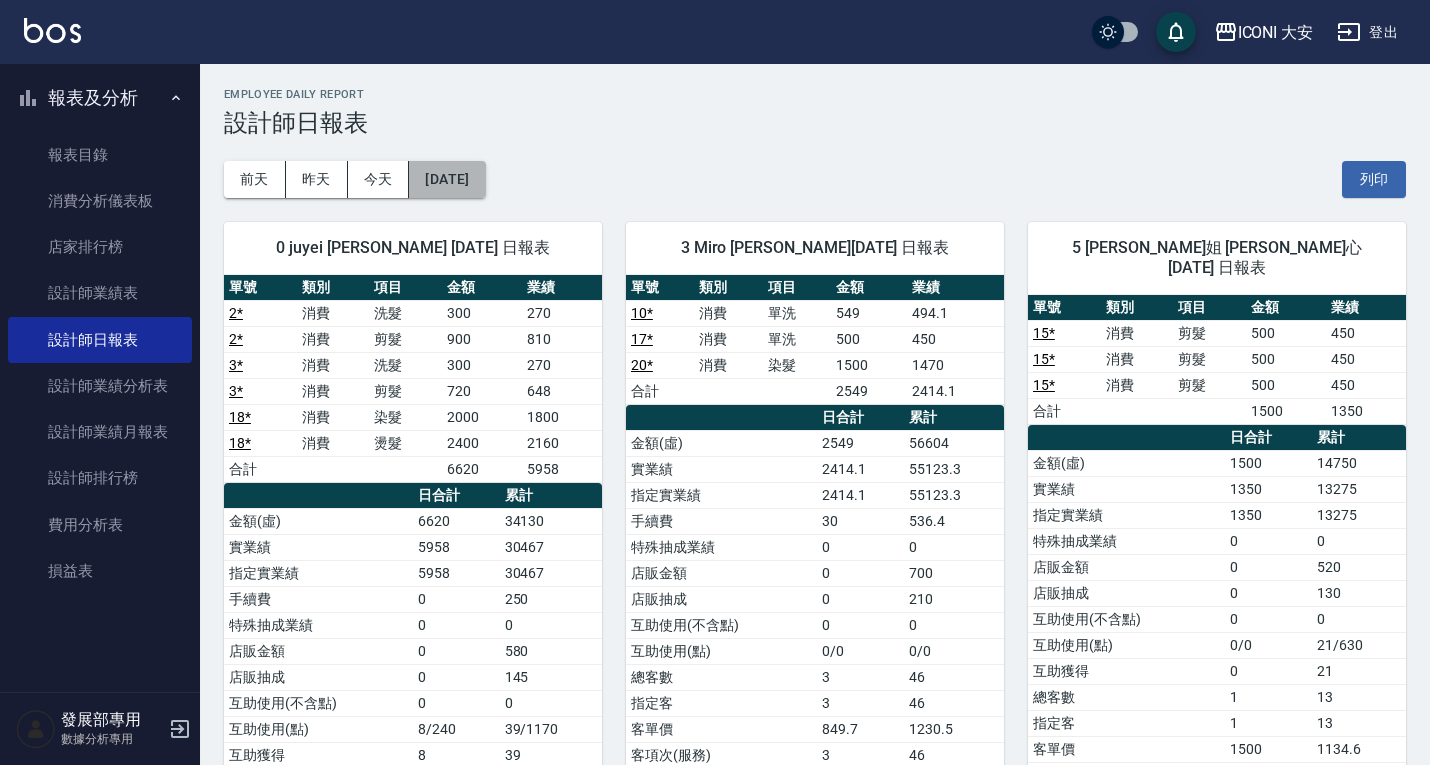 click on "[DATE]" at bounding box center (447, 179) 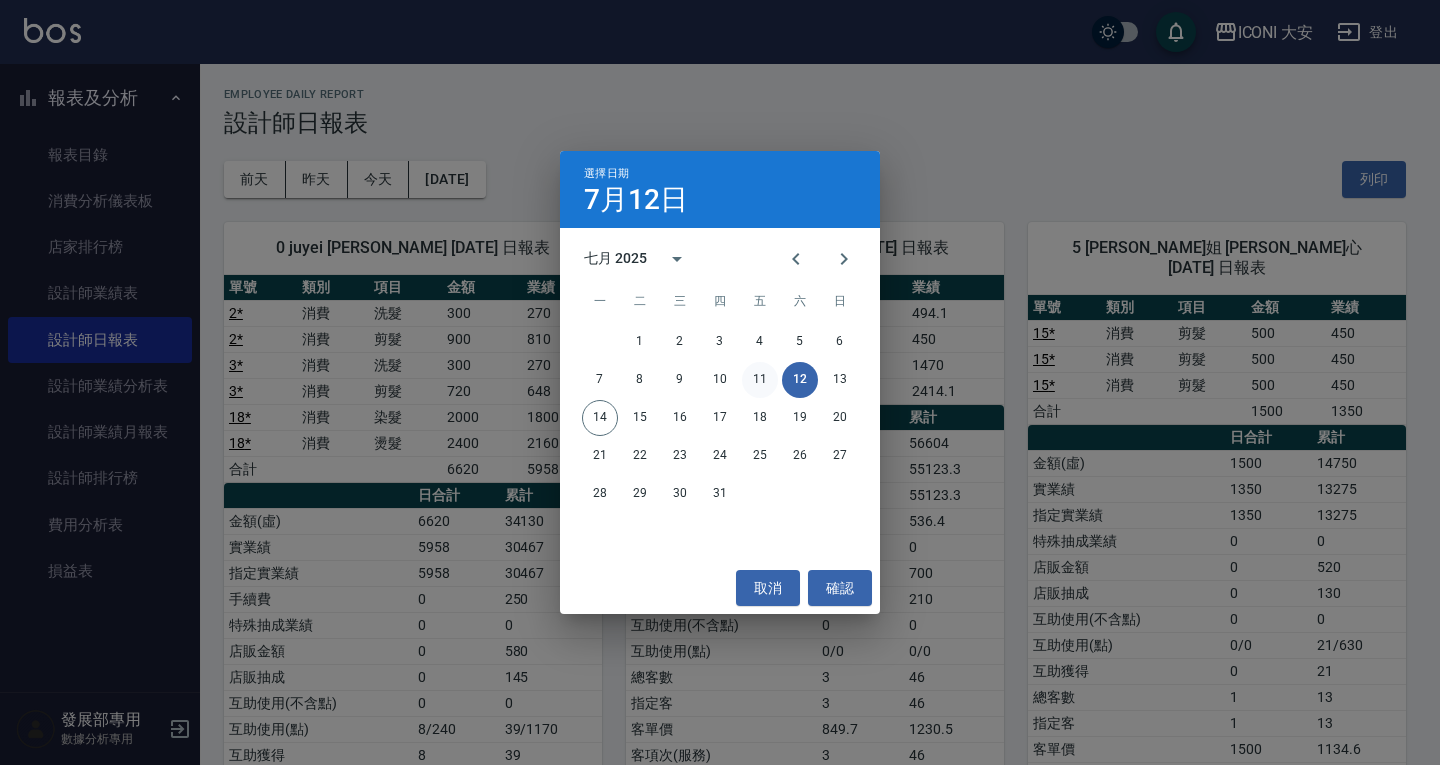 click on "11" at bounding box center (760, 380) 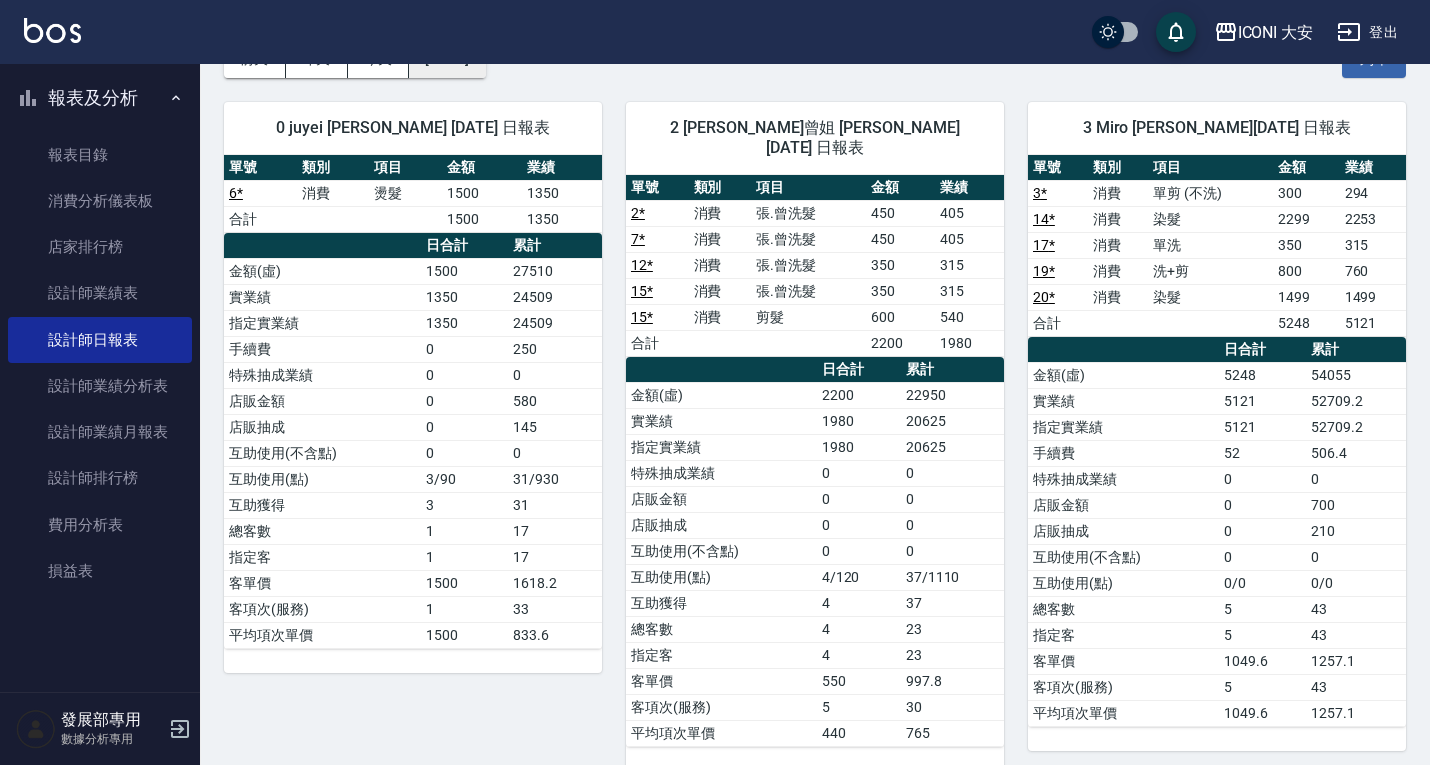 scroll, scrollTop: 0, scrollLeft: 0, axis: both 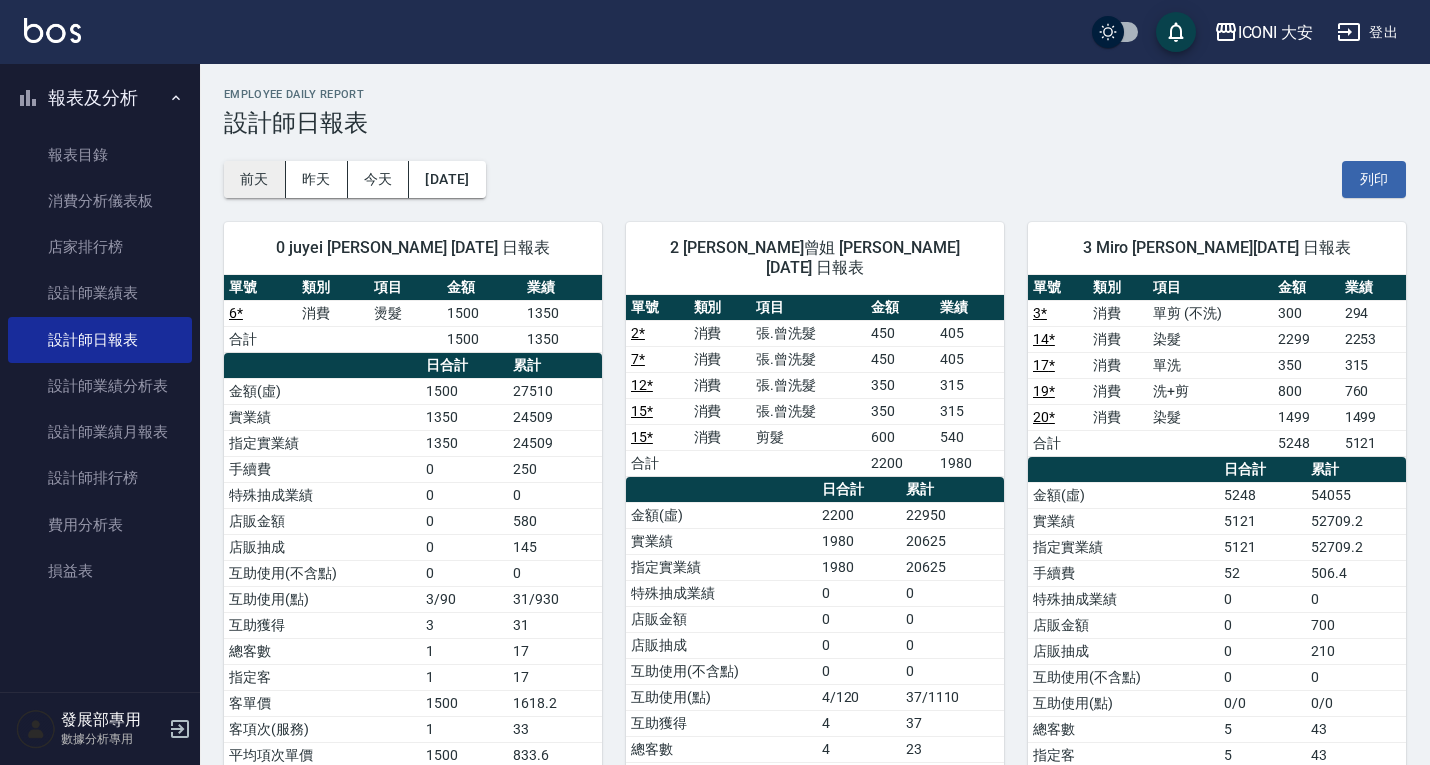 click on "前天" at bounding box center [255, 179] 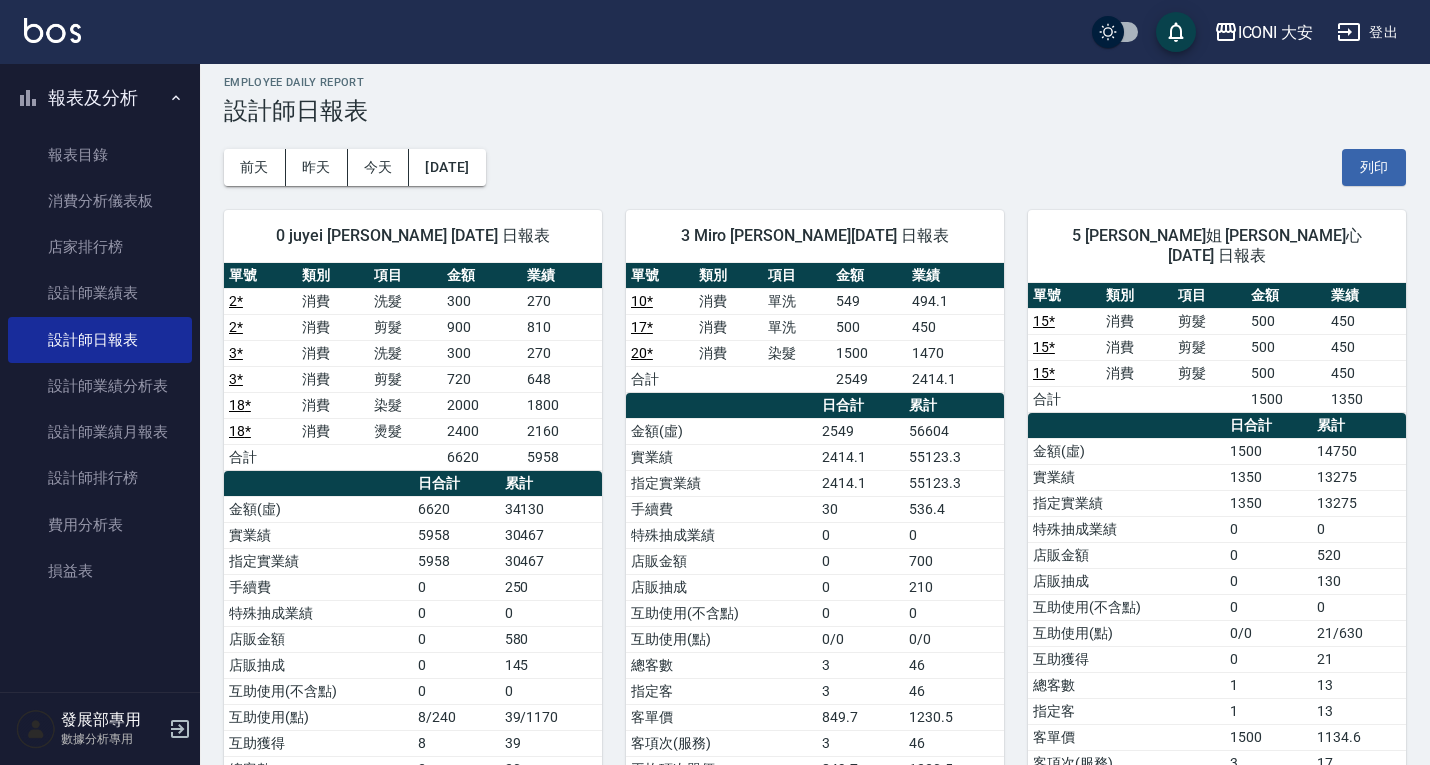 scroll, scrollTop: 0, scrollLeft: 0, axis: both 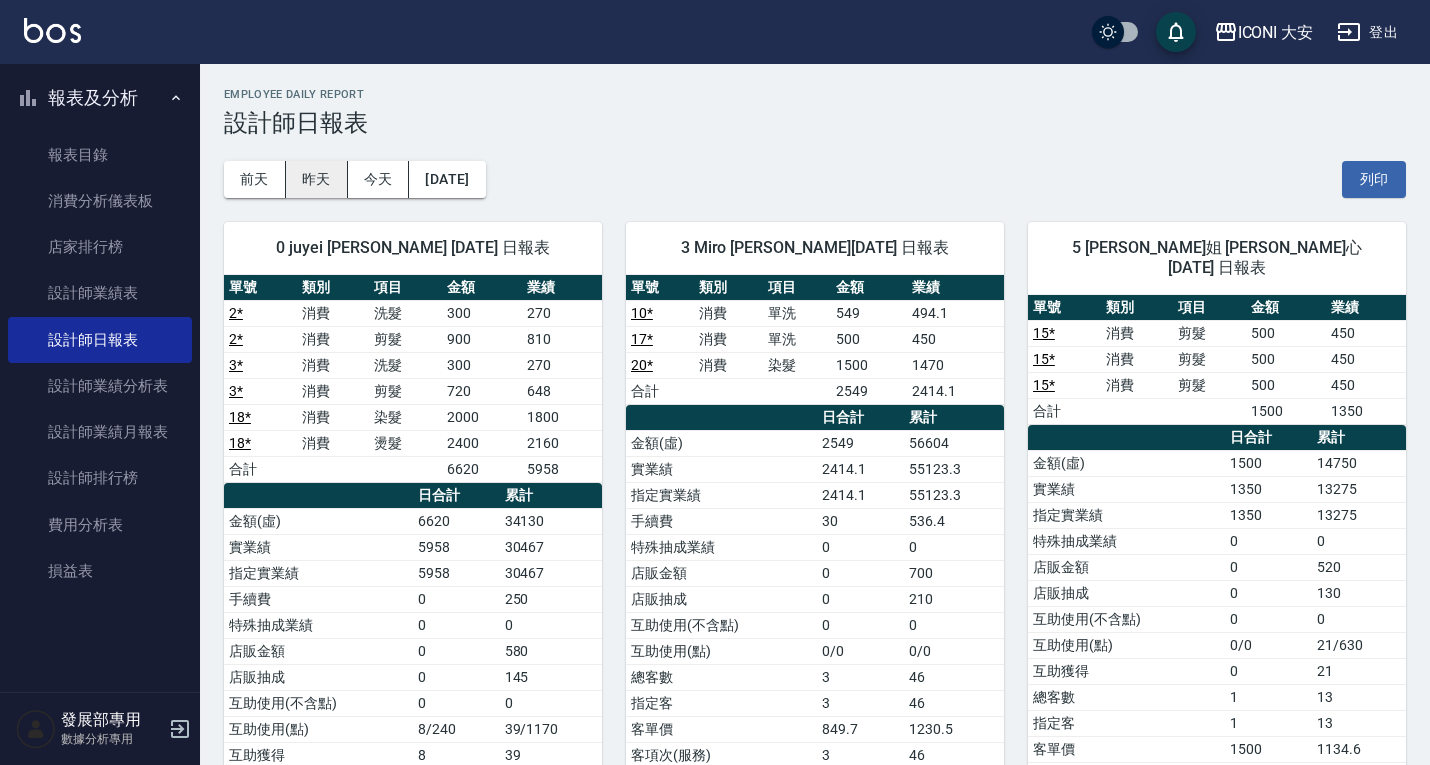 click on "昨天" at bounding box center [317, 179] 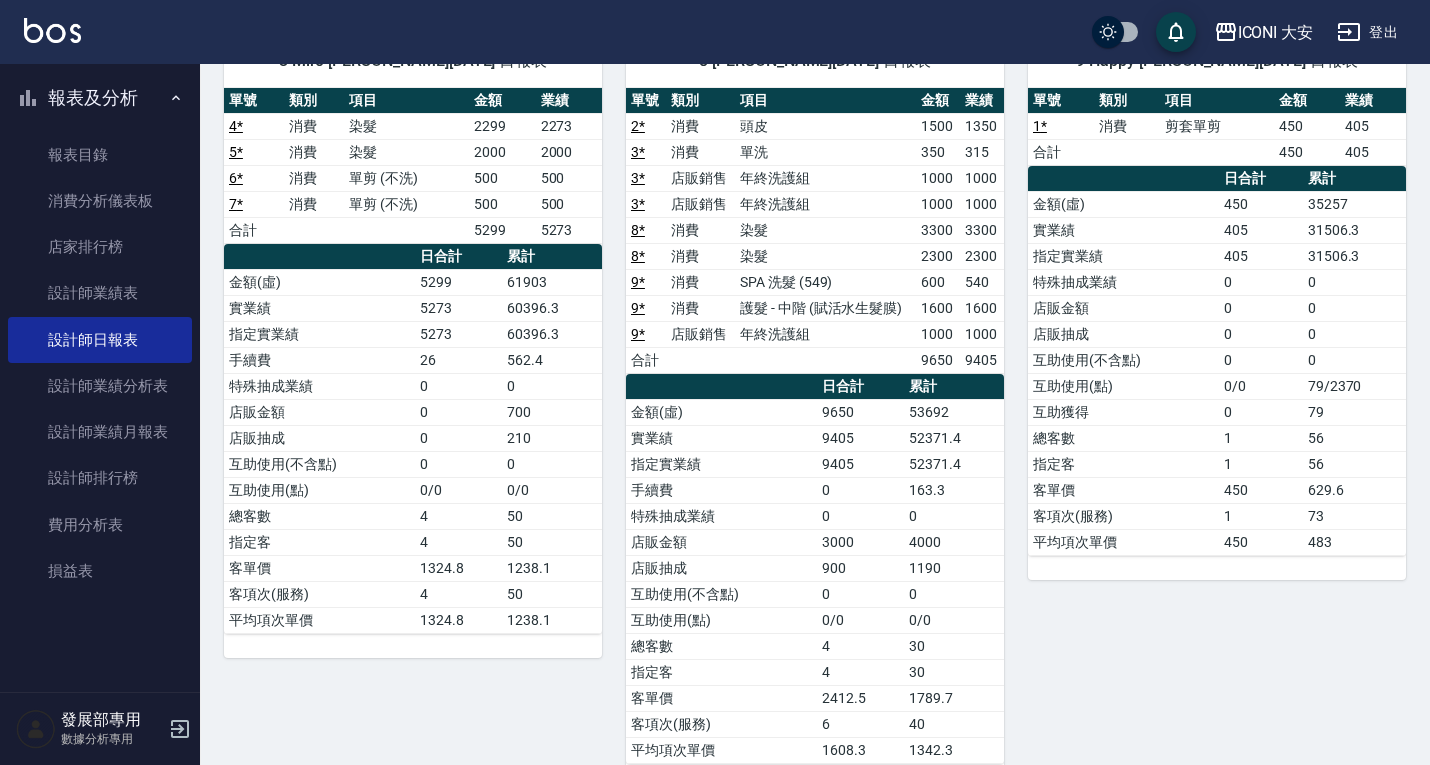 scroll, scrollTop: 133, scrollLeft: 0, axis: vertical 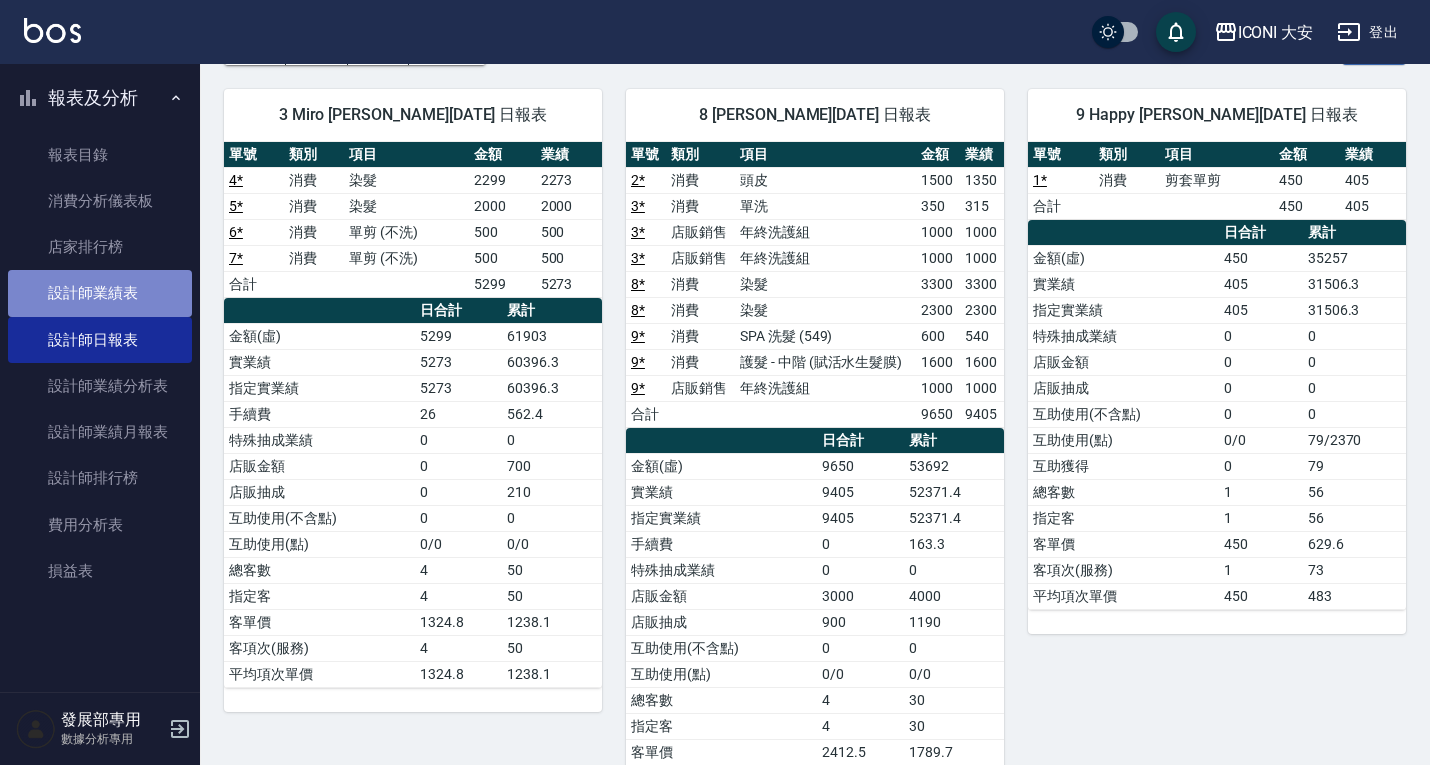 click on "設計師業績表" at bounding box center [100, 293] 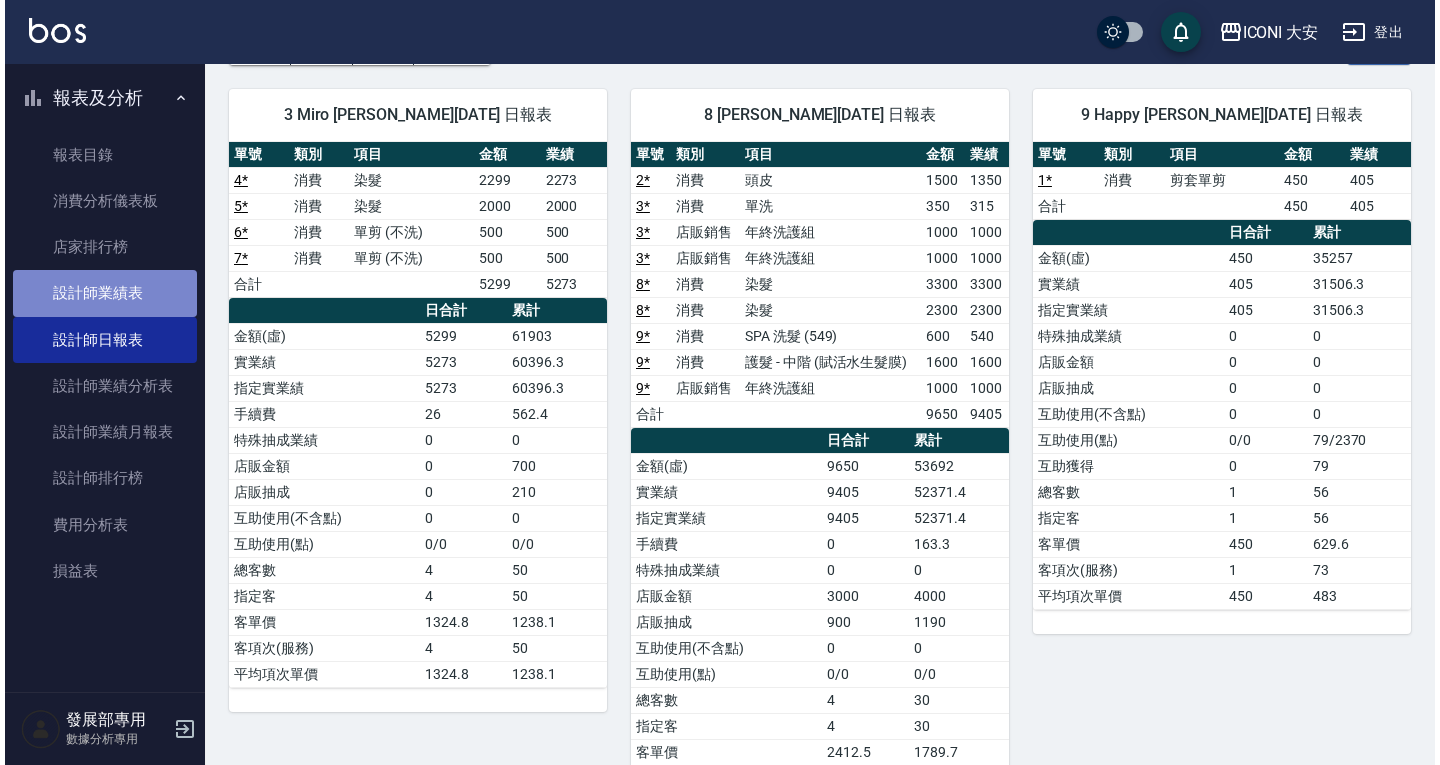 scroll, scrollTop: 0, scrollLeft: 0, axis: both 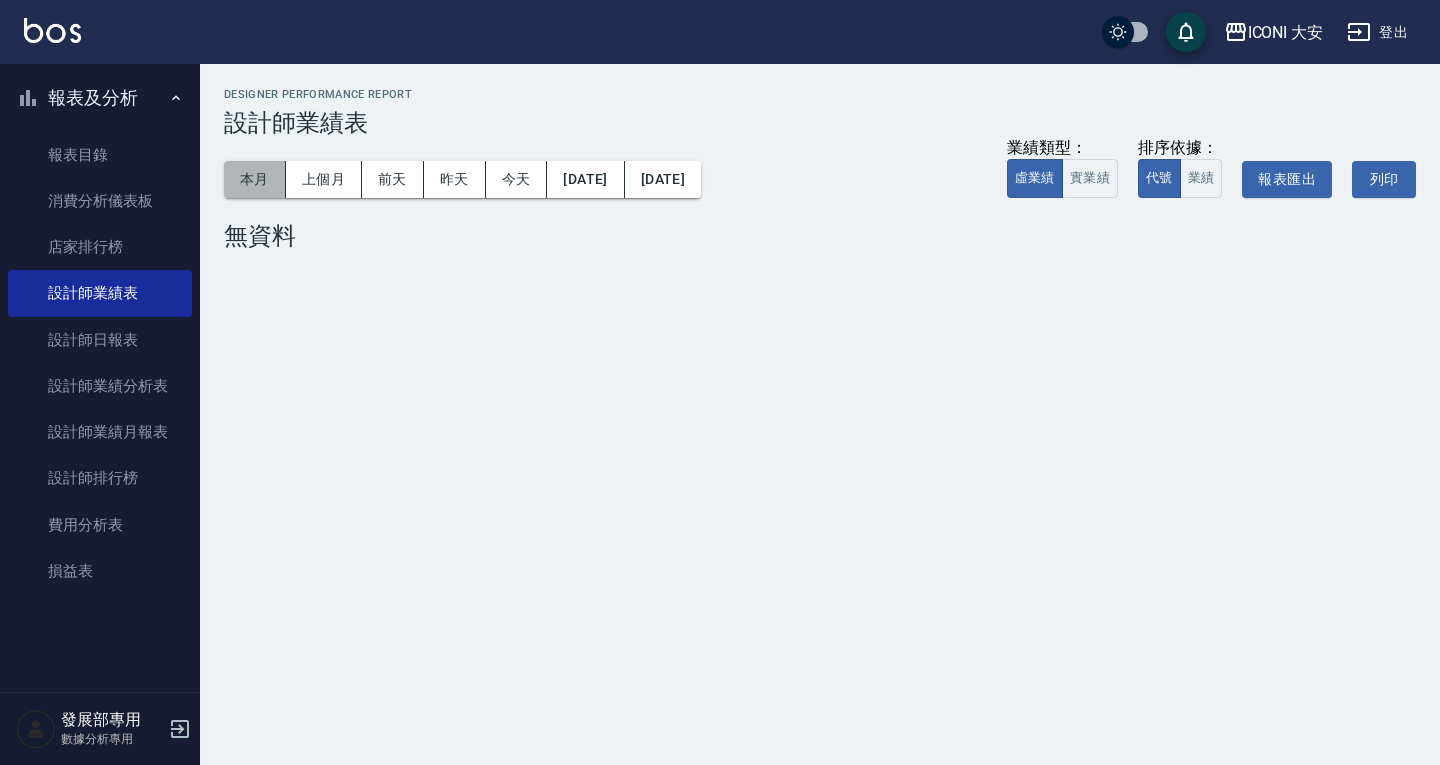 click on "本月" at bounding box center (255, 179) 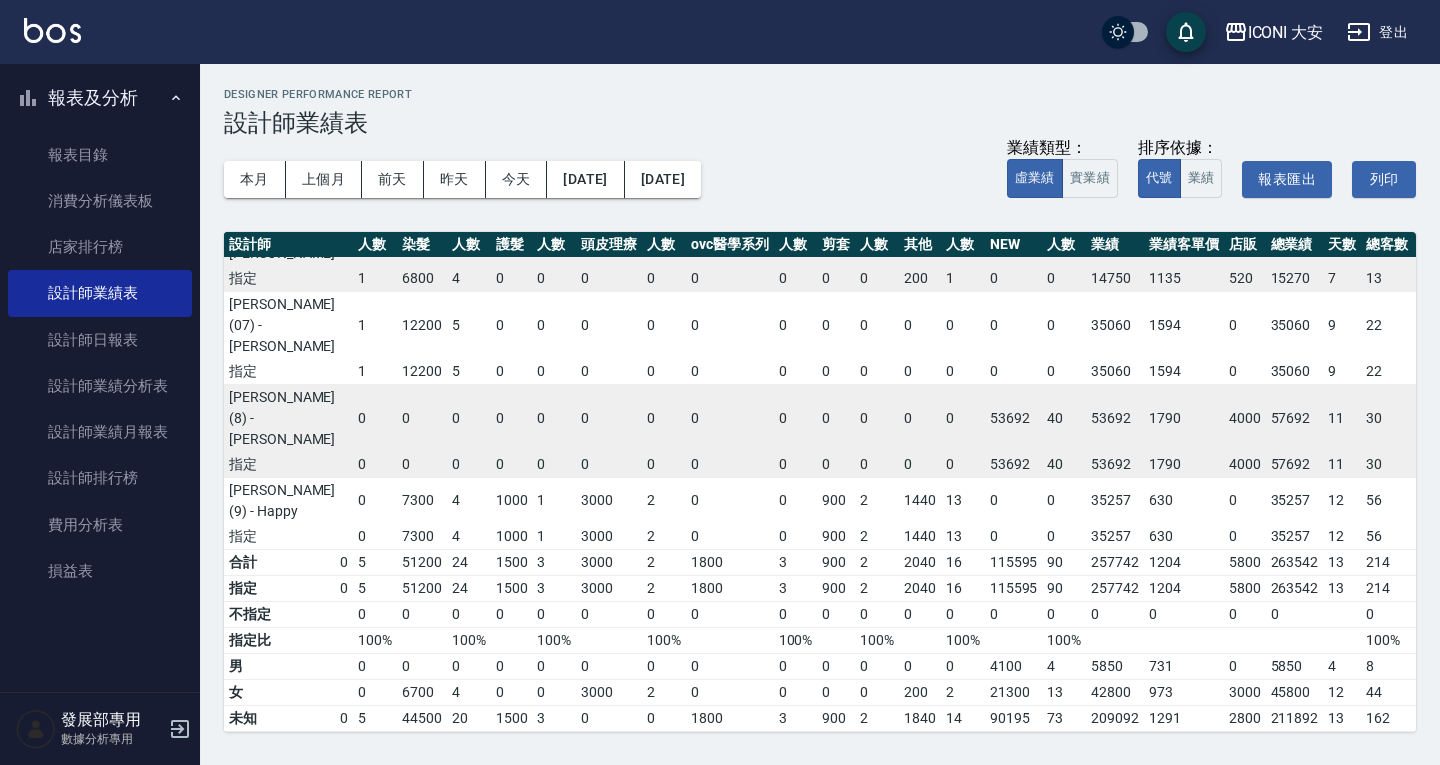 scroll, scrollTop: 0, scrollLeft: 224, axis: horizontal 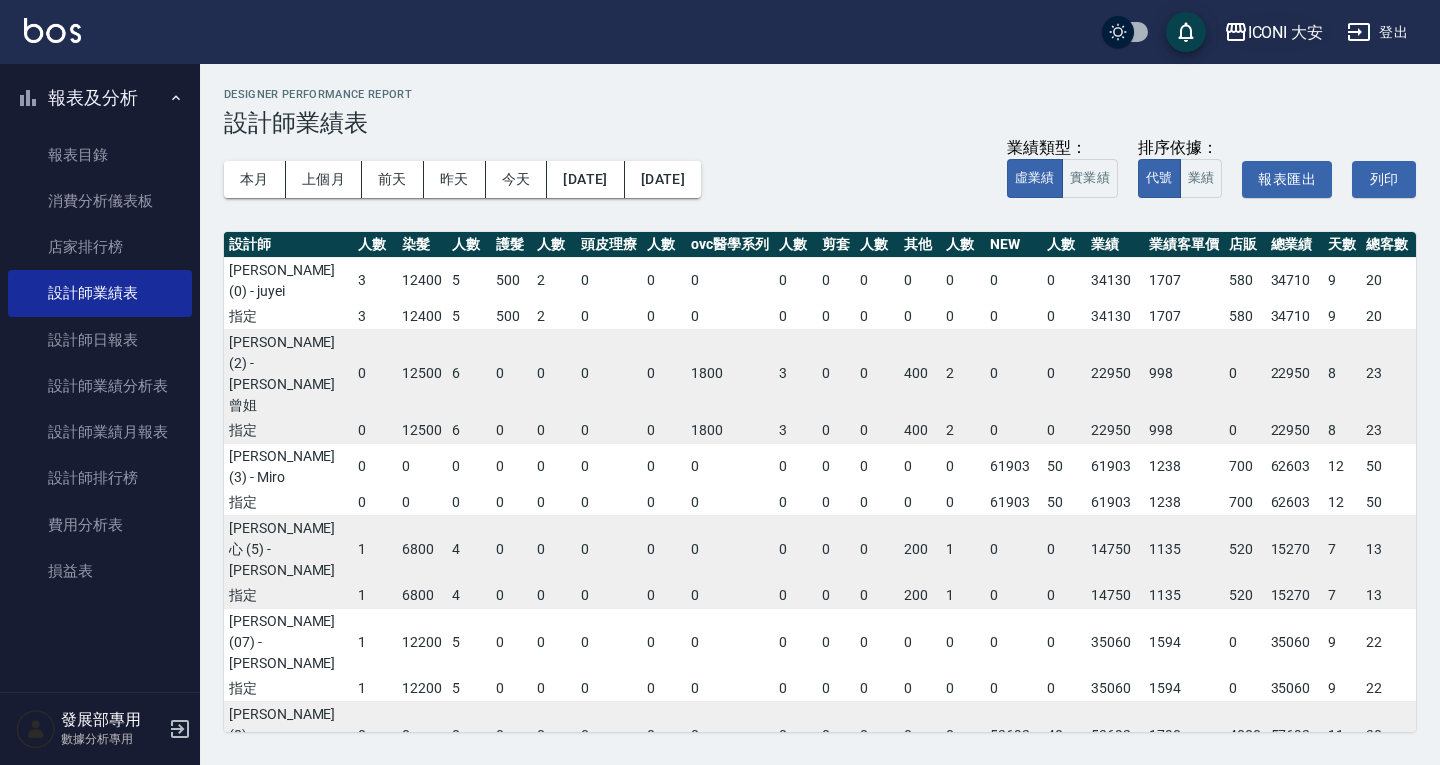 click on "ICONI 大安" at bounding box center [1286, 32] 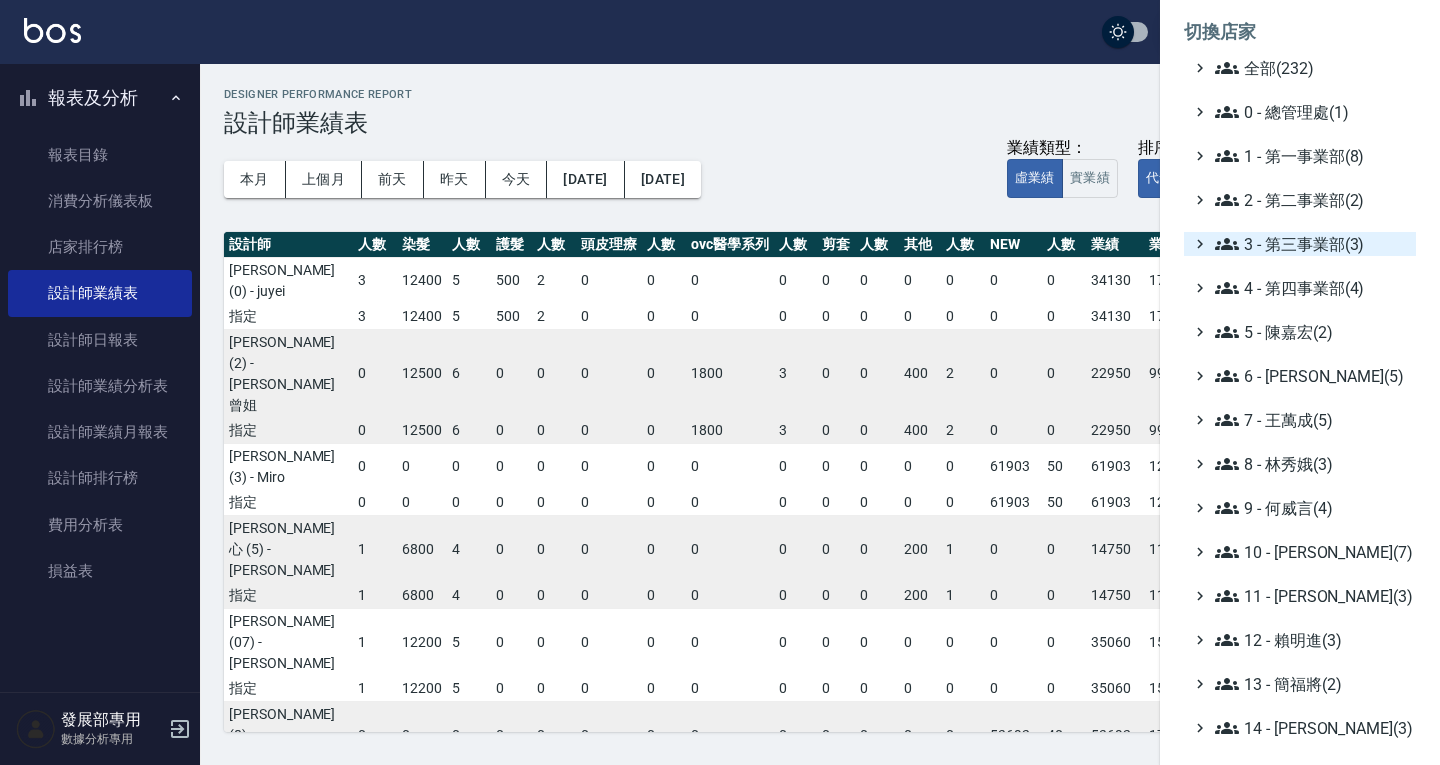 click on "3 - 第三事業部(3)" at bounding box center (1311, 244) 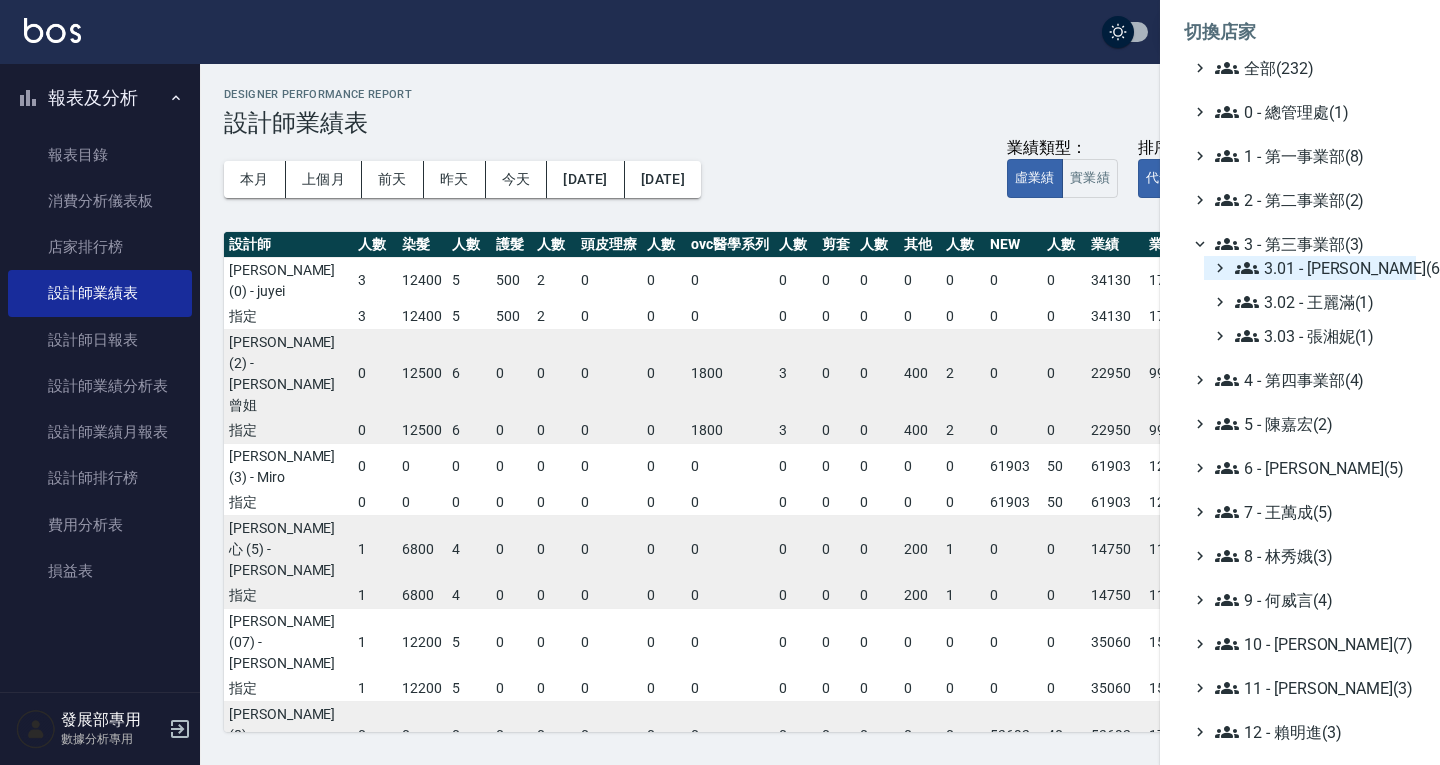 click on "3.01 - 蔡承翰(6)" at bounding box center (1321, 268) 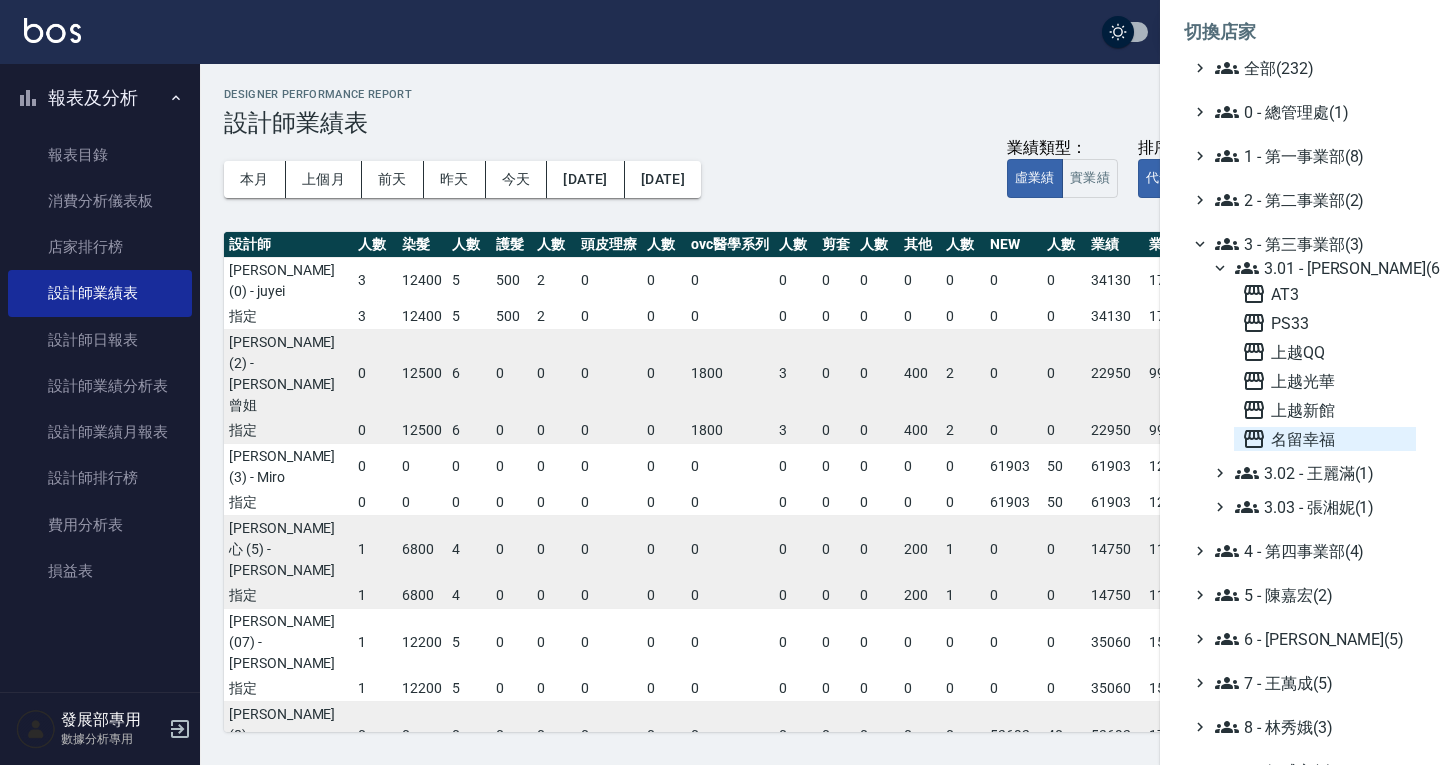 click on "名留幸福" at bounding box center (1325, 439) 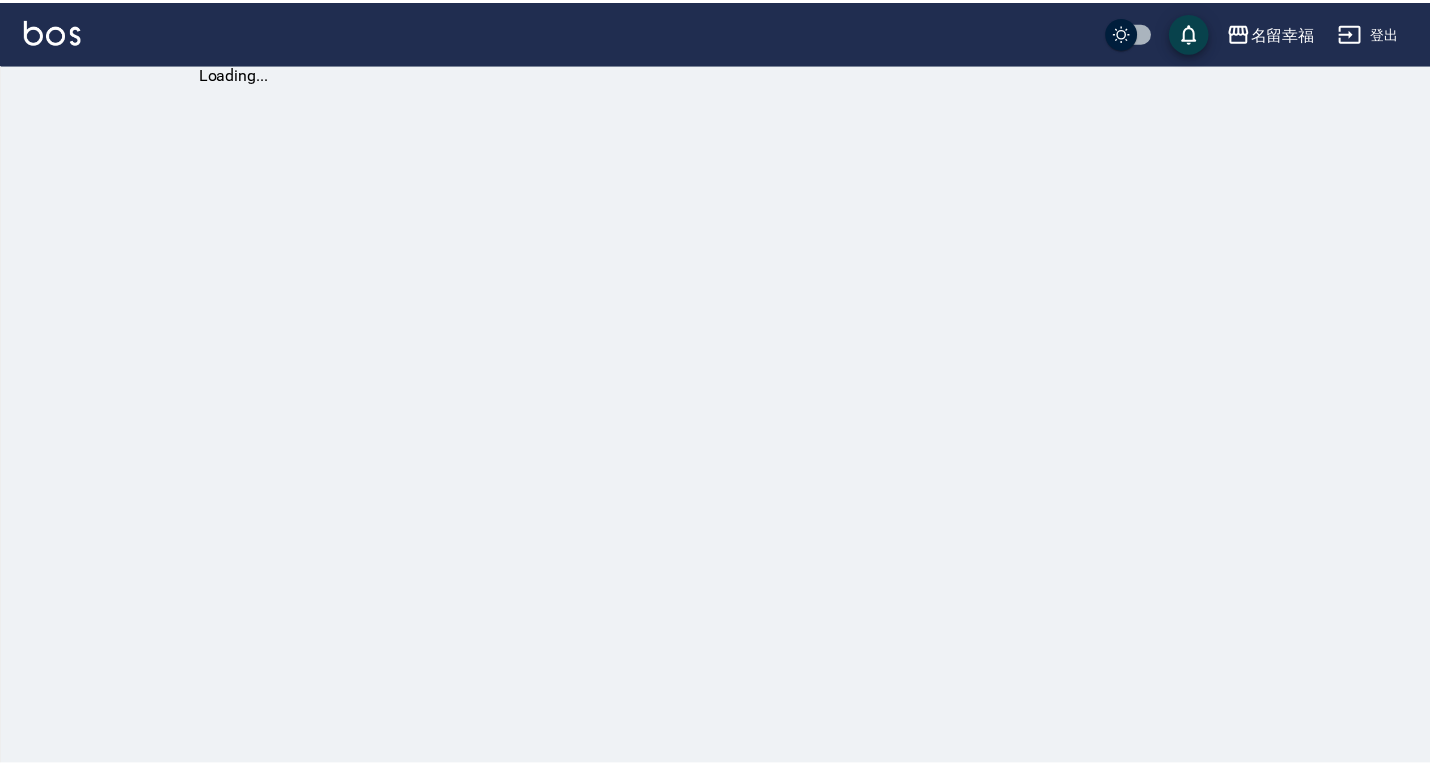 scroll, scrollTop: 0, scrollLeft: 0, axis: both 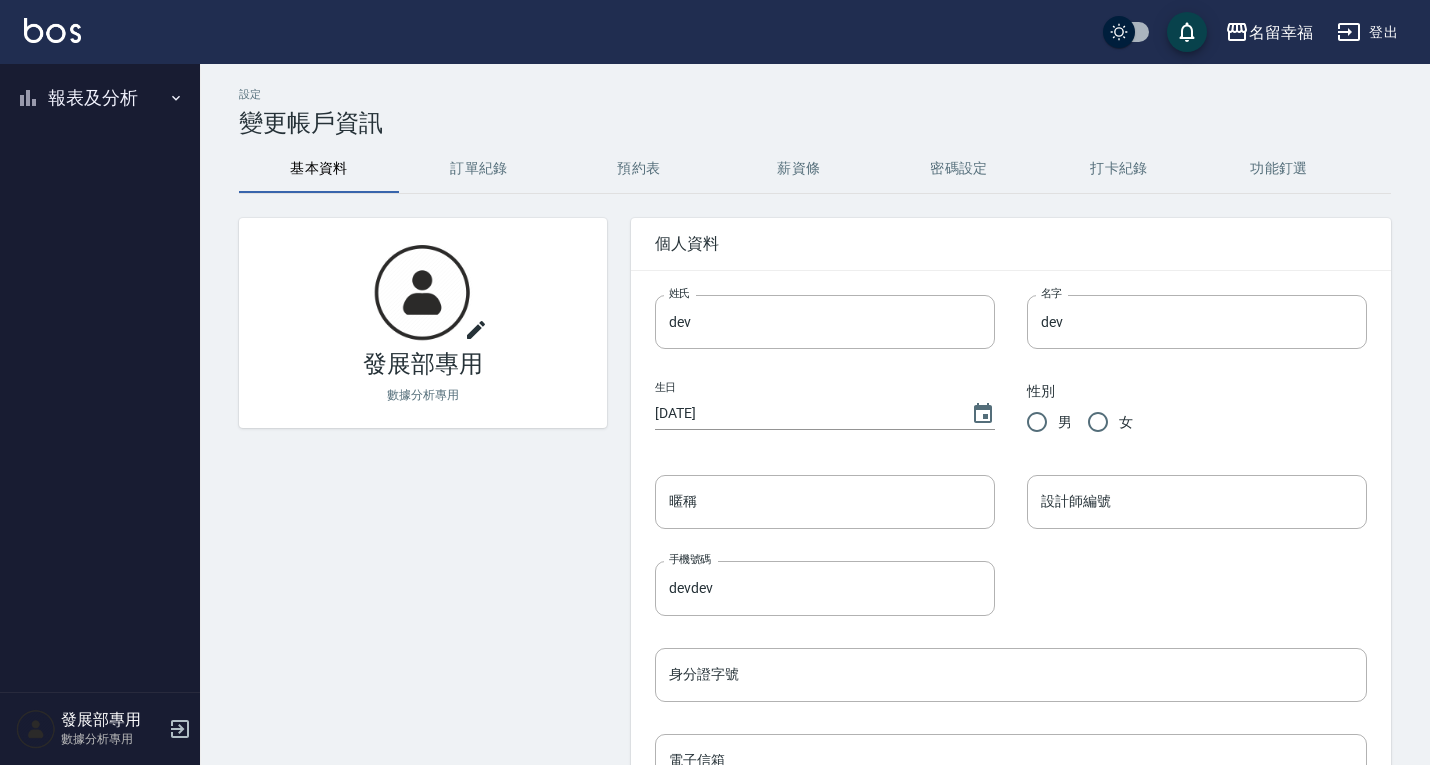 click on "報表及分析" at bounding box center [100, 98] 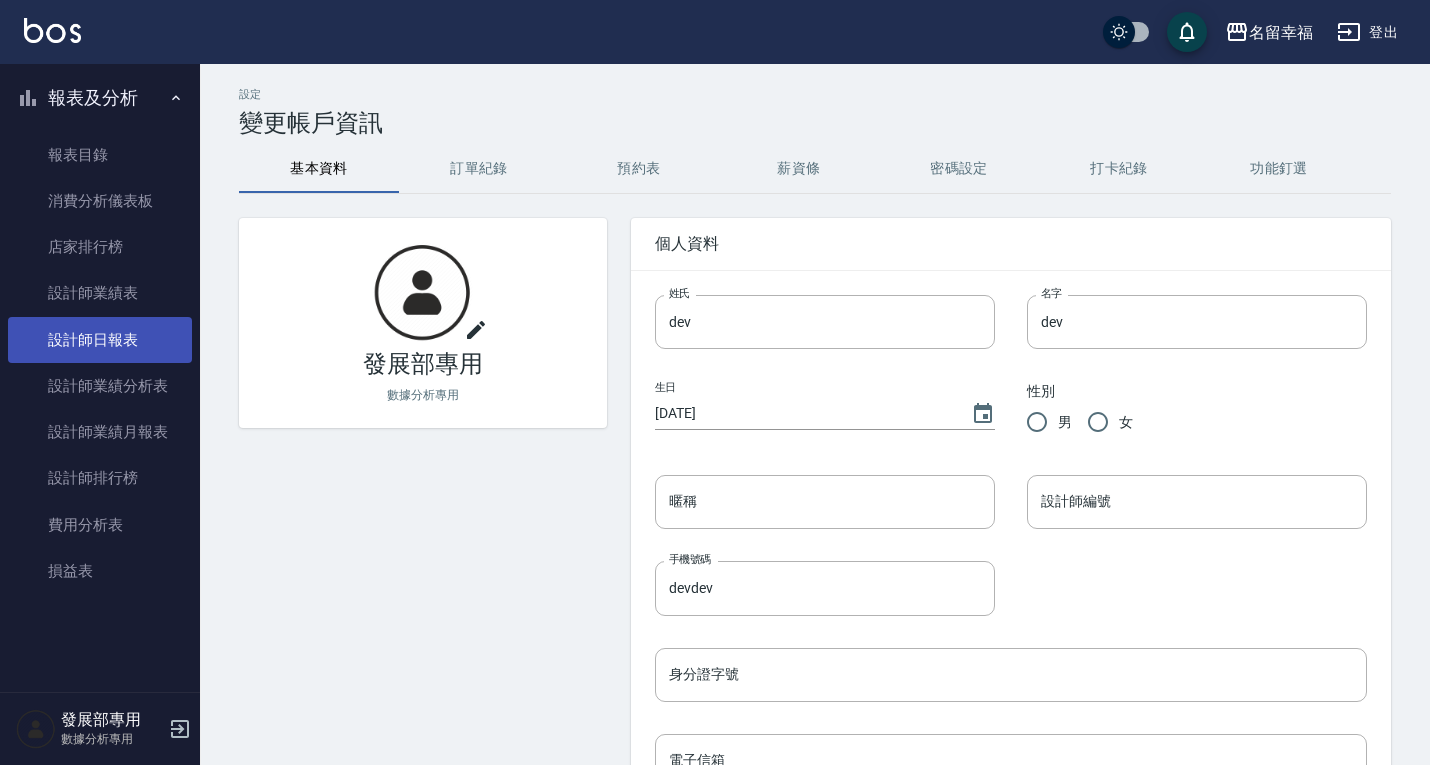 click on "設計師日報表" at bounding box center (100, 340) 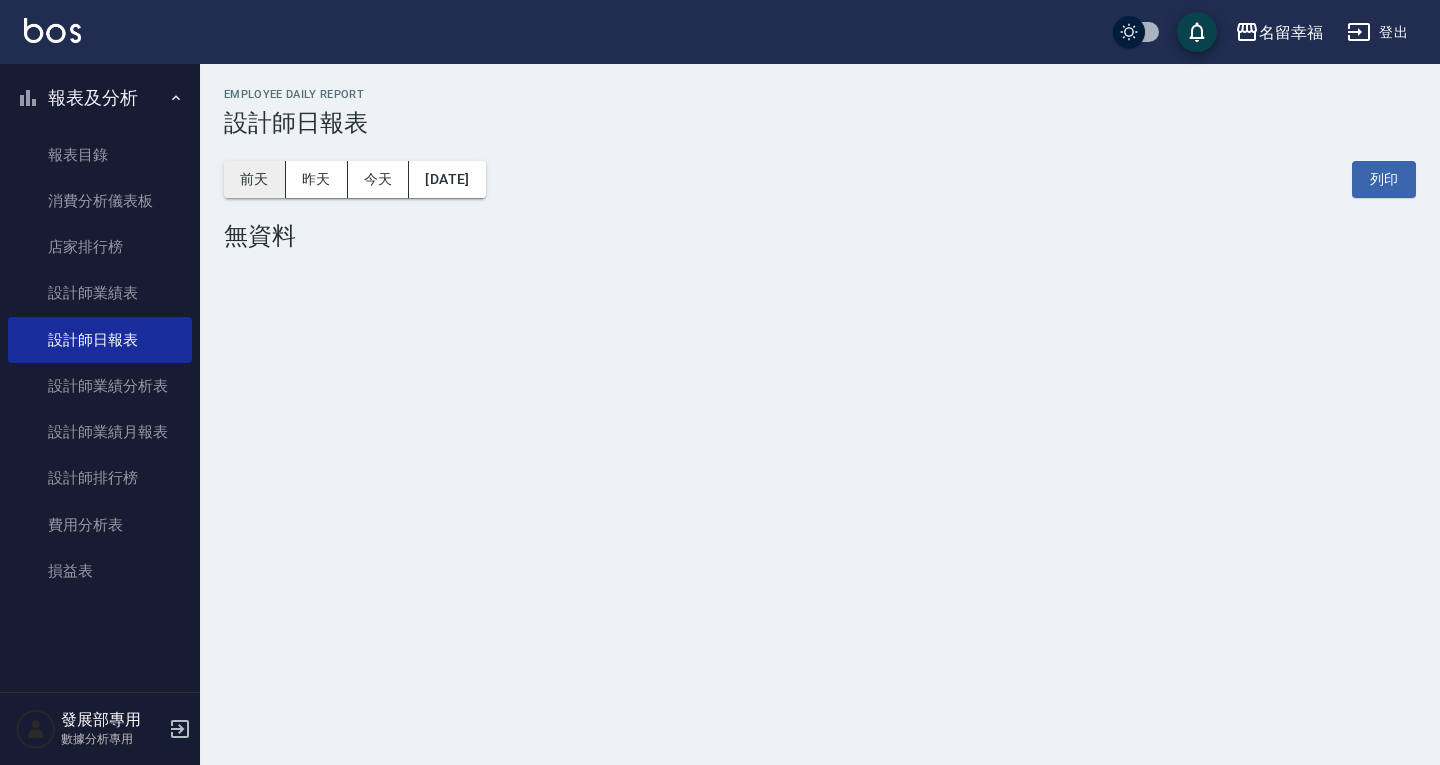 click on "前天" at bounding box center [255, 179] 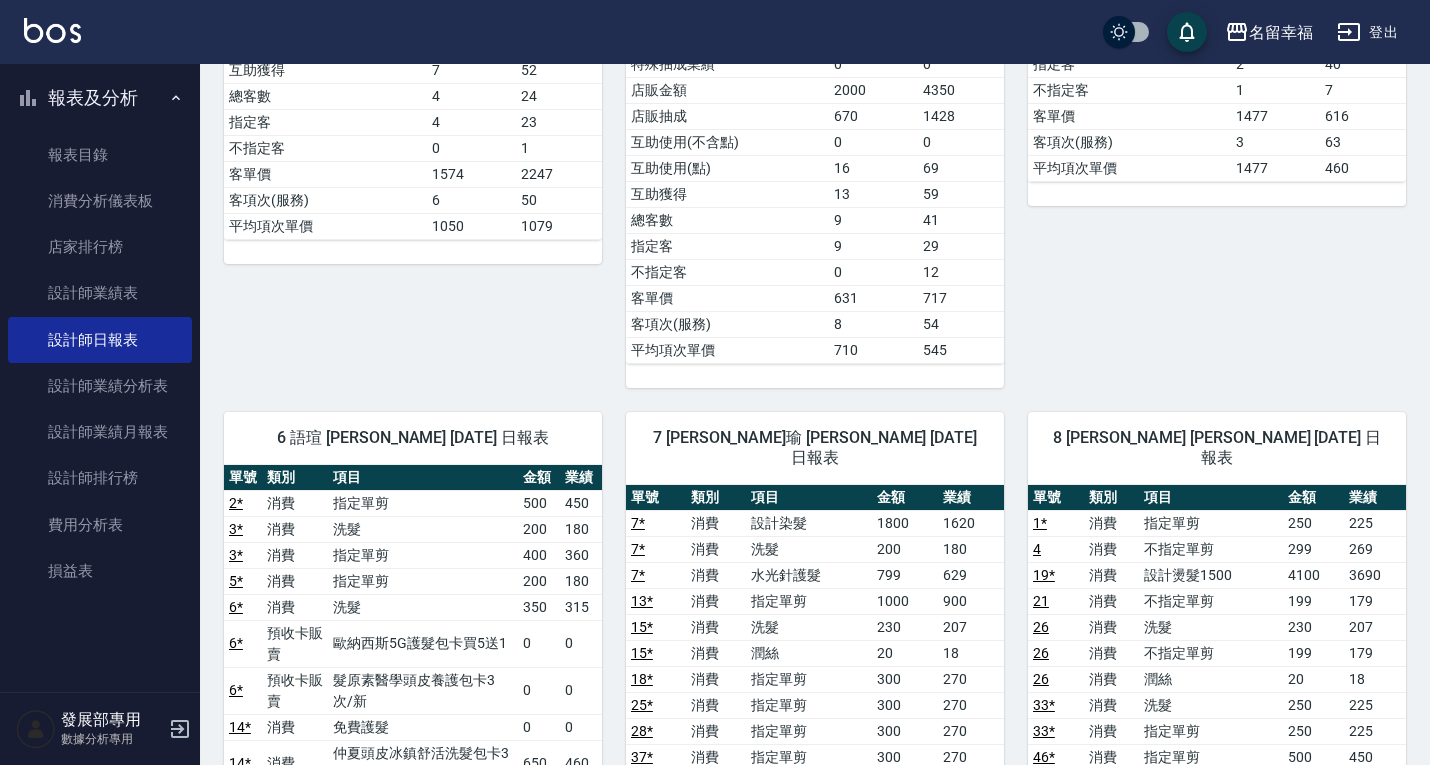 scroll, scrollTop: 0, scrollLeft: 0, axis: both 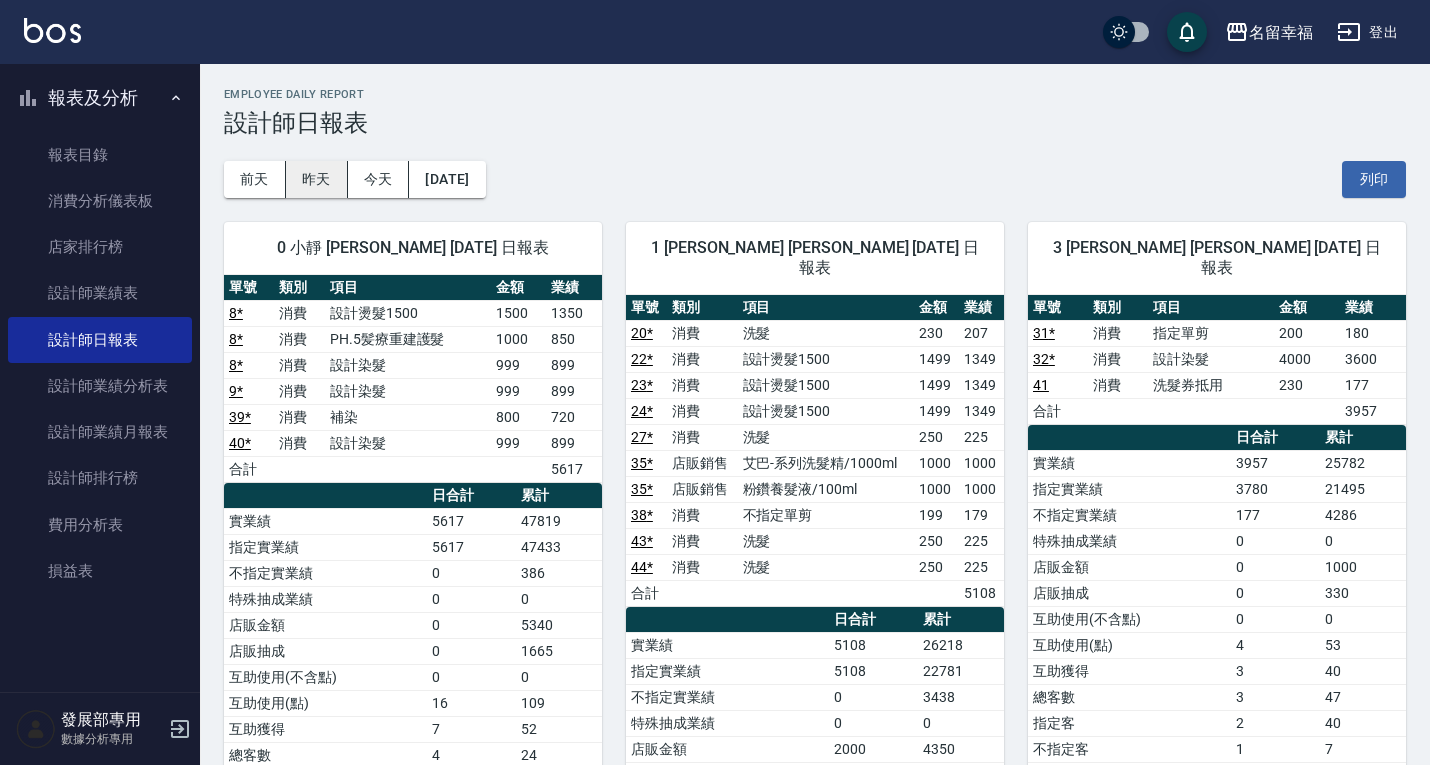 click on "昨天" at bounding box center [317, 179] 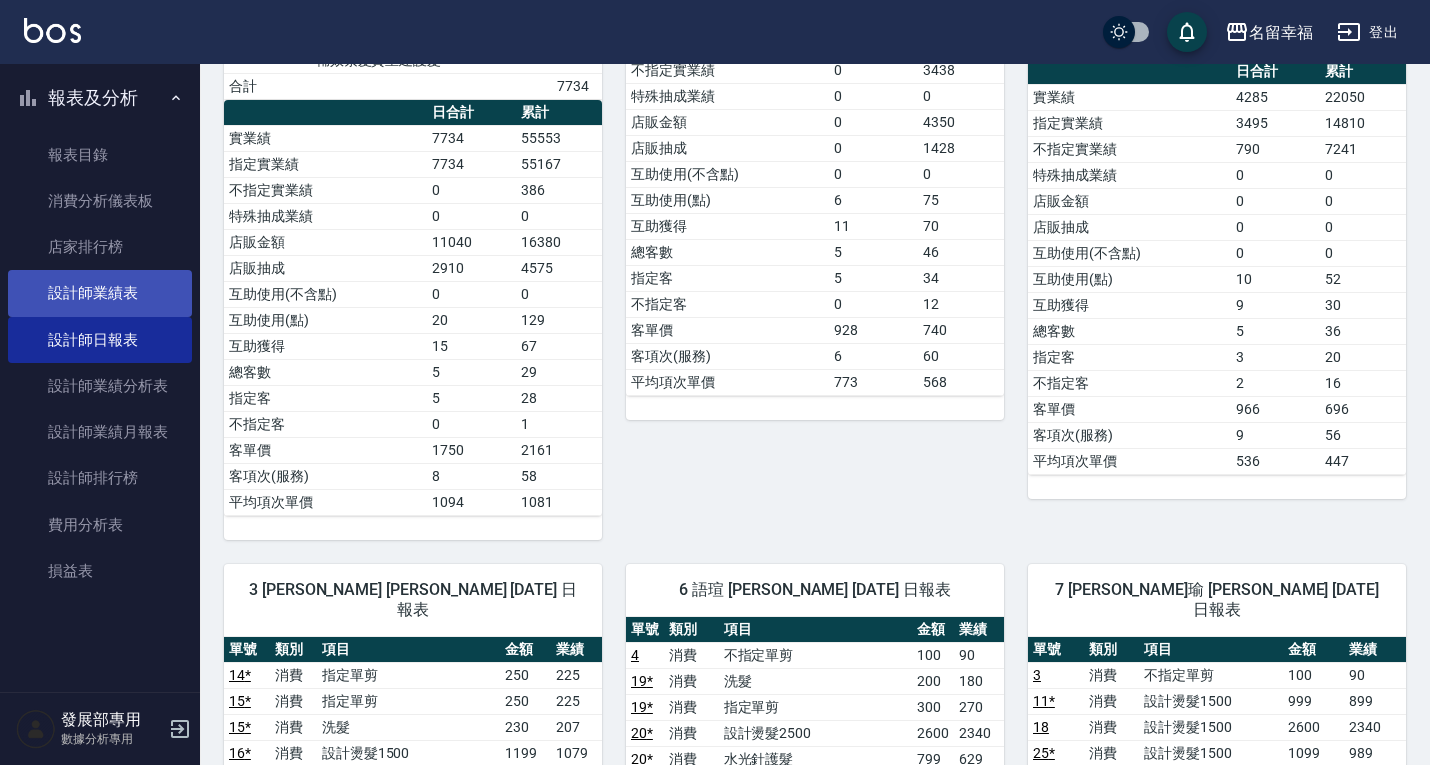 scroll, scrollTop: 522, scrollLeft: 0, axis: vertical 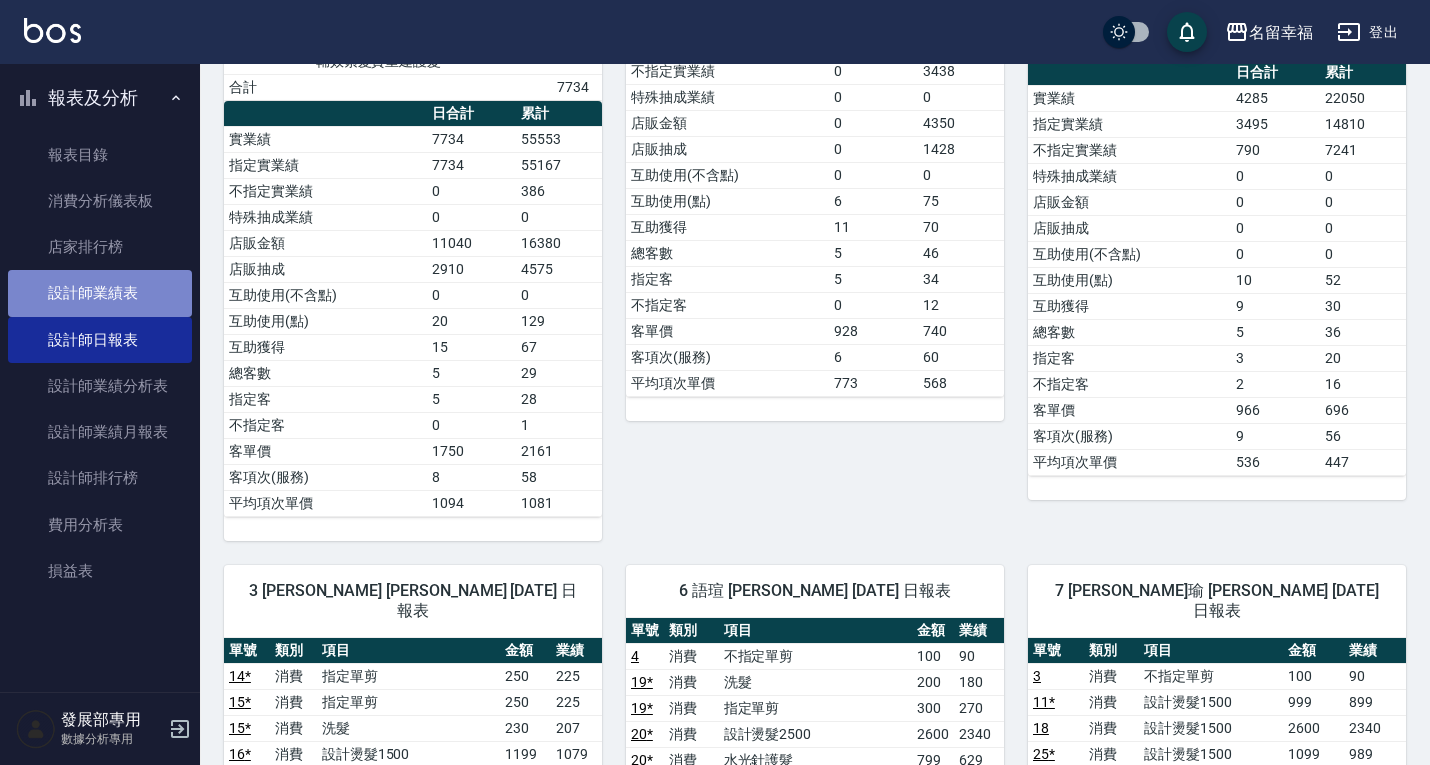click on "設計師業績表" at bounding box center (100, 293) 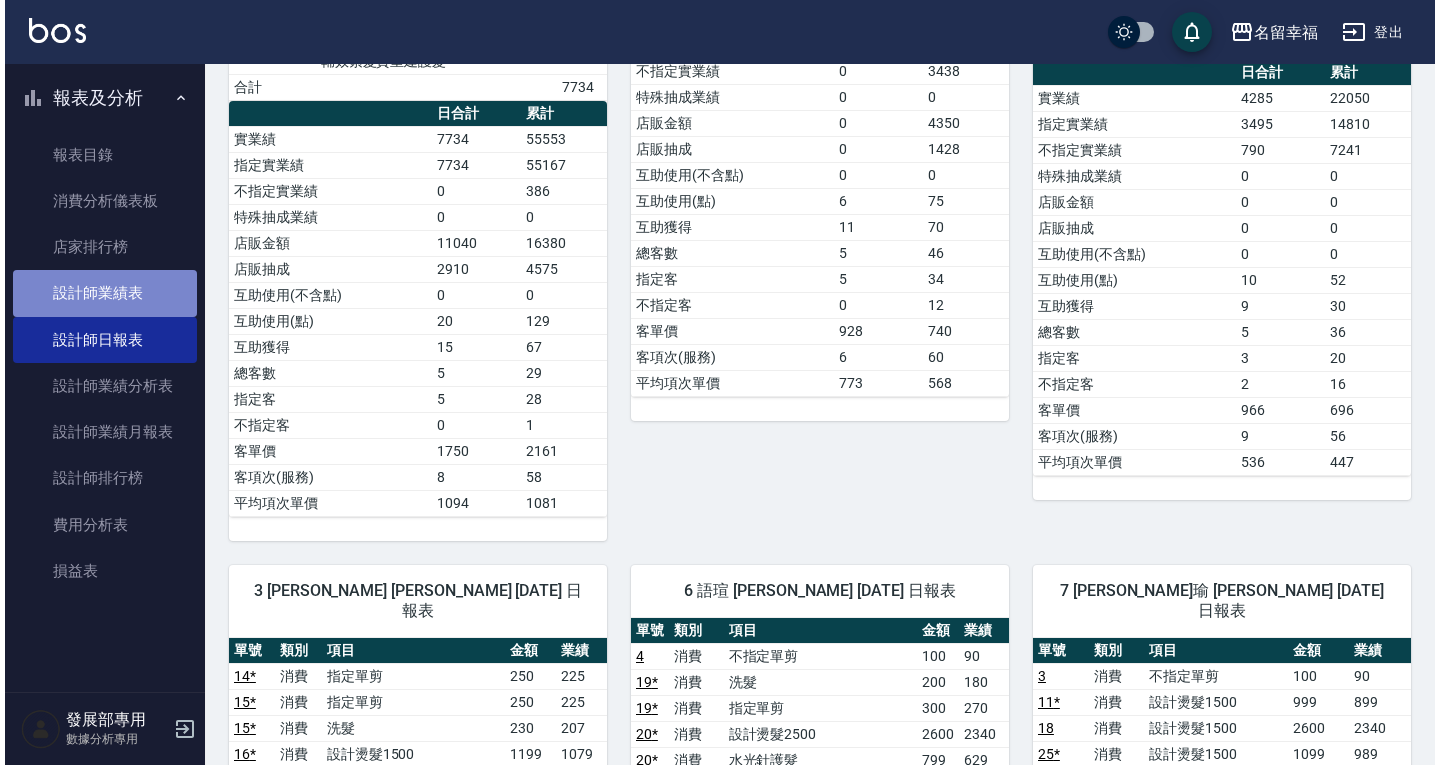 scroll, scrollTop: 0, scrollLeft: 0, axis: both 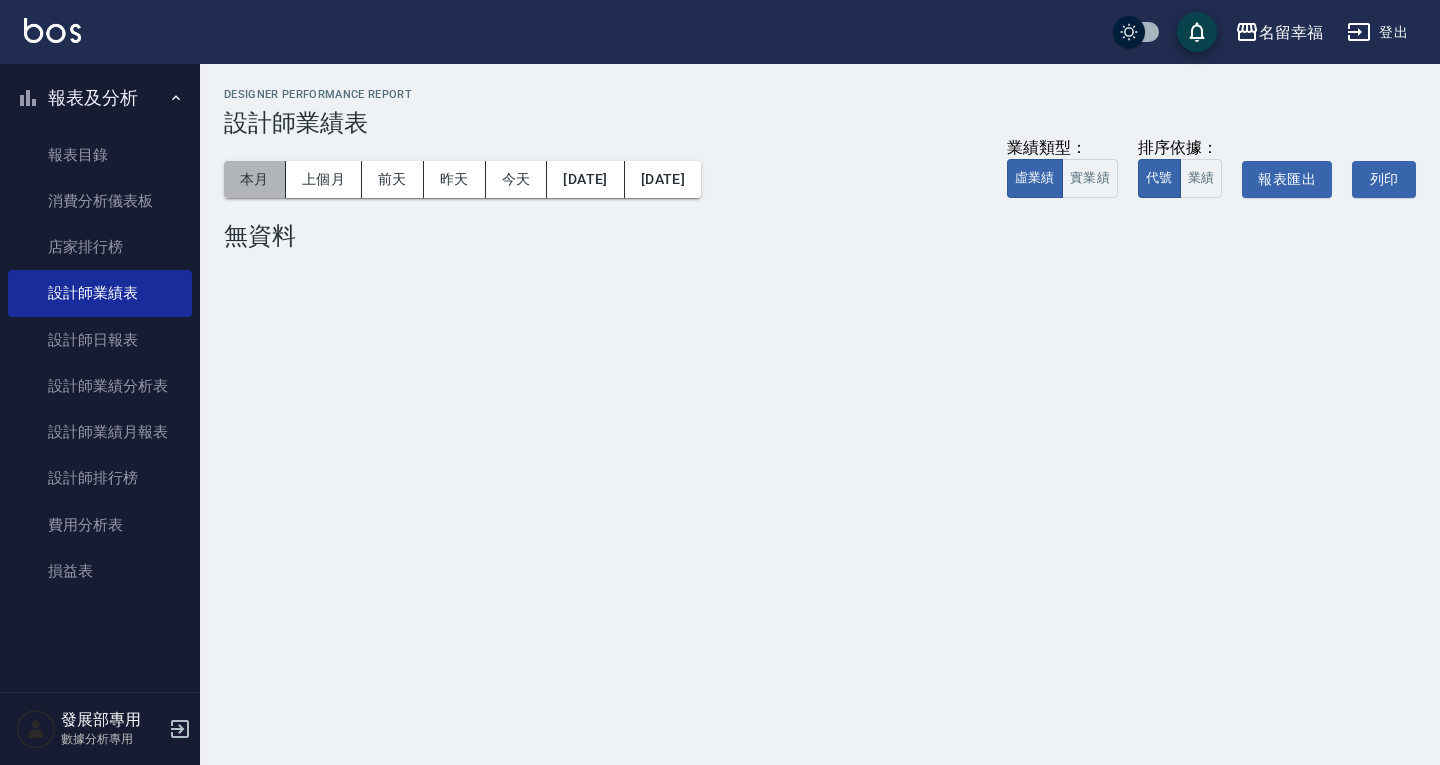 click on "本月" at bounding box center [255, 179] 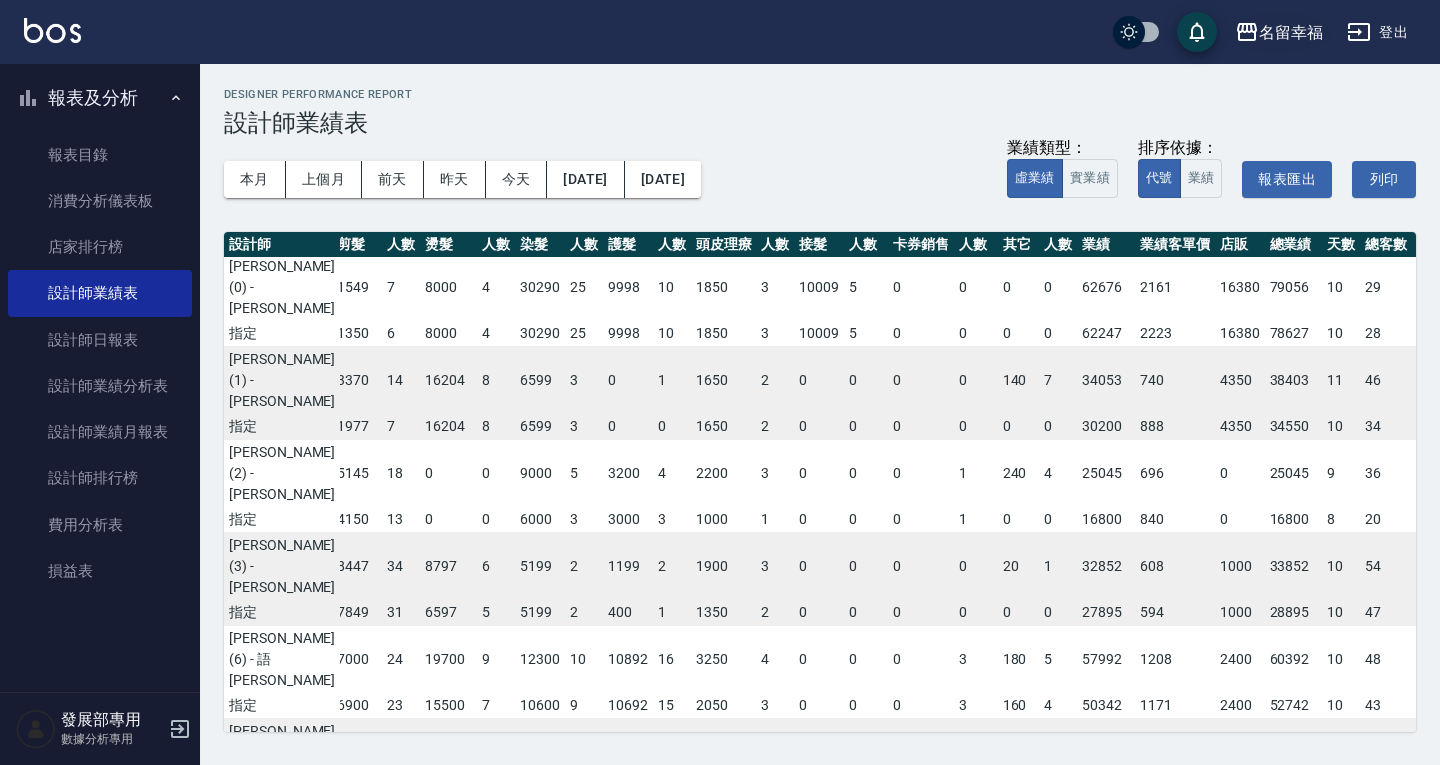 scroll, scrollTop: 0, scrollLeft: 96, axis: horizontal 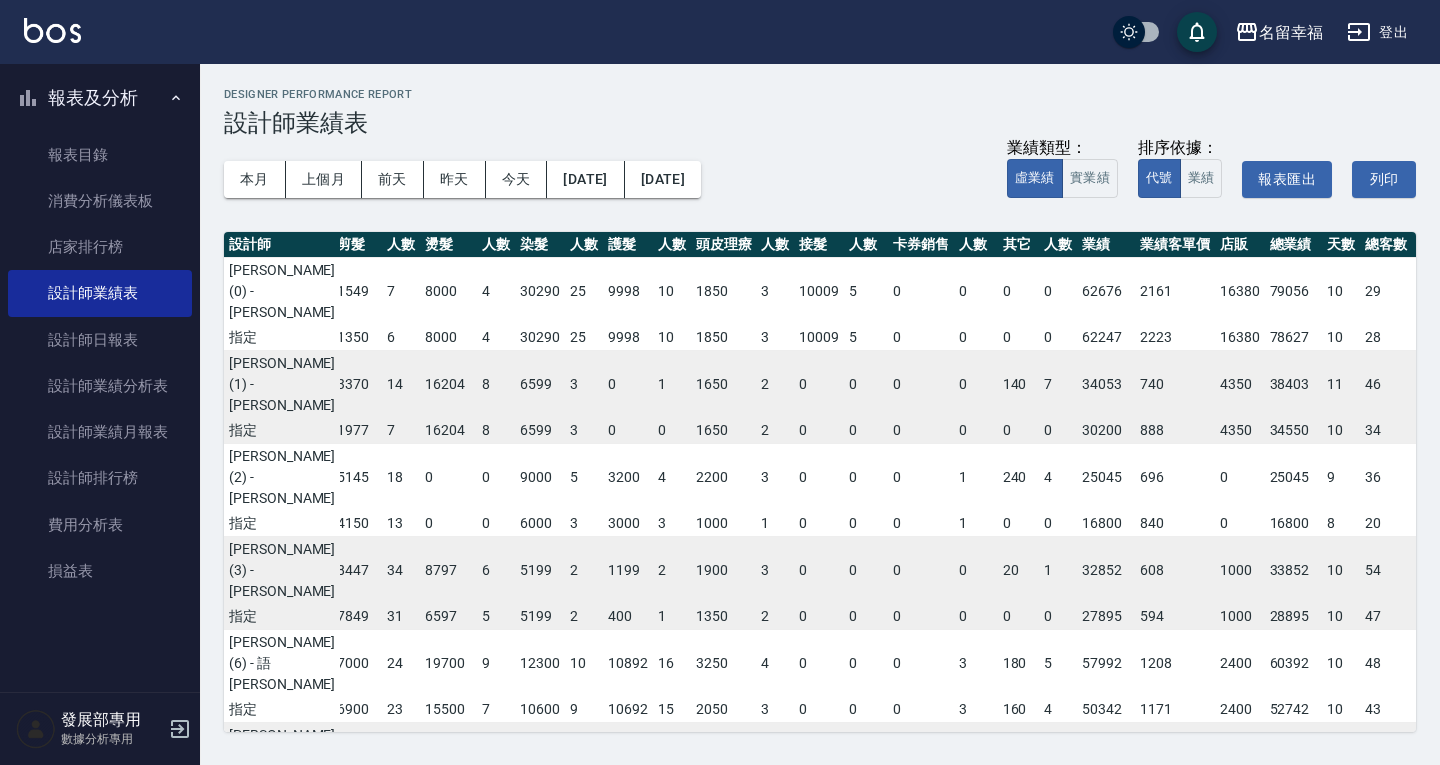 click on "名[PERSON_NAME]出" at bounding box center [720, 32] 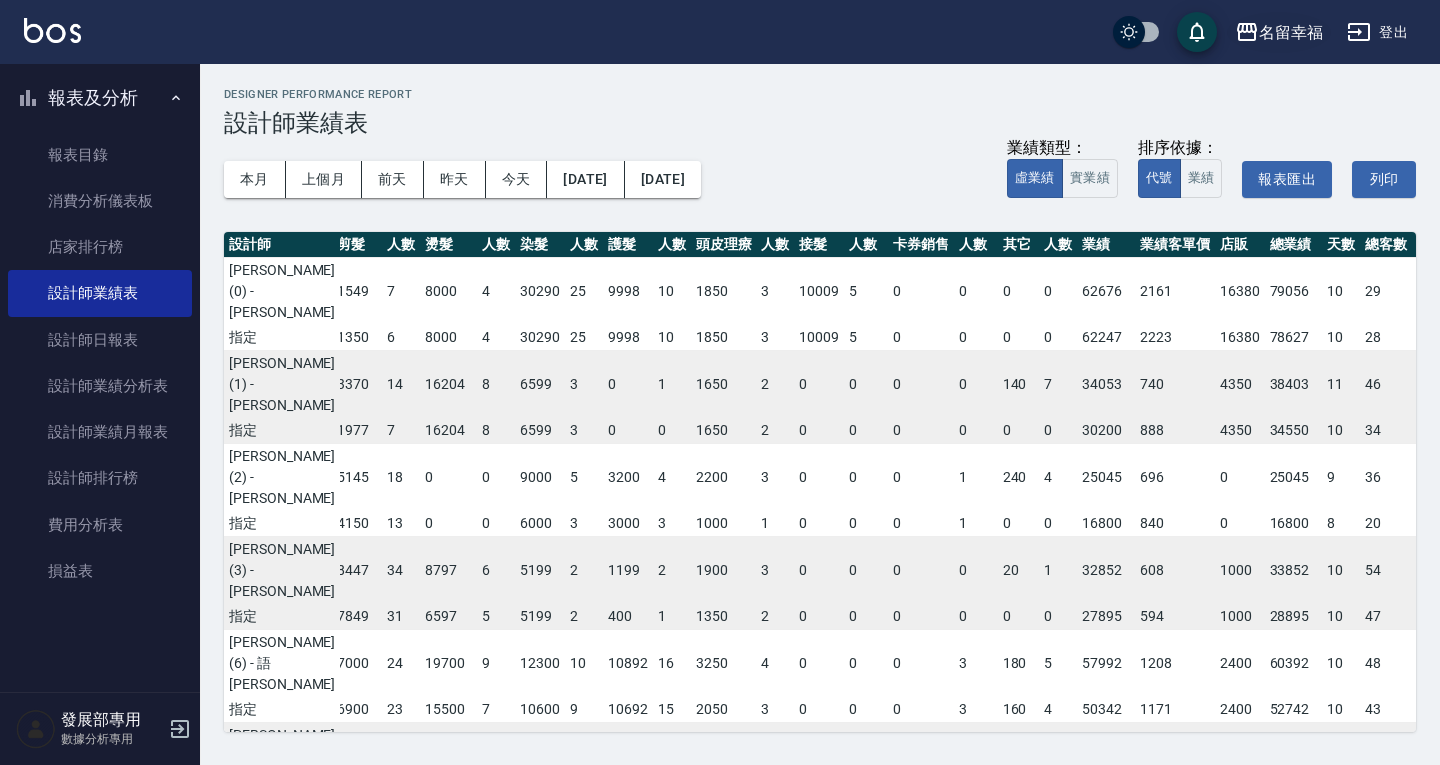 click on "名留幸福" at bounding box center [1291, 32] 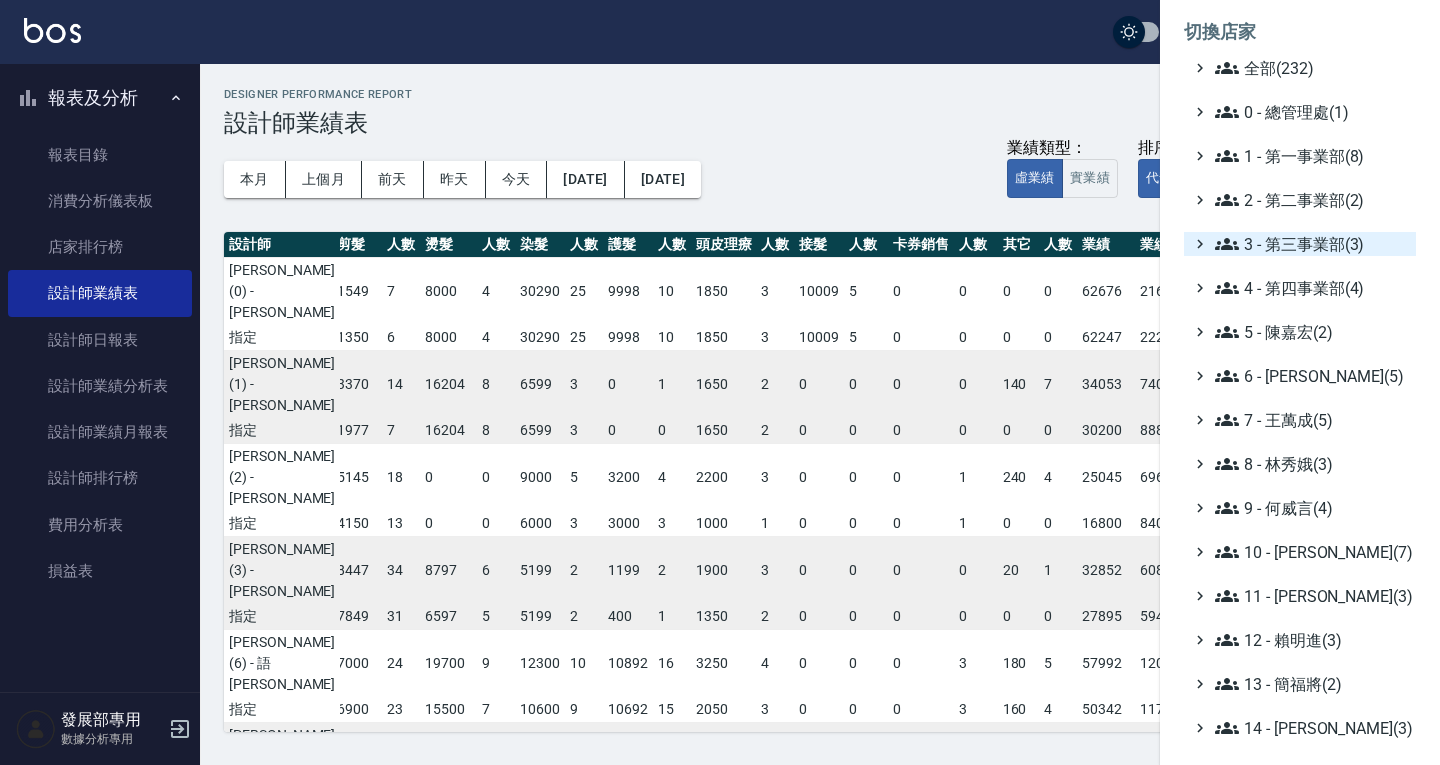 click on "3 - 第三事業部(3)" at bounding box center (1311, 244) 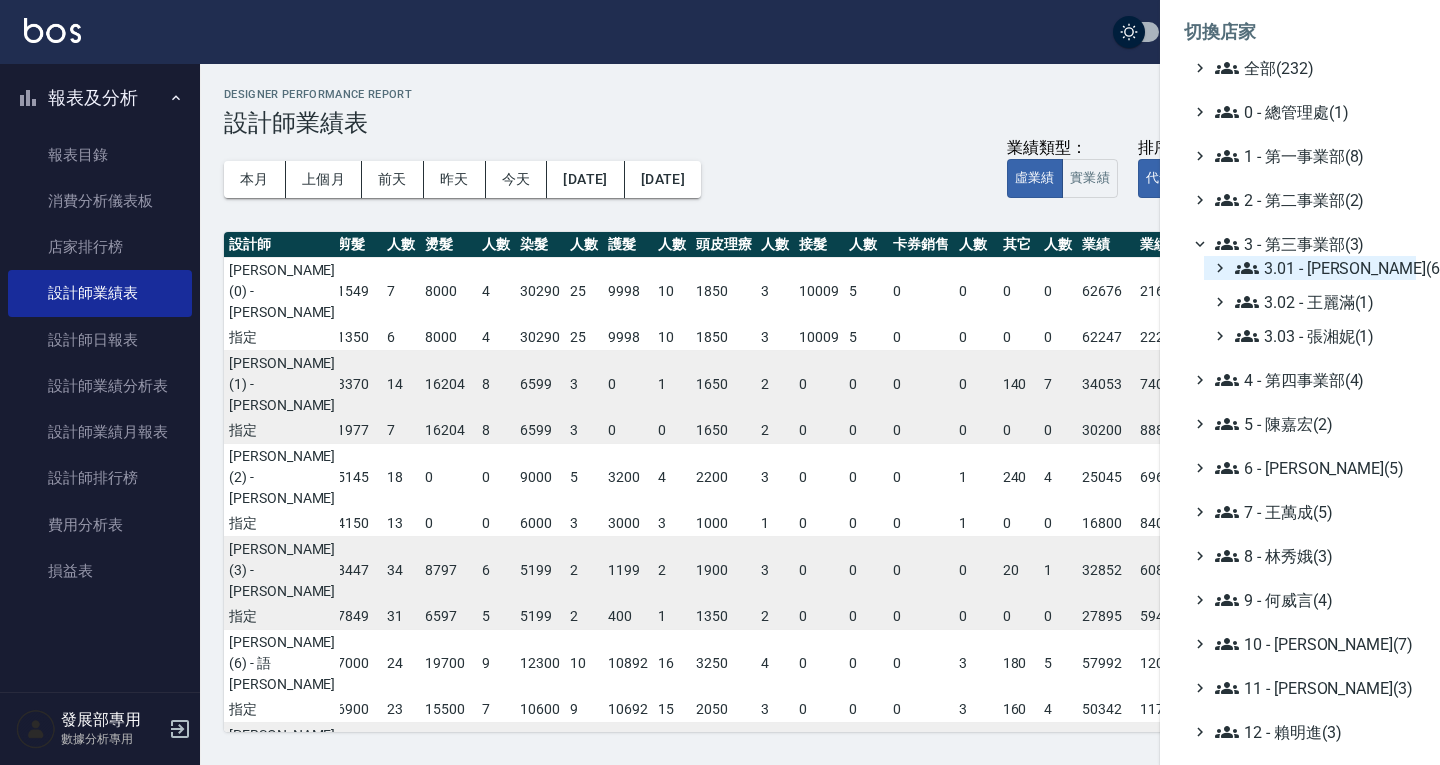 click on "3.01 - [PERSON_NAME](6)" at bounding box center (1321, 268) 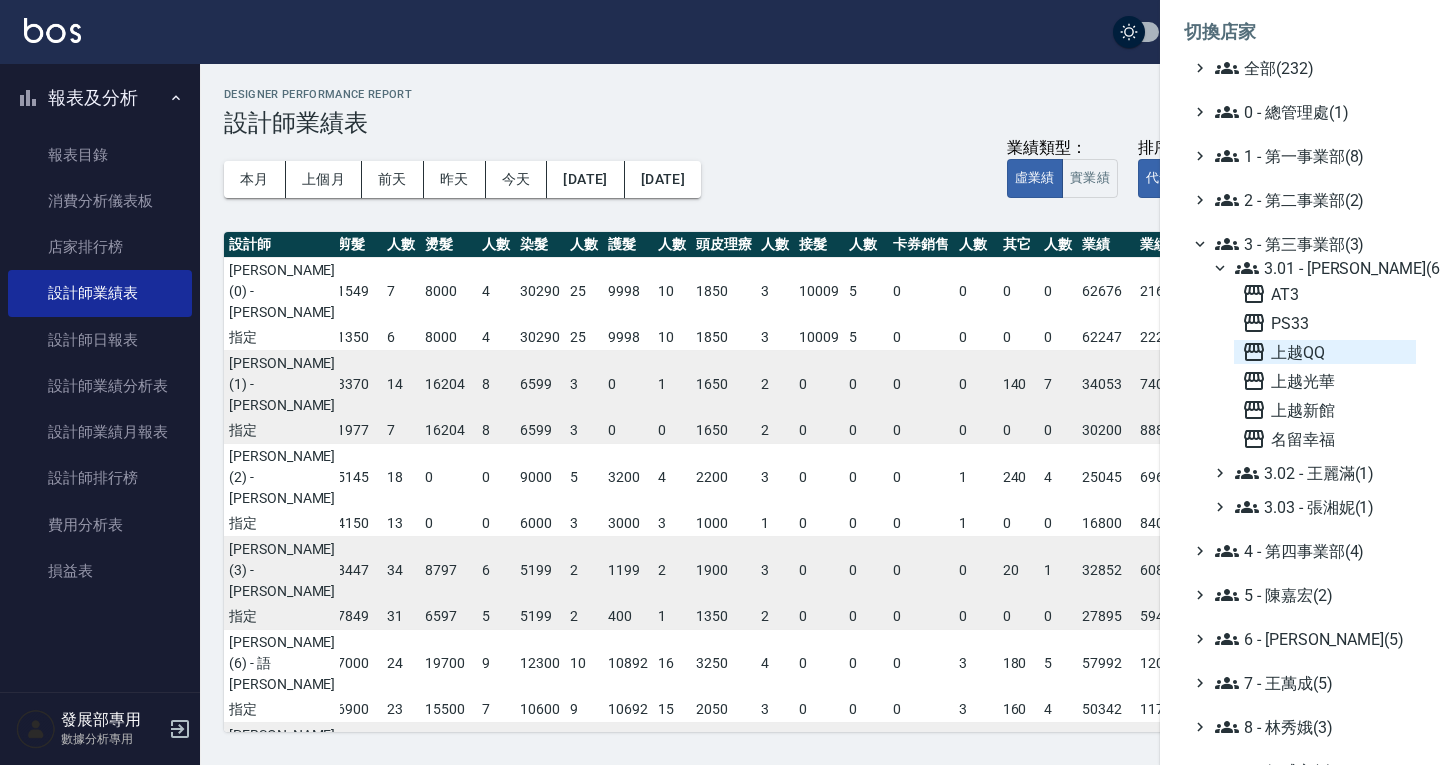 click on "上越QQ" at bounding box center (1325, 352) 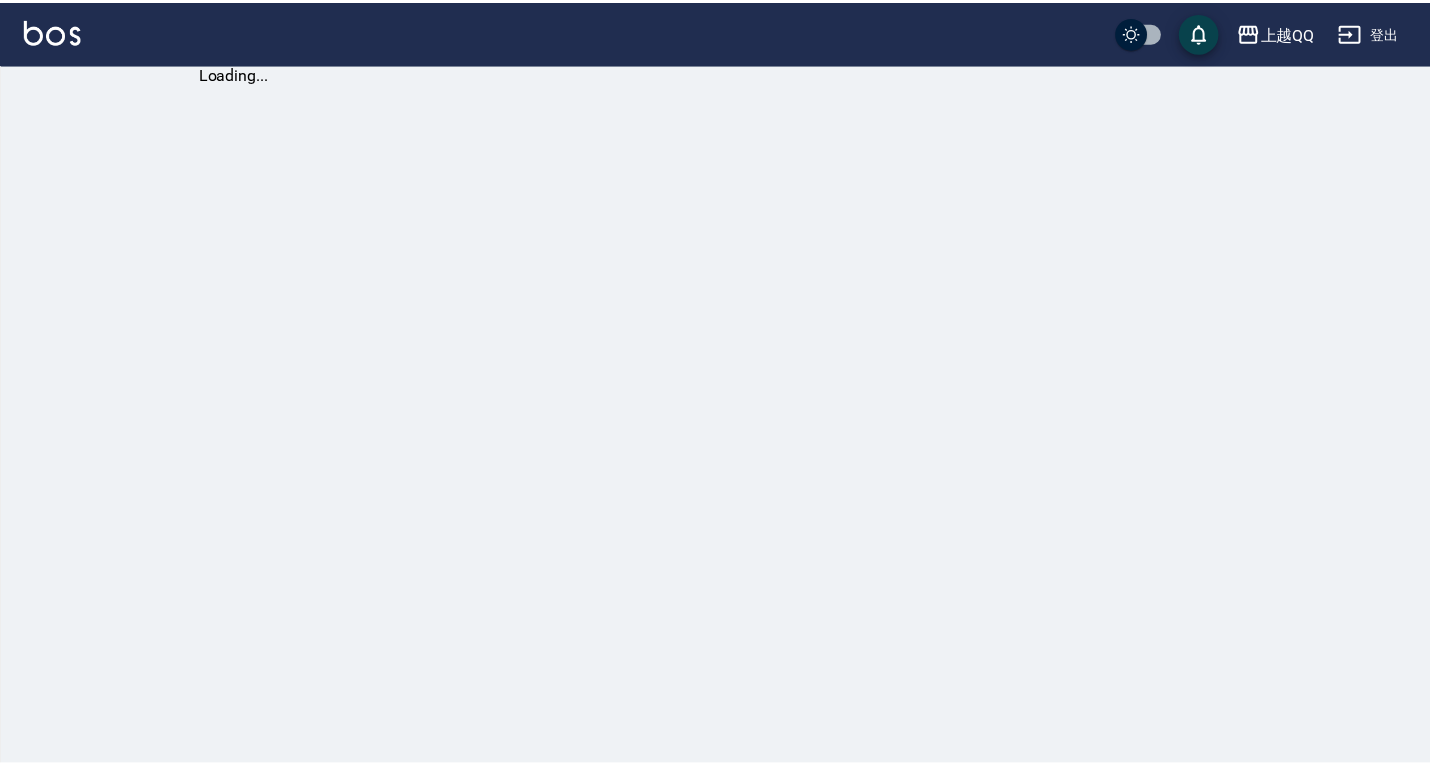 scroll, scrollTop: 0, scrollLeft: 0, axis: both 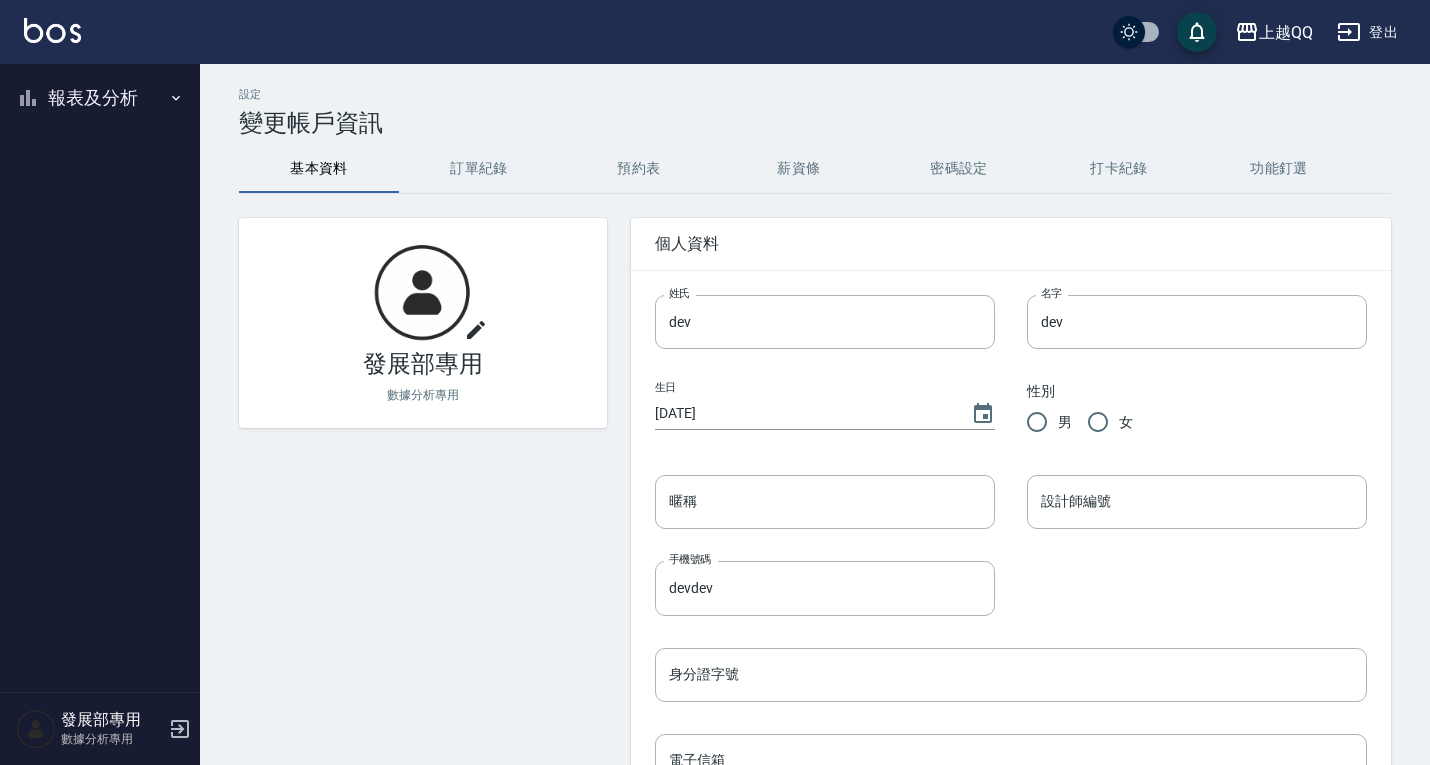 click on "報表及分析" at bounding box center [100, 98] 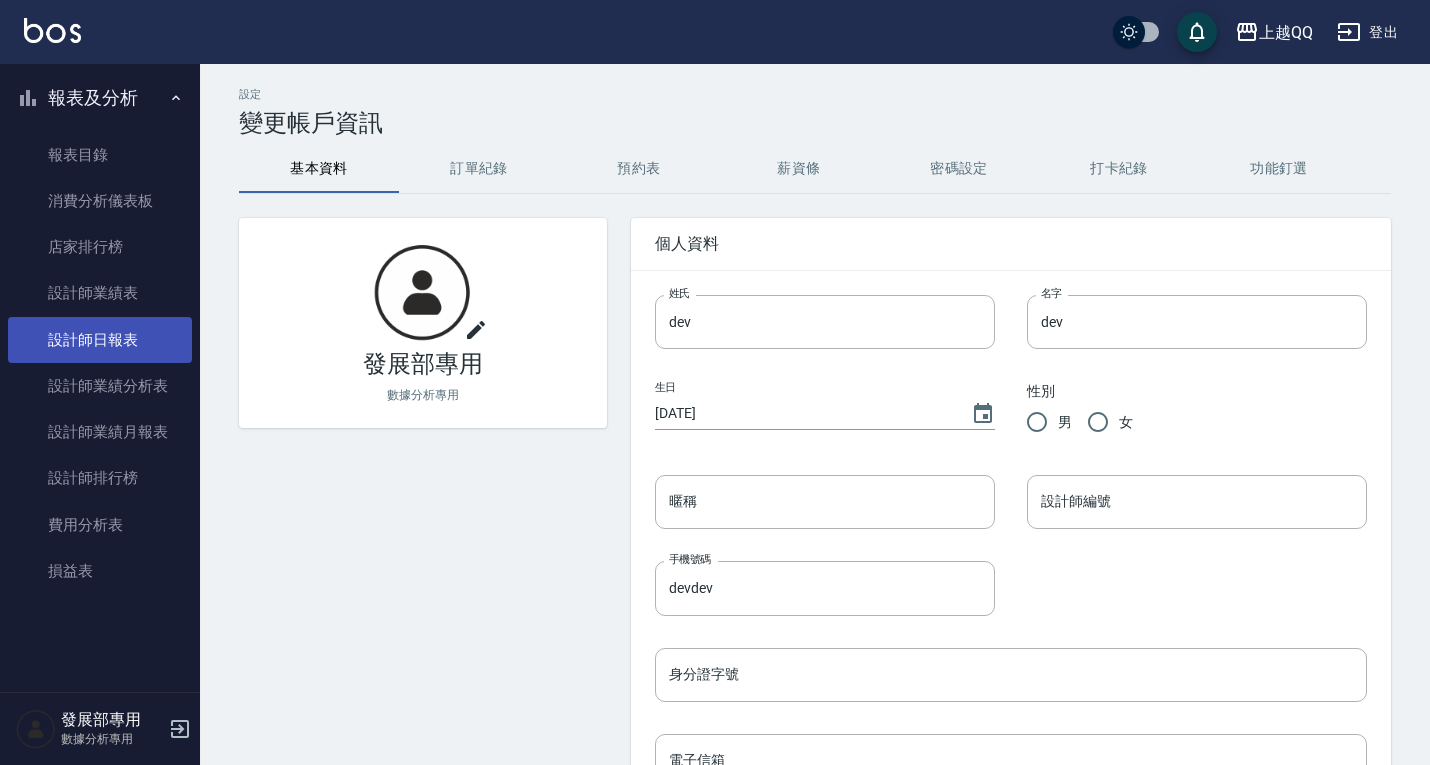 click on "設計師日報表" at bounding box center (100, 340) 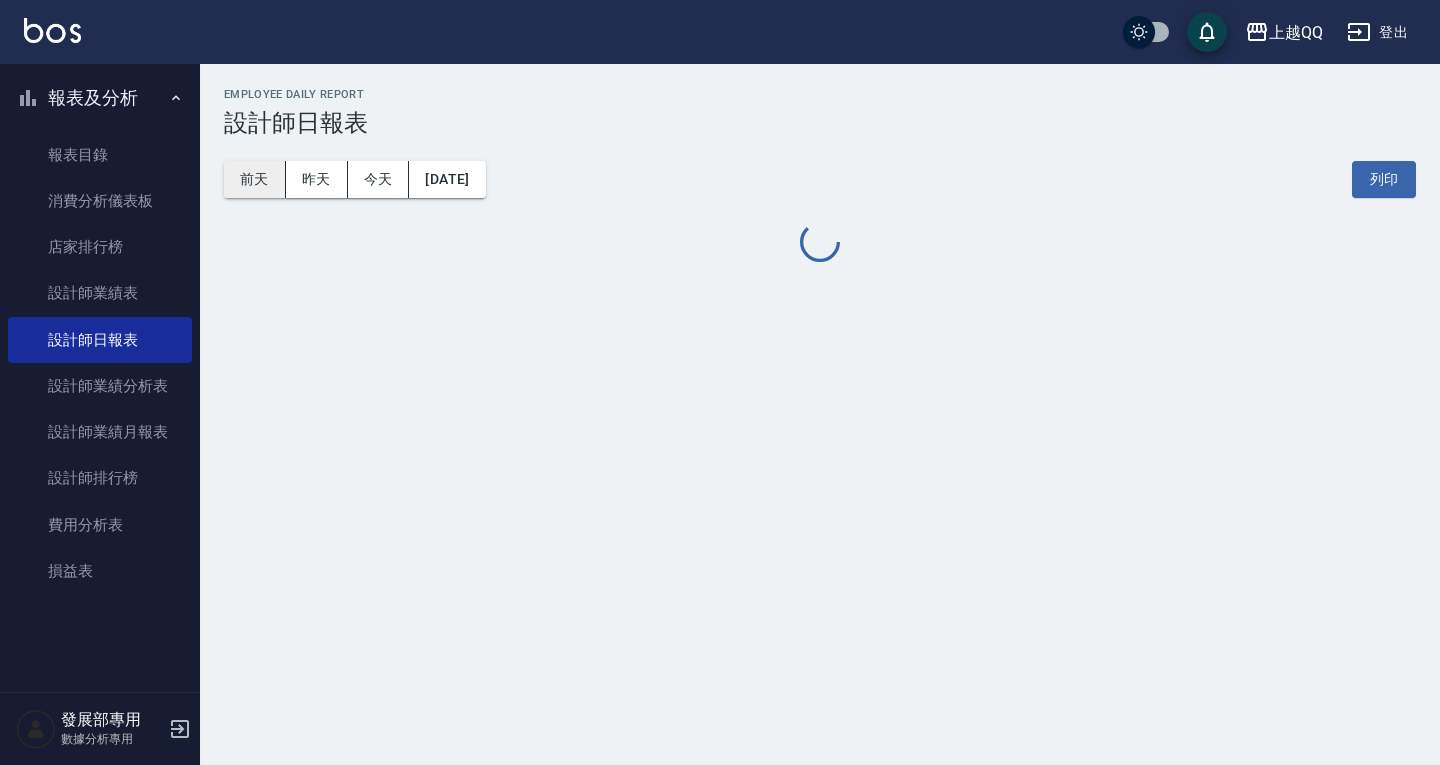click on "前天" at bounding box center [255, 179] 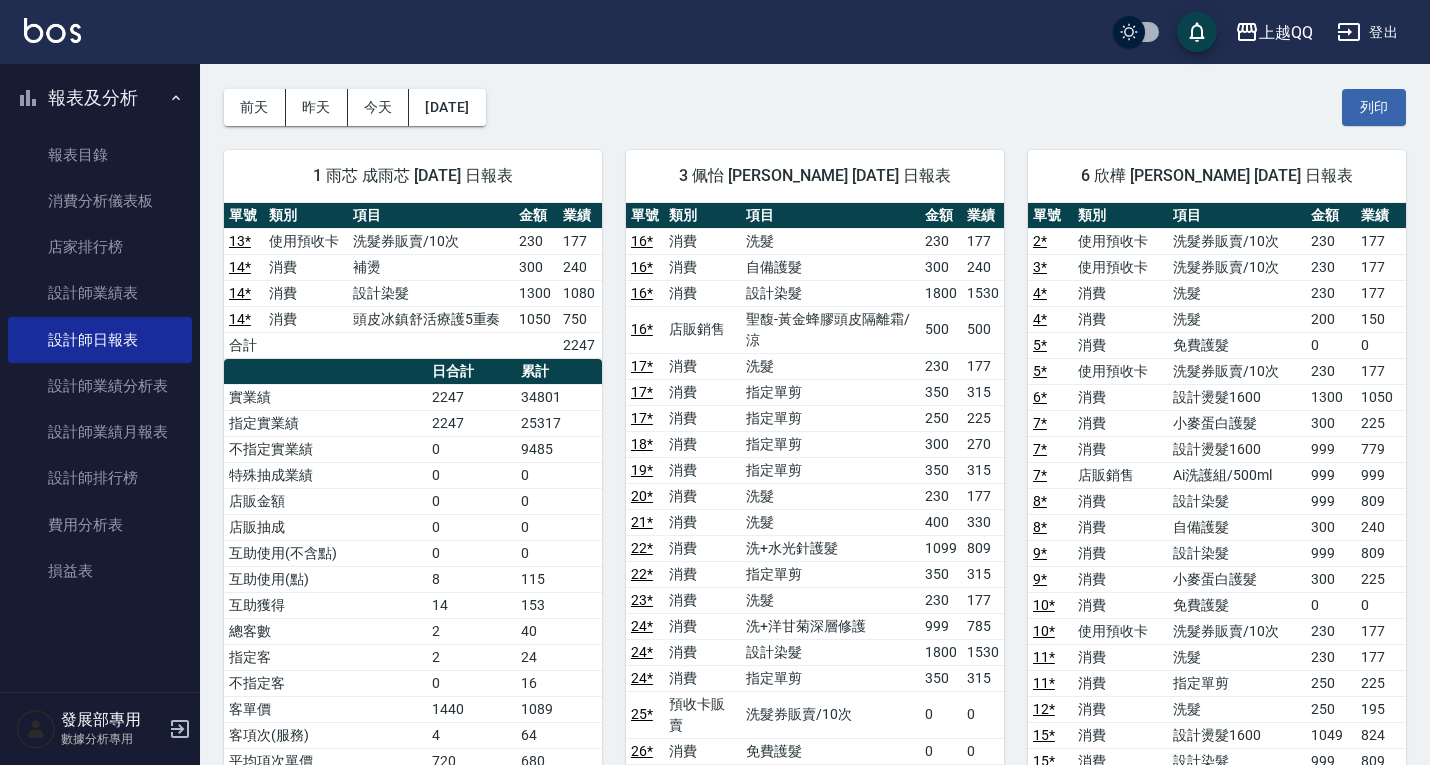 scroll, scrollTop: 0, scrollLeft: 0, axis: both 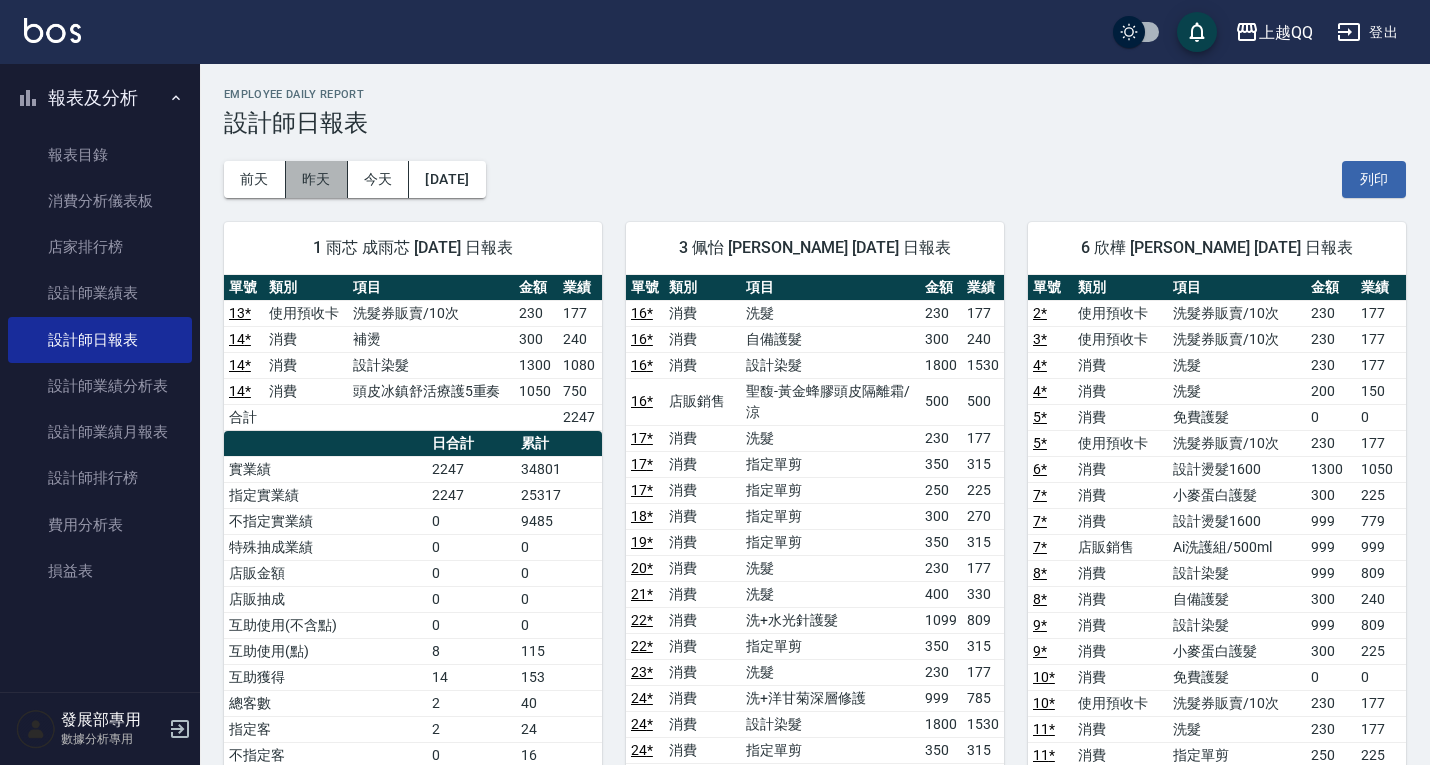 click on "昨天" at bounding box center (317, 179) 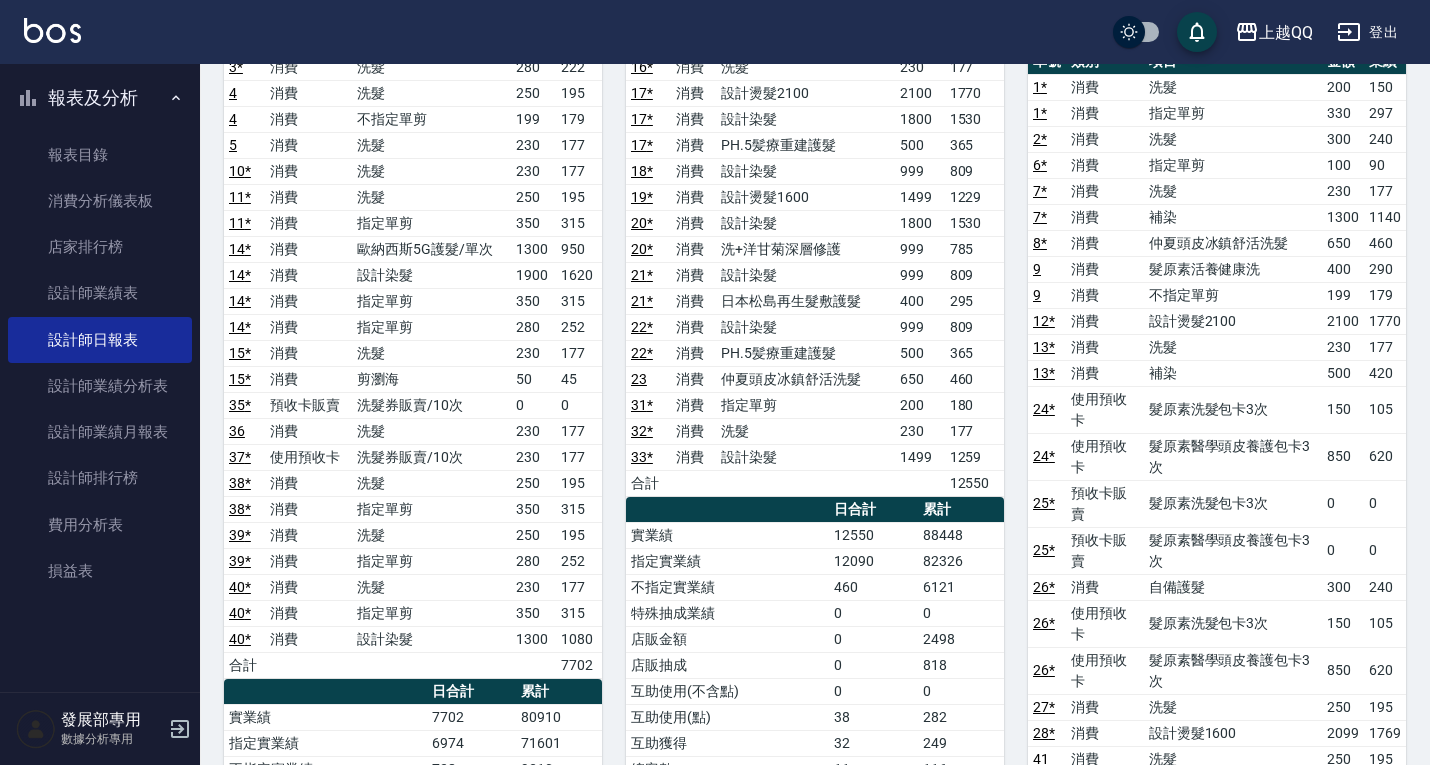 scroll, scrollTop: 27, scrollLeft: 0, axis: vertical 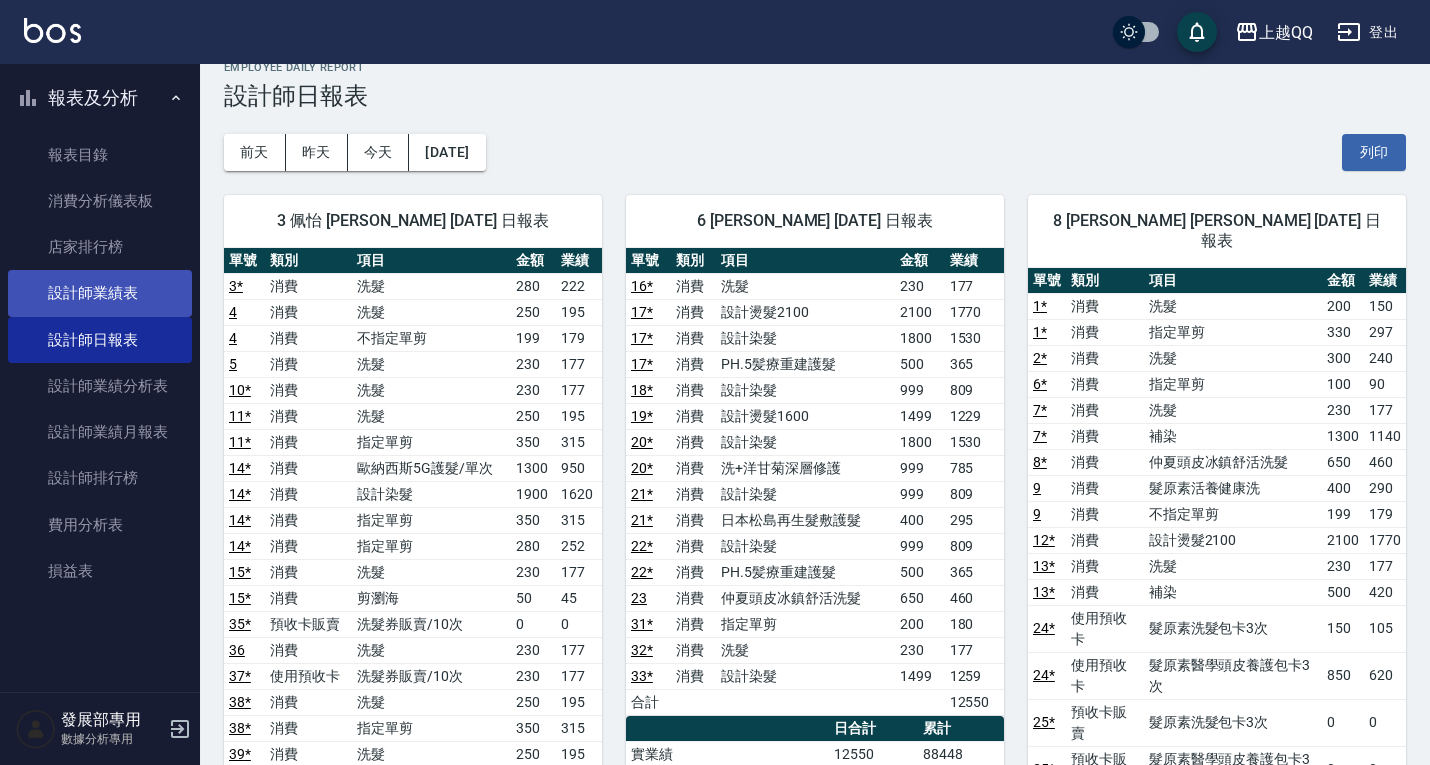 click on "設計師業績表" at bounding box center [100, 293] 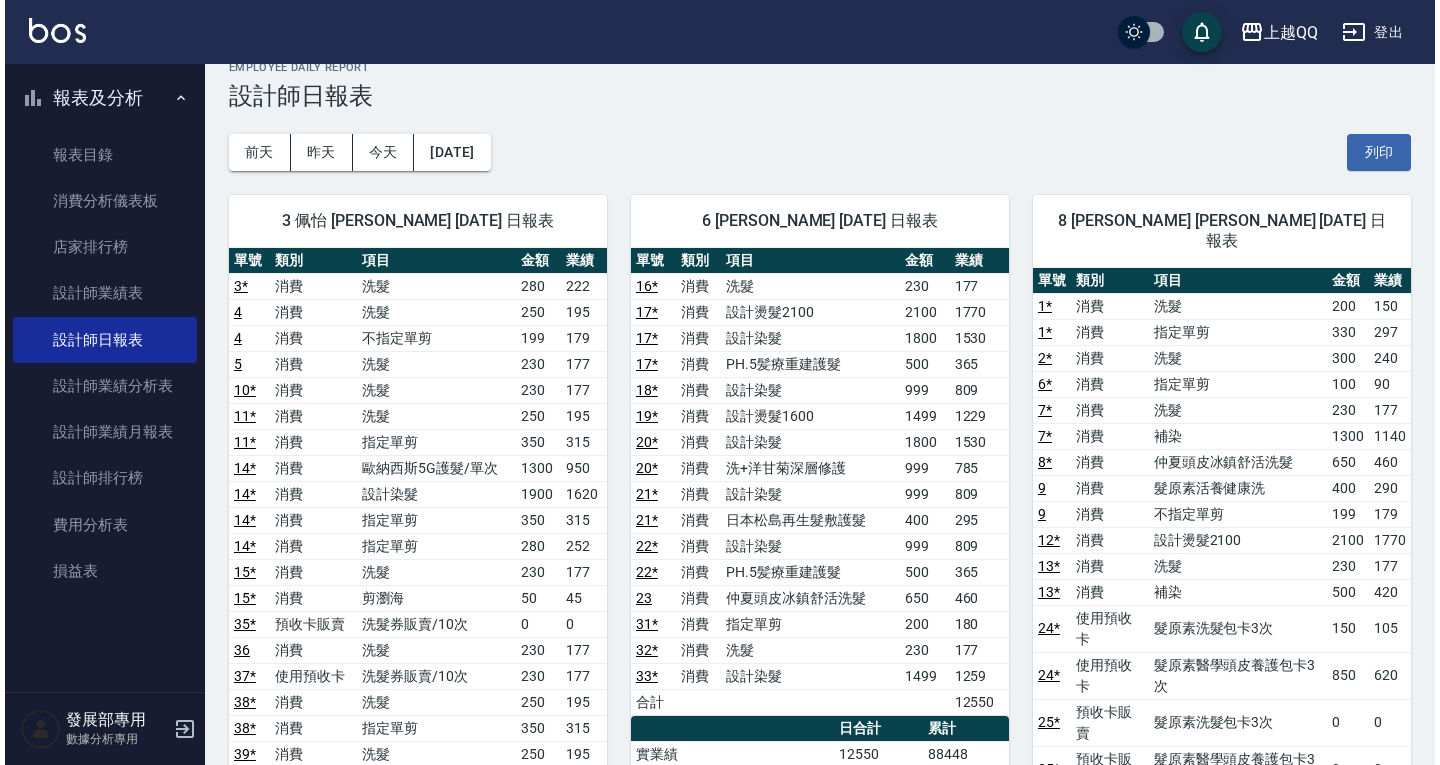scroll, scrollTop: 0, scrollLeft: 0, axis: both 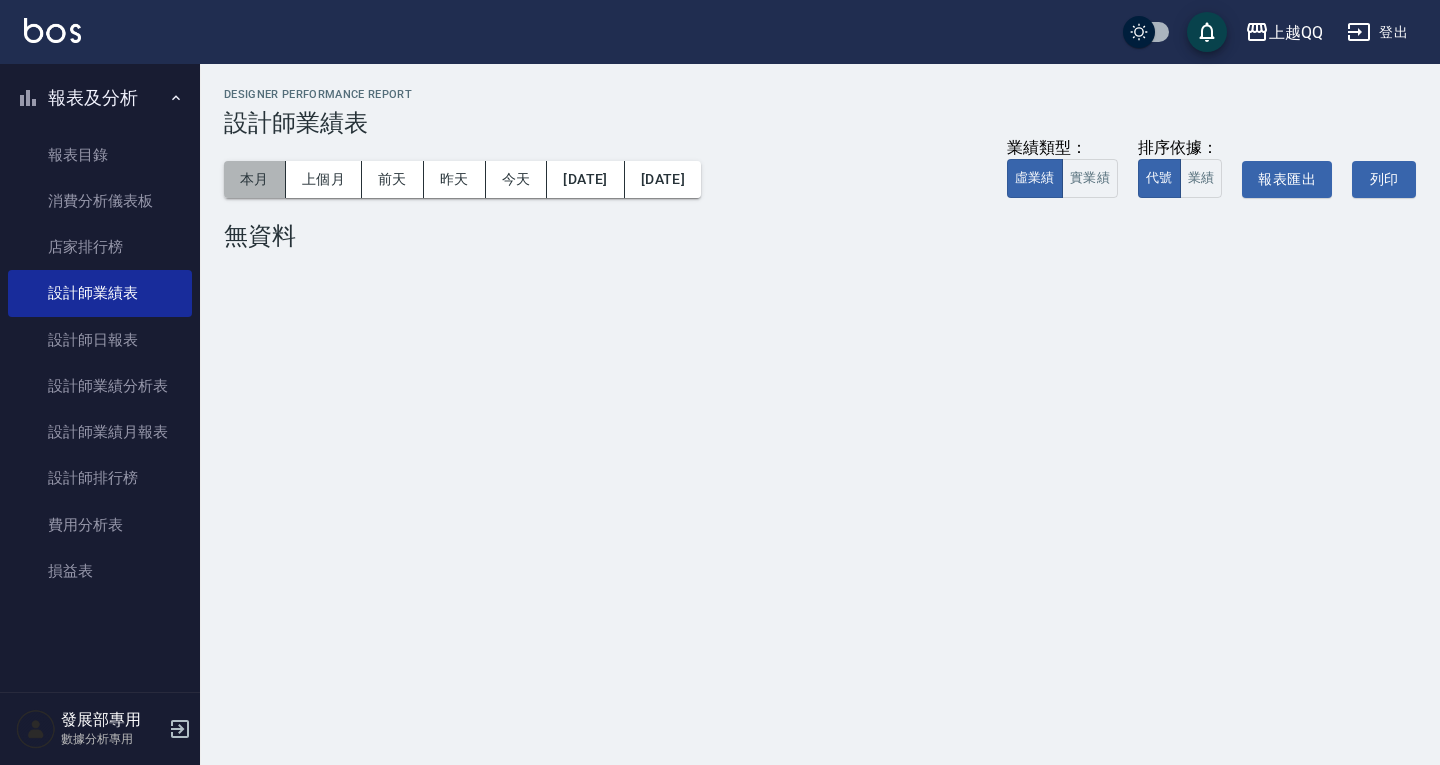 click on "本月" at bounding box center [255, 179] 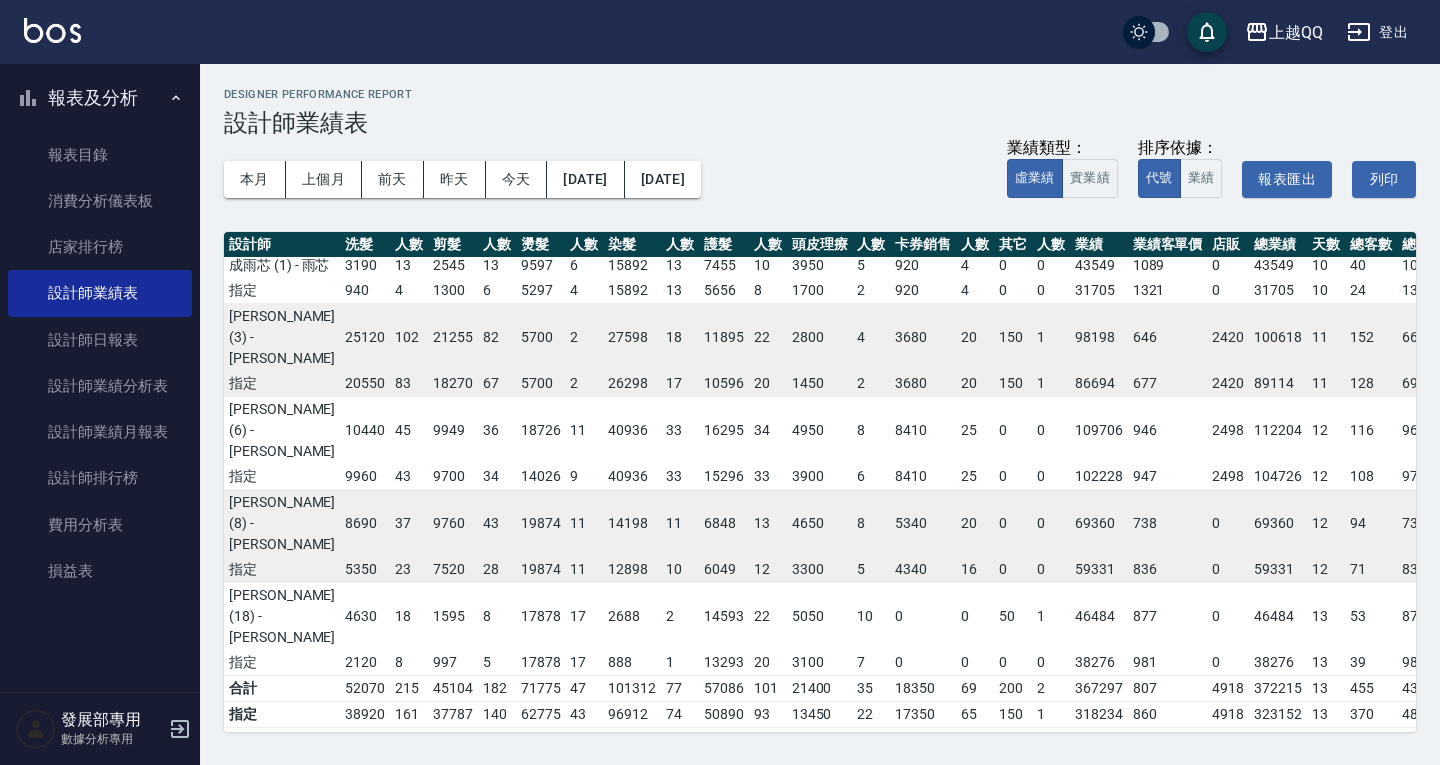 scroll, scrollTop: 0, scrollLeft: 0, axis: both 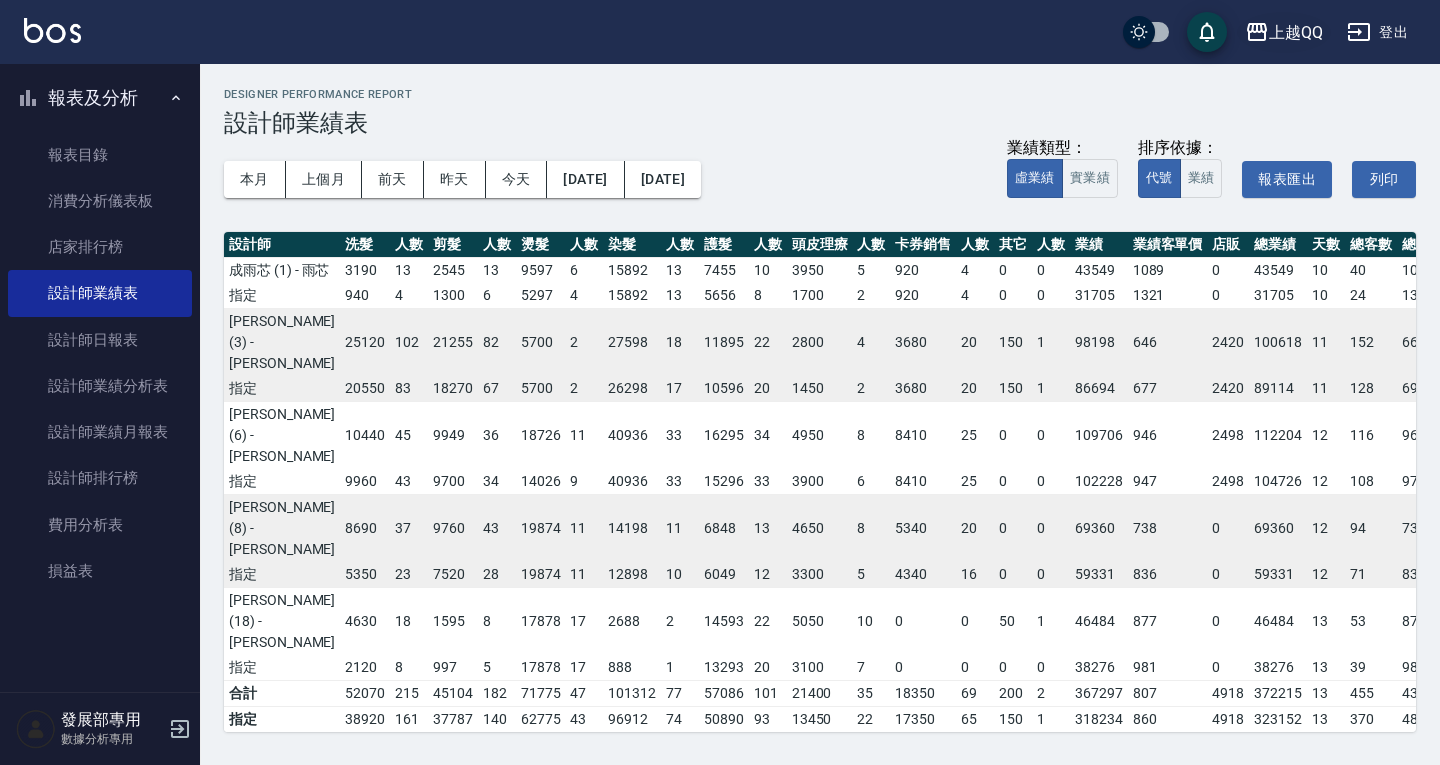 click on "上越QQ" at bounding box center [1296, 32] 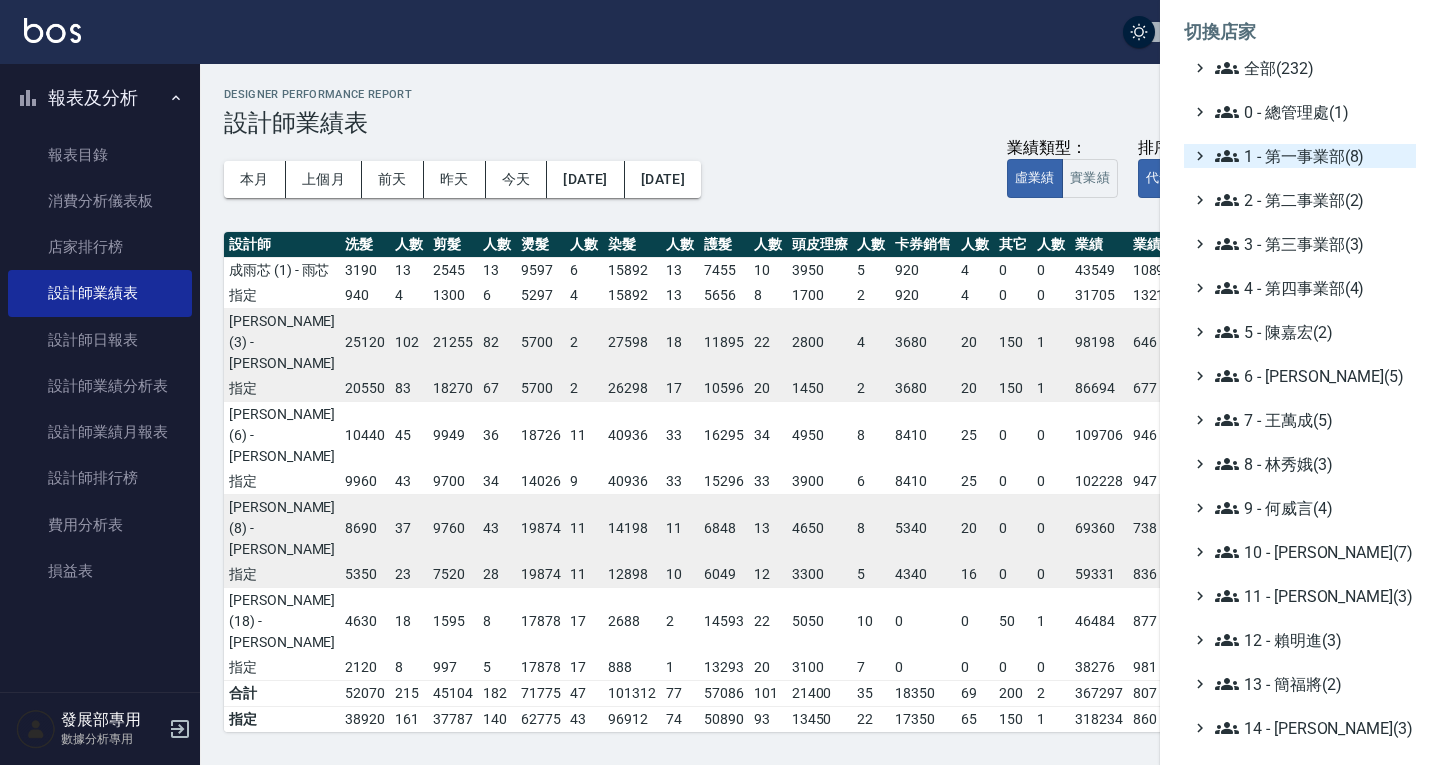 click on "1 - 第一事業部(8)" at bounding box center (1311, 156) 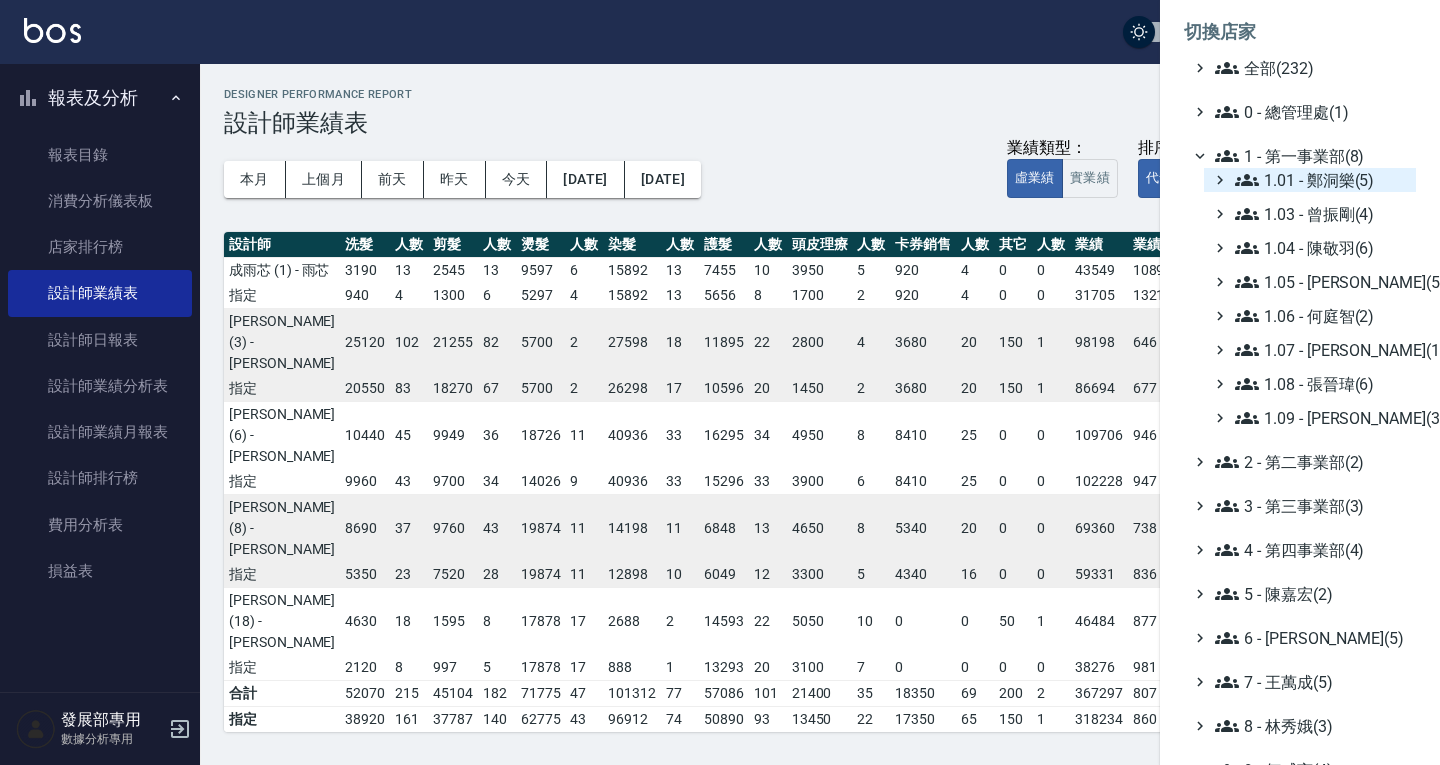 click on "1.01 - 鄭洞樂(5)" at bounding box center [1321, 180] 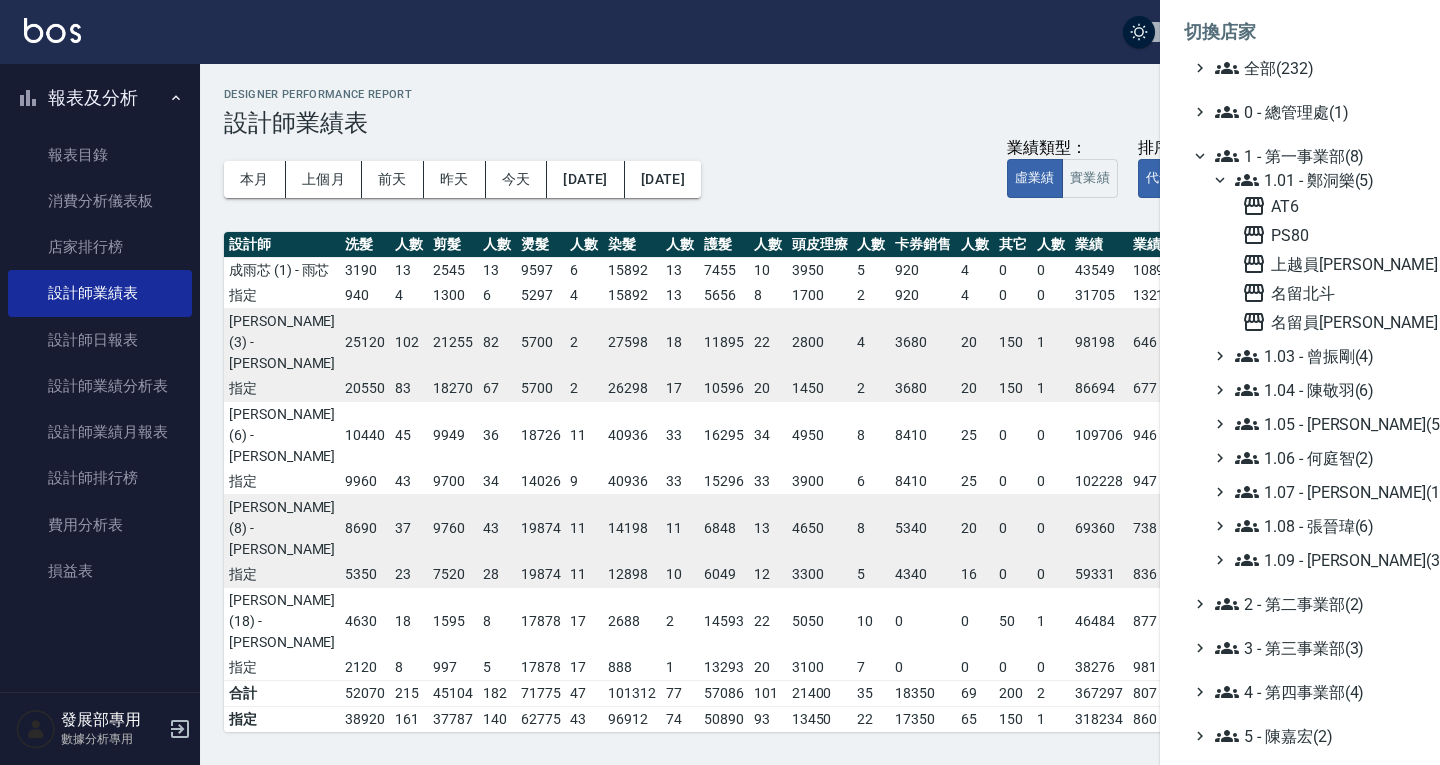 click on "AT6 PS80 上越員林 名留北斗 名留員林中正" at bounding box center (1325, 264) 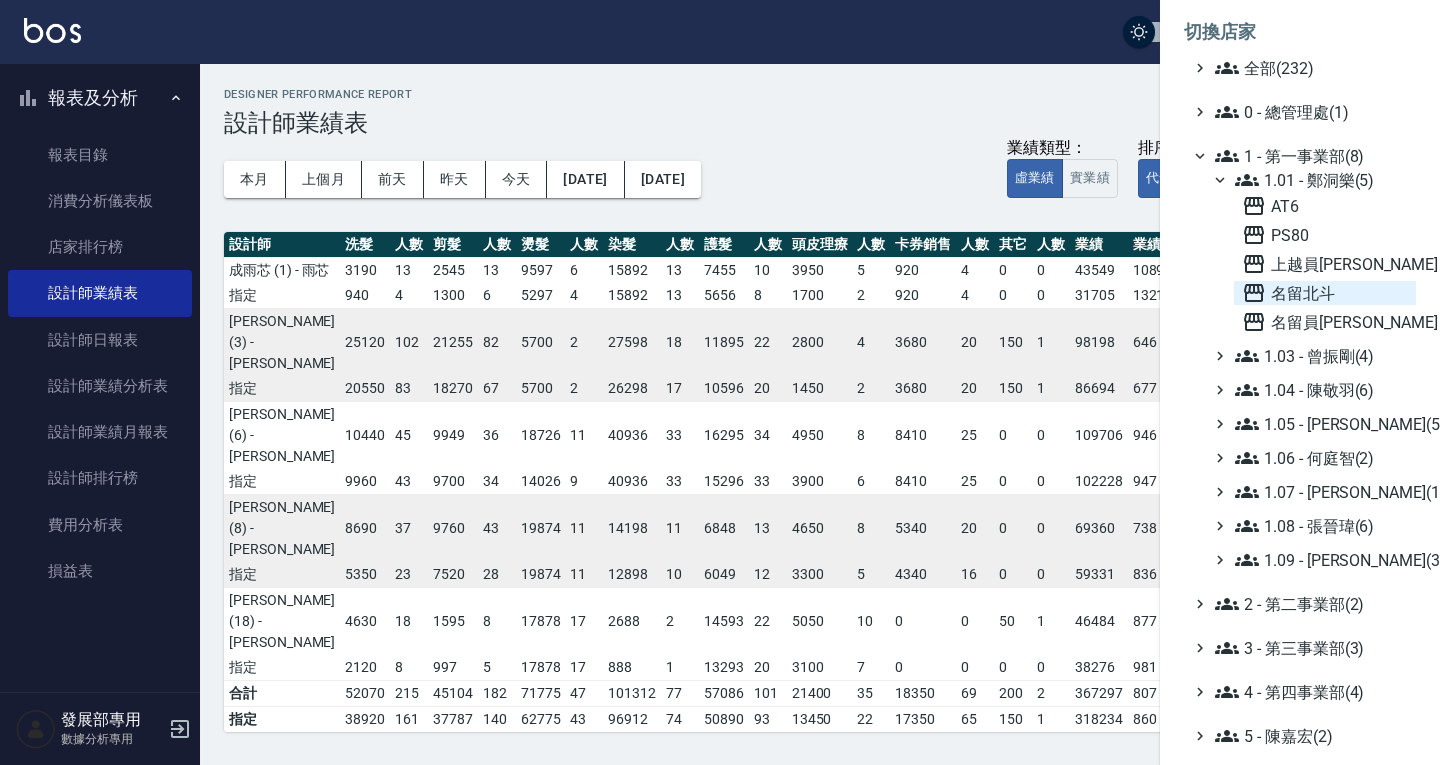 click on "名留北斗" at bounding box center [1325, 293] 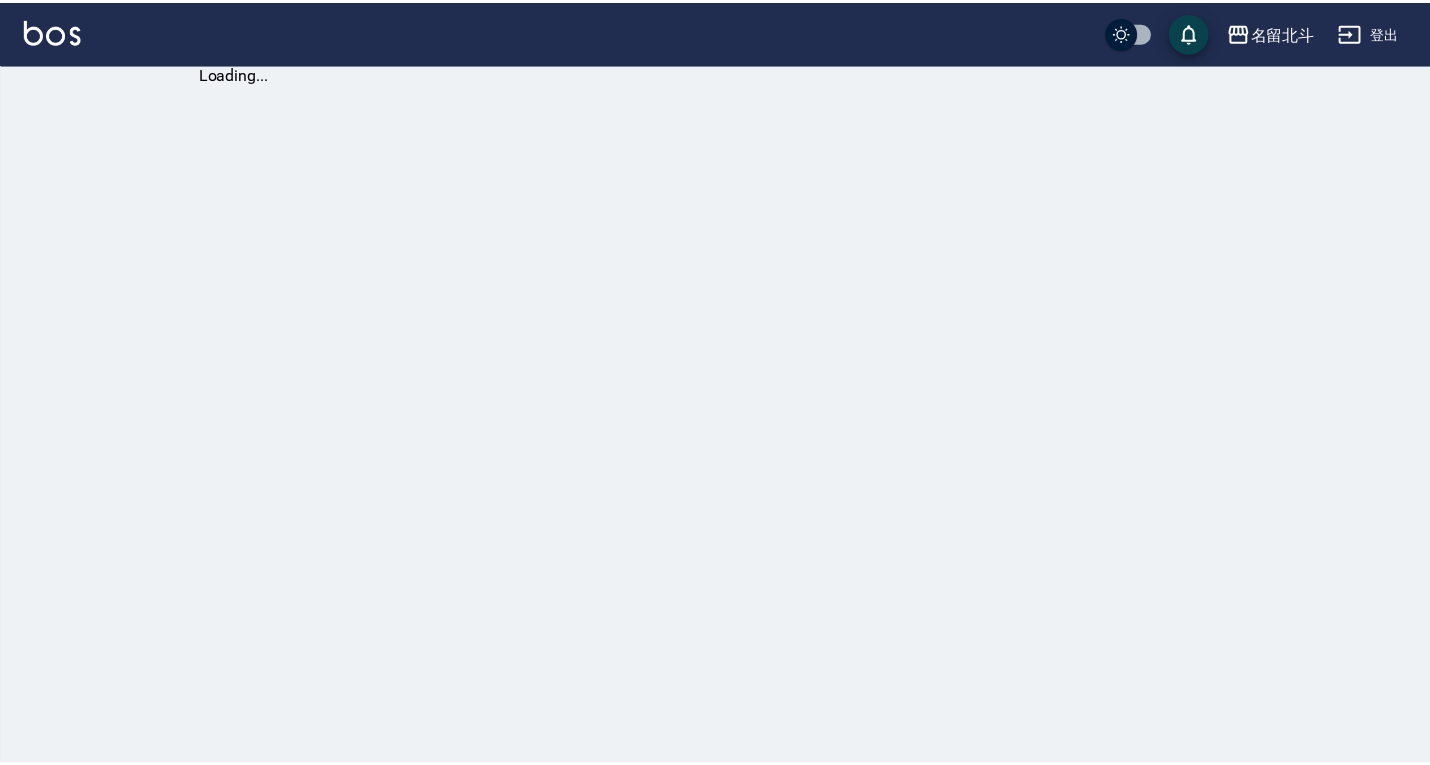 scroll, scrollTop: 0, scrollLeft: 0, axis: both 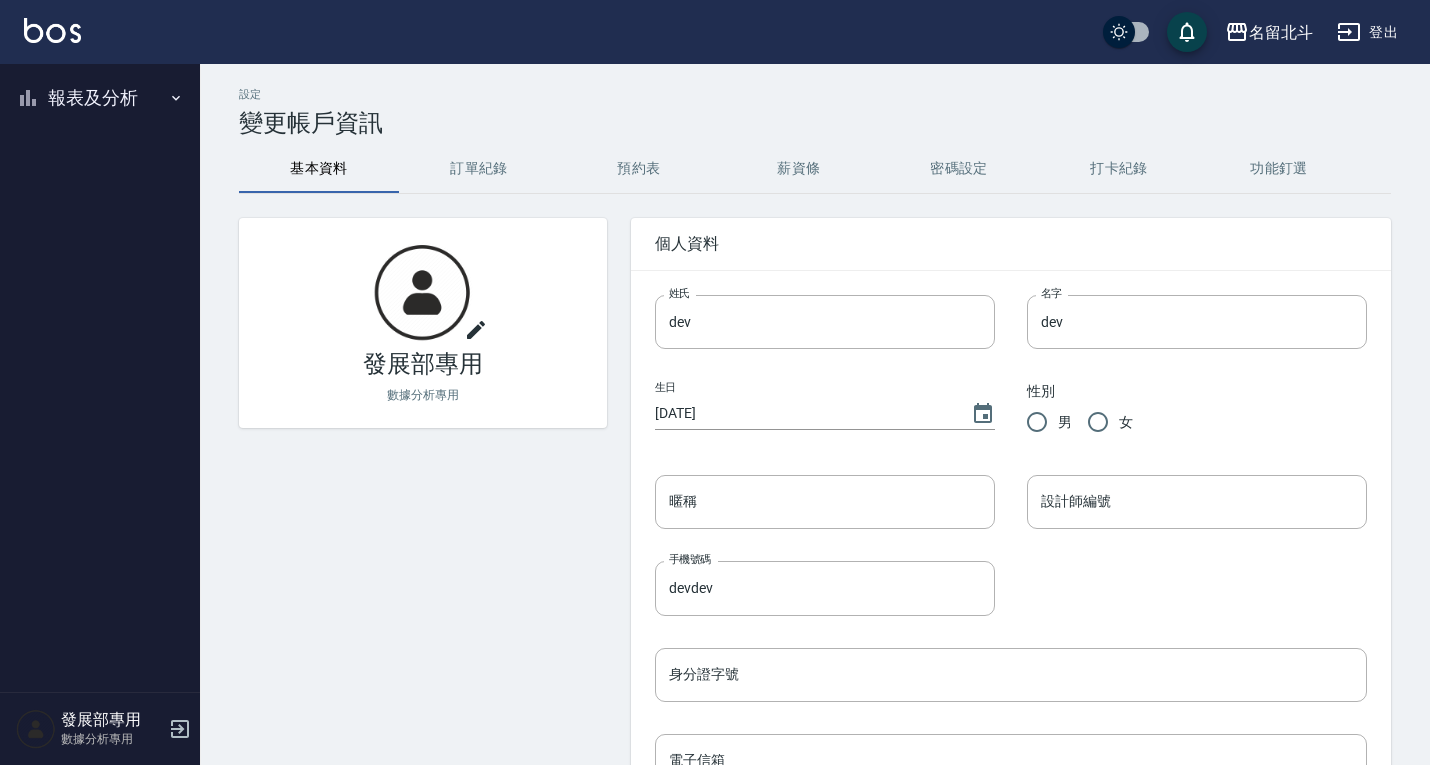 click on "報表及分析" at bounding box center (100, 98) 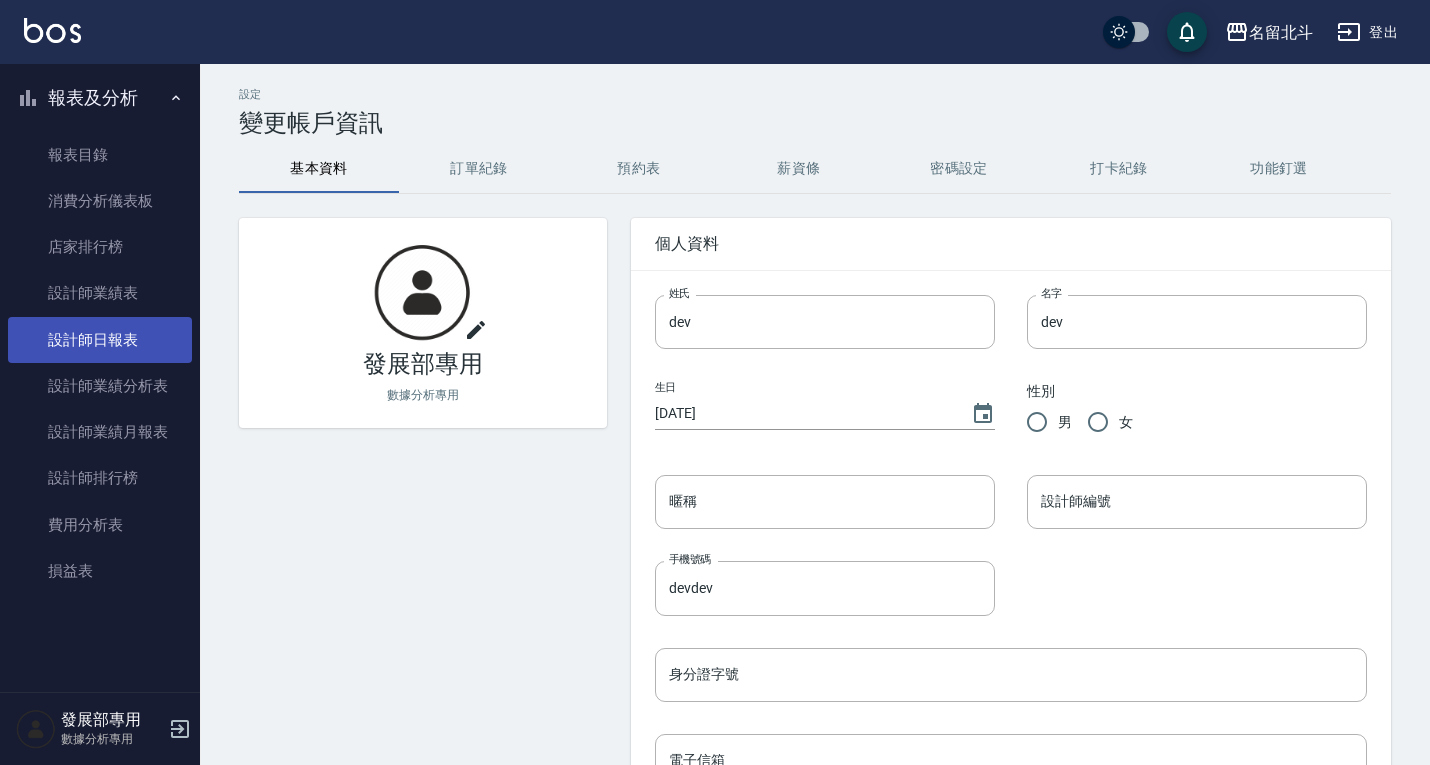 click on "設計師日報表" at bounding box center [100, 340] 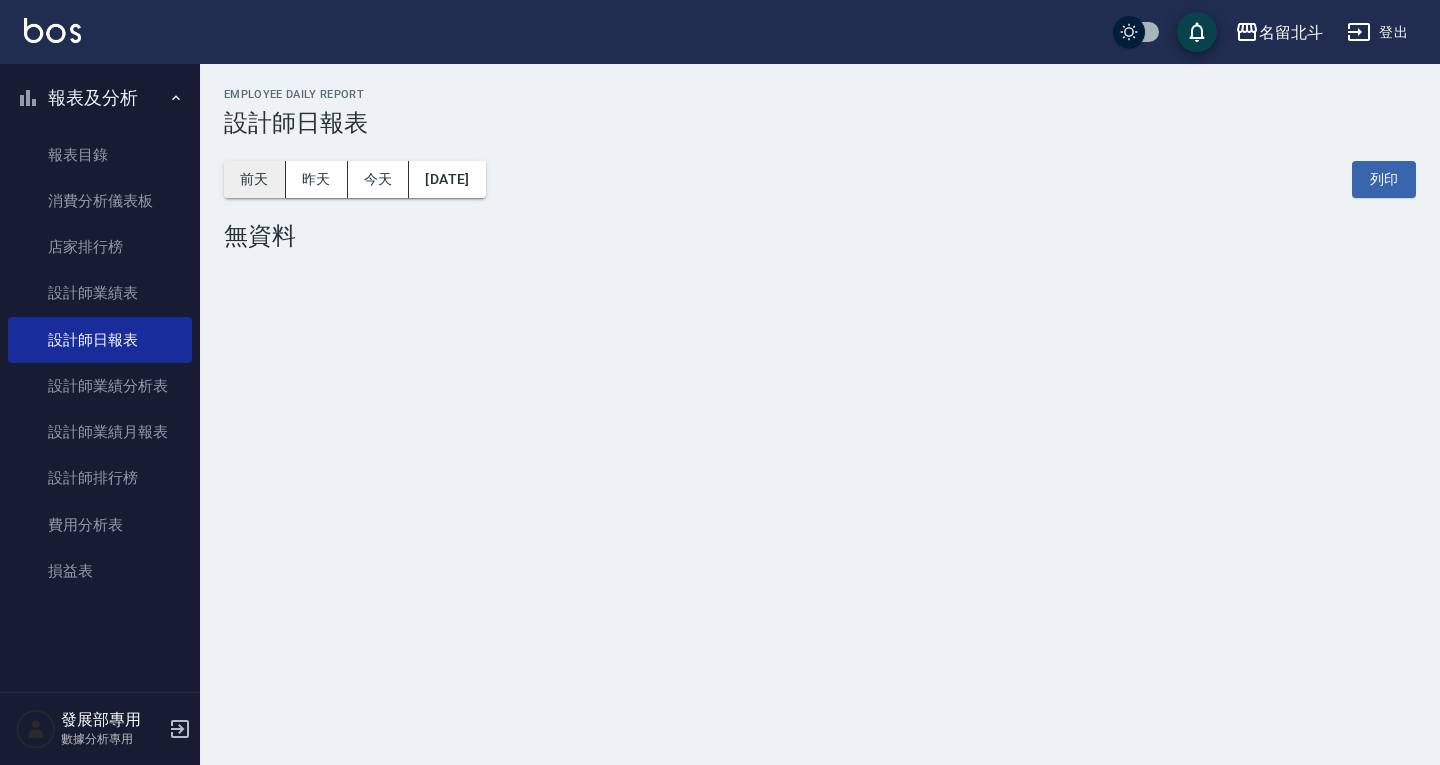 click on "前天" at bounding box center (255, 179) 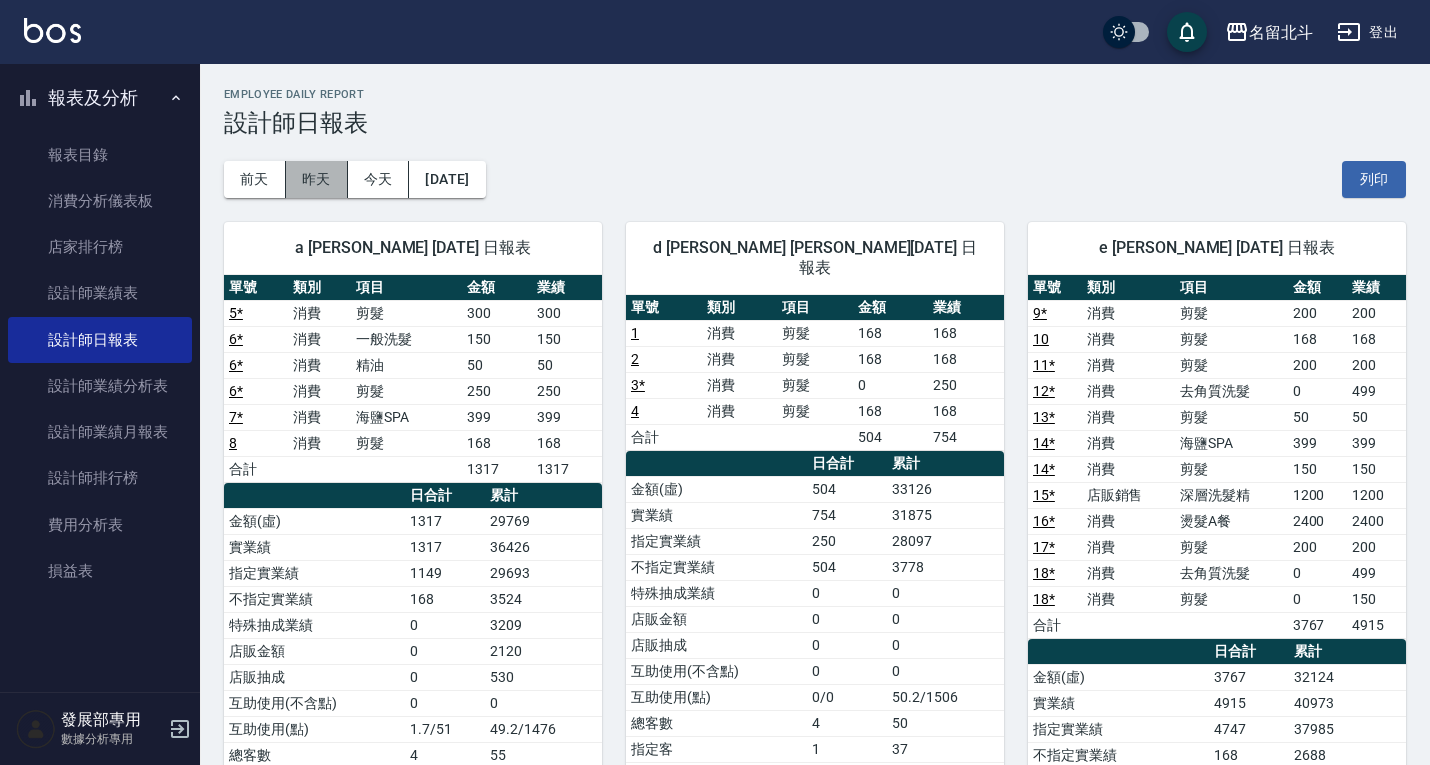 click on "昨天" at bounding box center (317, 179) 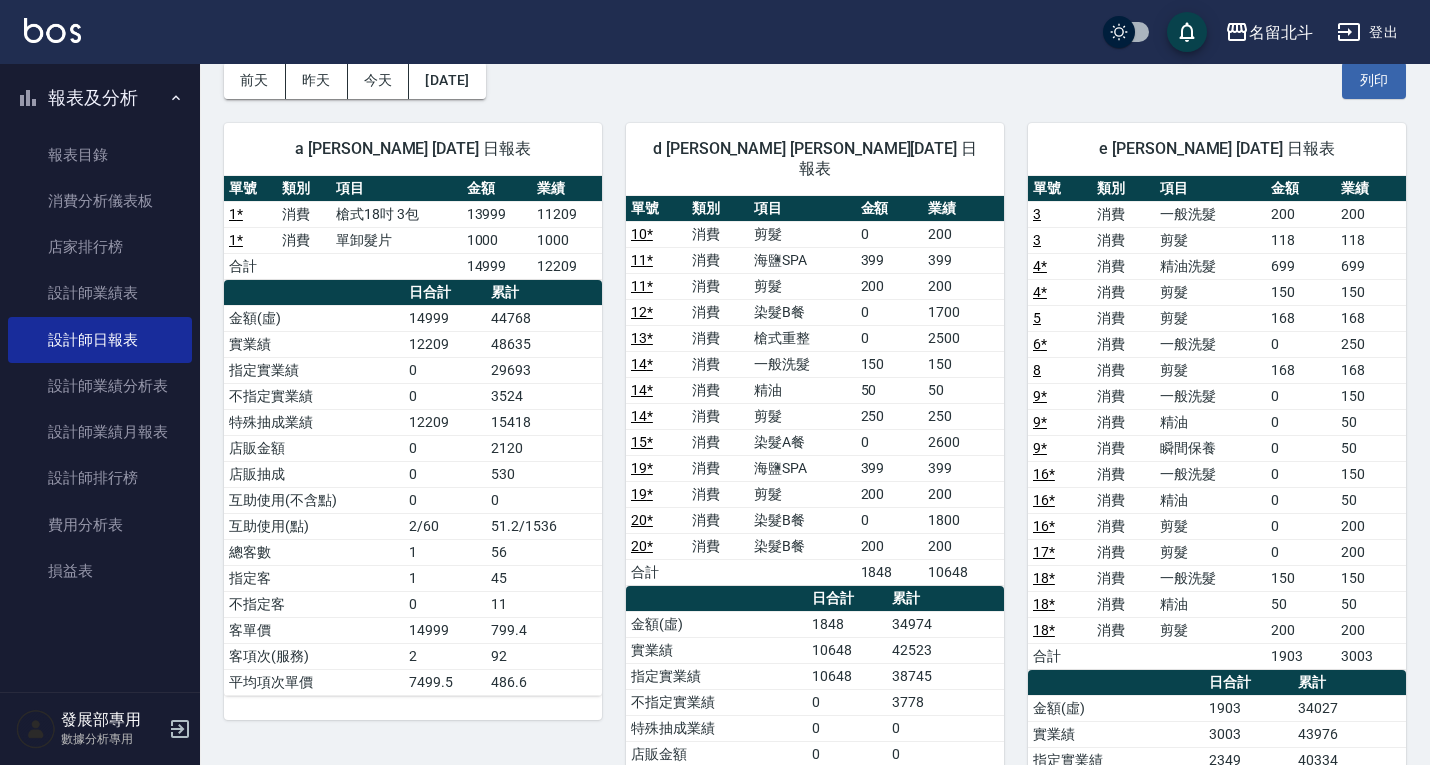 scroll, scrollTop: 100, scrollLeft: 0, axis: vertical 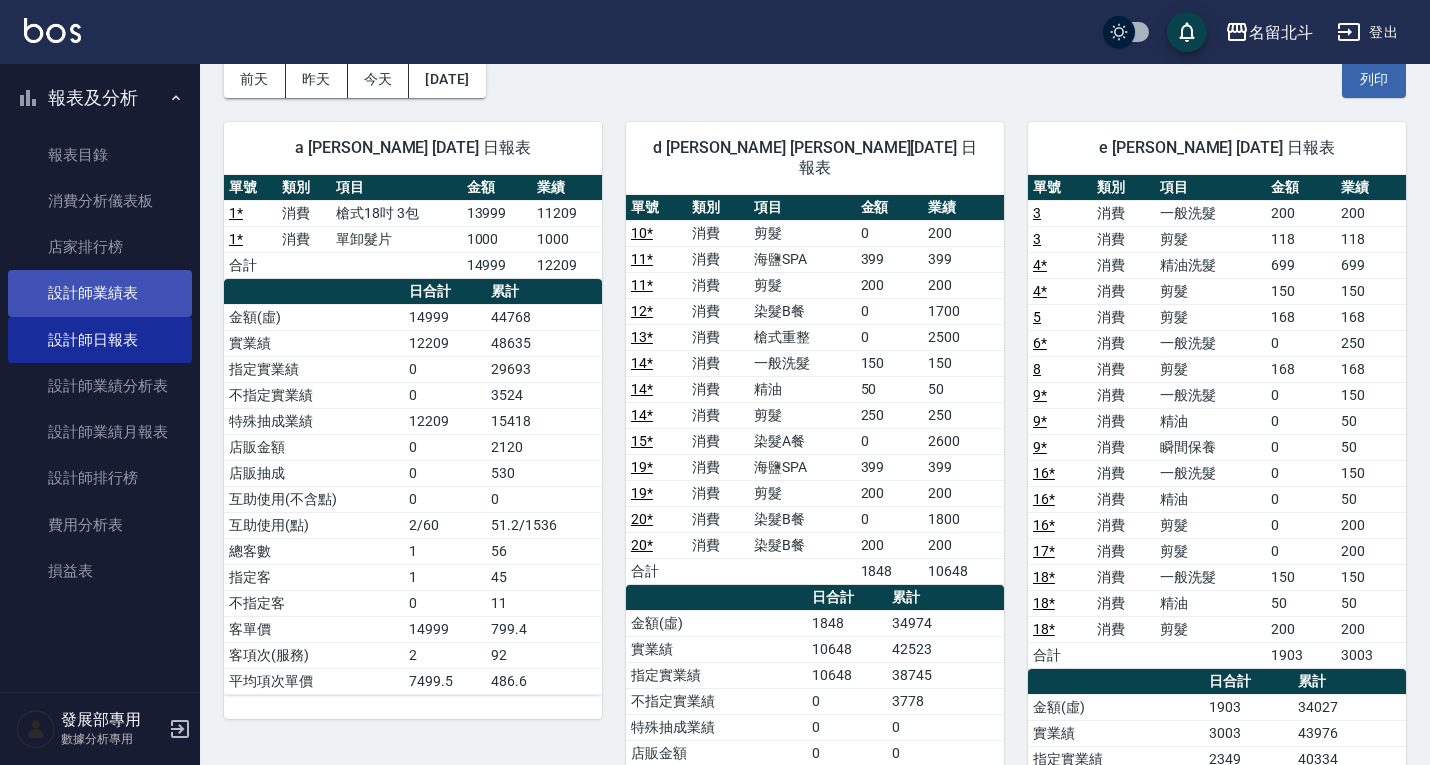 click on "設計師業績表" at bounding box center [100, 293] 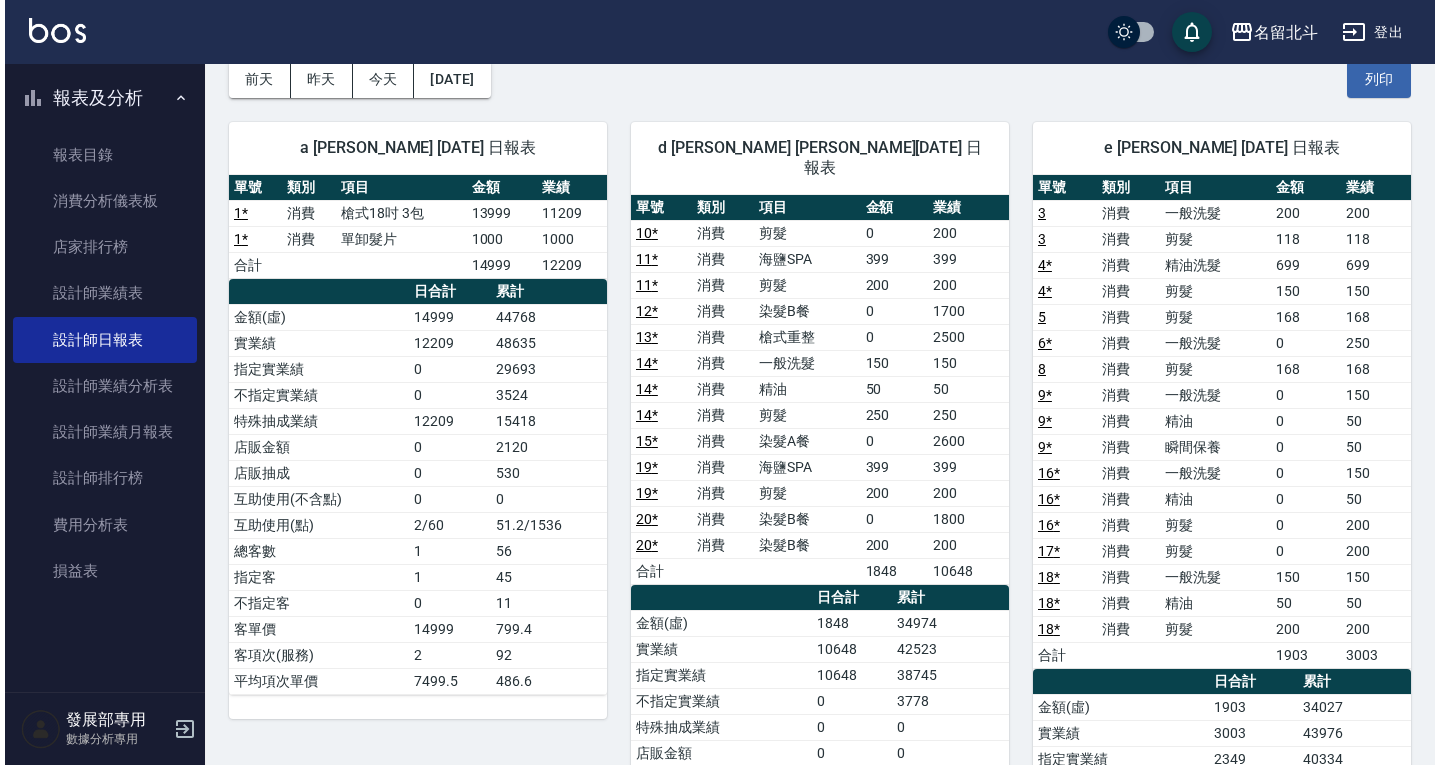 scroll, scrollTop: 0, scrollLeft: 0, axis: both 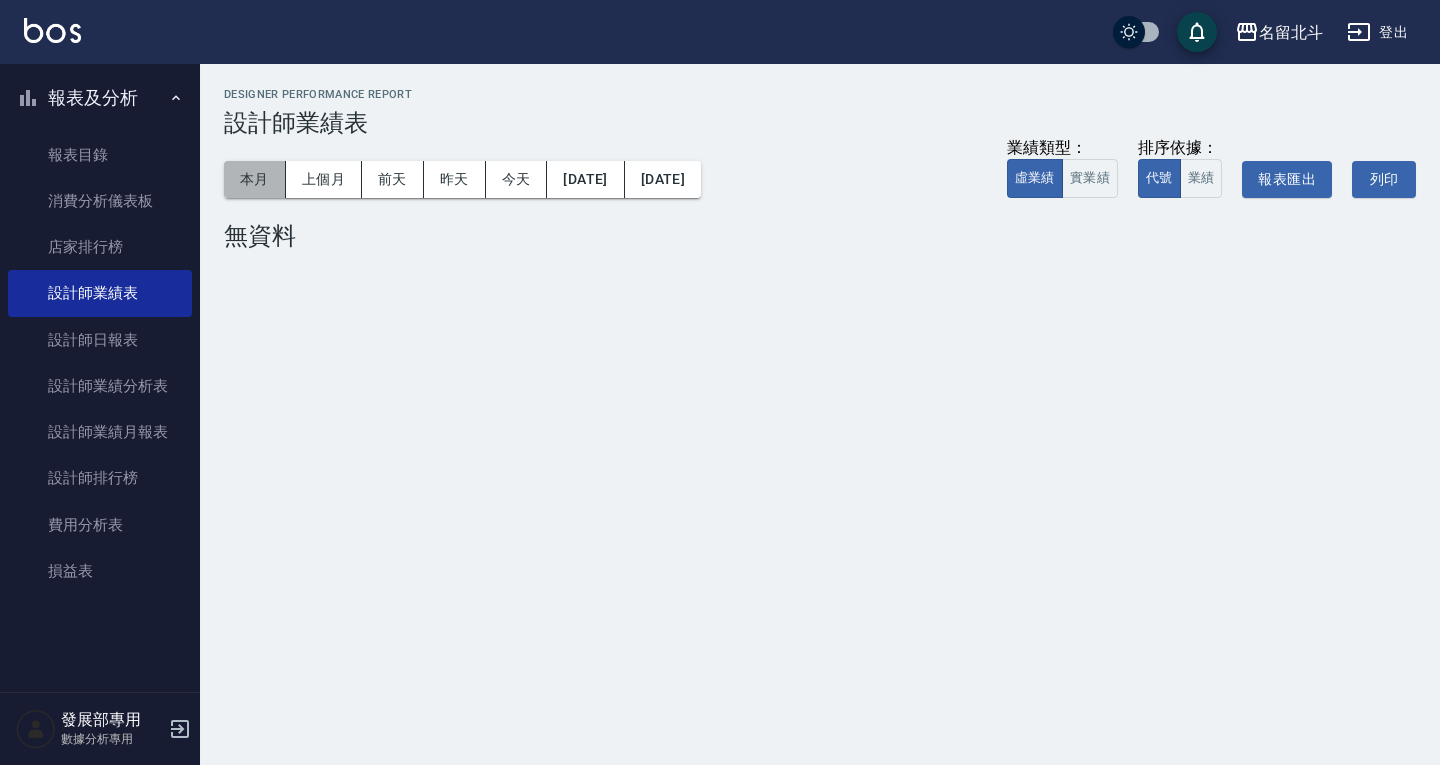 click on "本月" at bounding box center [255, 179] 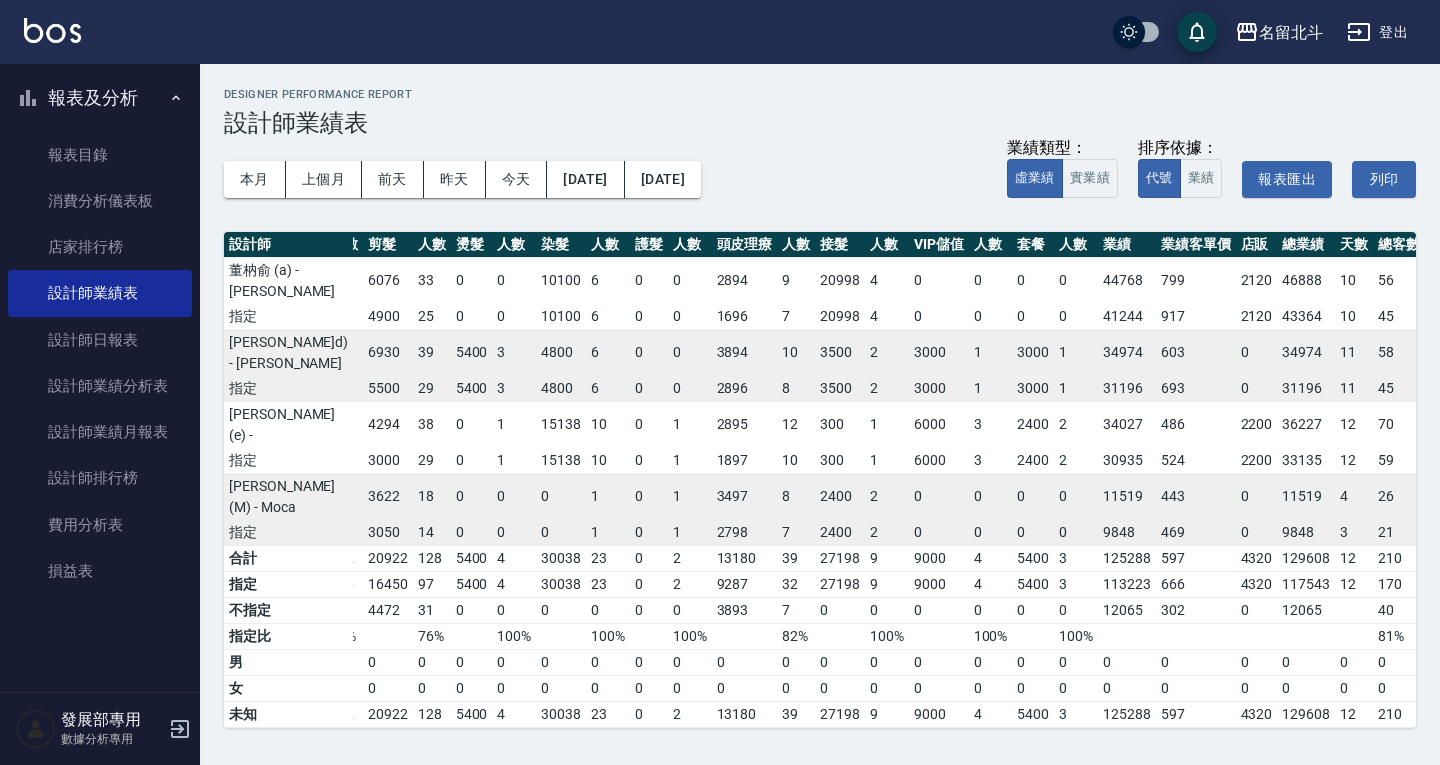 scroll, scrollTop: 0, scrollLeft: 78, axis: horizontal 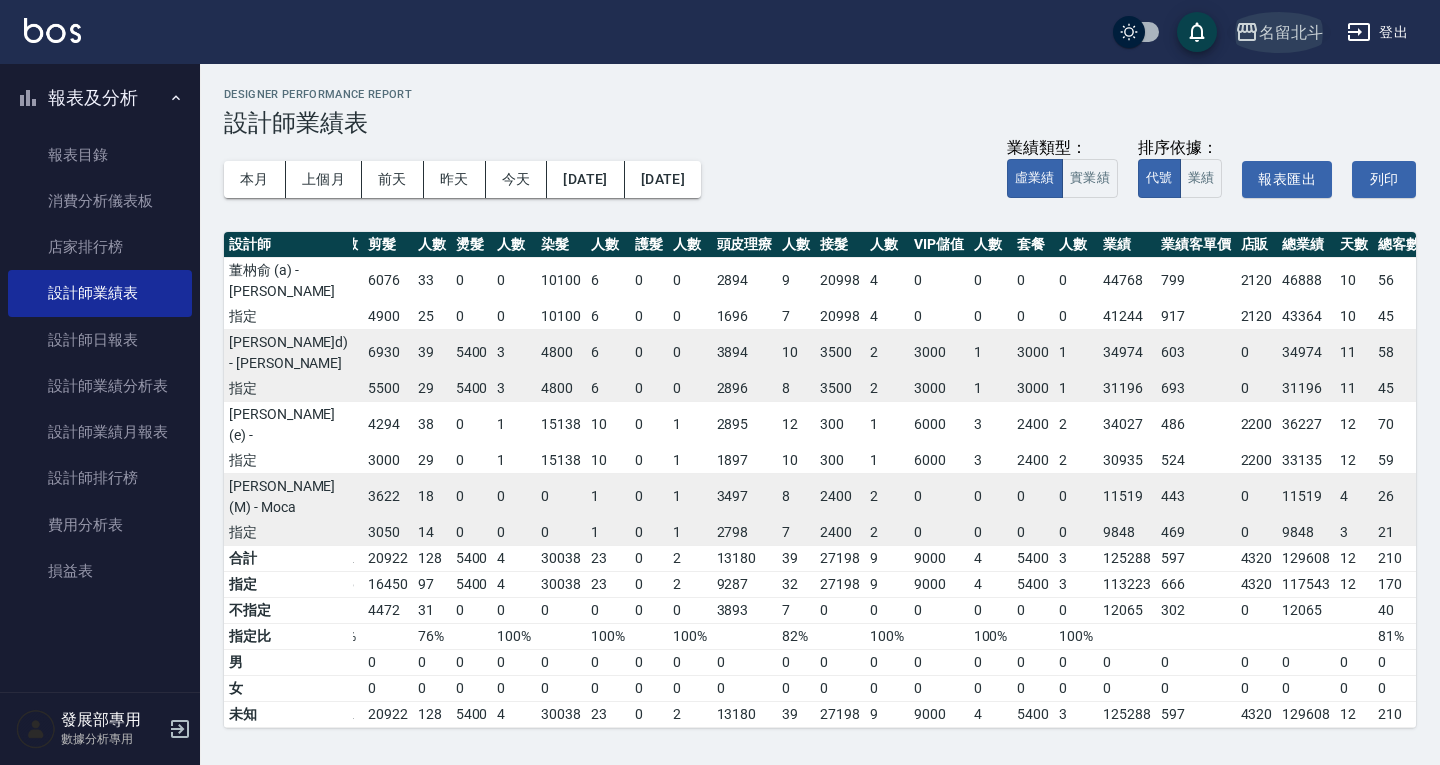 click on "名留北斗" at bounding box center (1291, 32) 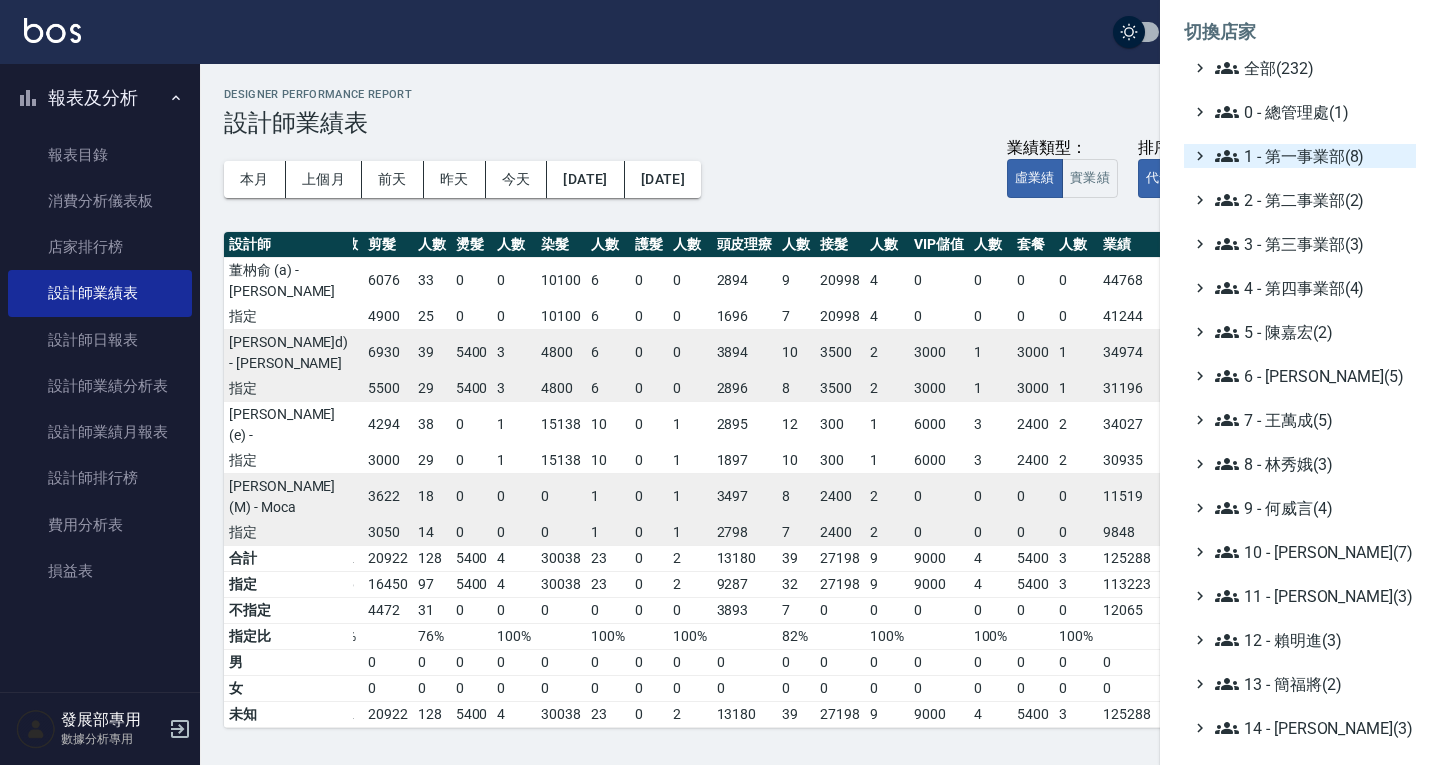 click on "1 - 第一事業部(8)" at bounding box center (1311, 156) 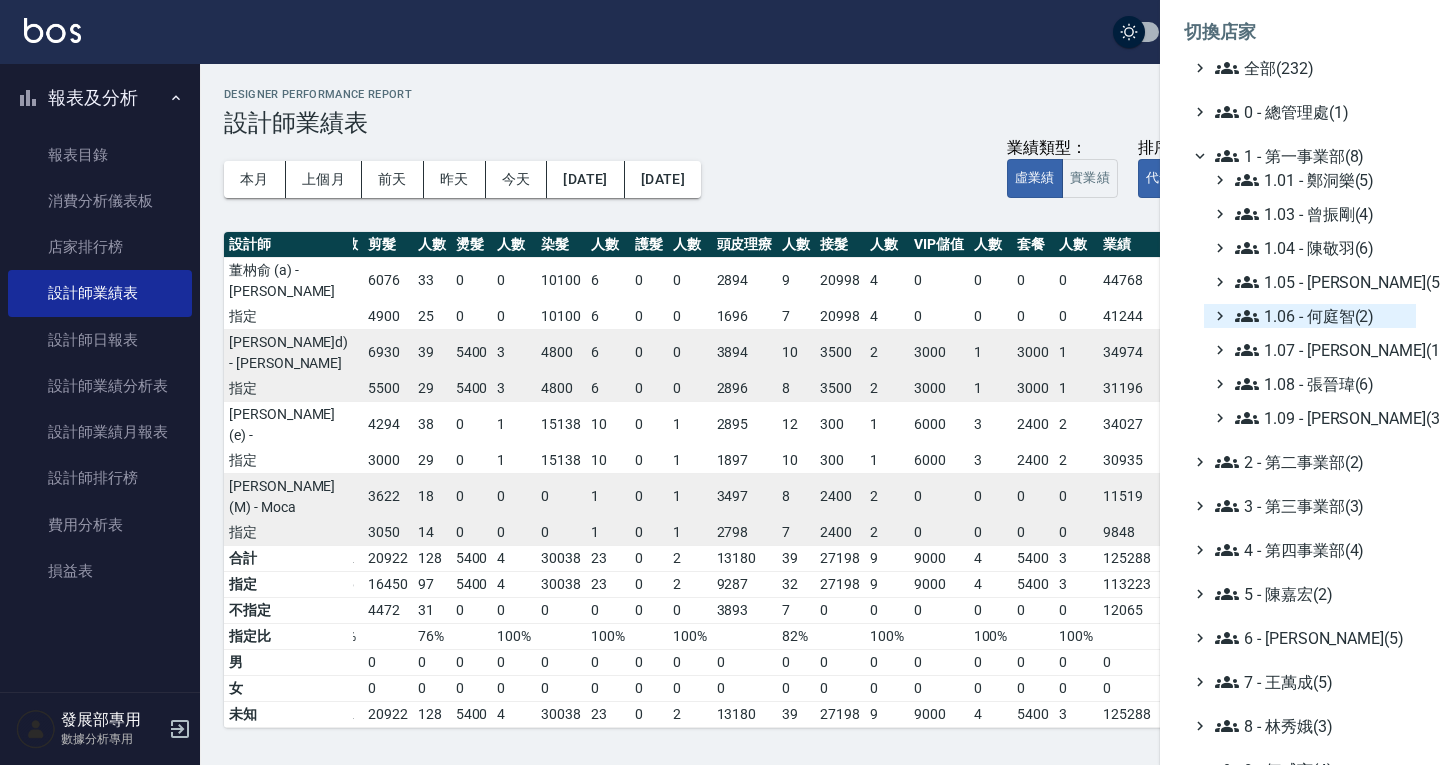 click on "1.06 - 何庭智(2)" at bounding box center [1321, 316] 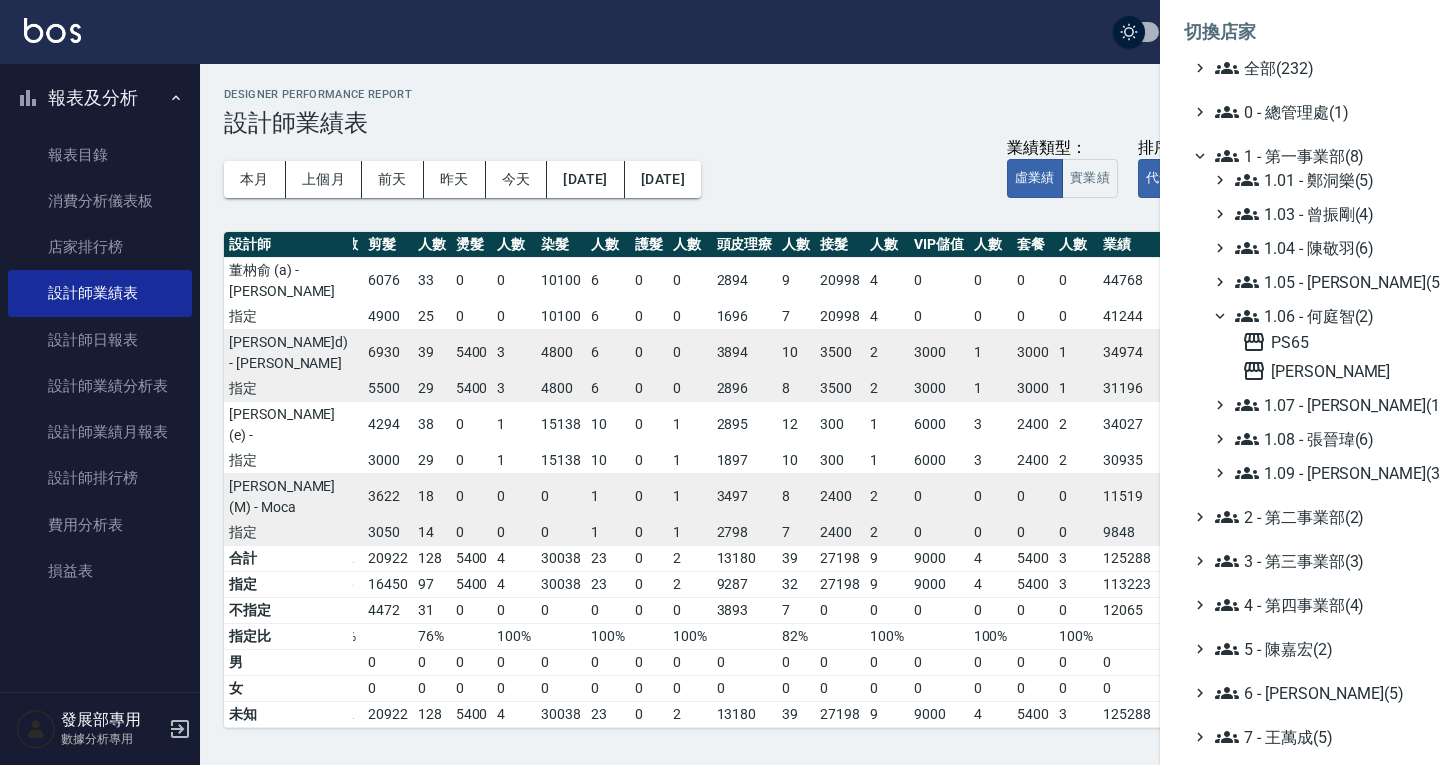 click on "1.06 - 何庭智(2)" at bounding box center (1321, 316) 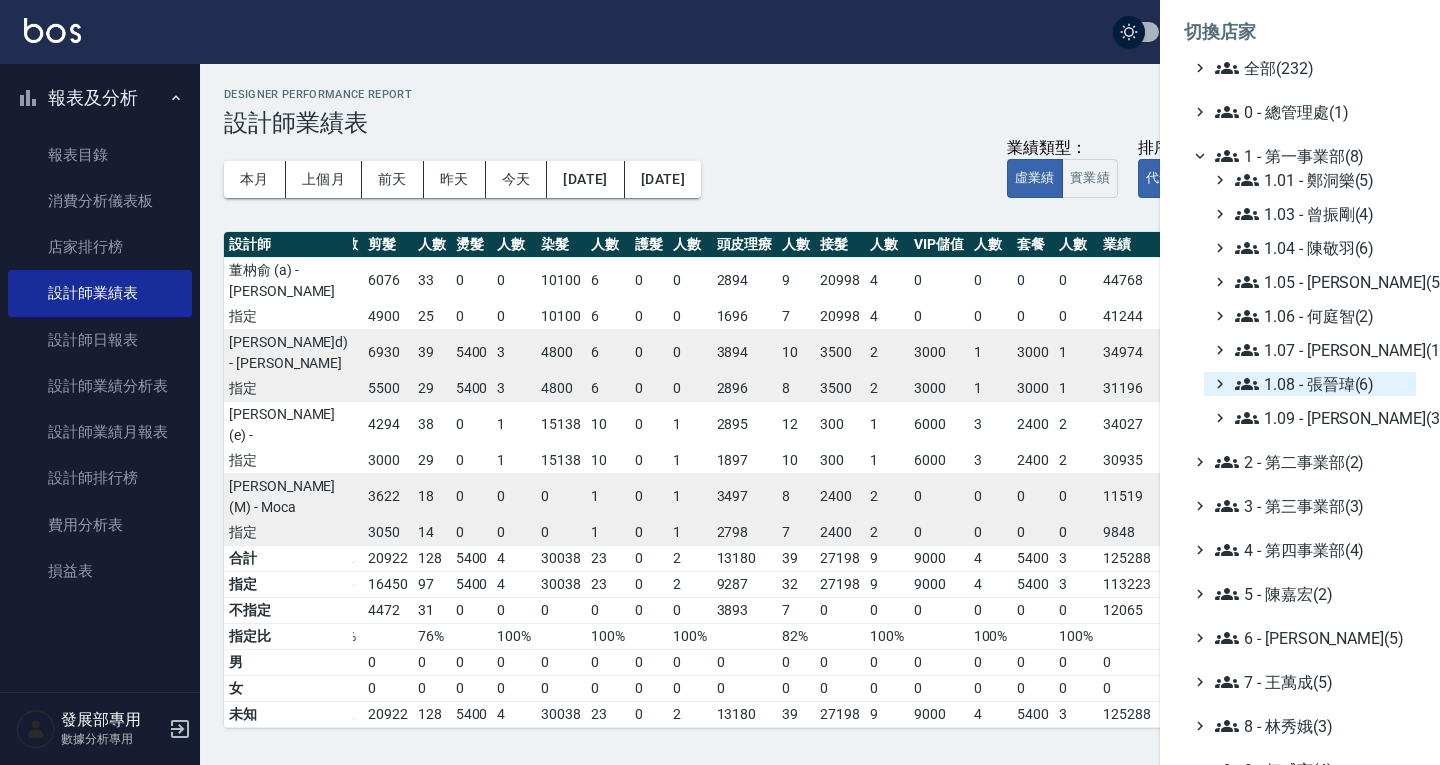 click on "1.08 - 張晉瑋(6)" at bounding box center [1321, 384] 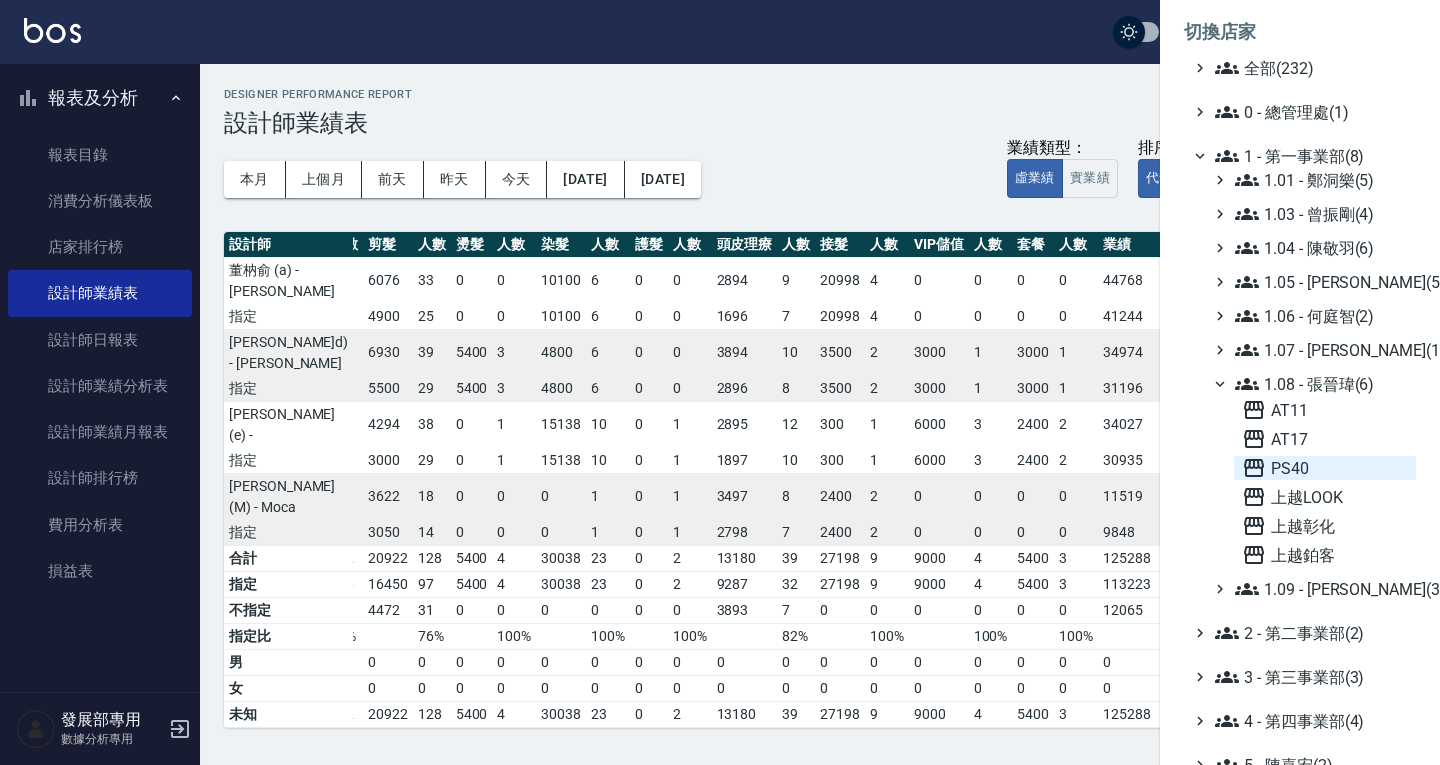 click on "PS40" at bounding box center (1325, 468) 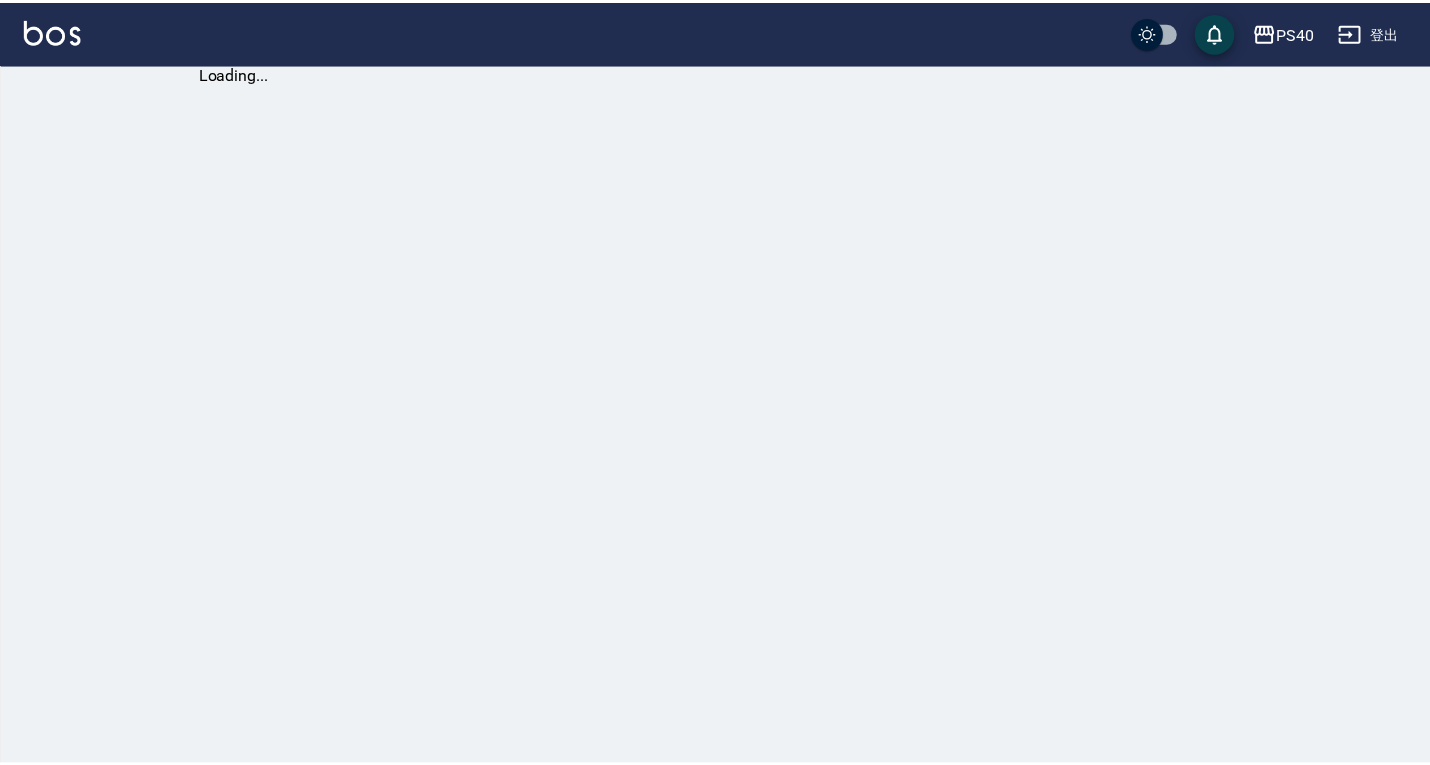 scroll, scrollTop: 0, scrollLeft: 0, axis: both 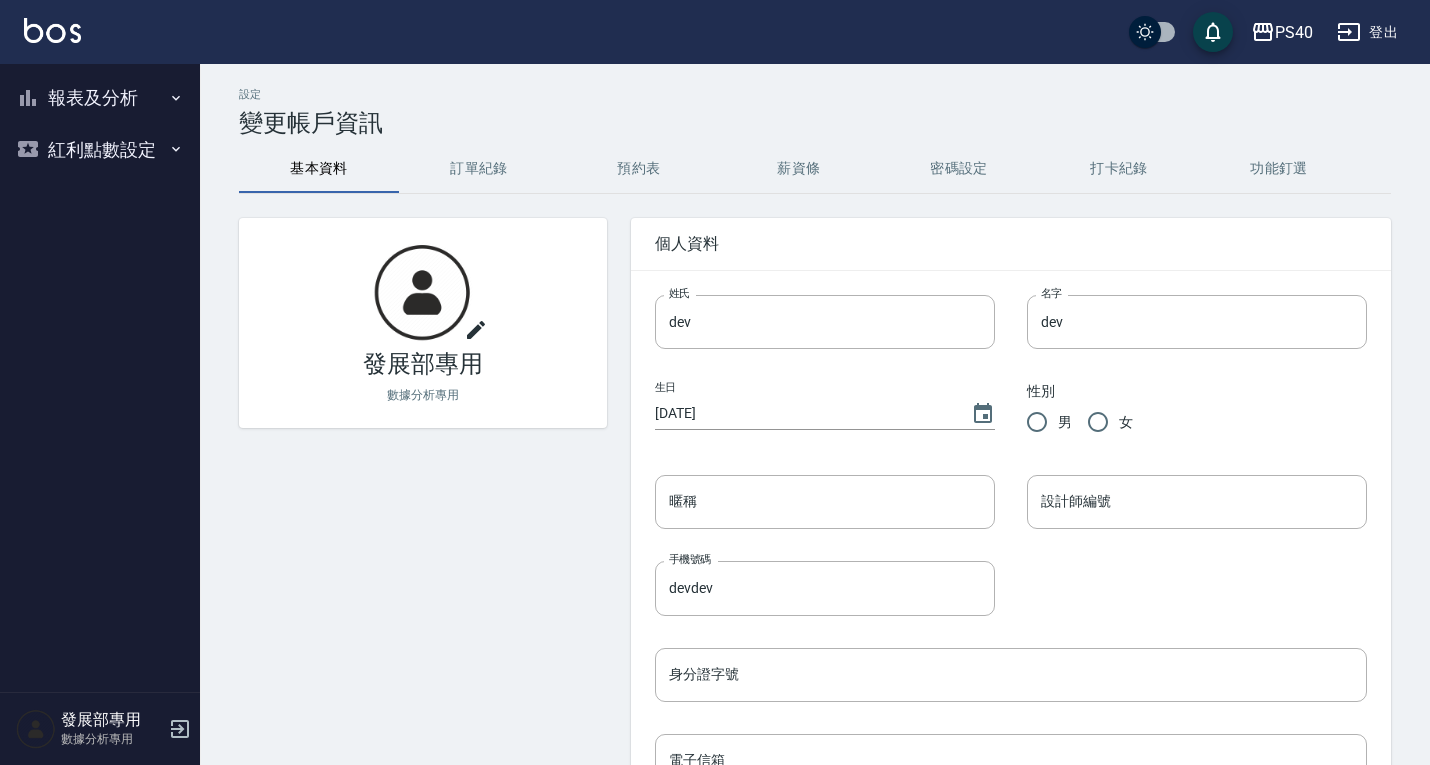 click on "報表及分析" at bounding box center (100, 98) 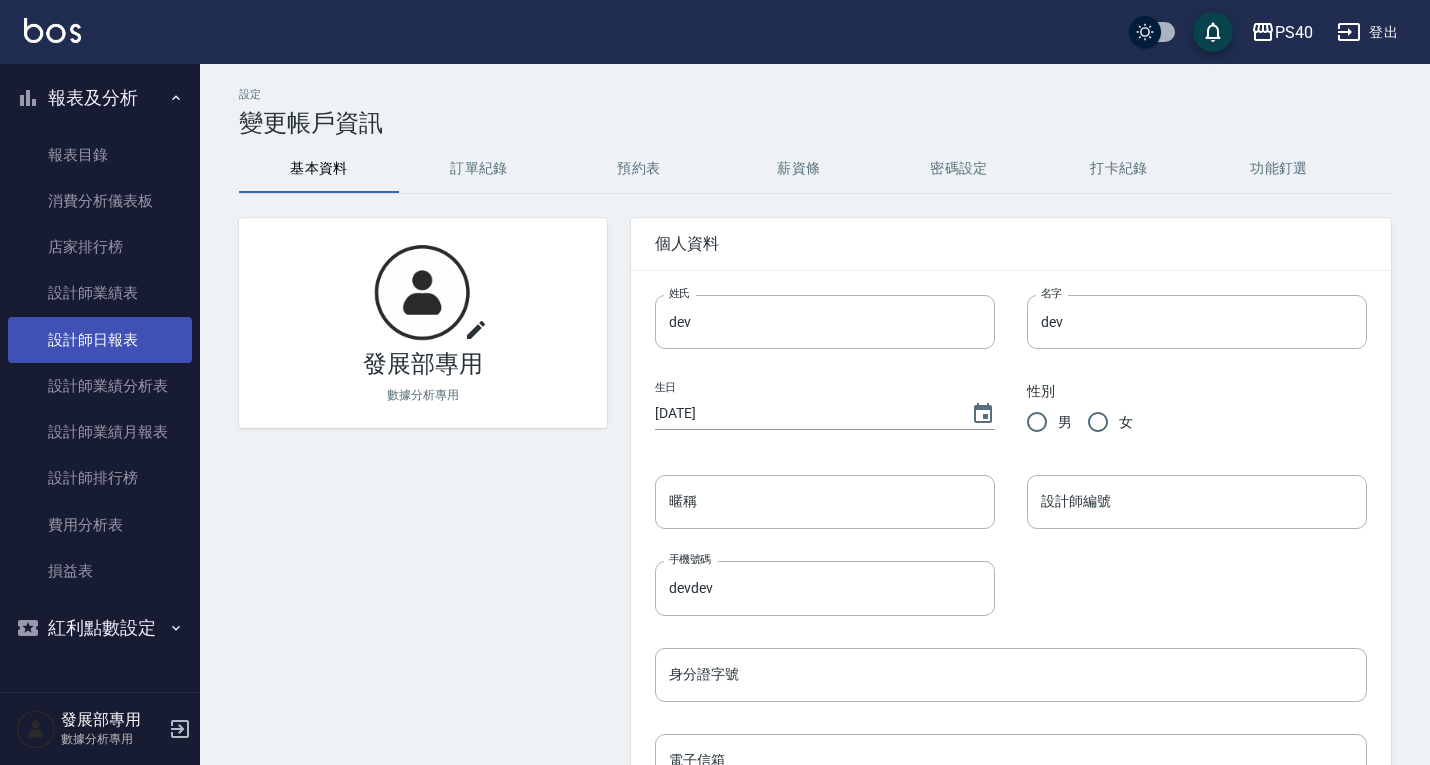 click on "設計師日報表" at bounding box center [100, 340] 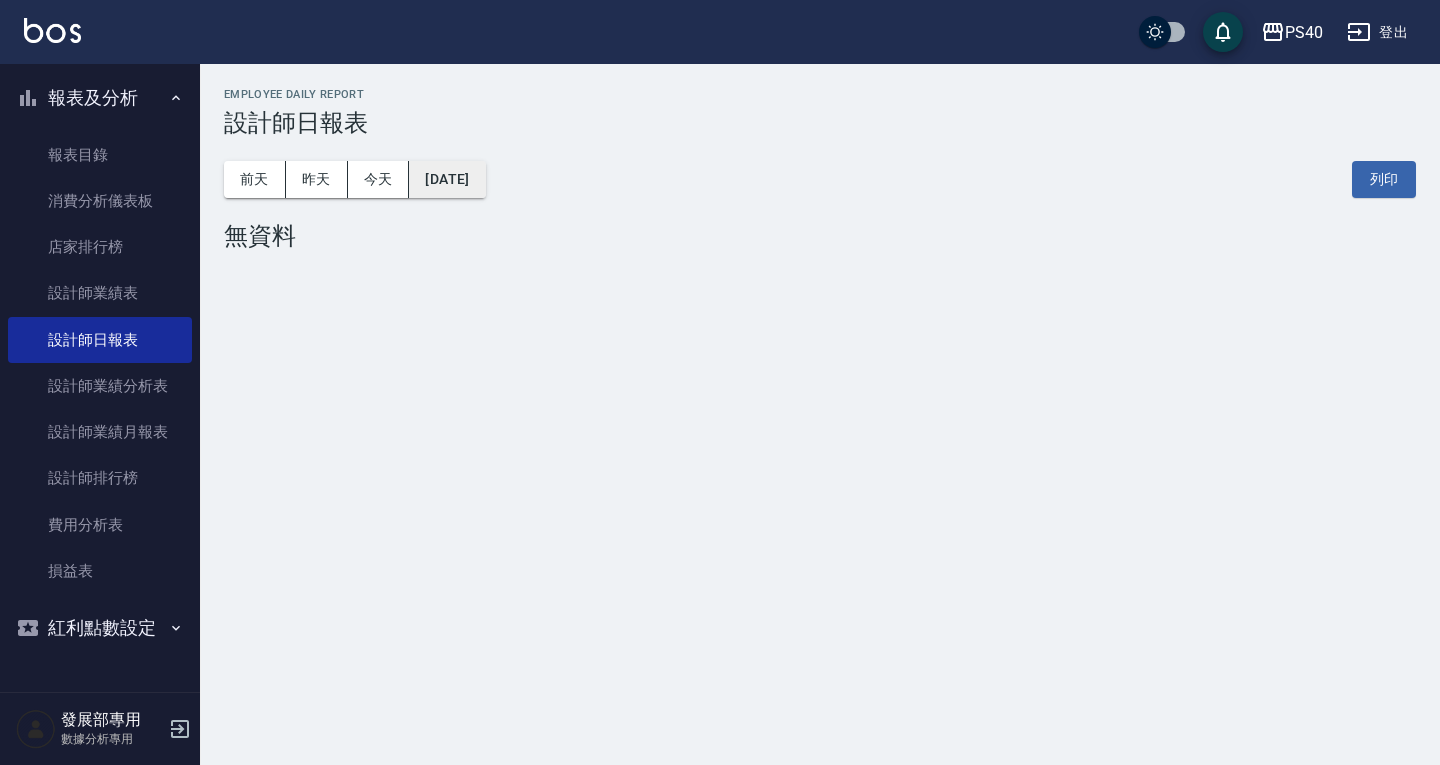 click on "[DATE]" at bounding box center (447, 179) 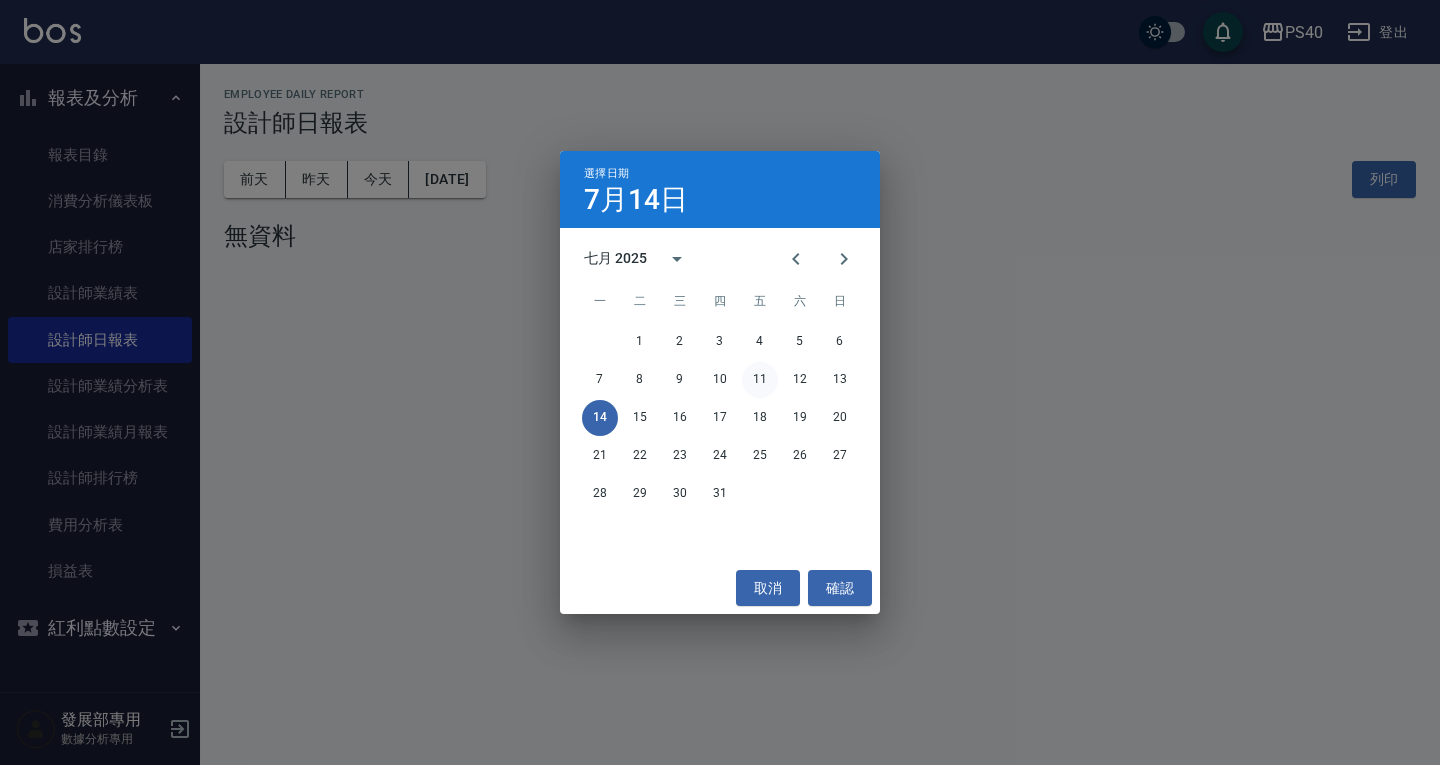 click on "11" at bounding box center [760, 380] 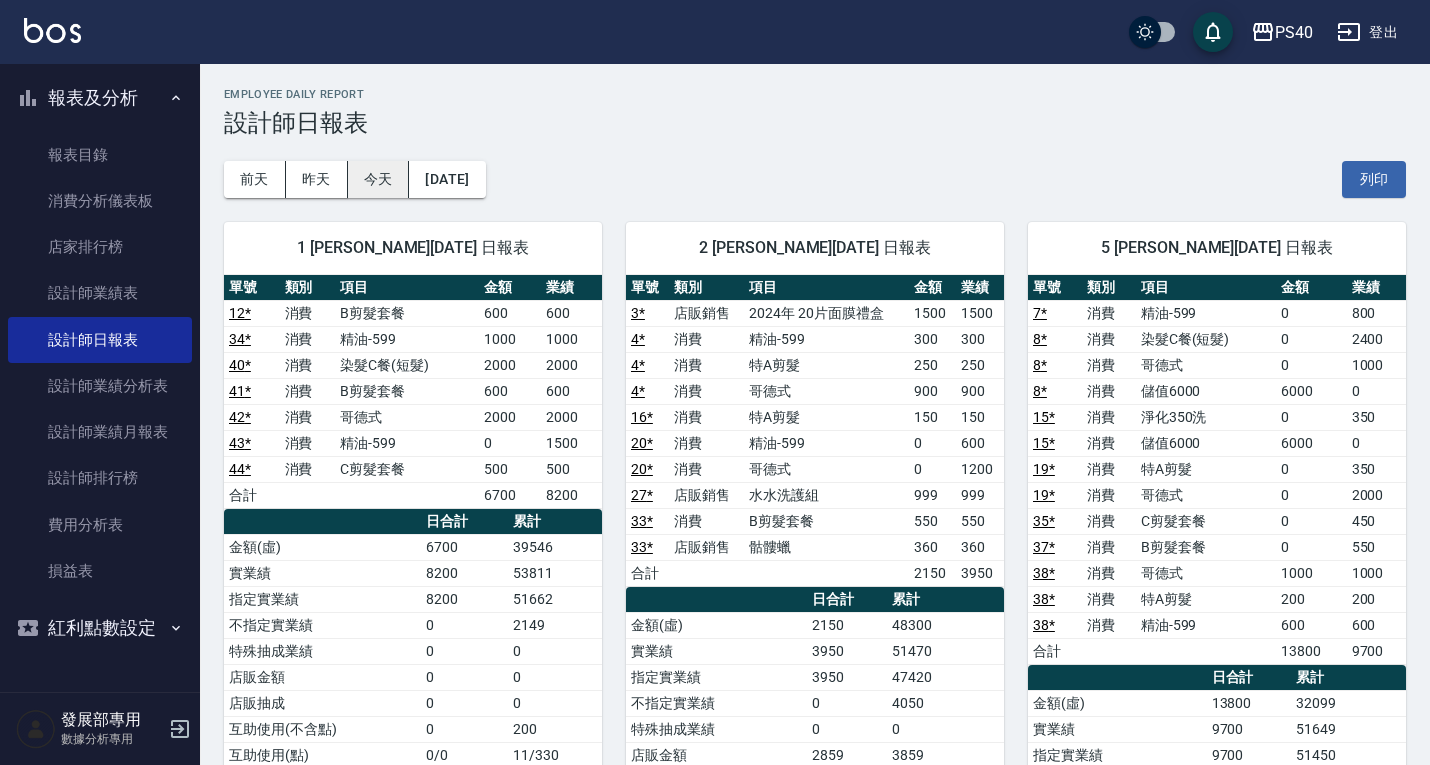 scroll, scrollTop: 0, scrollLeft: 0, axis: both 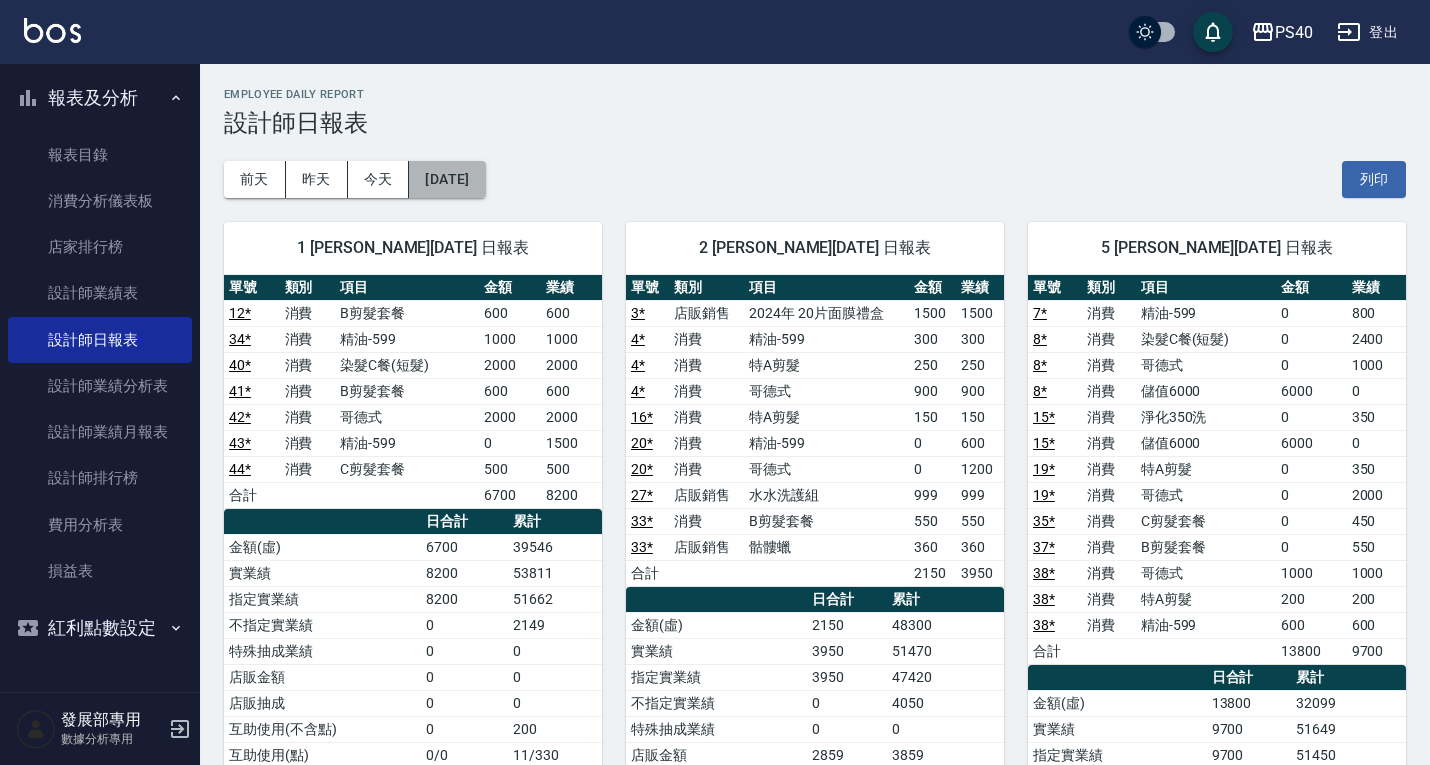 click on "[DATE]" at bounding box center [447, 179] 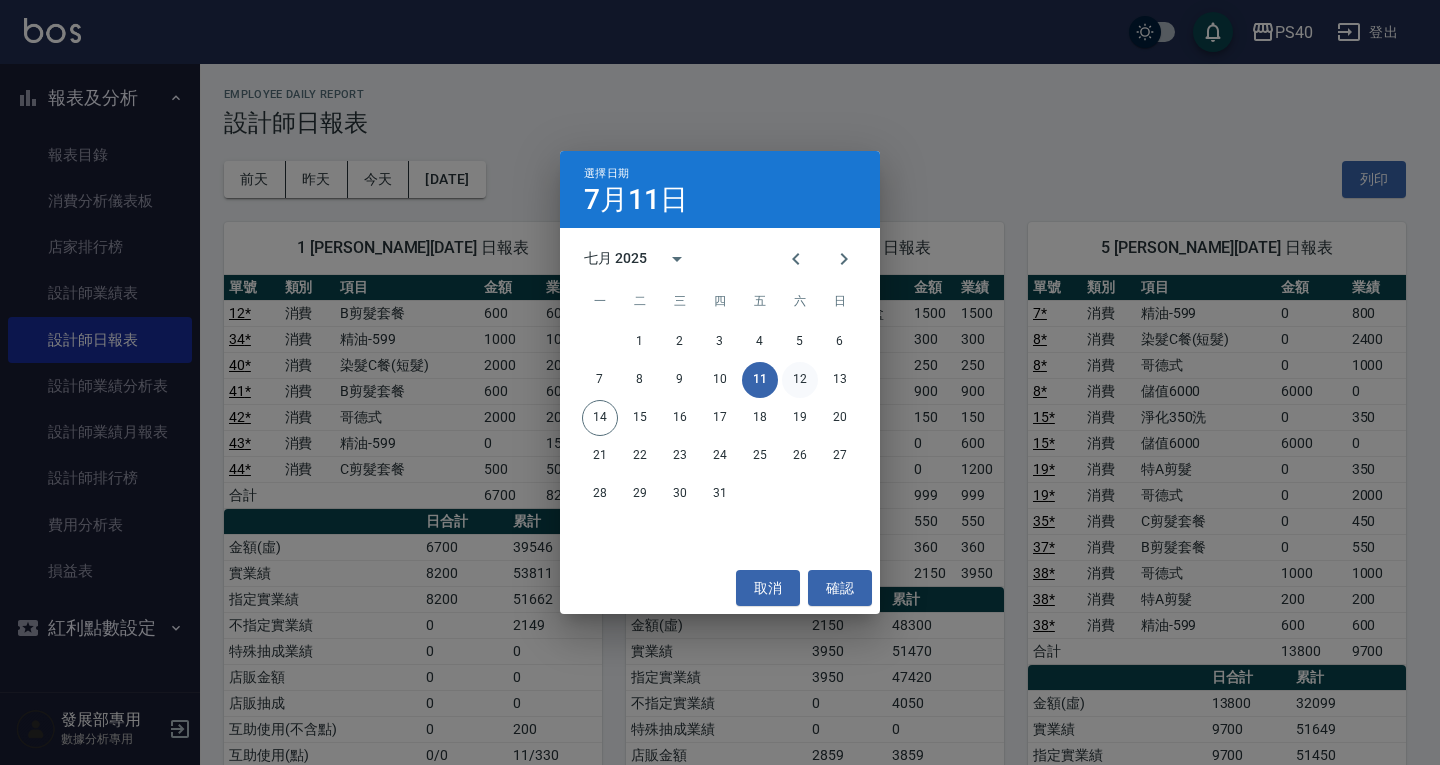 click on "12" at bounding box center [800, 380] 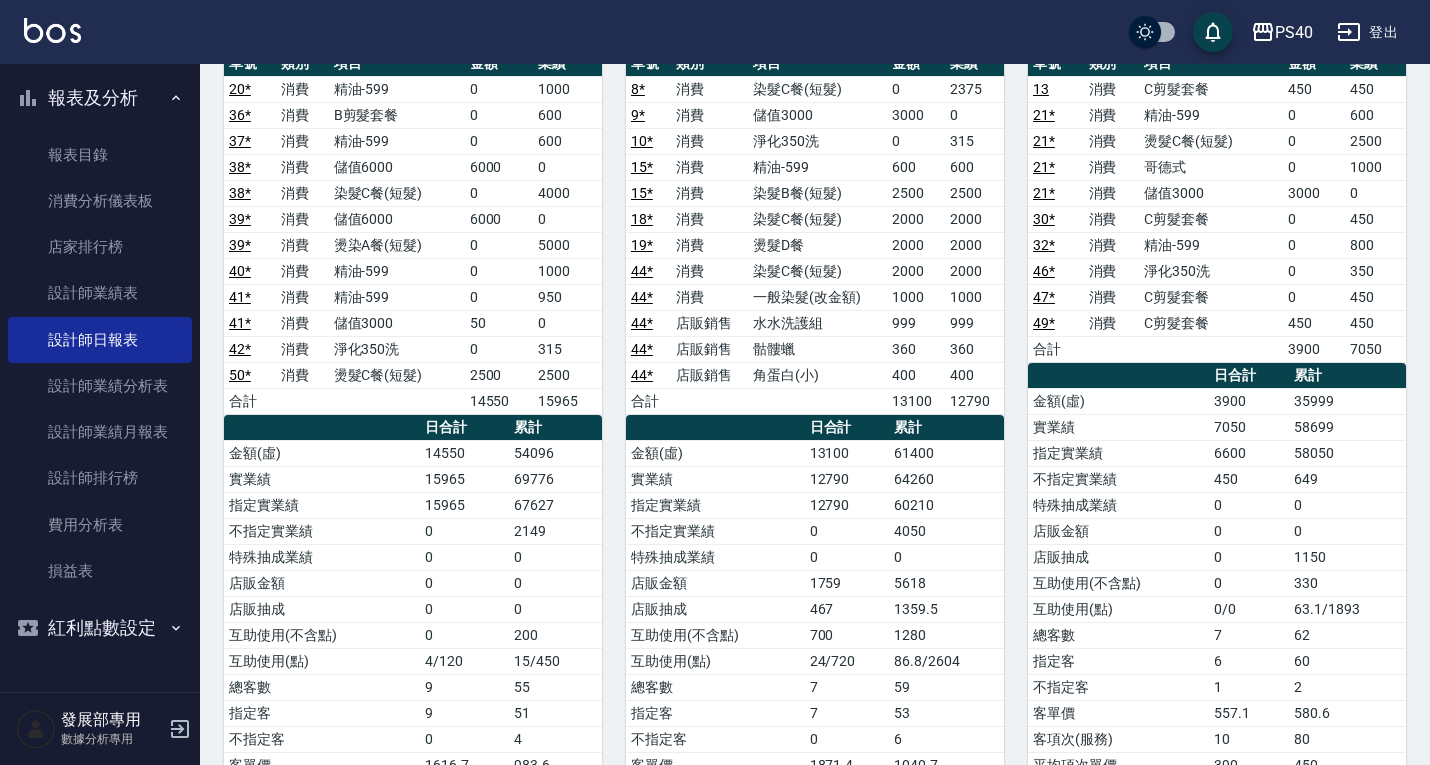 scroll, scrollTop: 0, scrollLeft: 0, axis: both 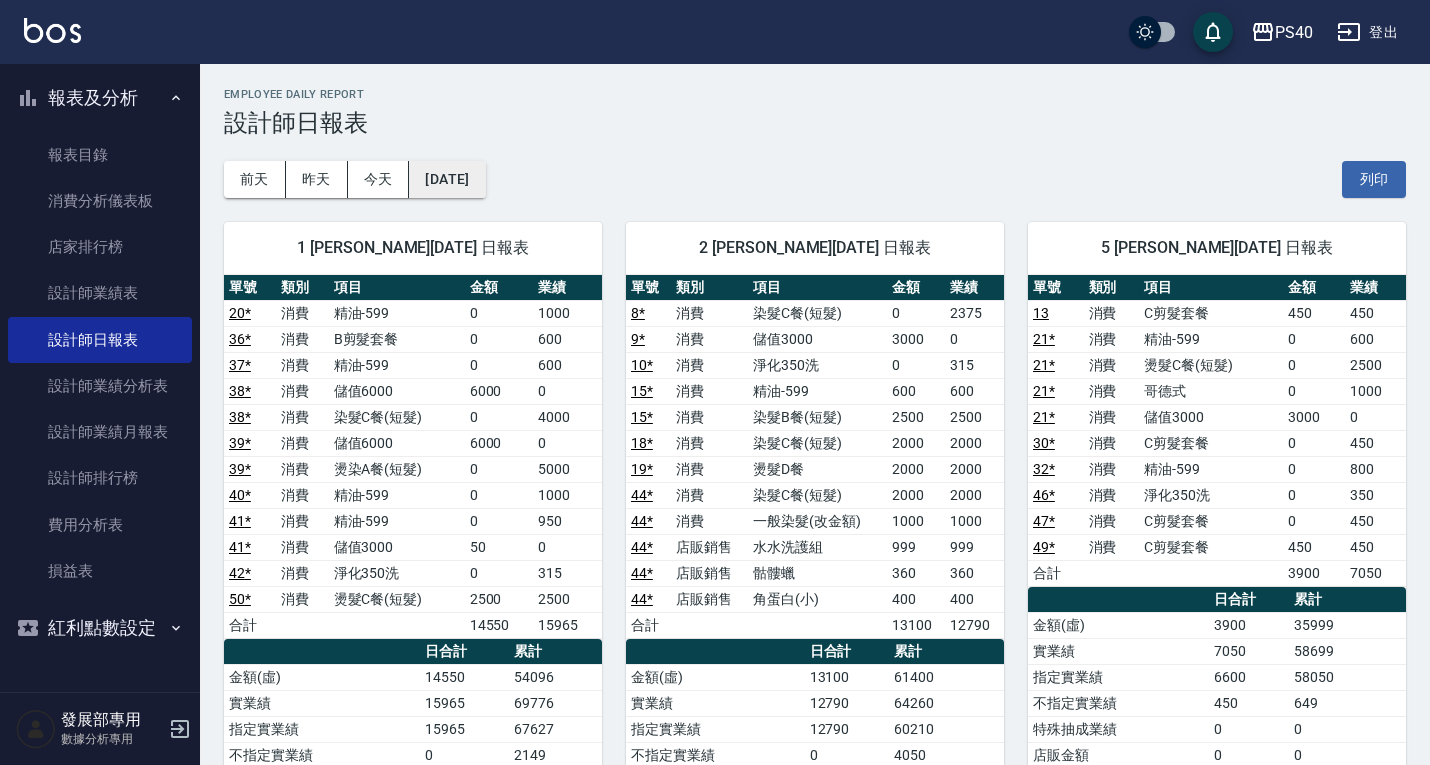 click on "[DATE]" at bounding box center [447, 179] 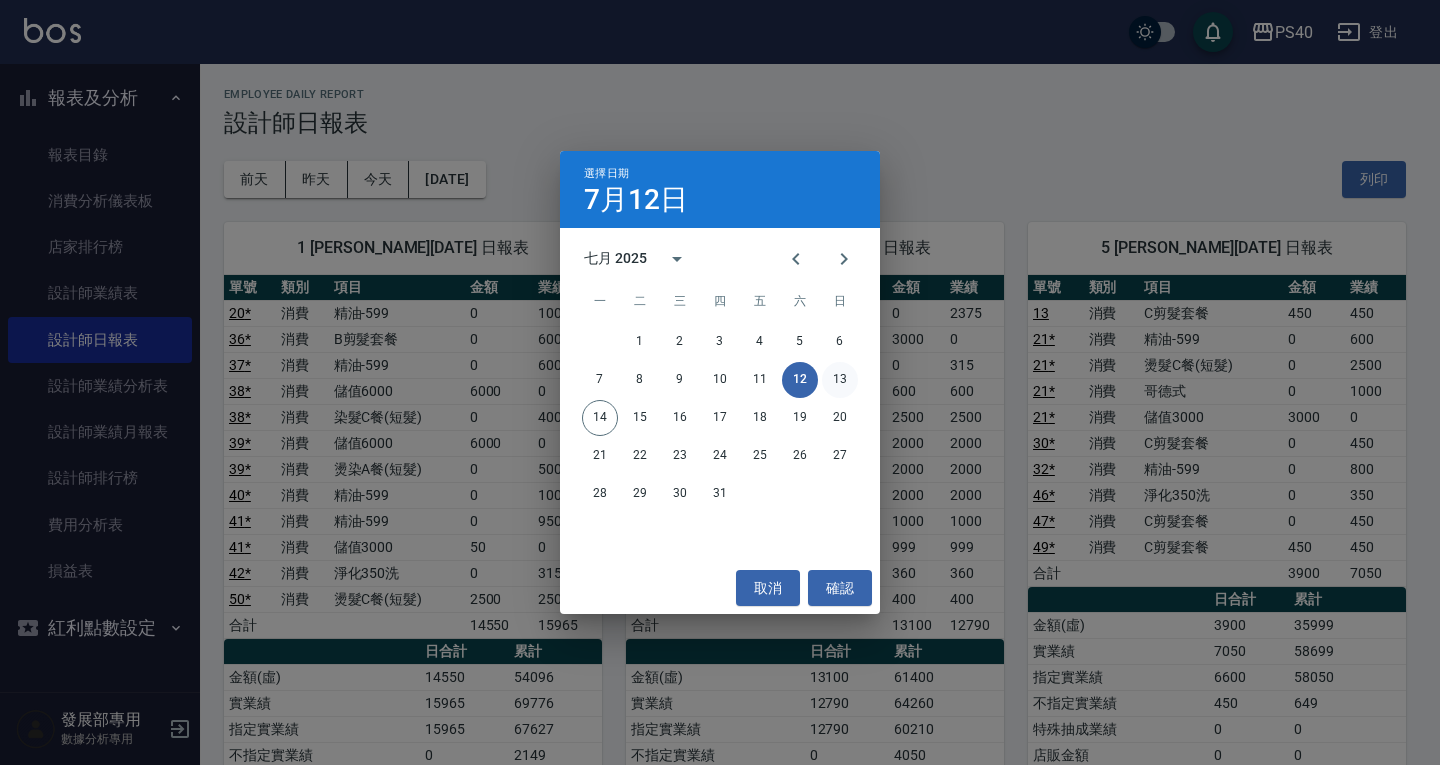 click on "13" at bounding box center [840, 380] 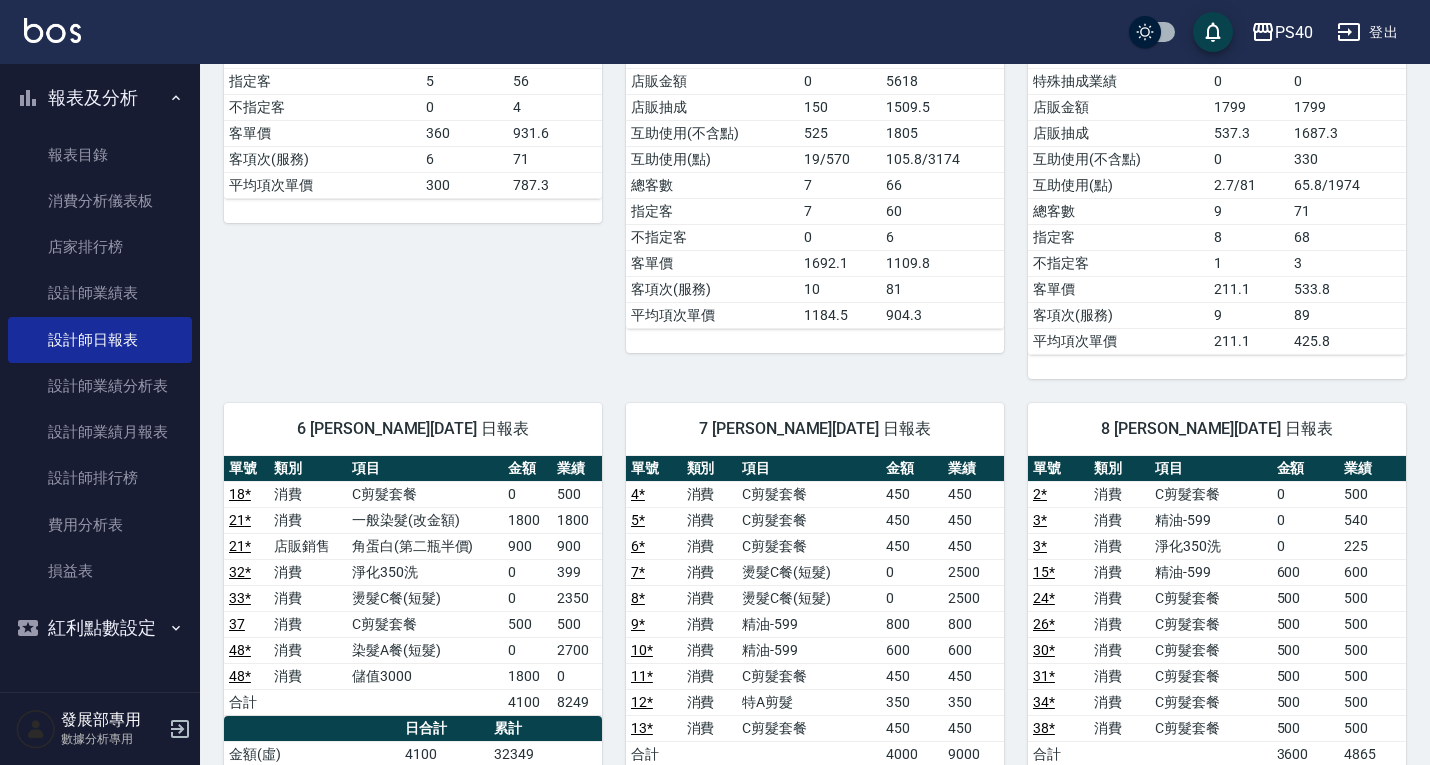 scroll, scrollTop: 900, scrollLeft: 0, axis: vertical 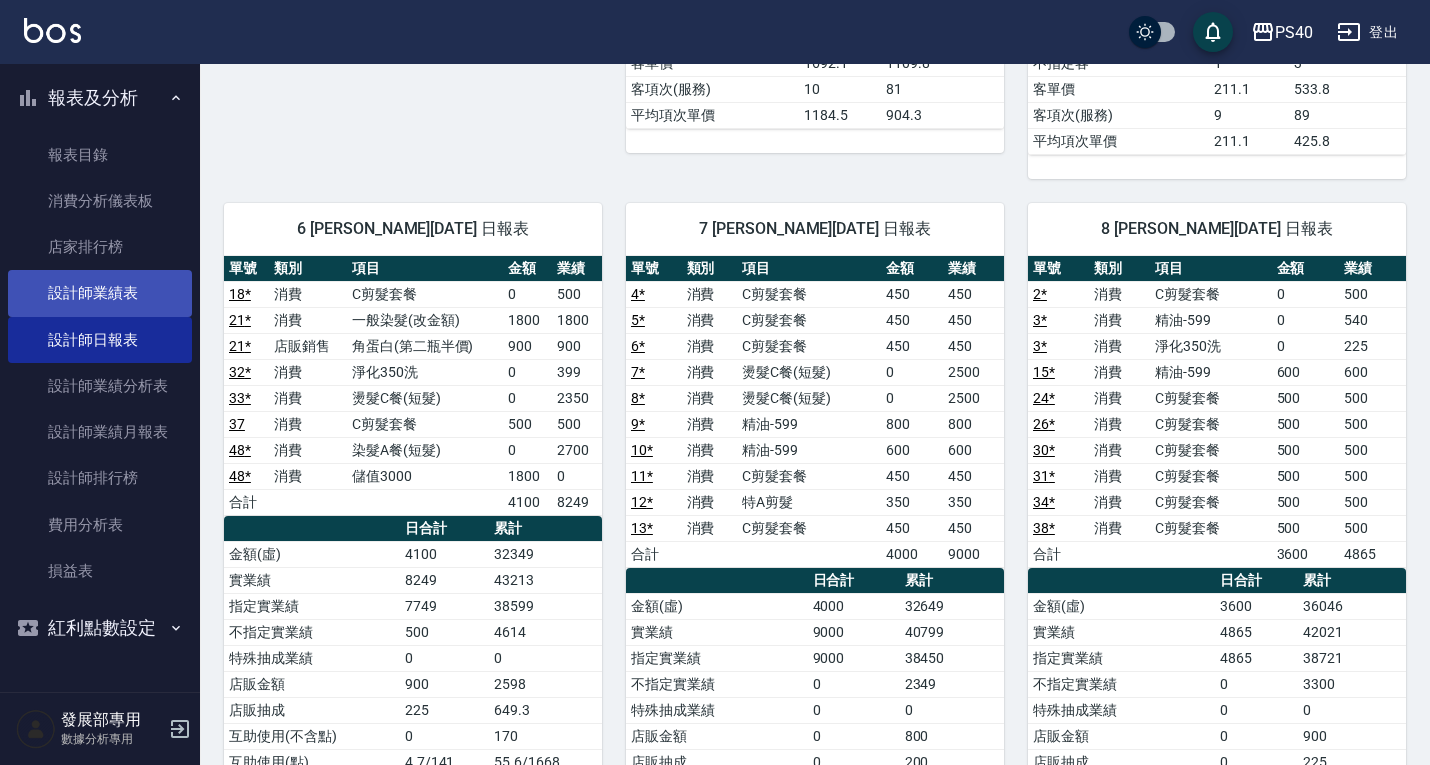 click on "設計師業績表" at bounding box center [100, 293] 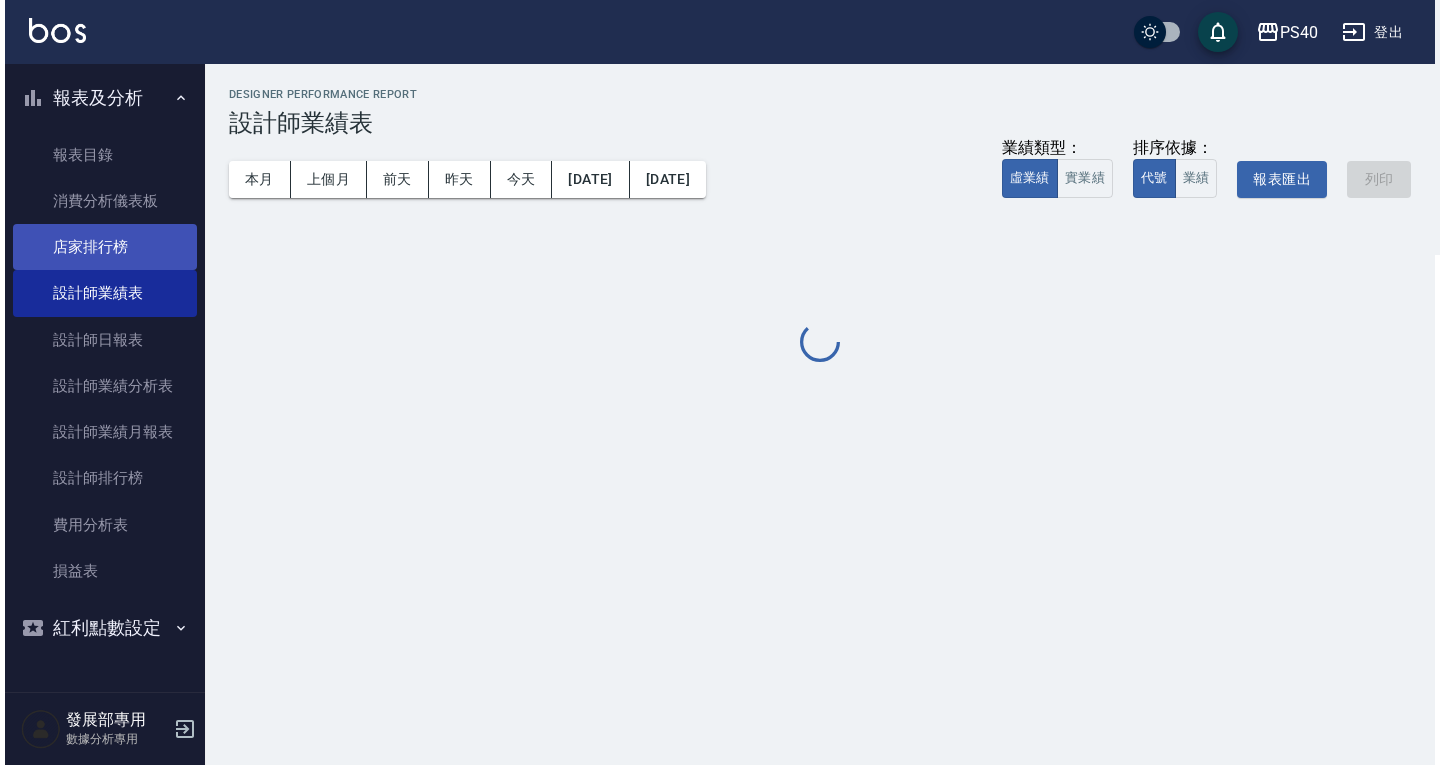 scroll, scrollTop: 0, scrollLeft: 0, axis: both 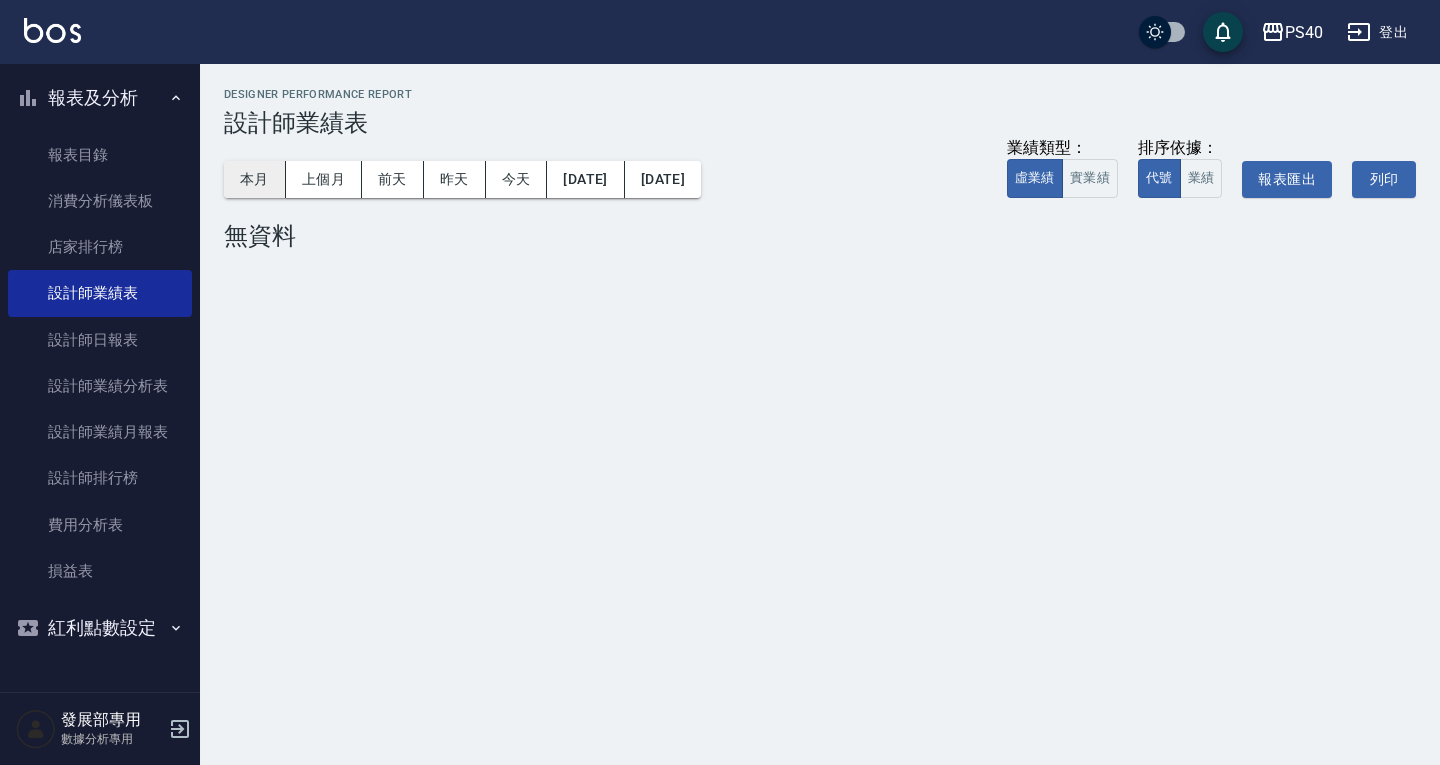 click on "本月" at bounding box center [255, 179] 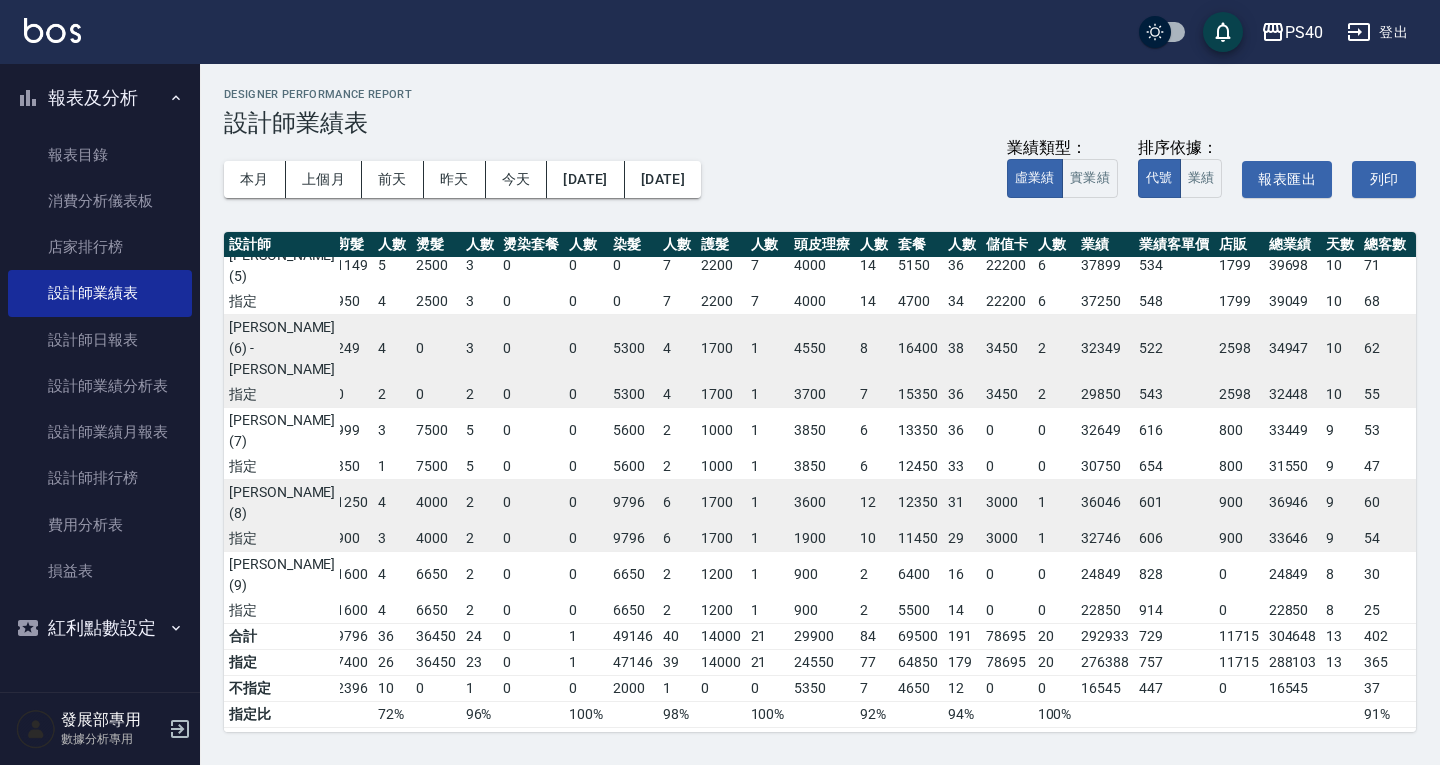 scroll, scrollTop: 142, scrollLeft: 89, axis: both 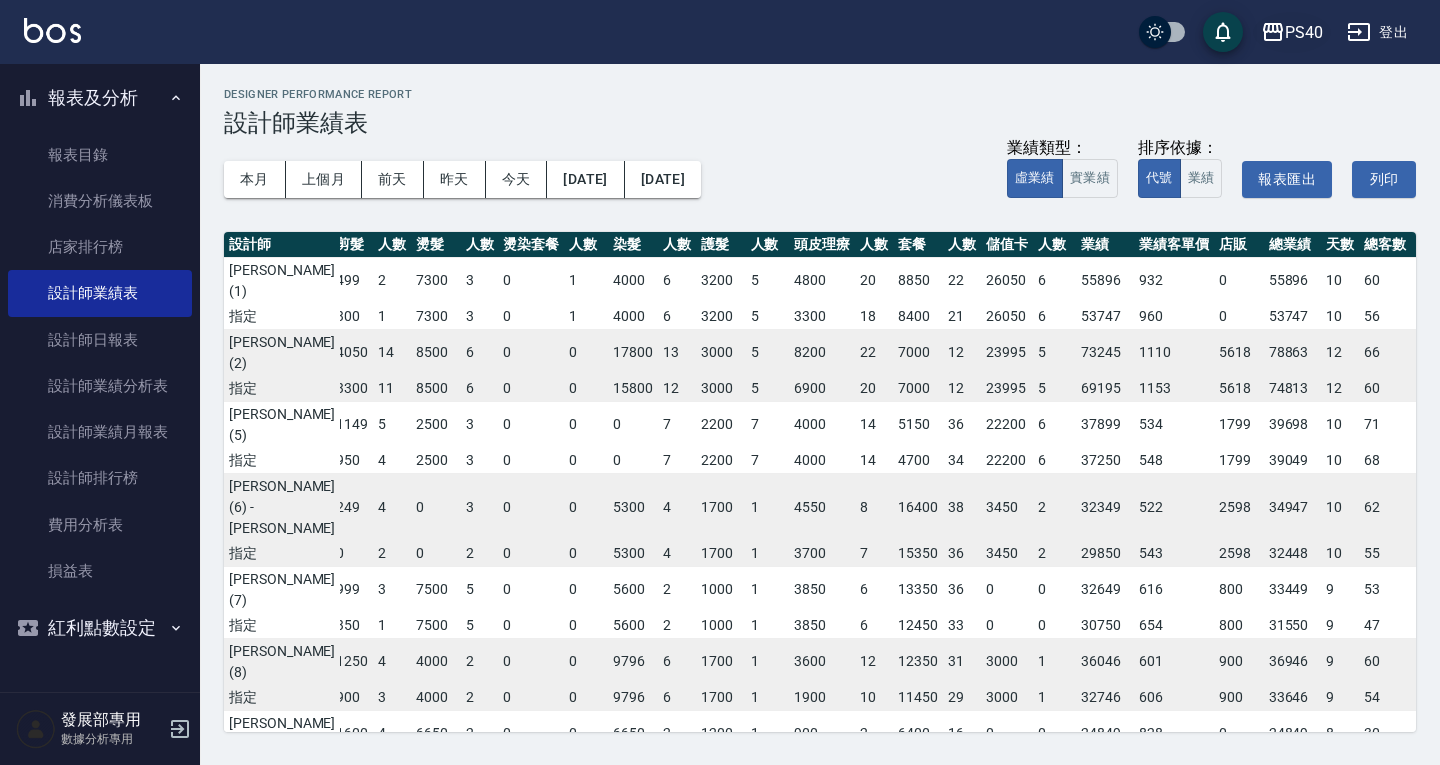 click on "PS40" at bounding box center [1292, 32] 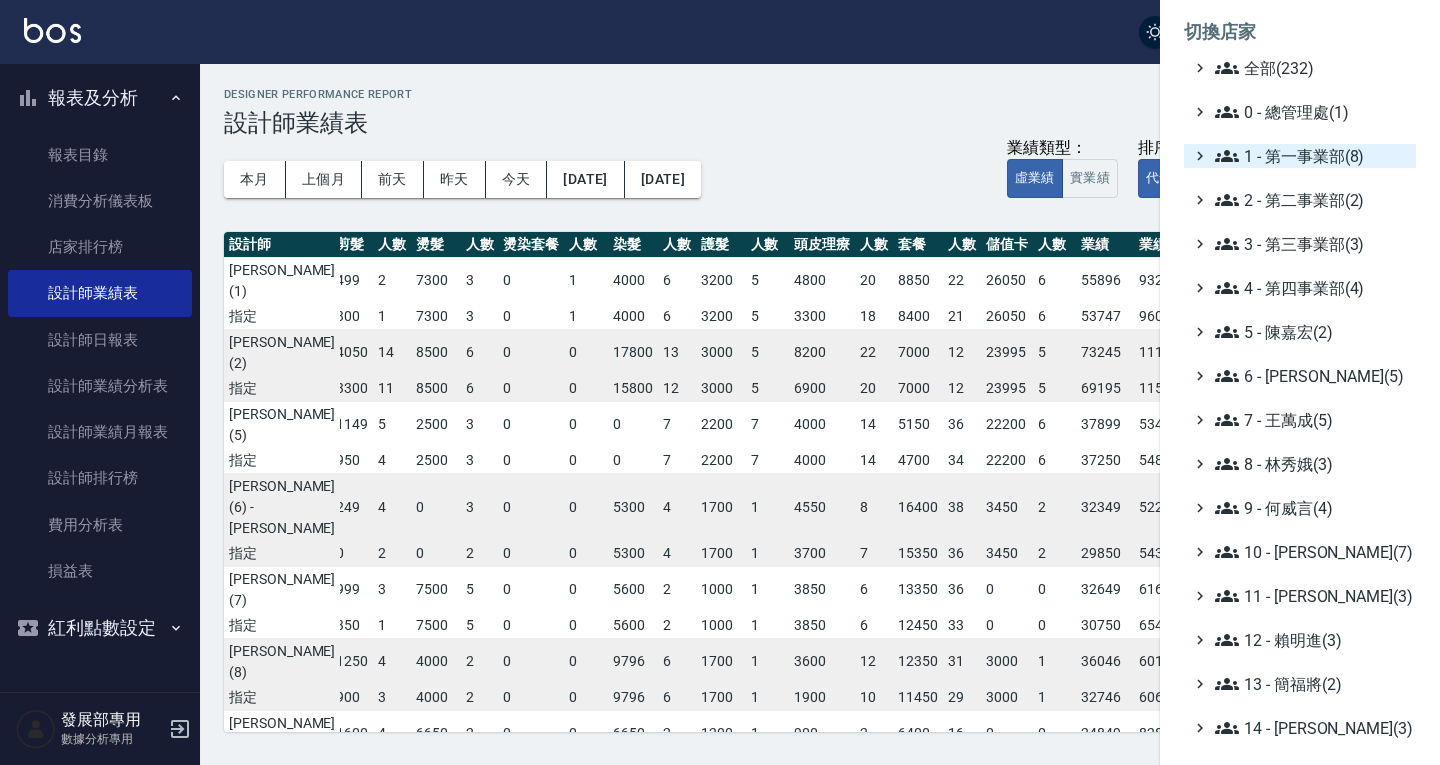 click on "1 - 第一事業部(8)" at bounding box center (1311, 156) 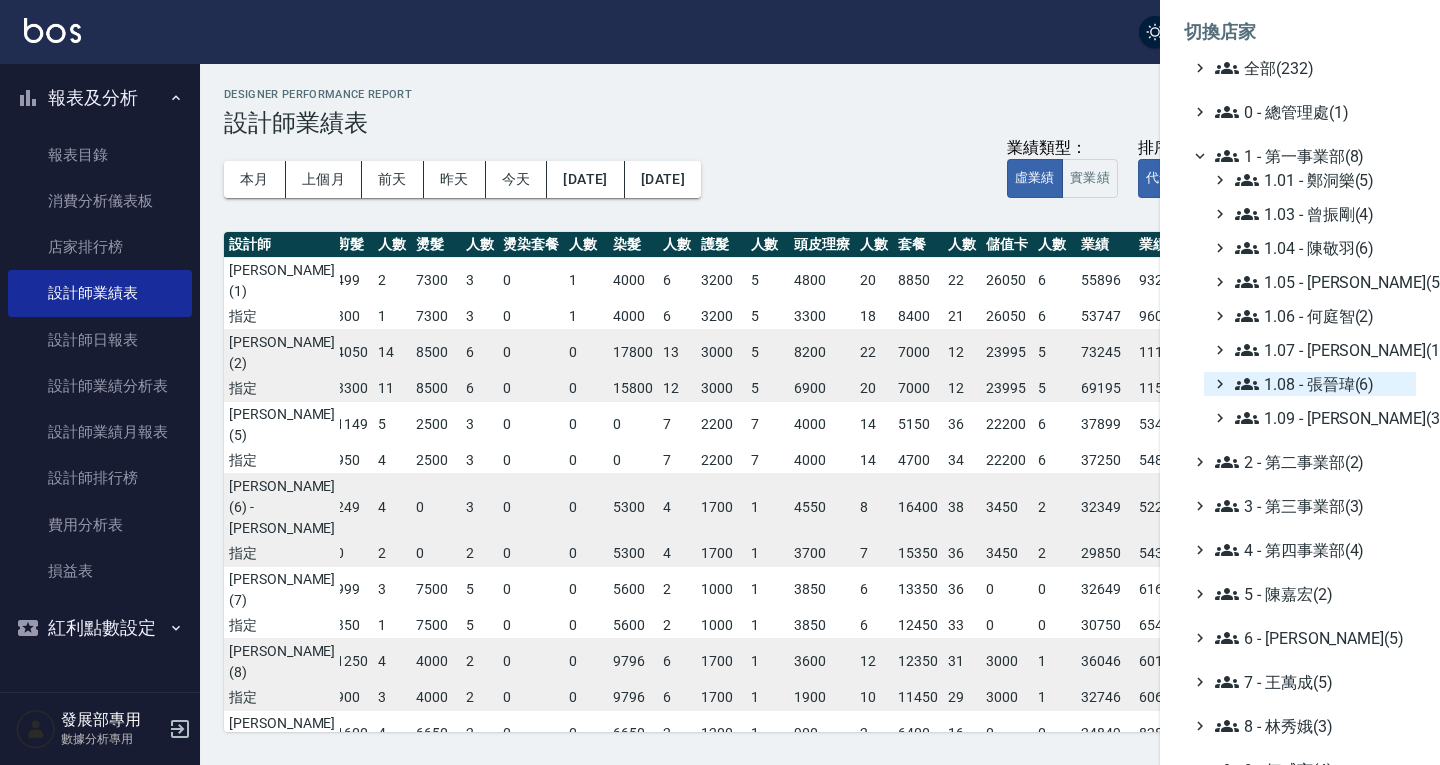 click on "1.08 - 張晉瑋(6)" at bounding box center (1321, 384) 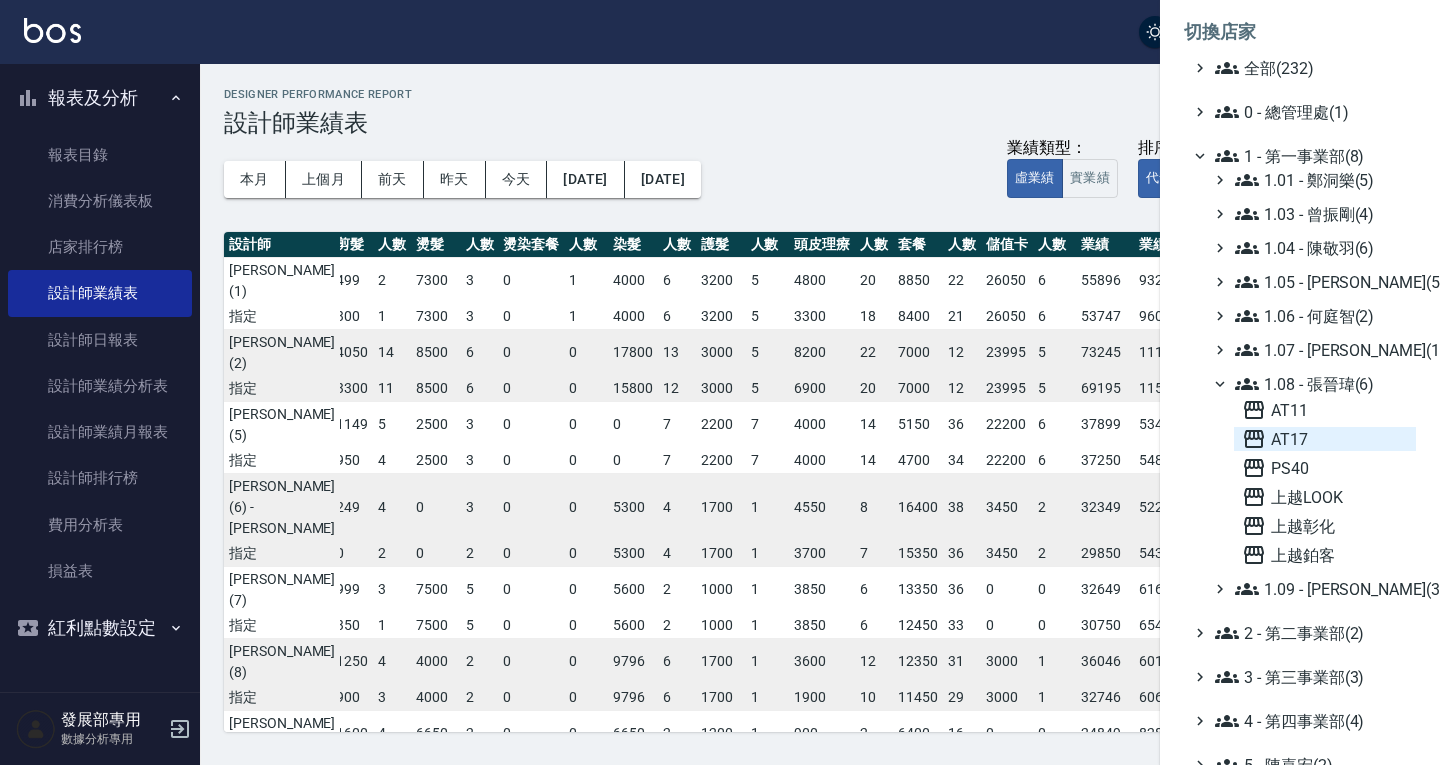 click on "AT17" at bounding box center (1325, 439) 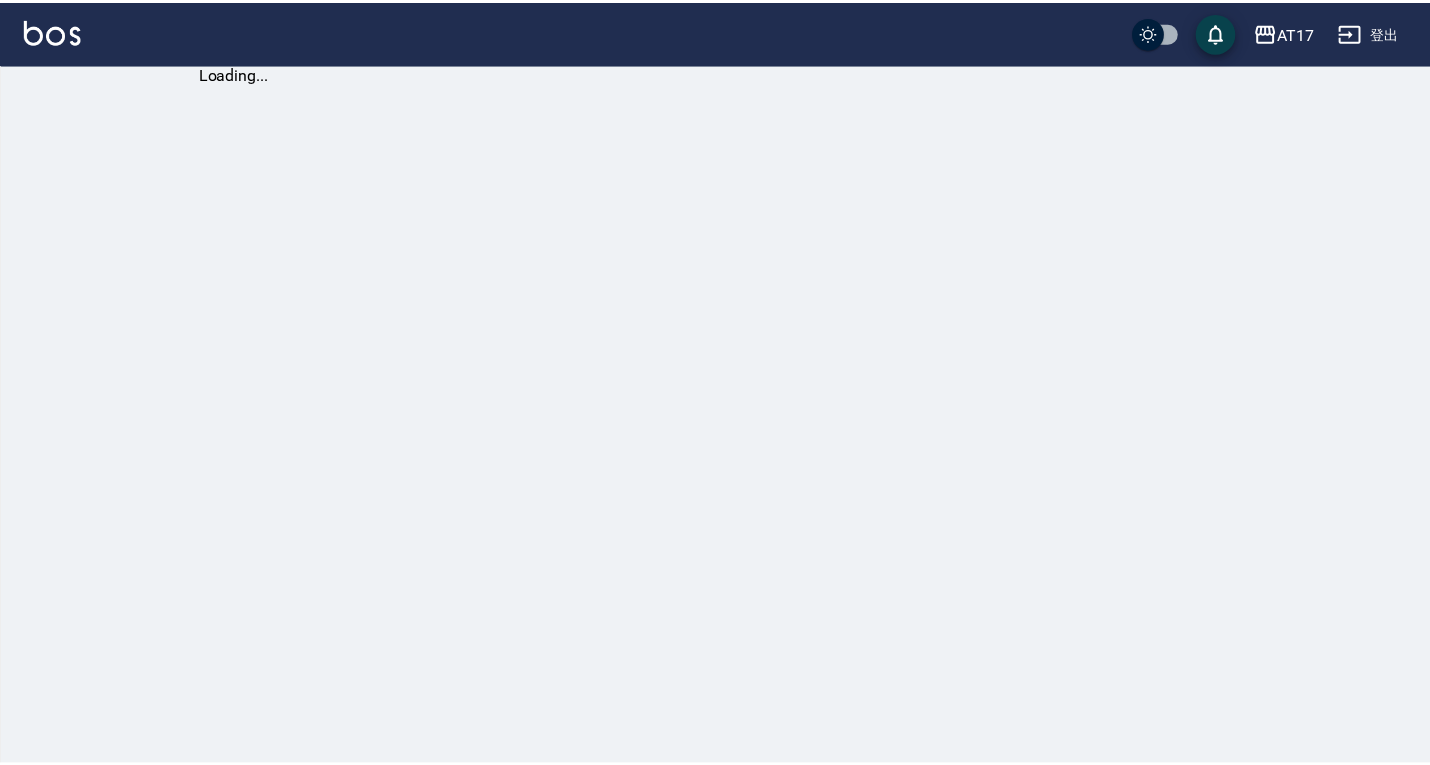 scroll, scrollTop: 0, scrollLeft: 0, axis: both 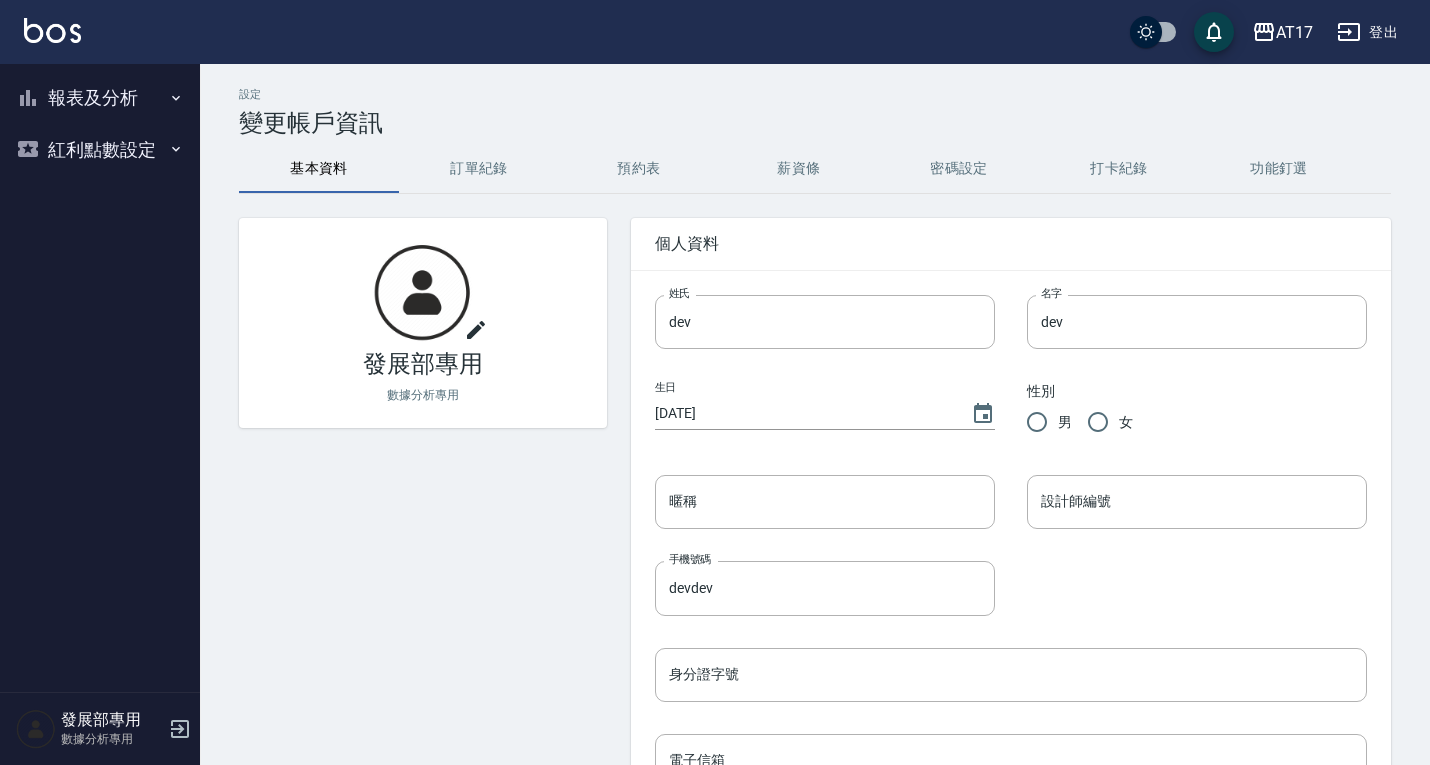 click on "報表及分析" at bounding box center [100, 98] 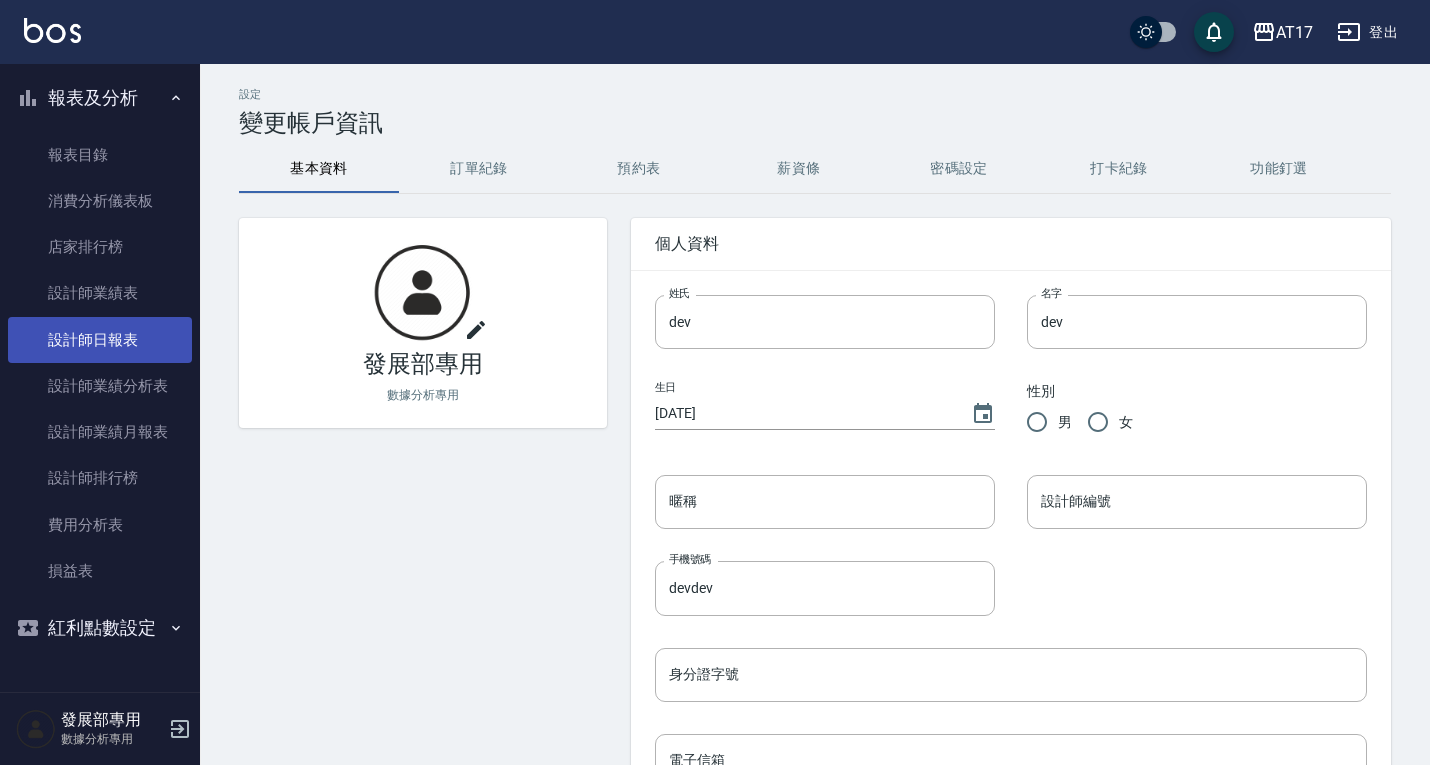 click on "設計師日報表" at bounding box center (100, 340) 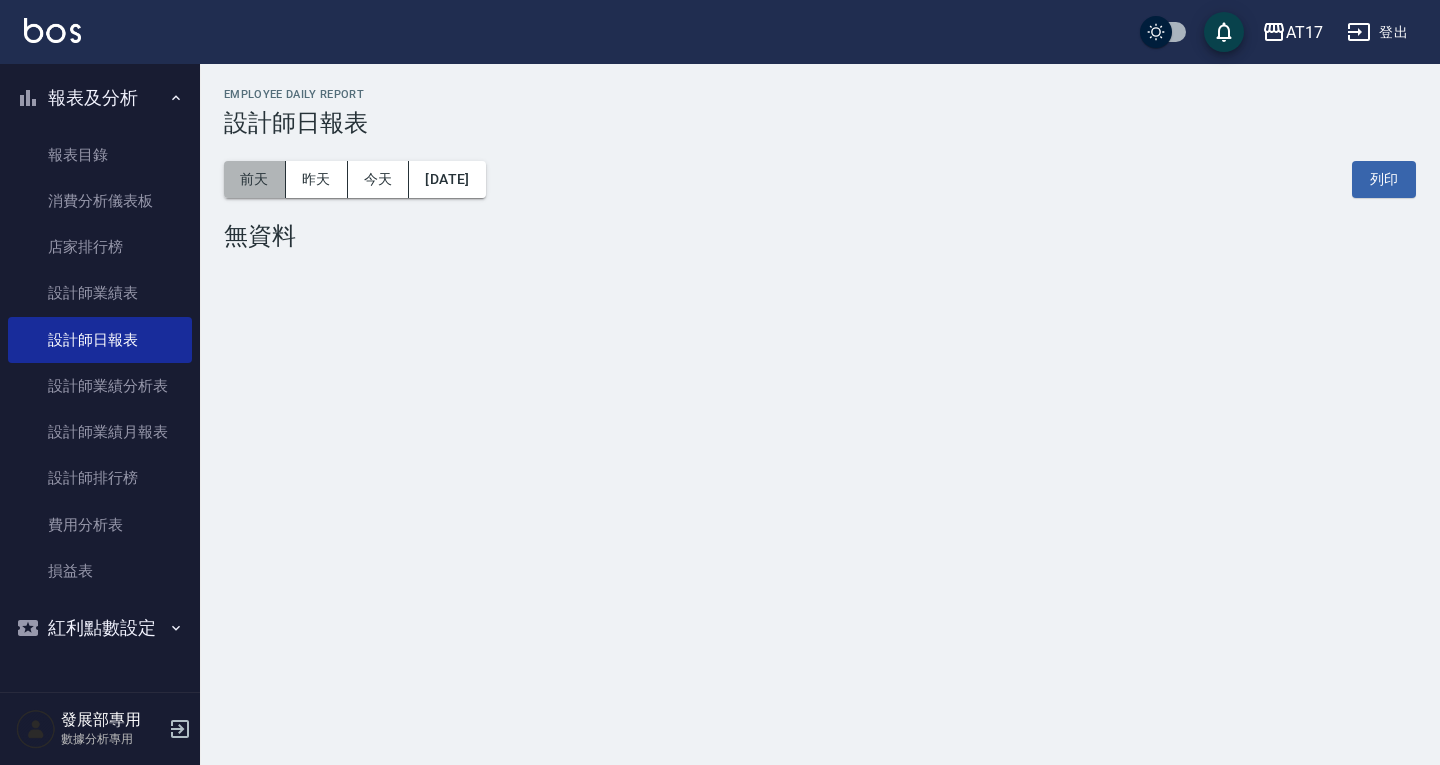click on "前天" at bounding box center [255, 179] 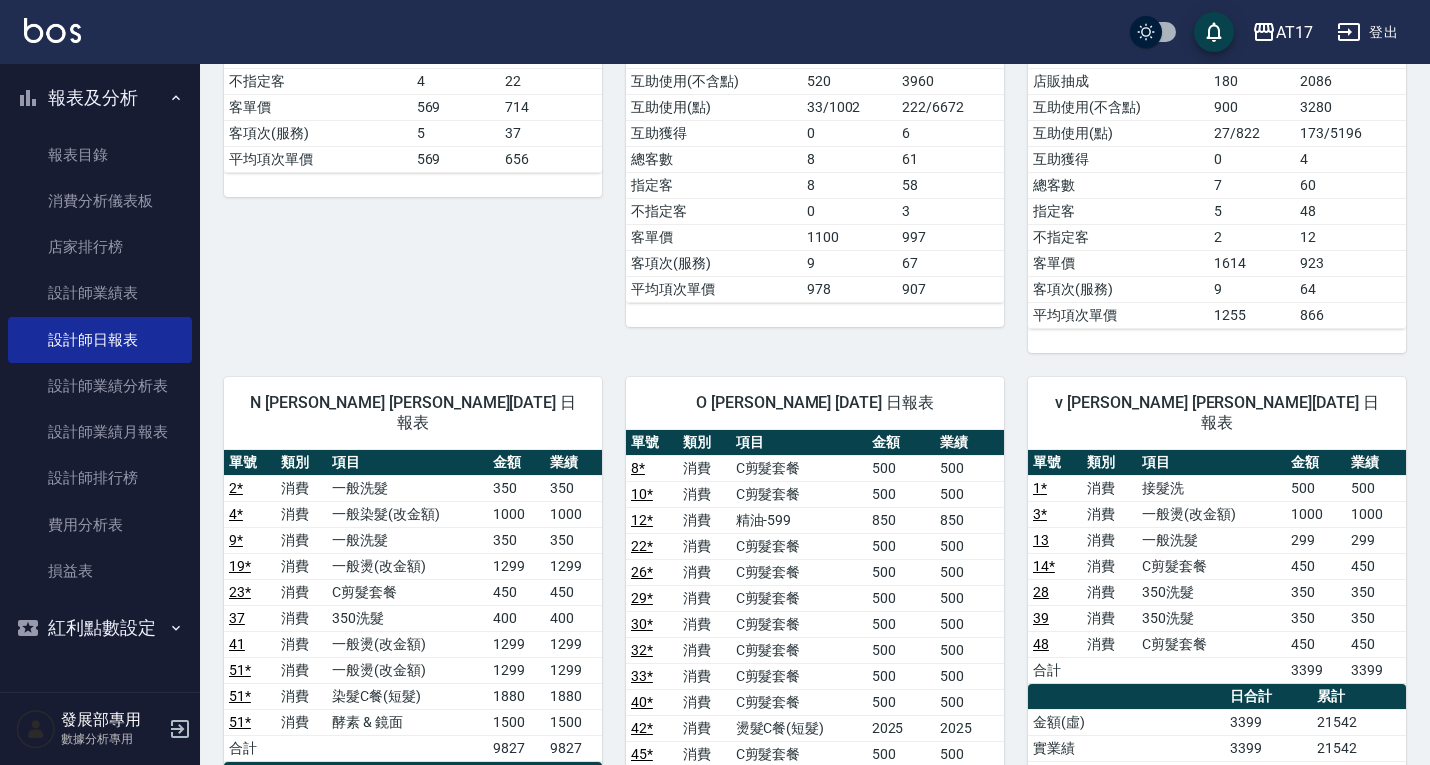 scroll, scrollTop: 900, scrollLeft: 0, axis: vertical 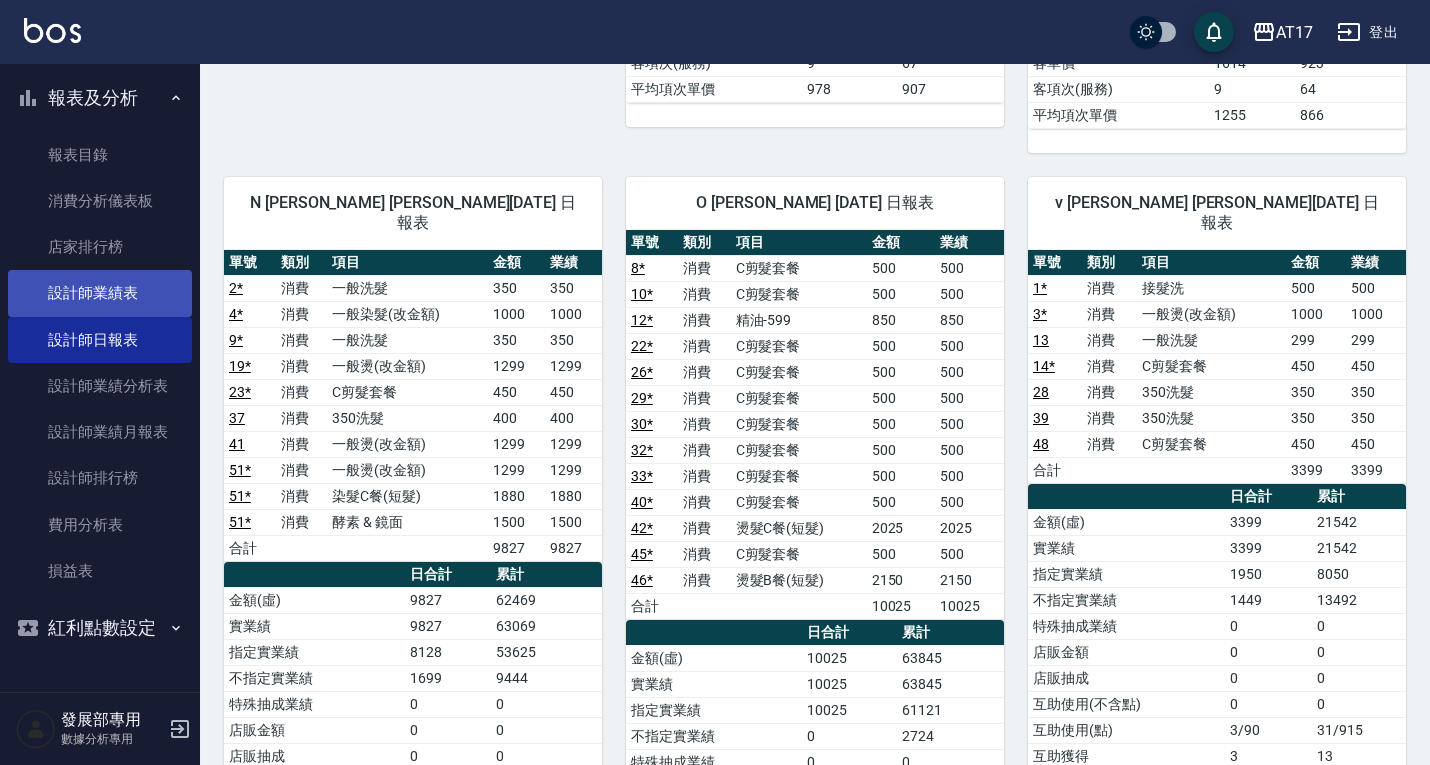 click on "設計師業績表" at bounding box center (100, 293) 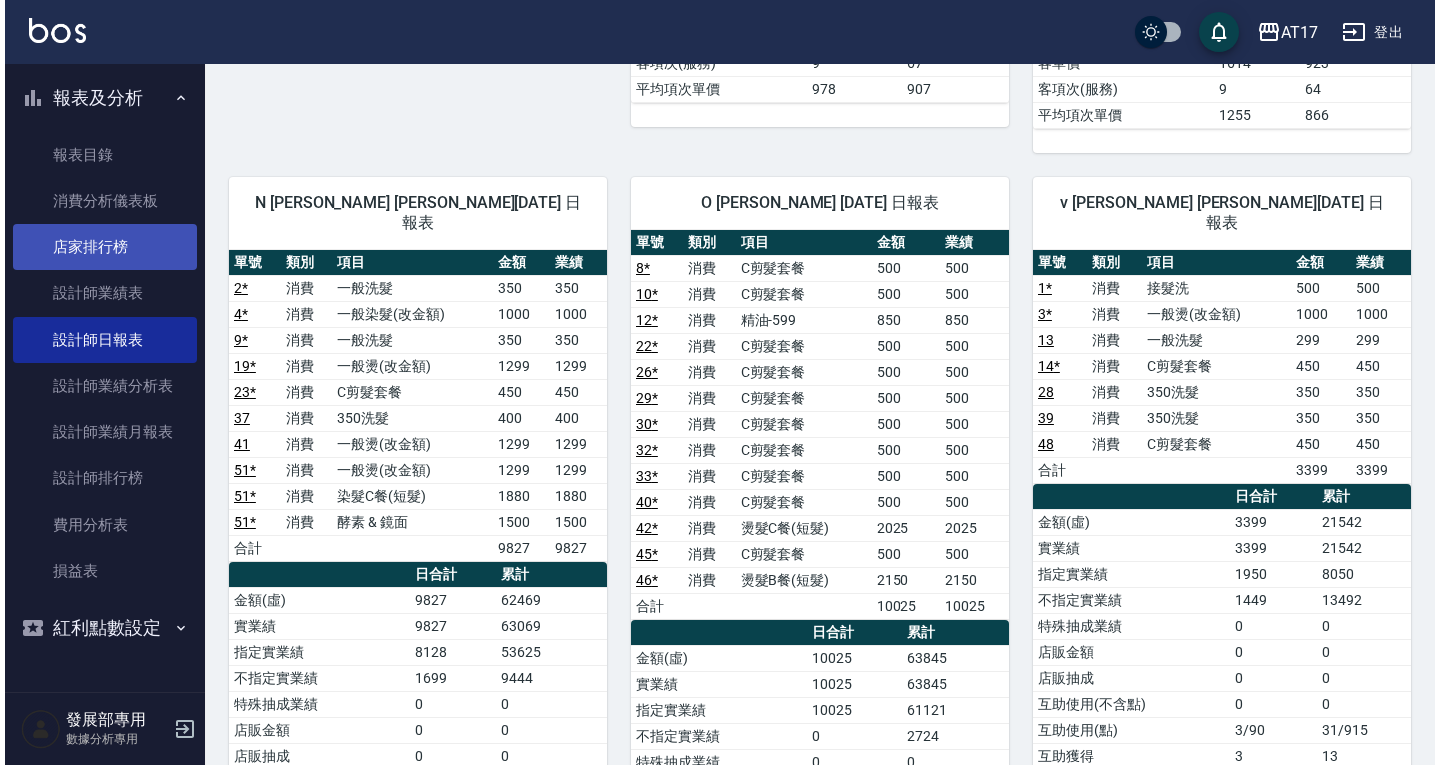 scroll, scrollTop: 0, scrollLeft: 0, axis: both 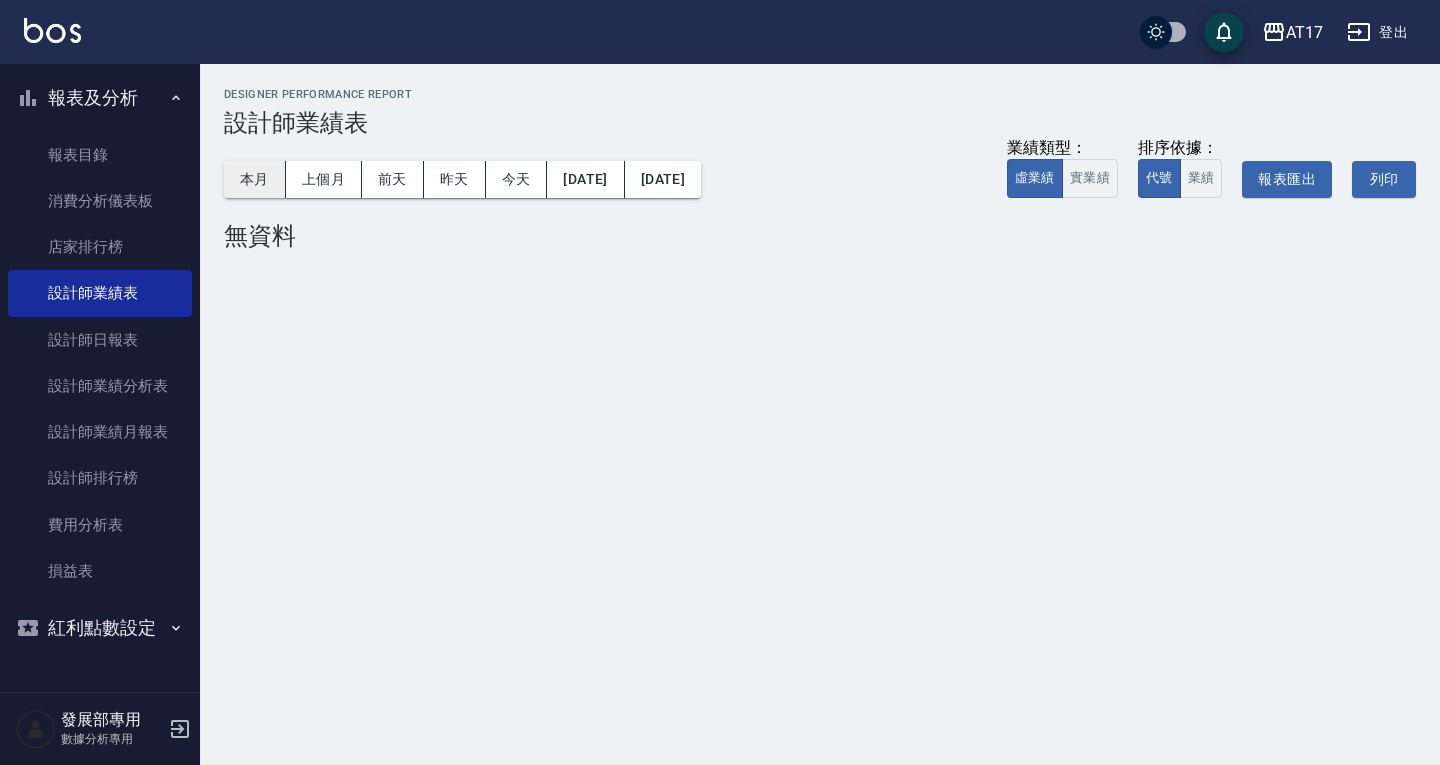 click on "本月" at bounding box center [255, 179] 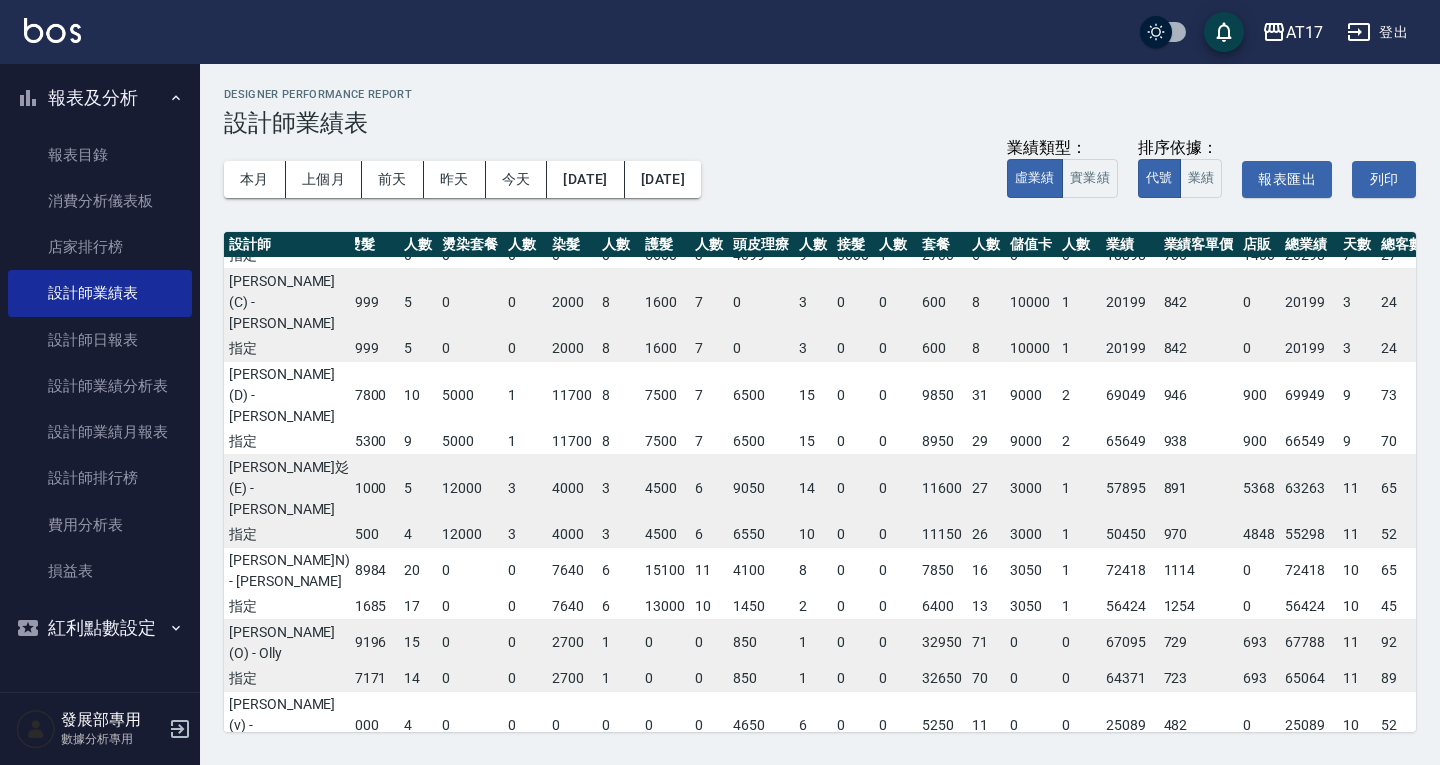 scroll, scrollTop: 227, scrollLeft: 181, axis: both 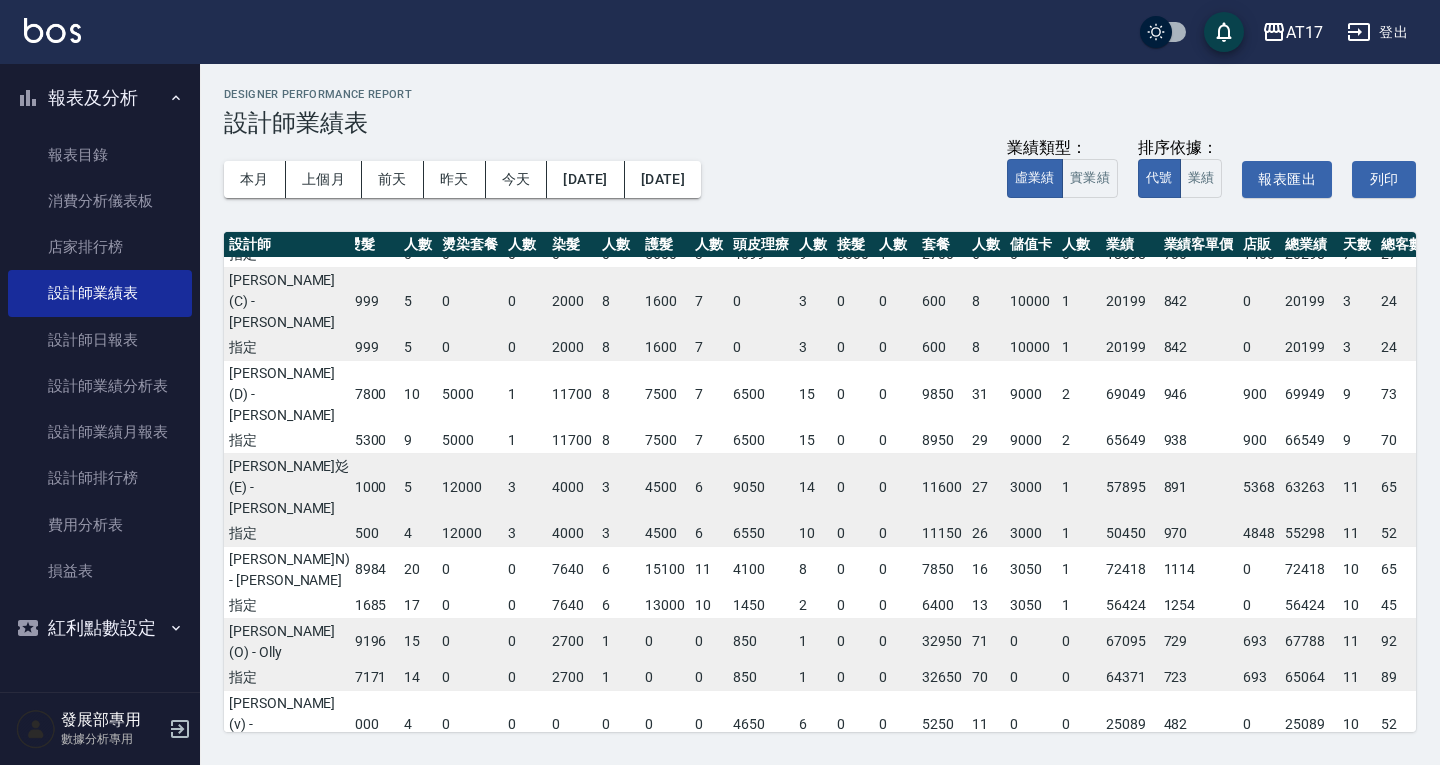 click on "20199" at bounding box center [1309, 301] 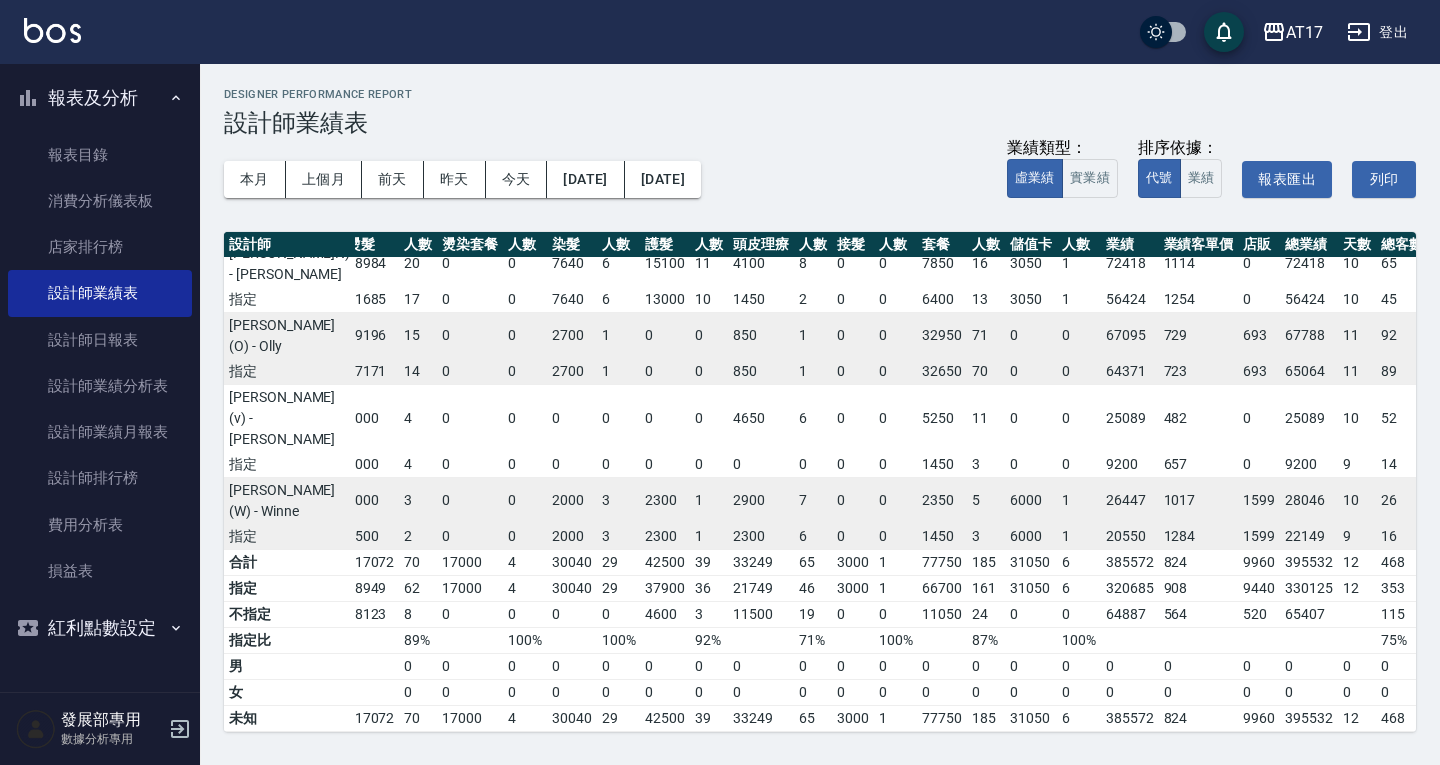 scroll, scrollTop: 451, scrollLeft: 181, axis: both 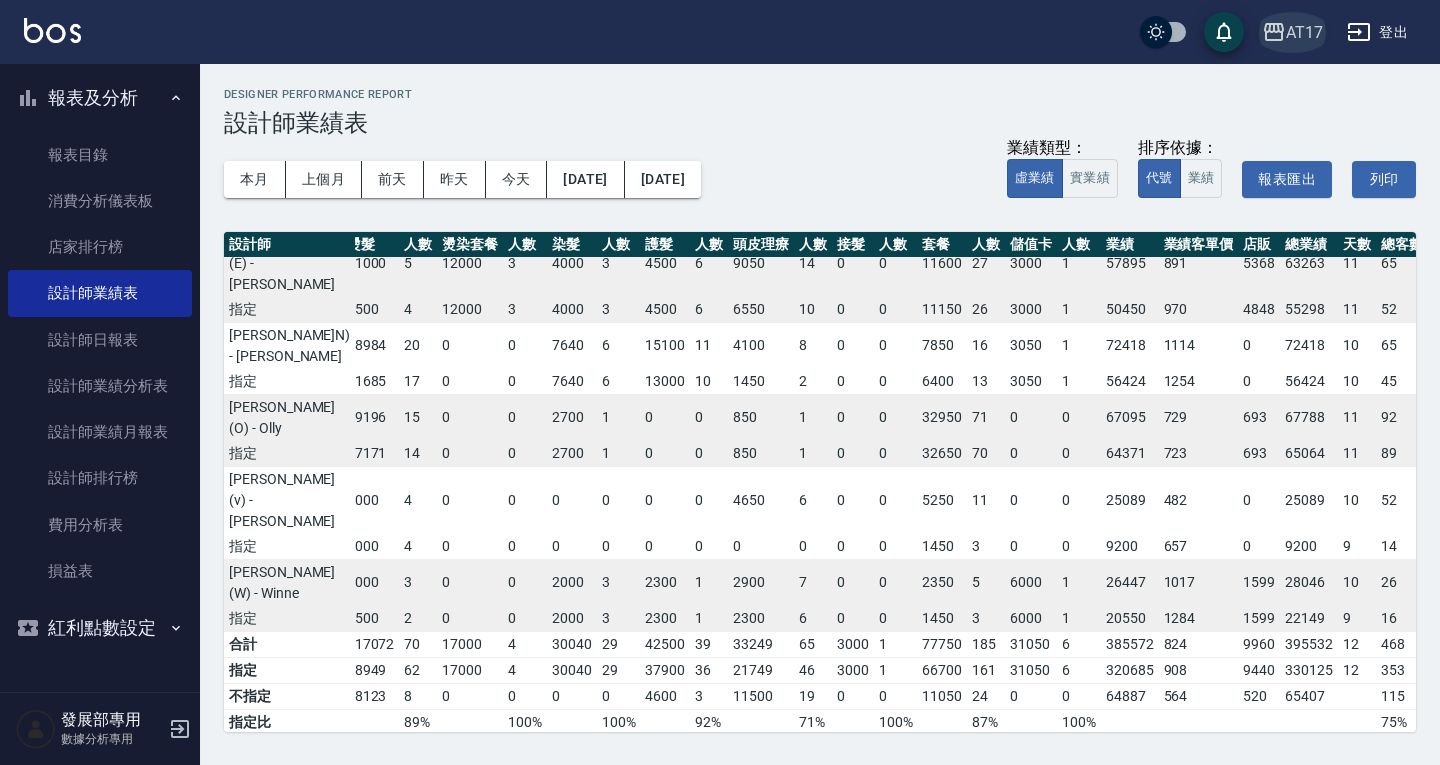 click on "AT17" at bounding box center (1304, 32) 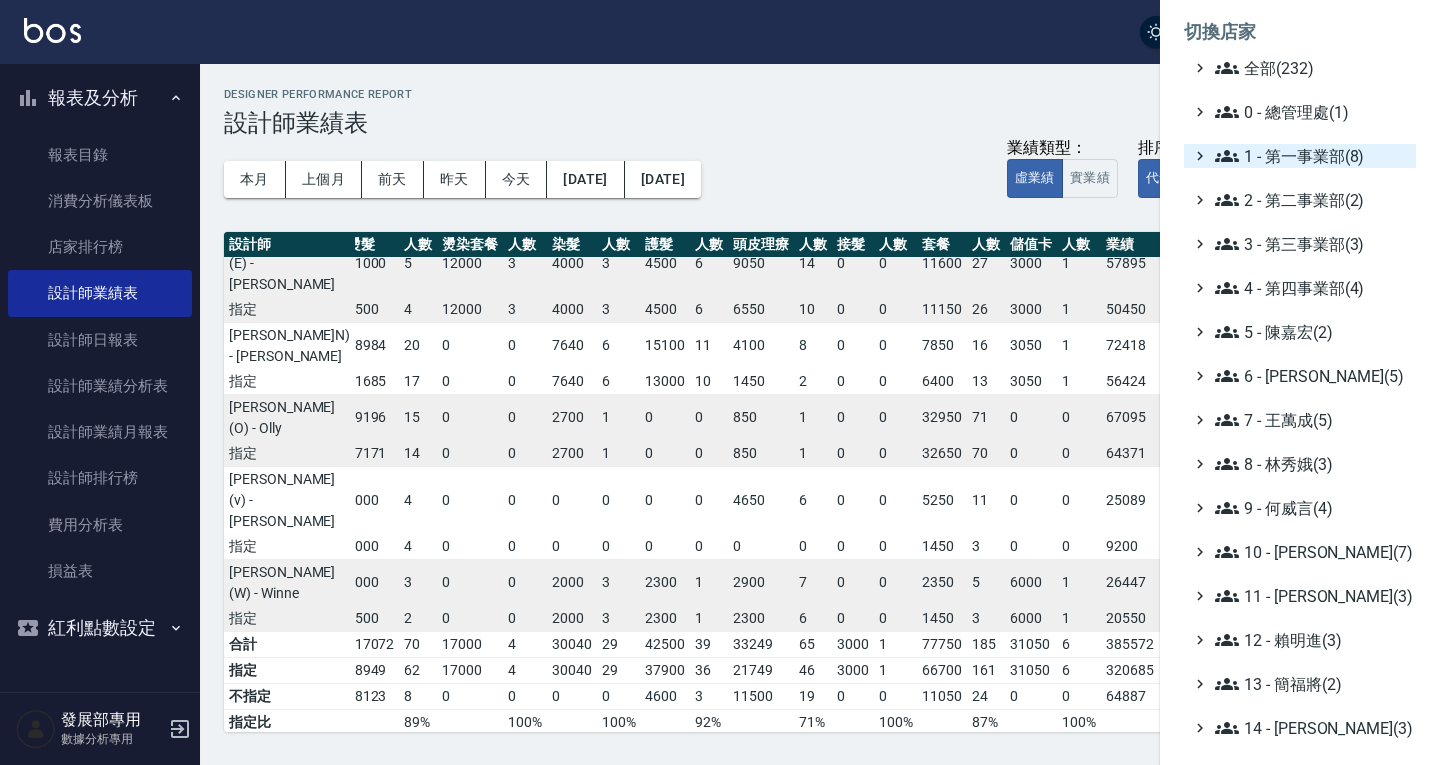 click on "1 - 第一事業部(8)" at bounding box center [1311, 156] 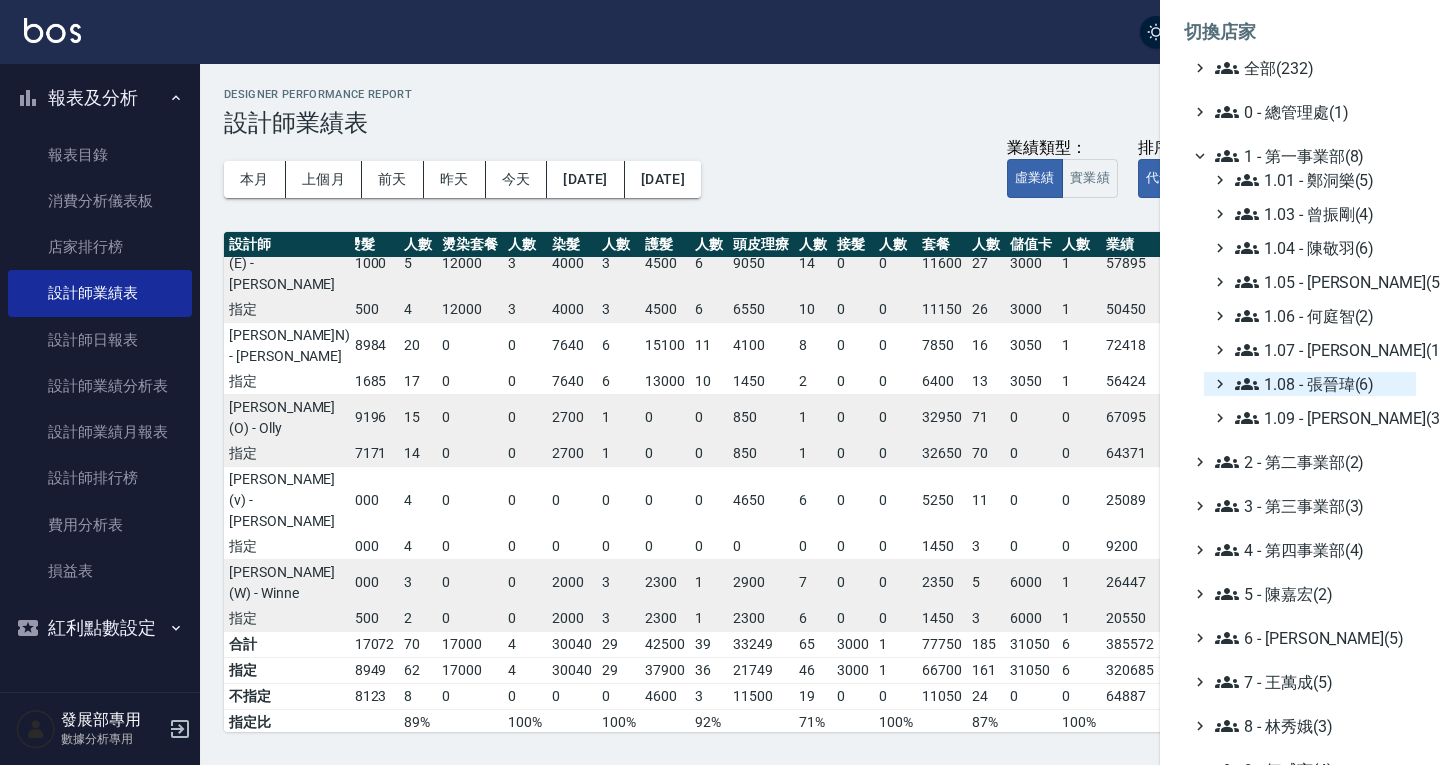 click on "1.08 - 張晉瑋(6)" at bounding box center (1321, 384) 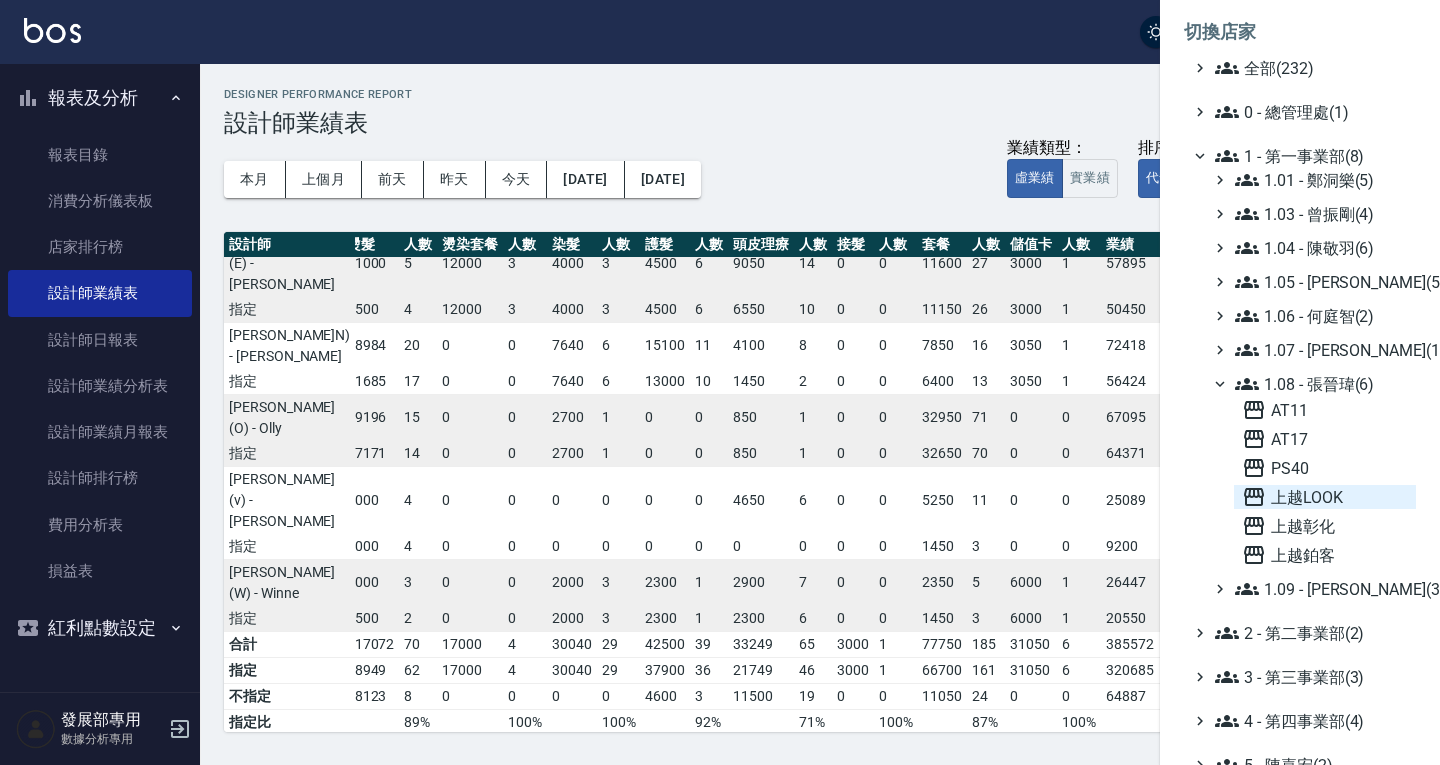 click on "上越LOOK" at bounding box center [1325, 497] 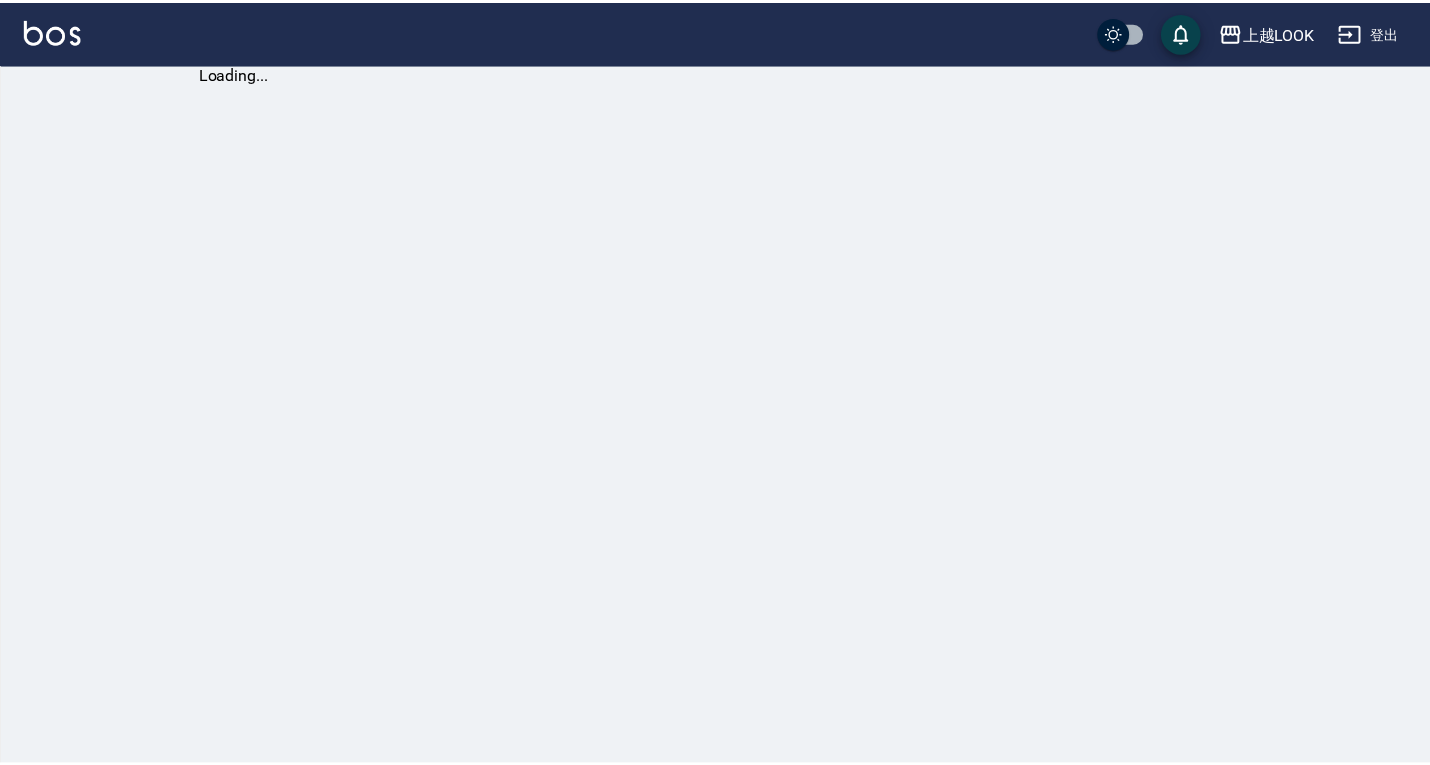 scroll, scrollTop: 0, scrollLeft: 0, axis: both 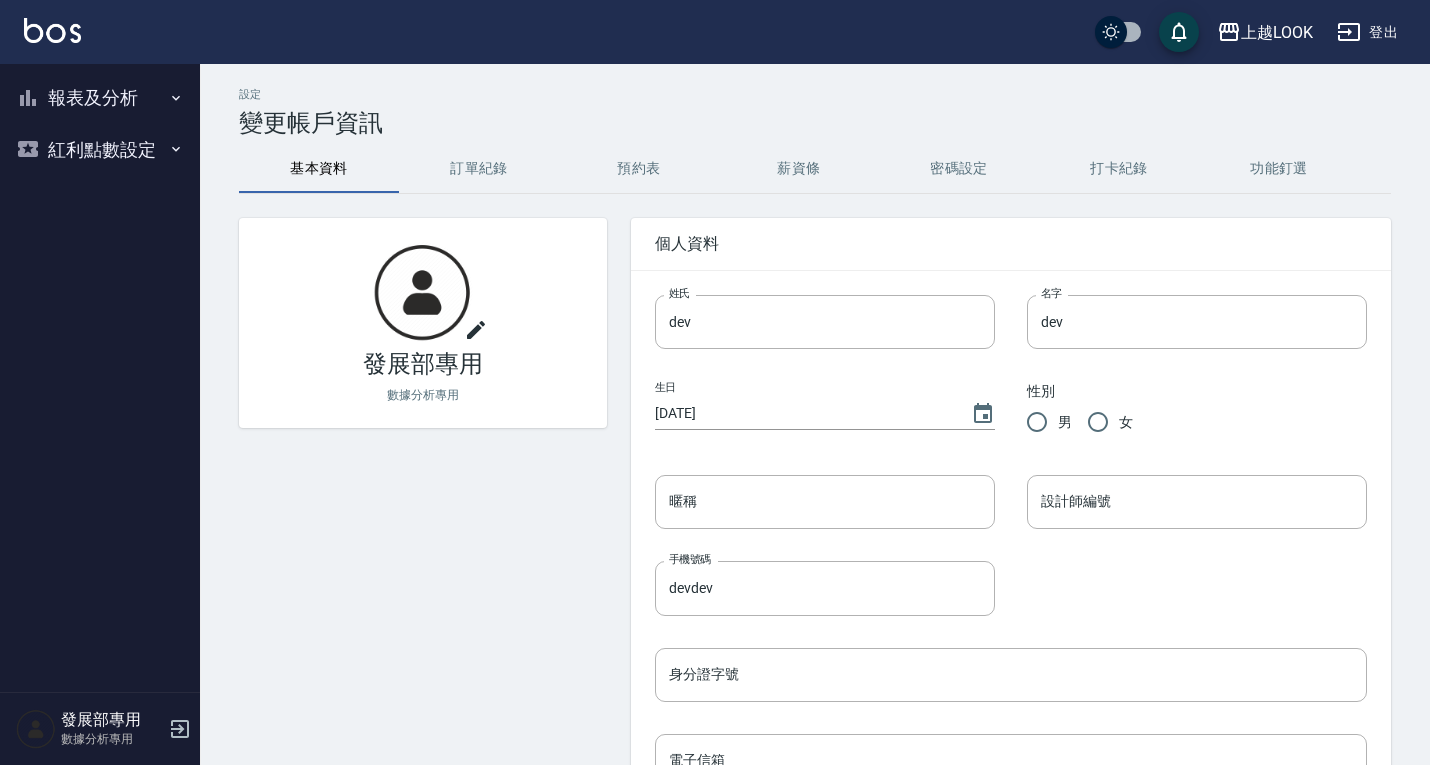 click on "報表及分析" at bounding box center [100, 98] 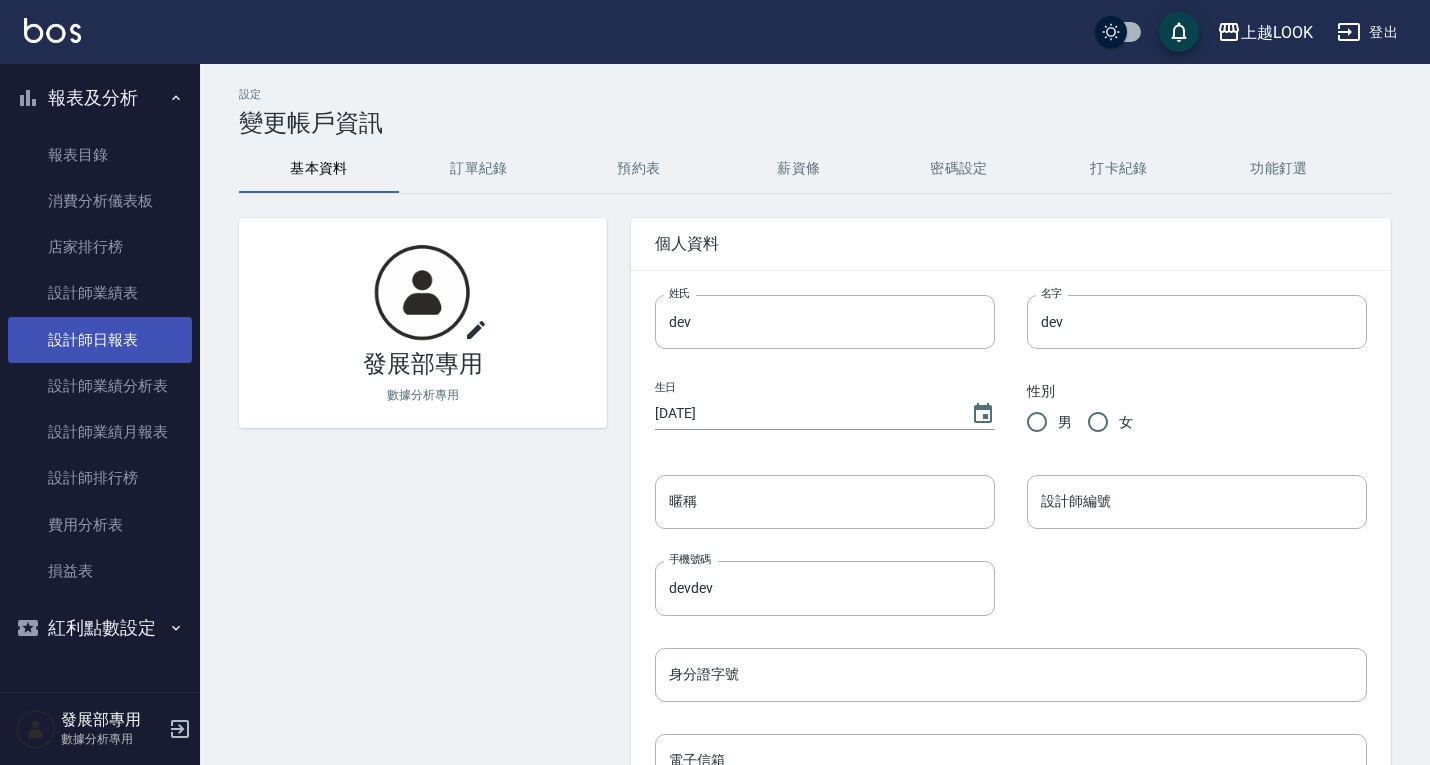 click on "設計師日報表" at bounding box center (100, 340) 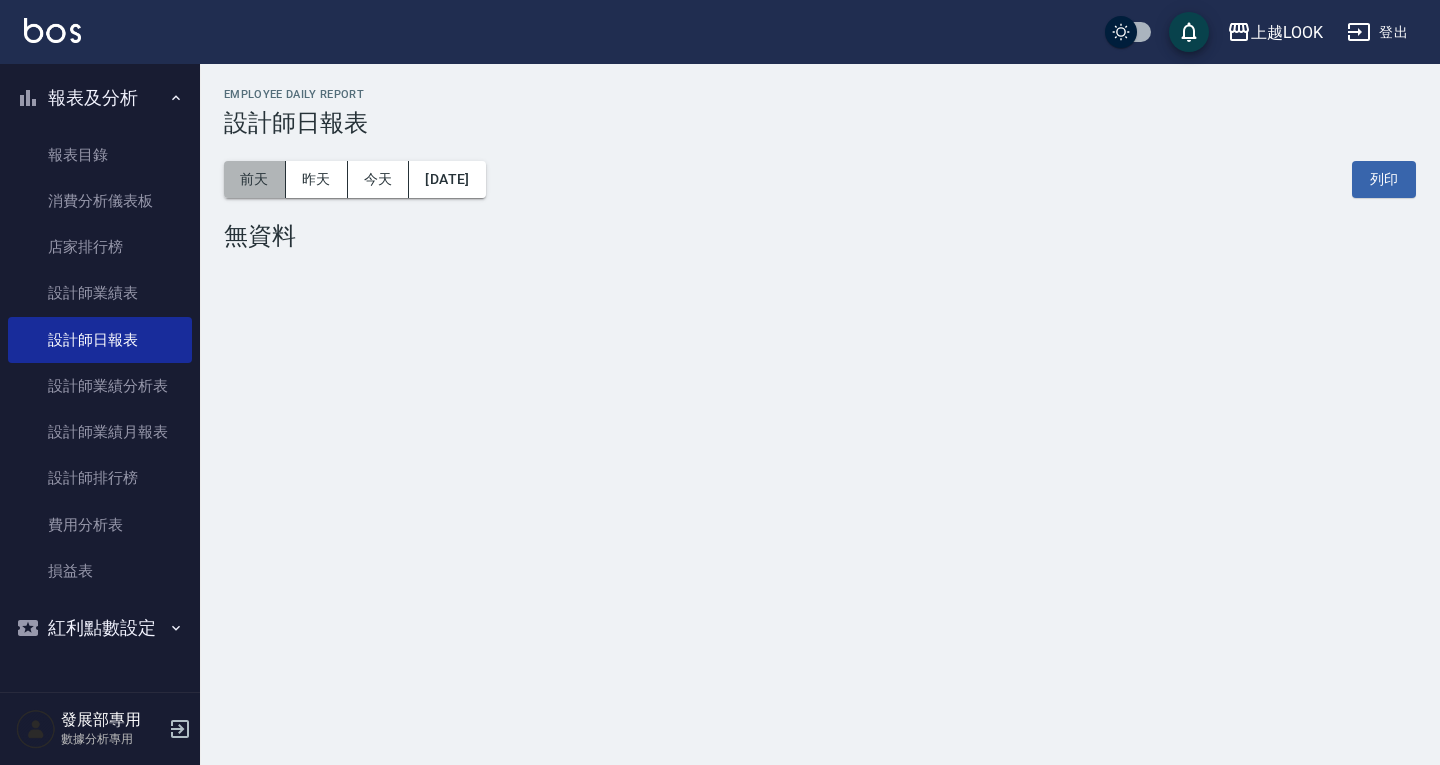 click on "前天" at bounding box center (255, 179) 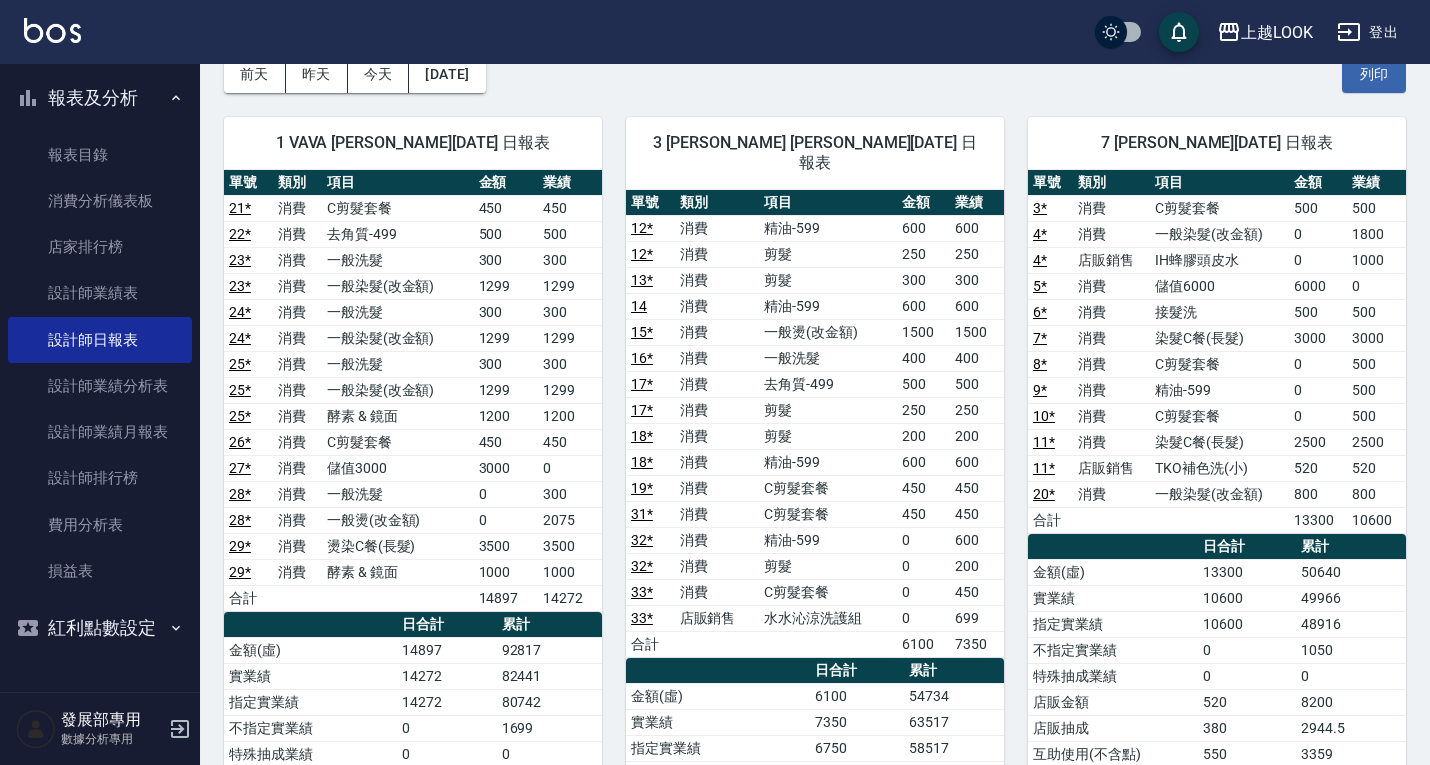 scroll, scrollTop: 106, scrollLeft: 0, axis: vertical 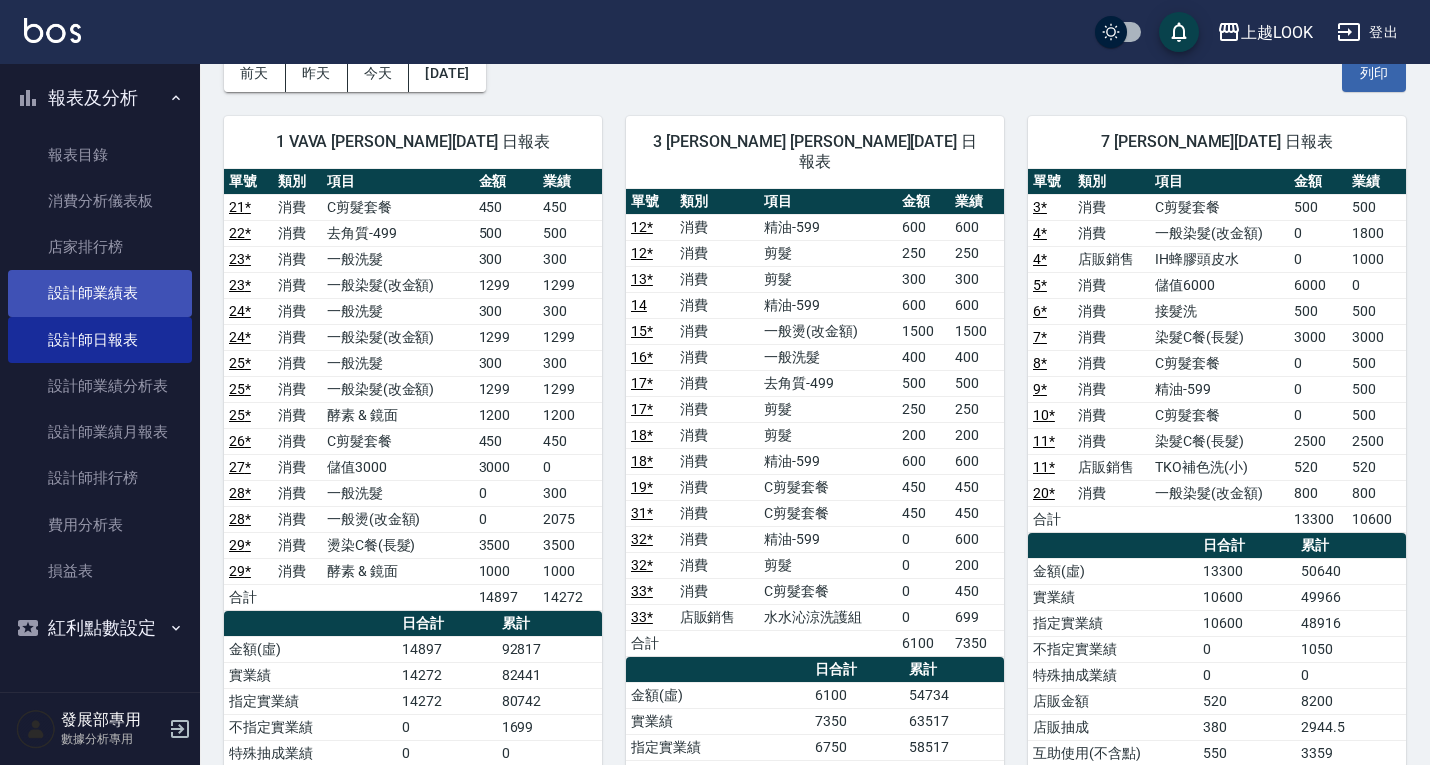 click on "設計師業績表" at bounding box center [100, 293] 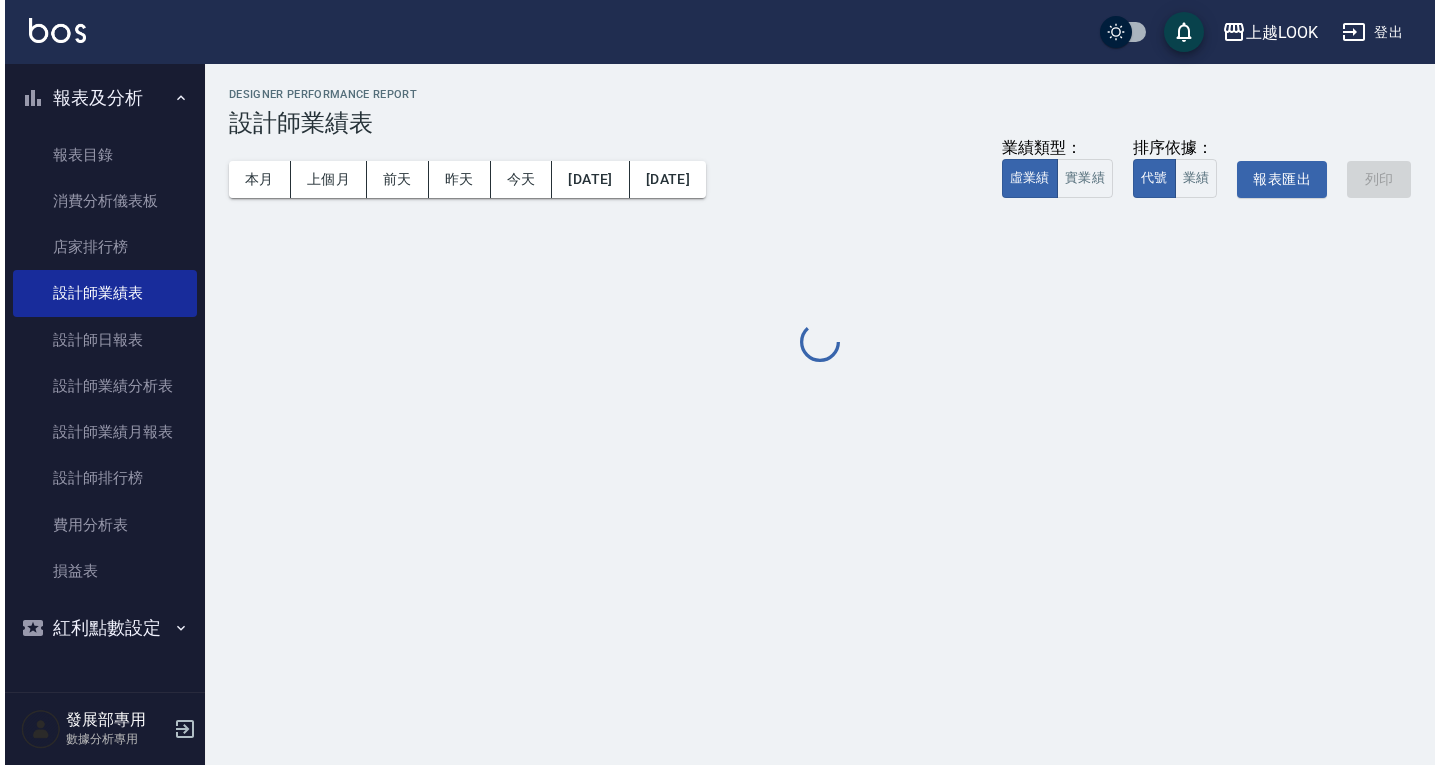 scroll, scrollTop: 0, scrollLeft: 0, axis: both 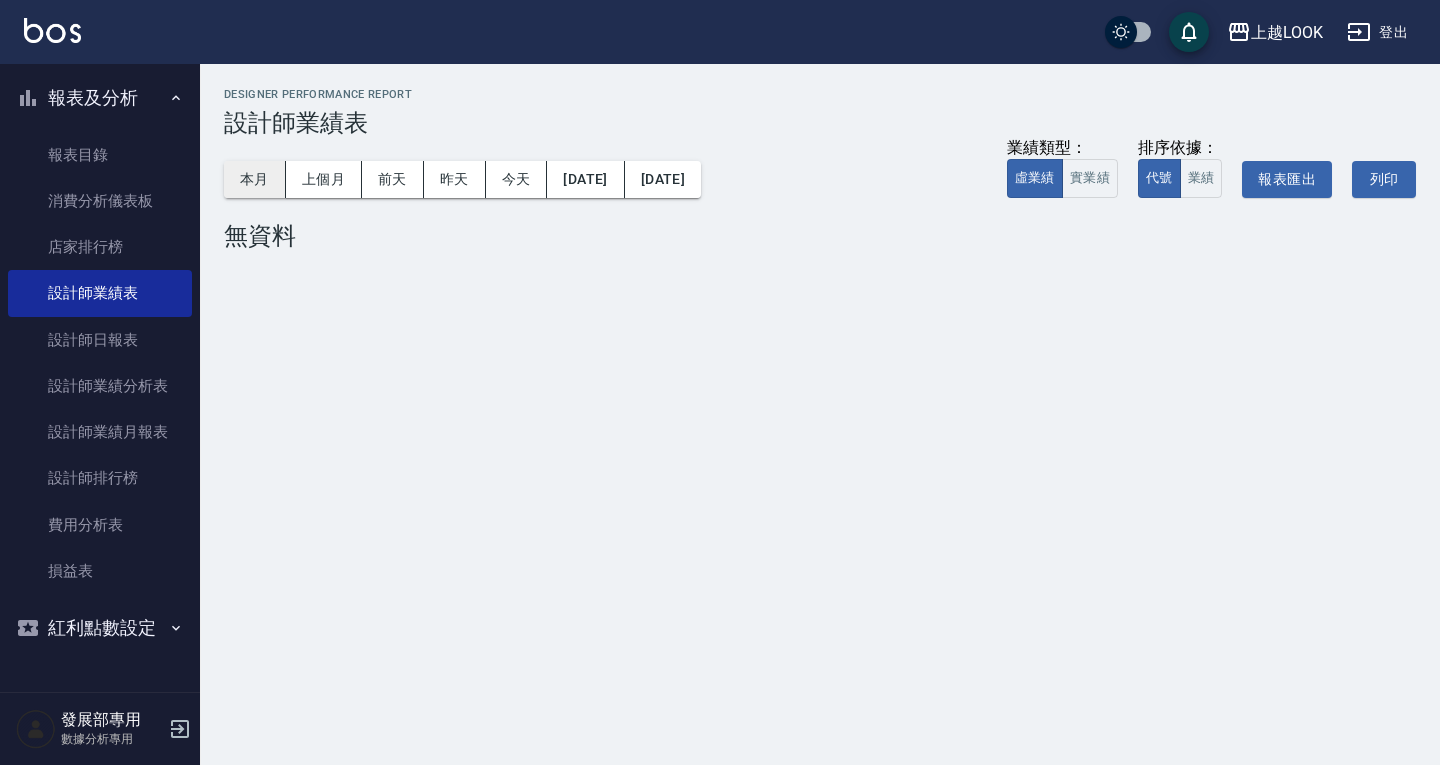 click on "本月" at bounding box center (255, 179) 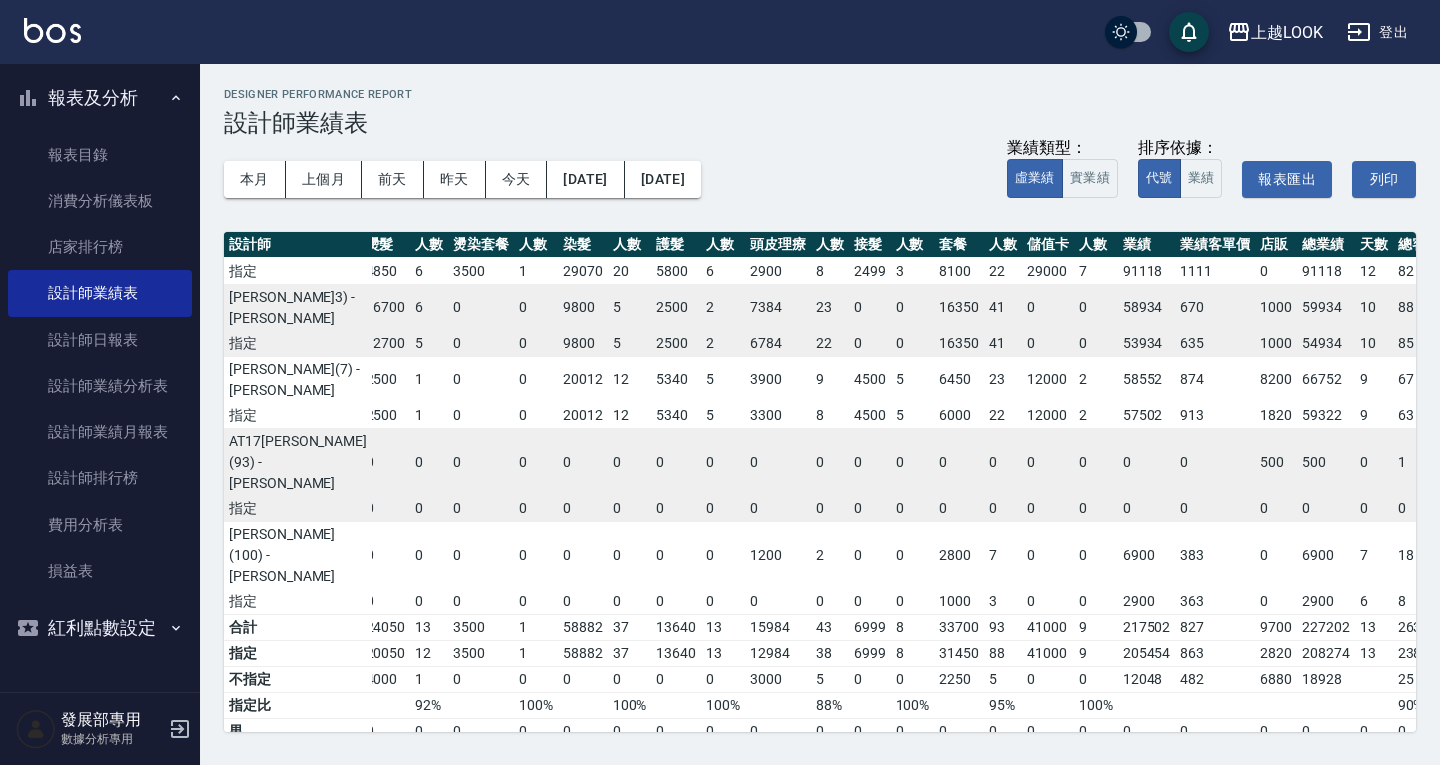 scroll, scrollTop: 0, scrollLeft: 179, axis: horizontal 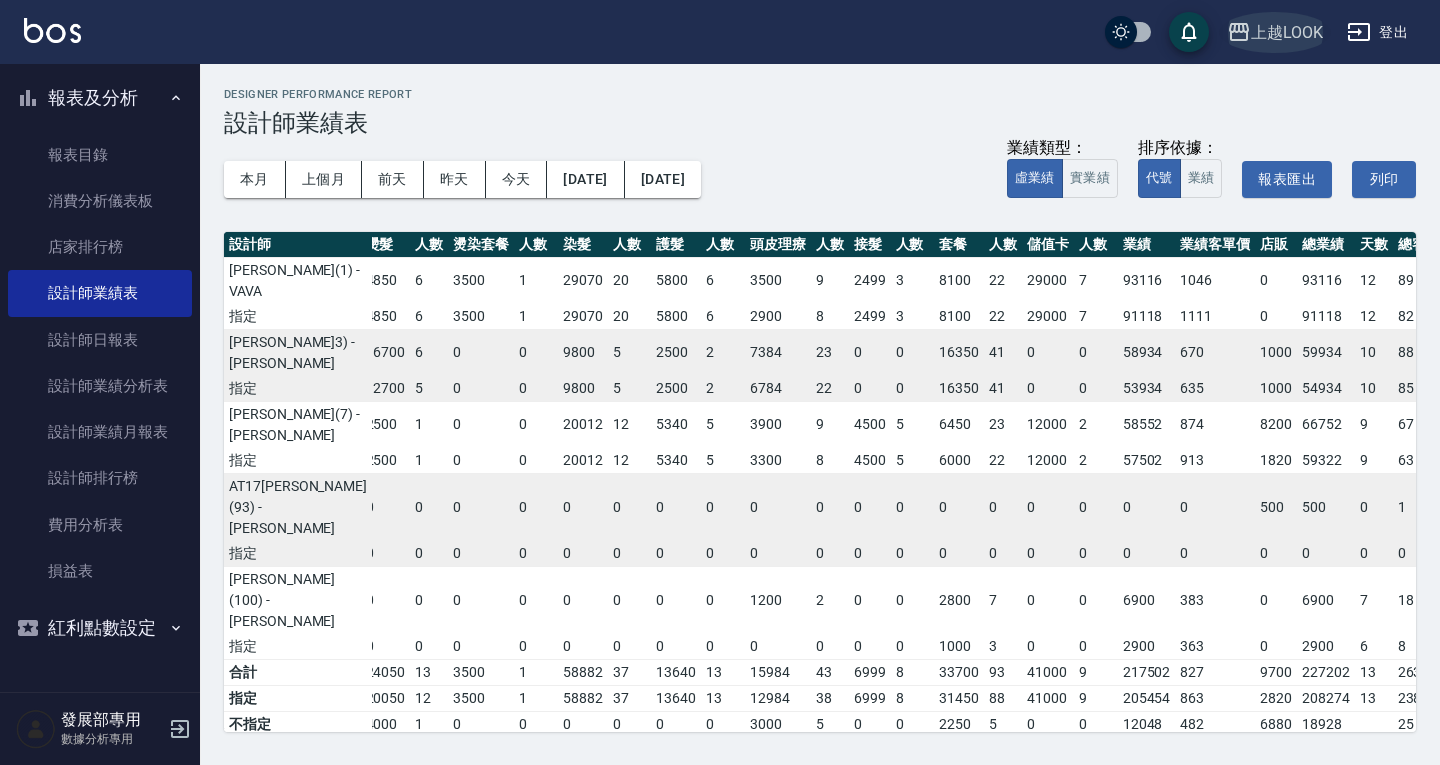 click on "上越LOOK" at bounding box center (1287, 32) 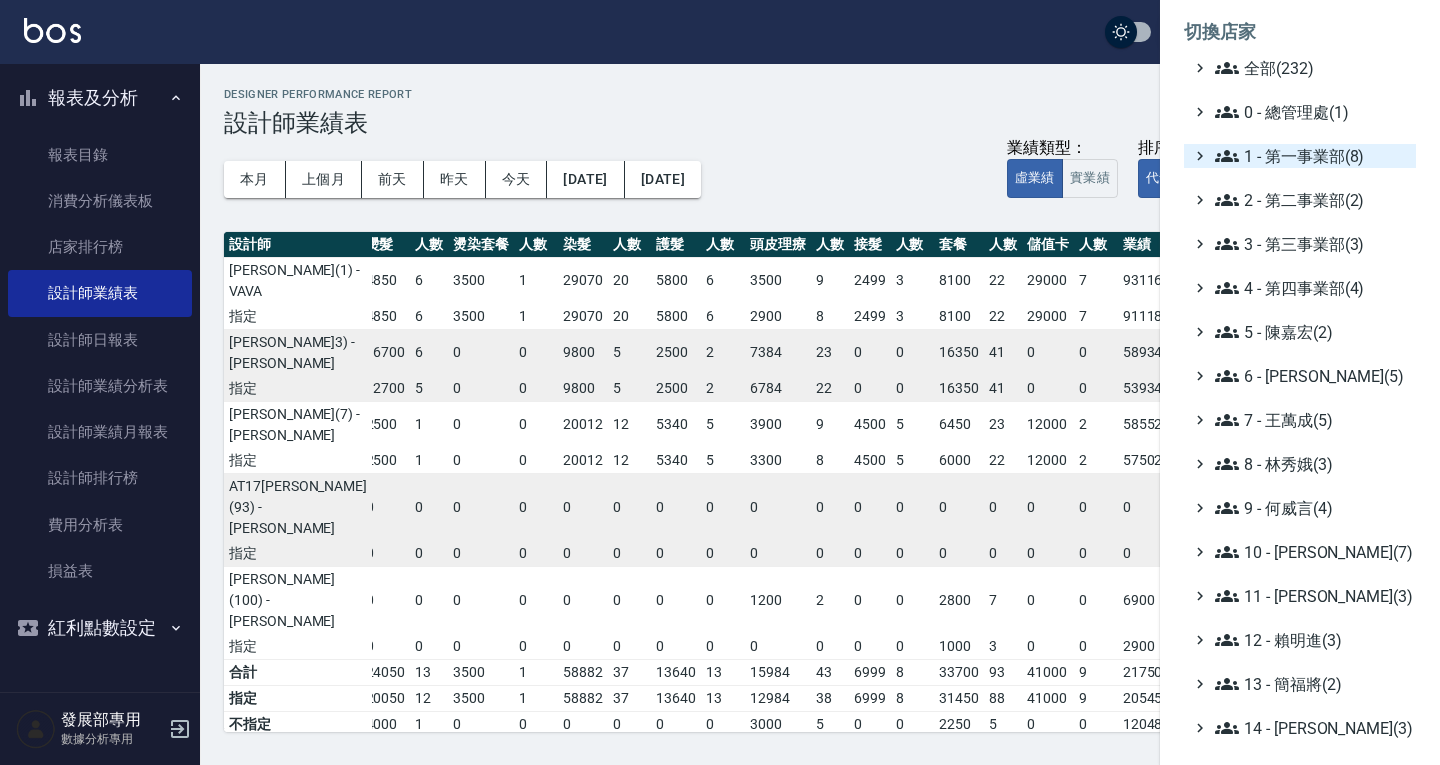 click on "1 - 第一事業部(8)" at bounding box center [1311, 156] 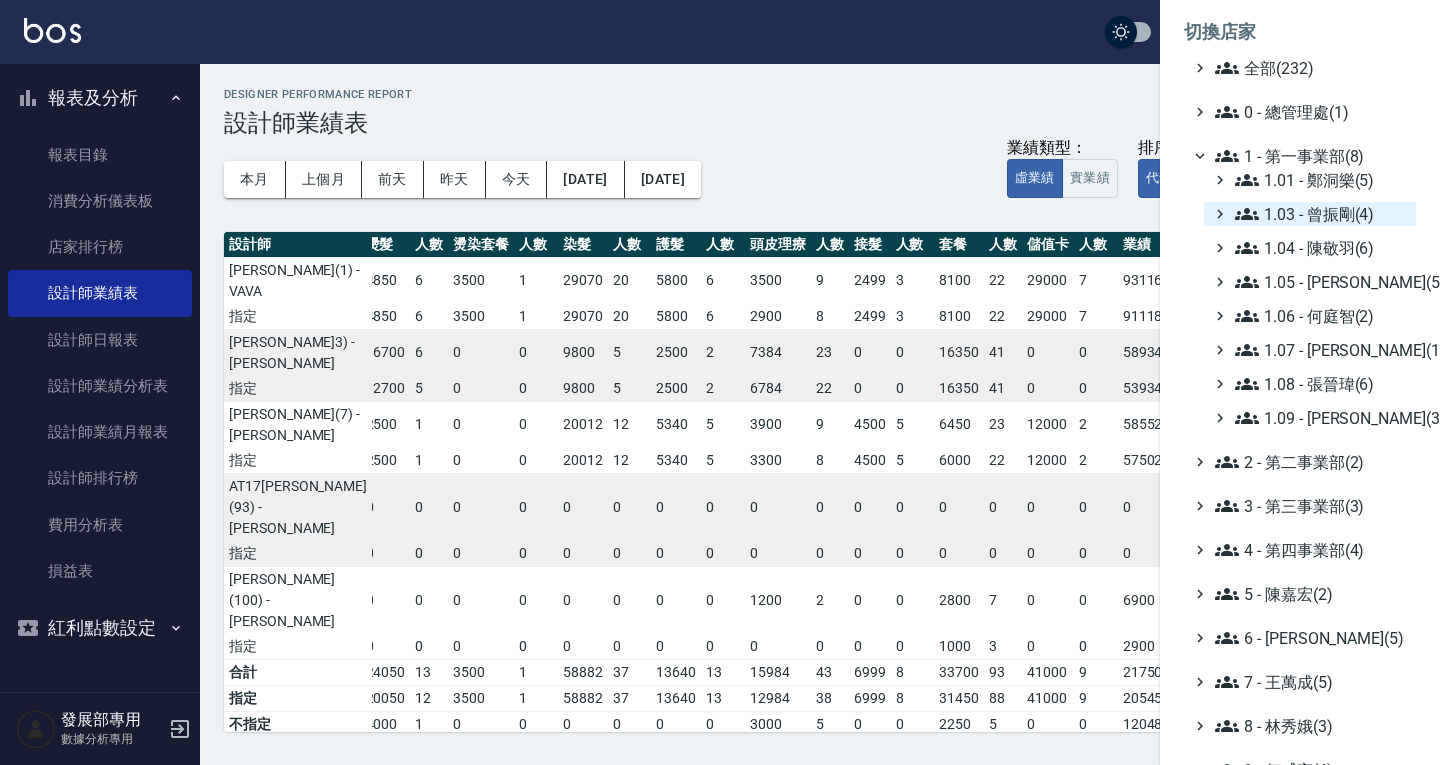 click on "1.03 - 曾振剛(4)" at bounding box center [1321, 214] 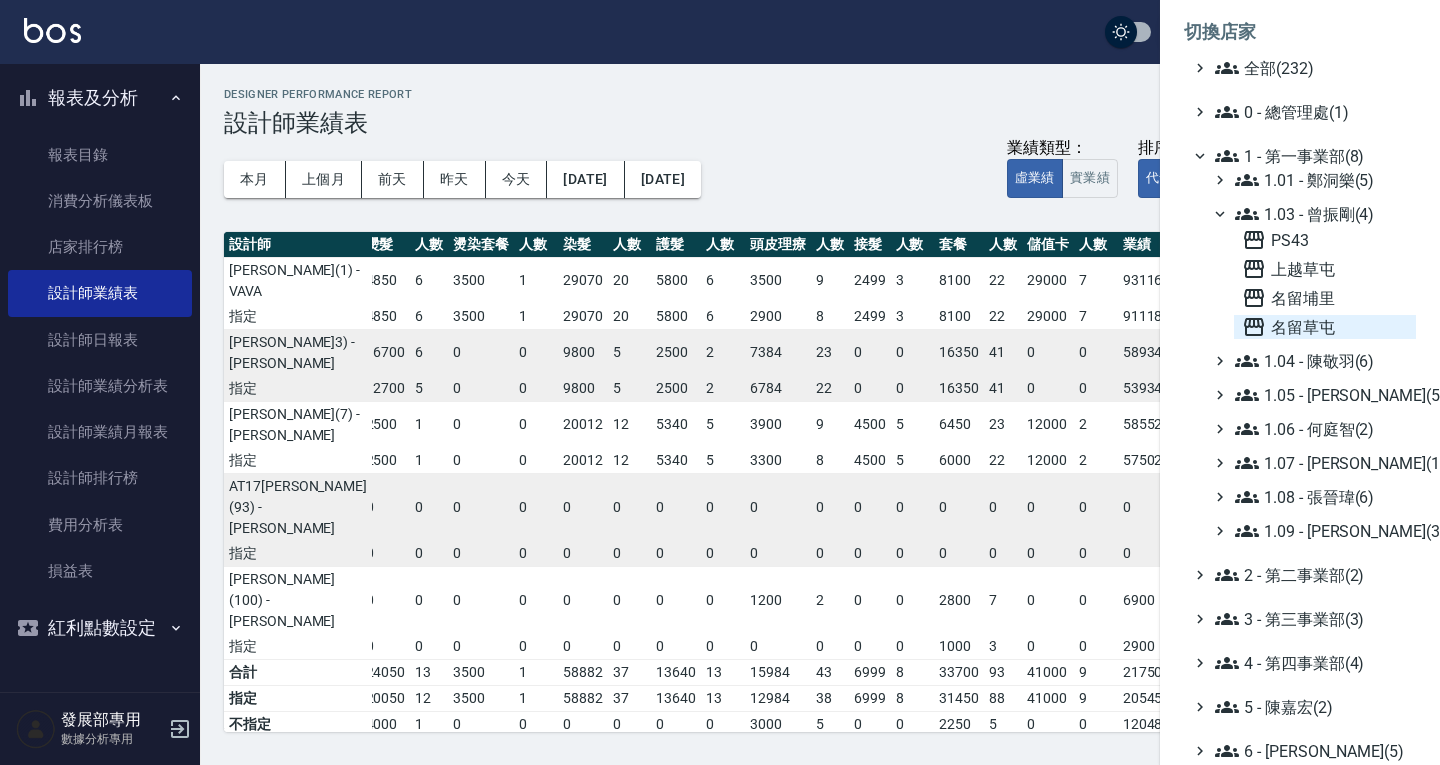 click on "名留草屯" at bounding box center [1325, 327] 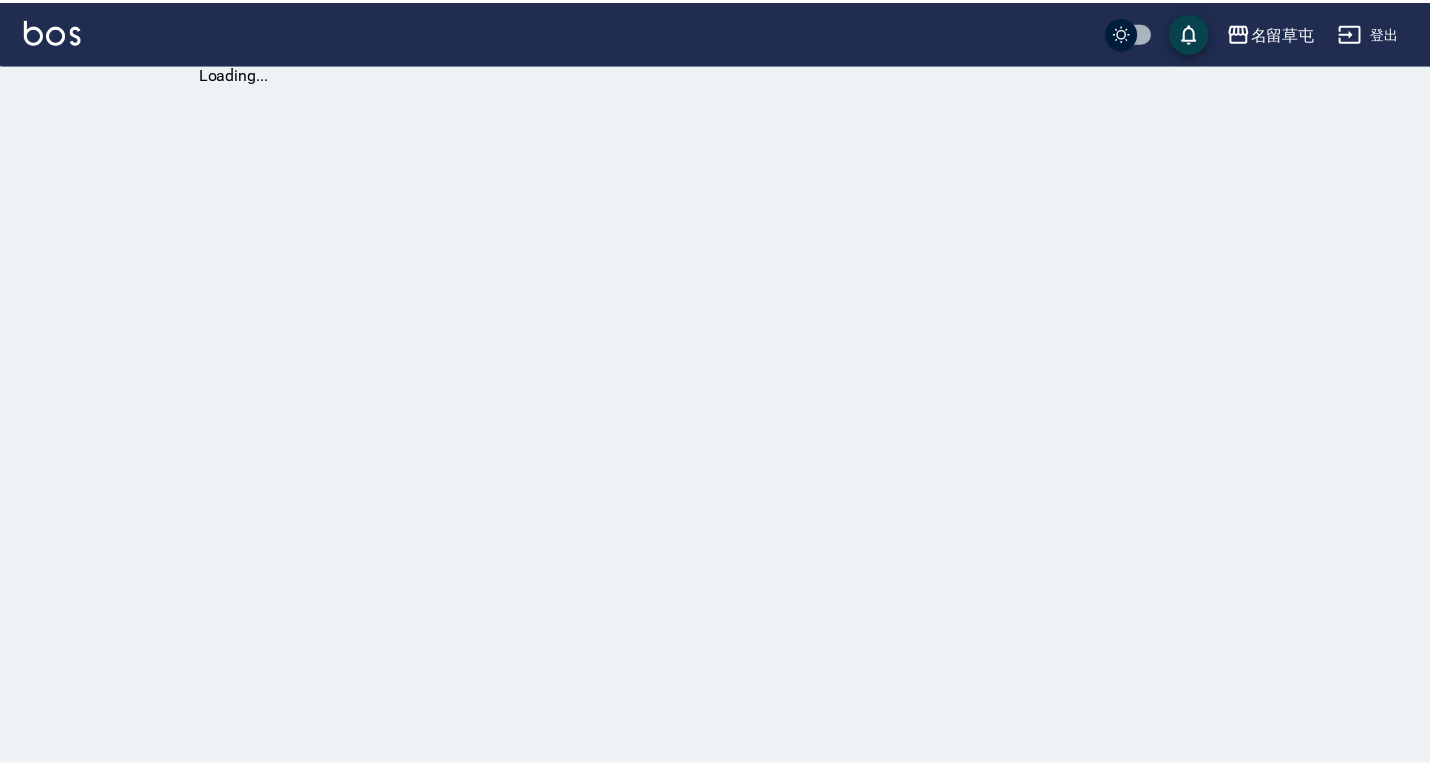scroll, scrollTop: 0, scrollLeft: 0, axis: both 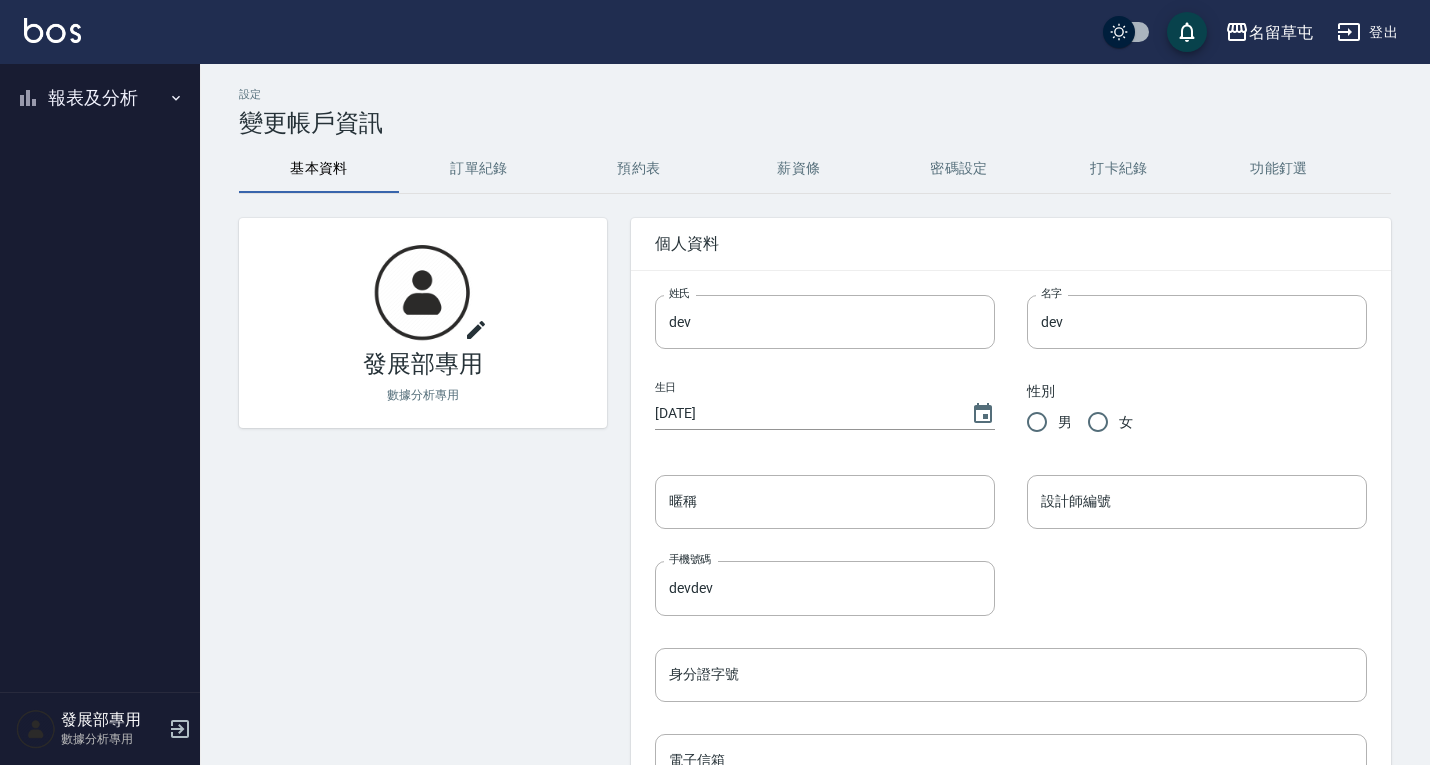 click on "報表及分析" at bounding box center [100, 98] 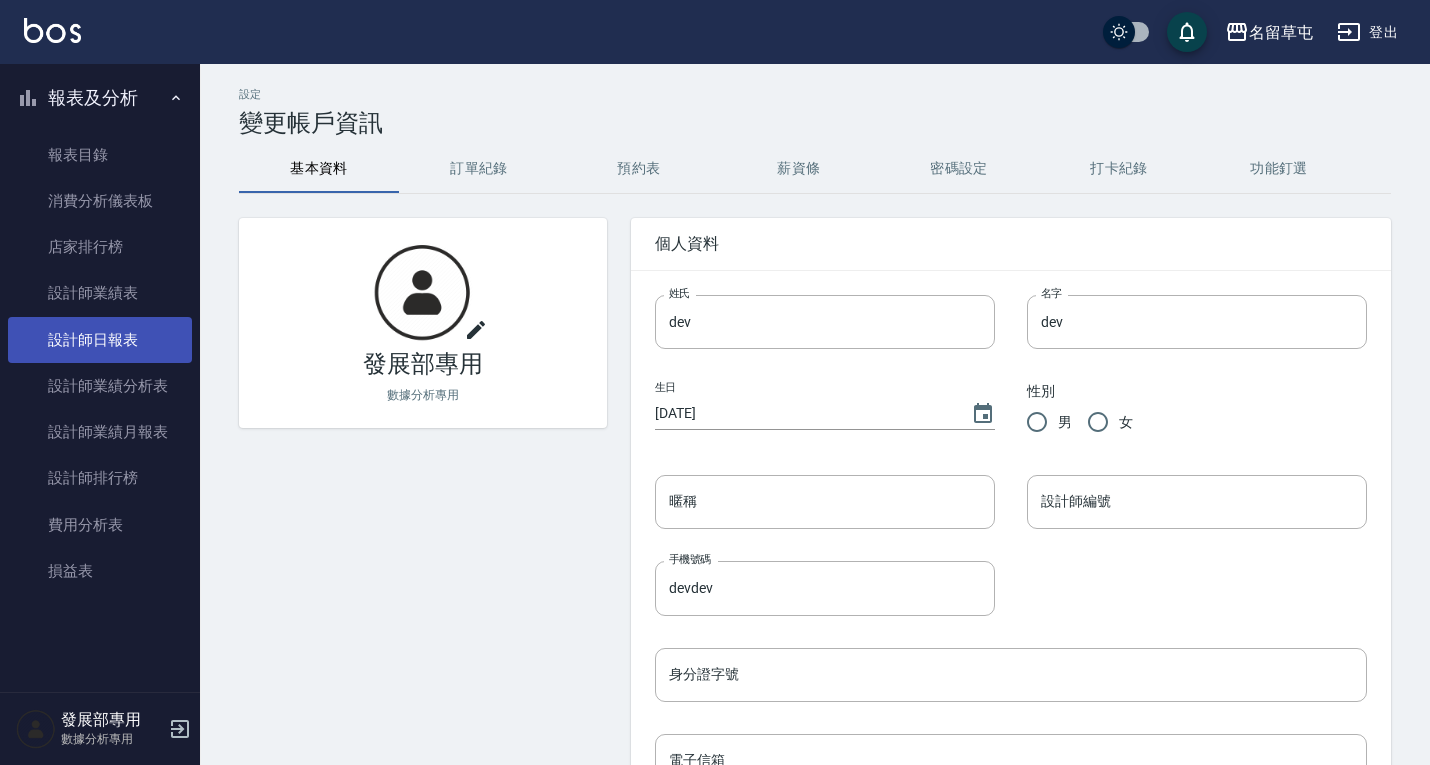click on "設計師日報表" at bounding box center [100, 340] 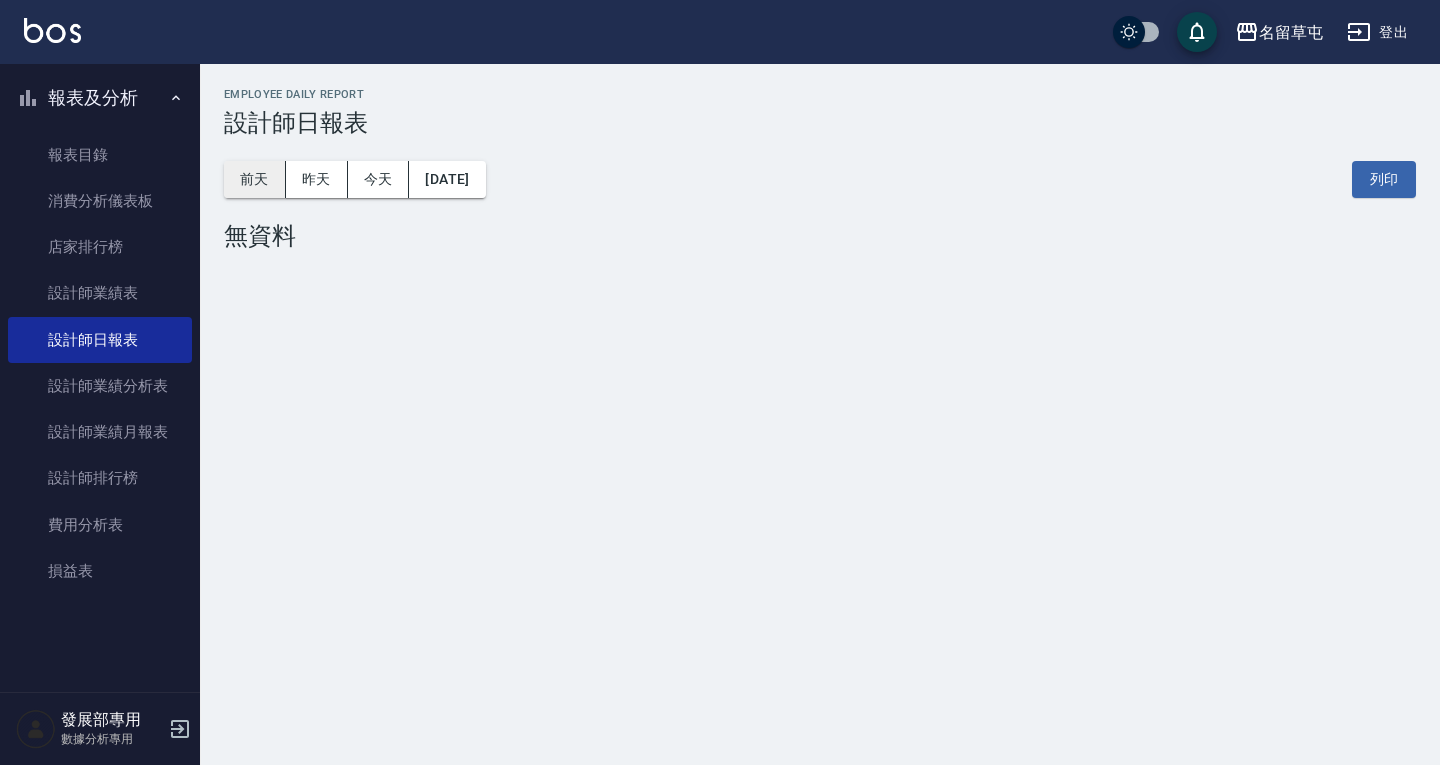 click on "前天" at bounding box center [255, 179] 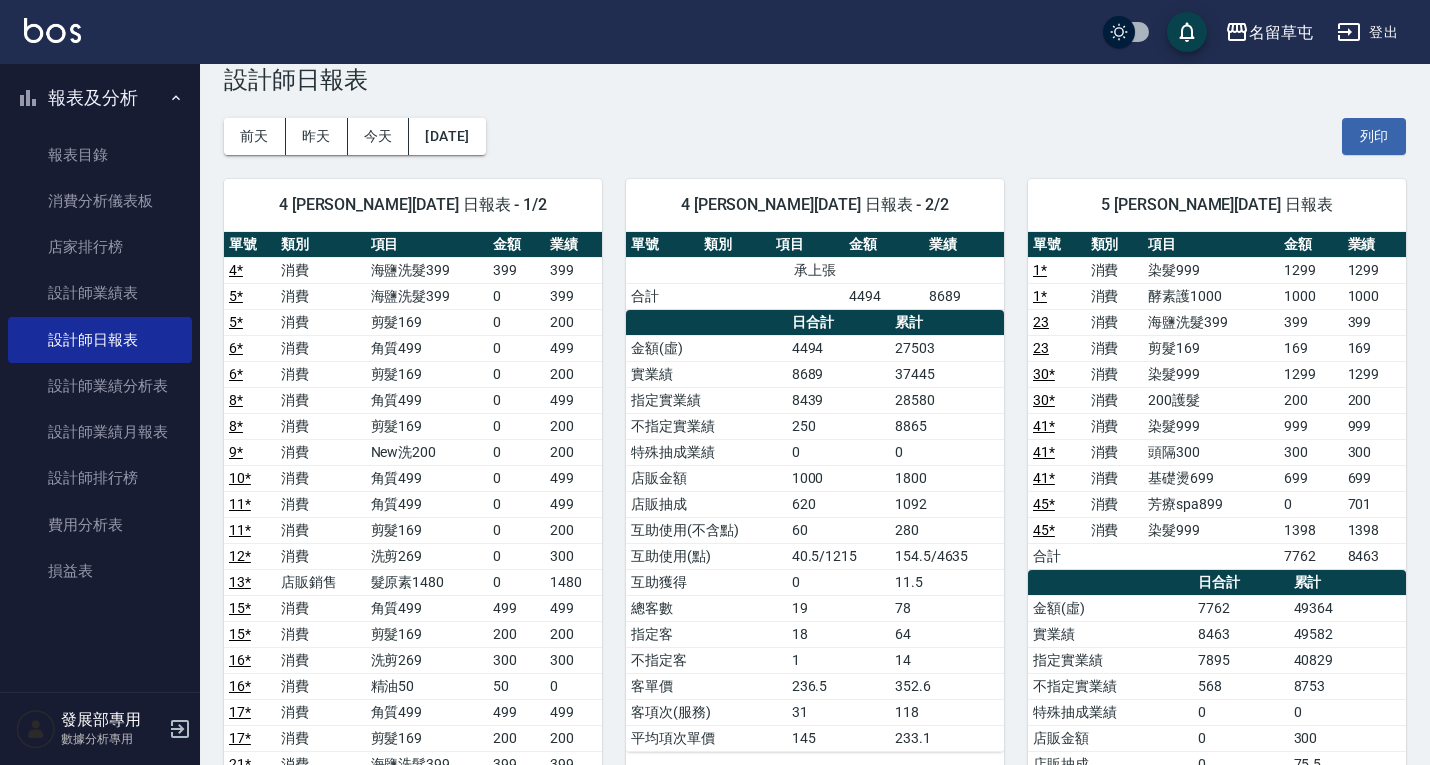 scroll, scrollTop: 0, scrollLeft: 0, axis: both 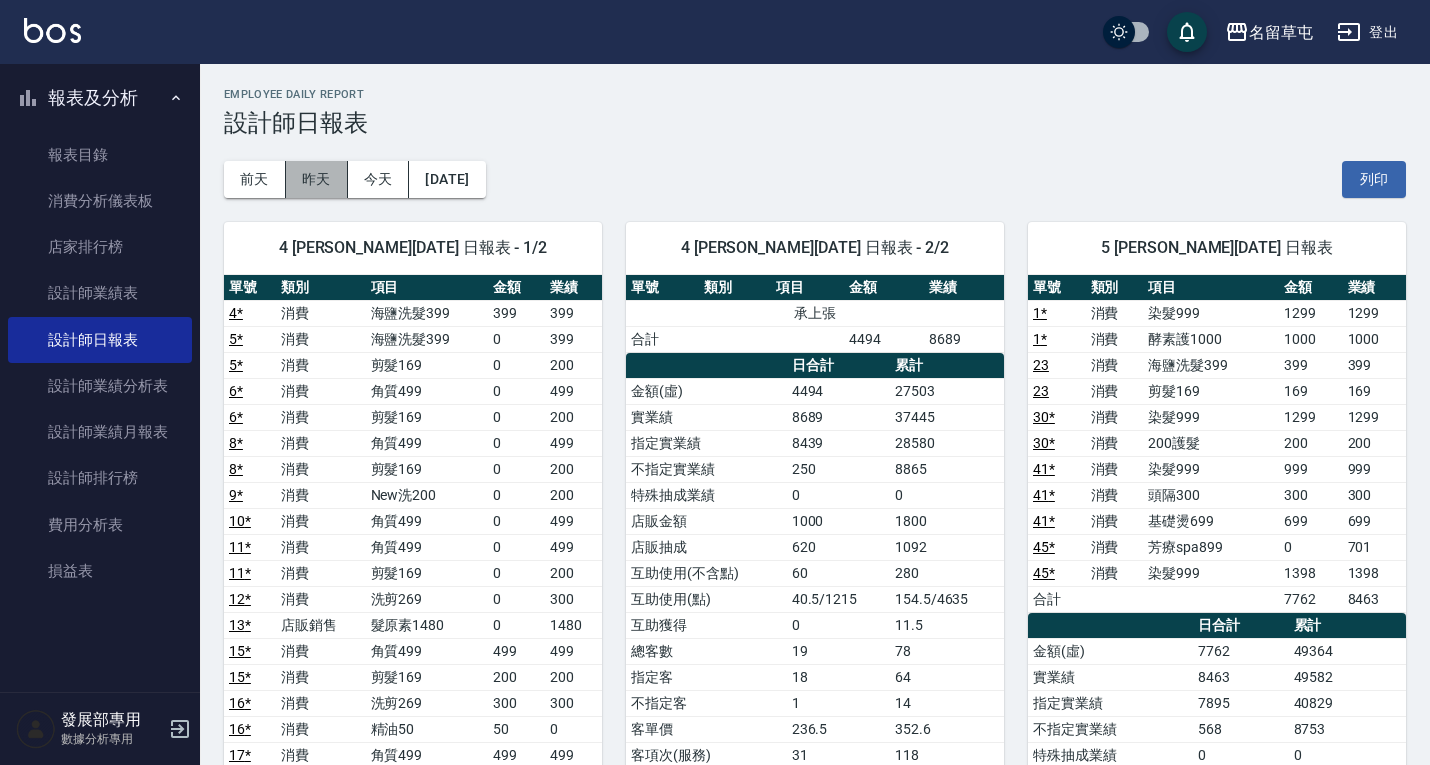 click on "昨天" at bounding box center [317, 179] 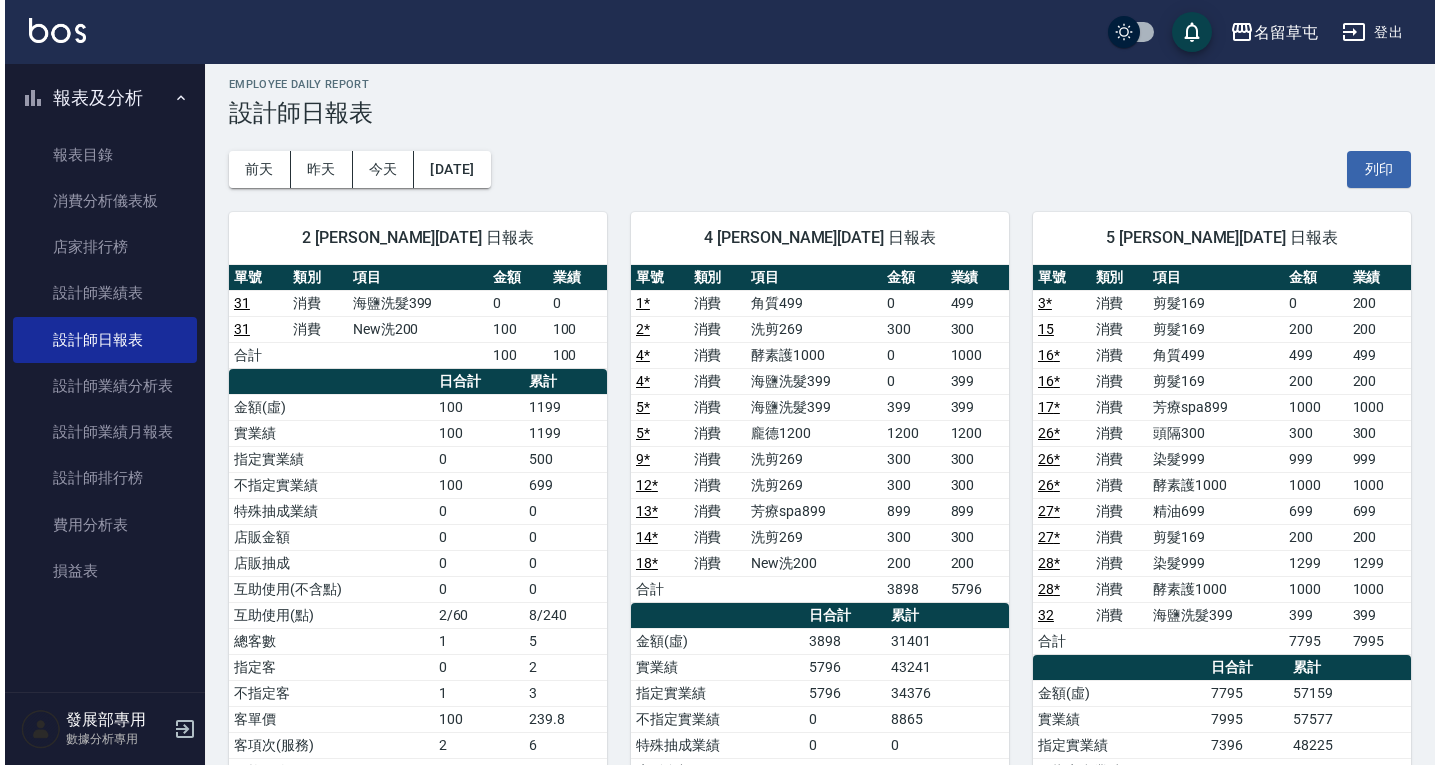 scroll, scrollTop: 0, scrollLeft: 0, axis: both 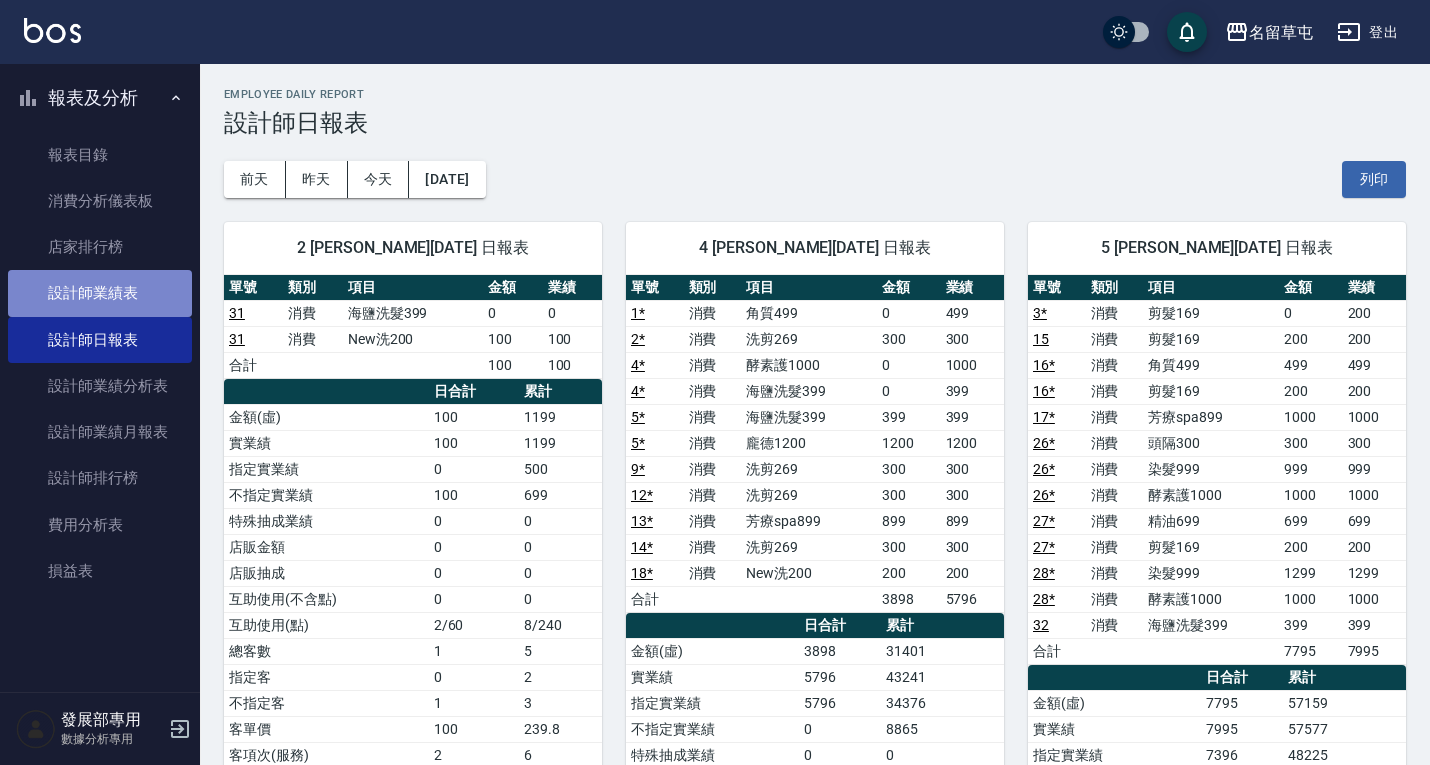 click on "設計師業績表" at bounding box center [100, 293] 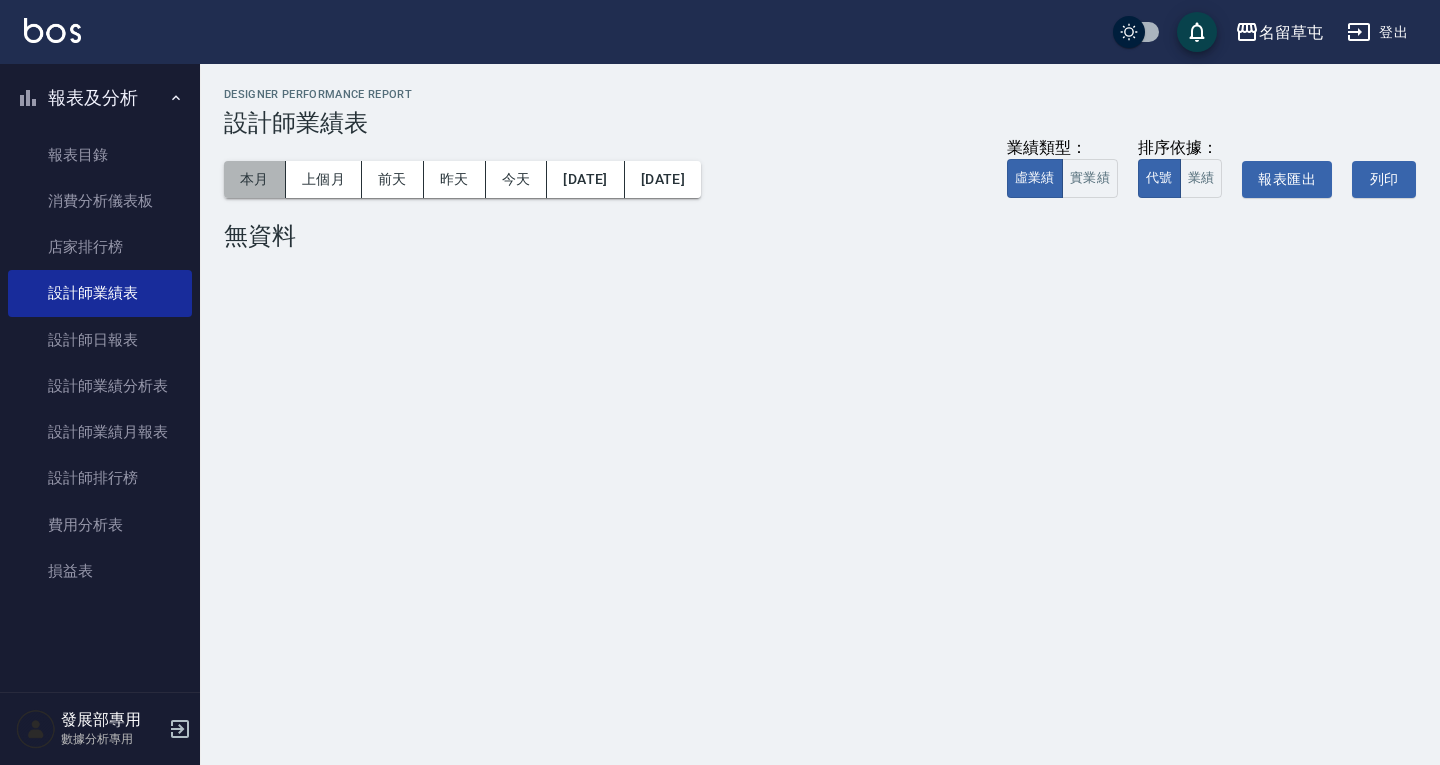 click on "本月" at bounding box center (255, 179) 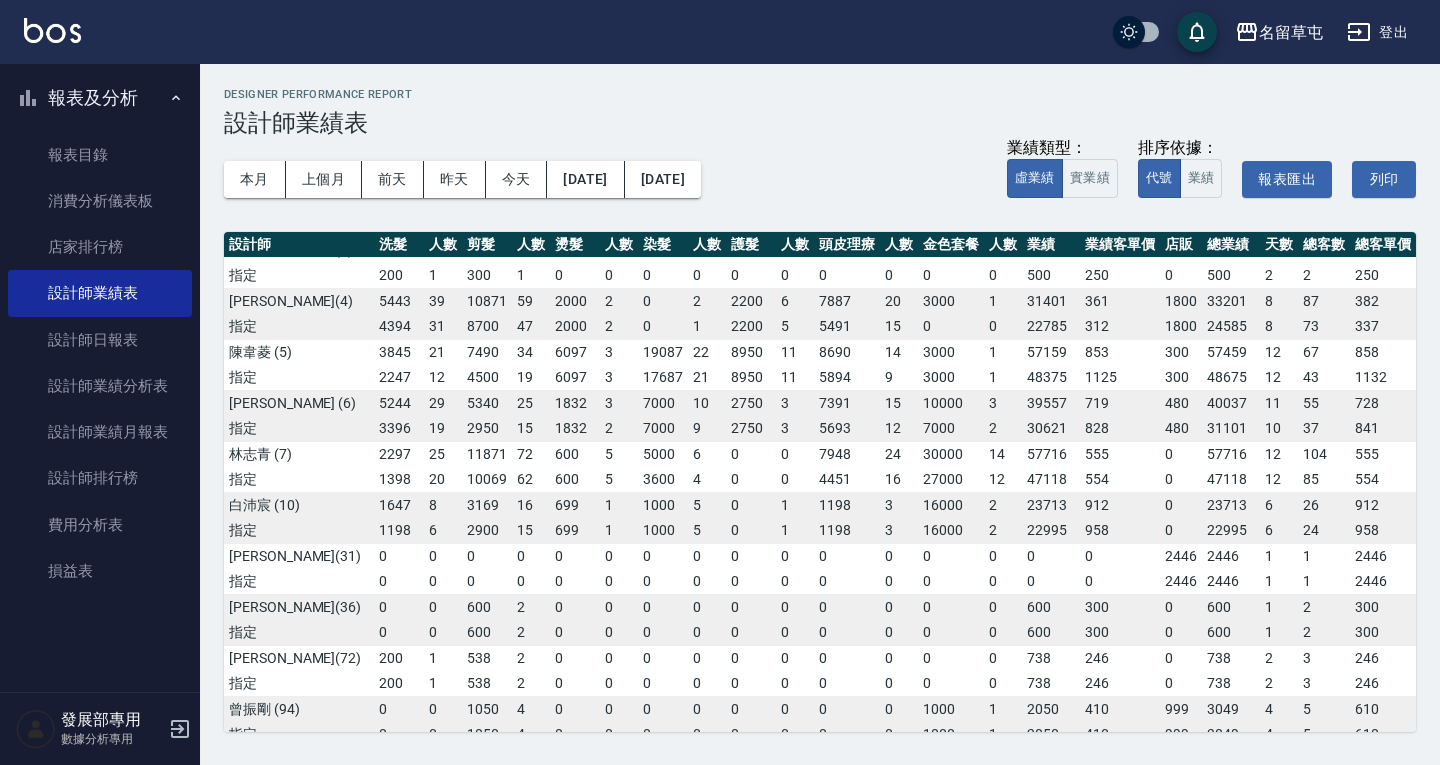 scroll, scrollTop: 0, scrollLeft: 0, axis: both 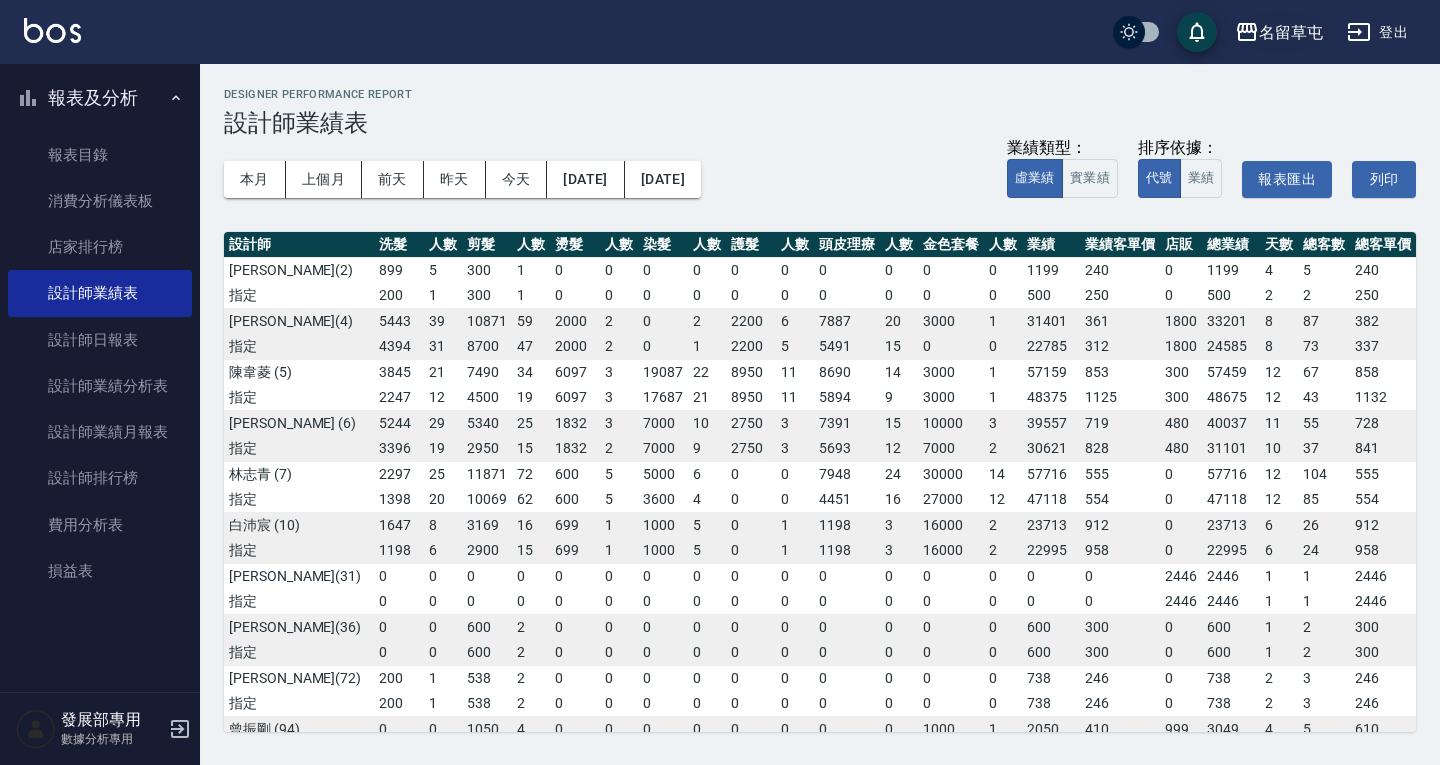 click on "名留草屯" at bounding box center (1291, 32) 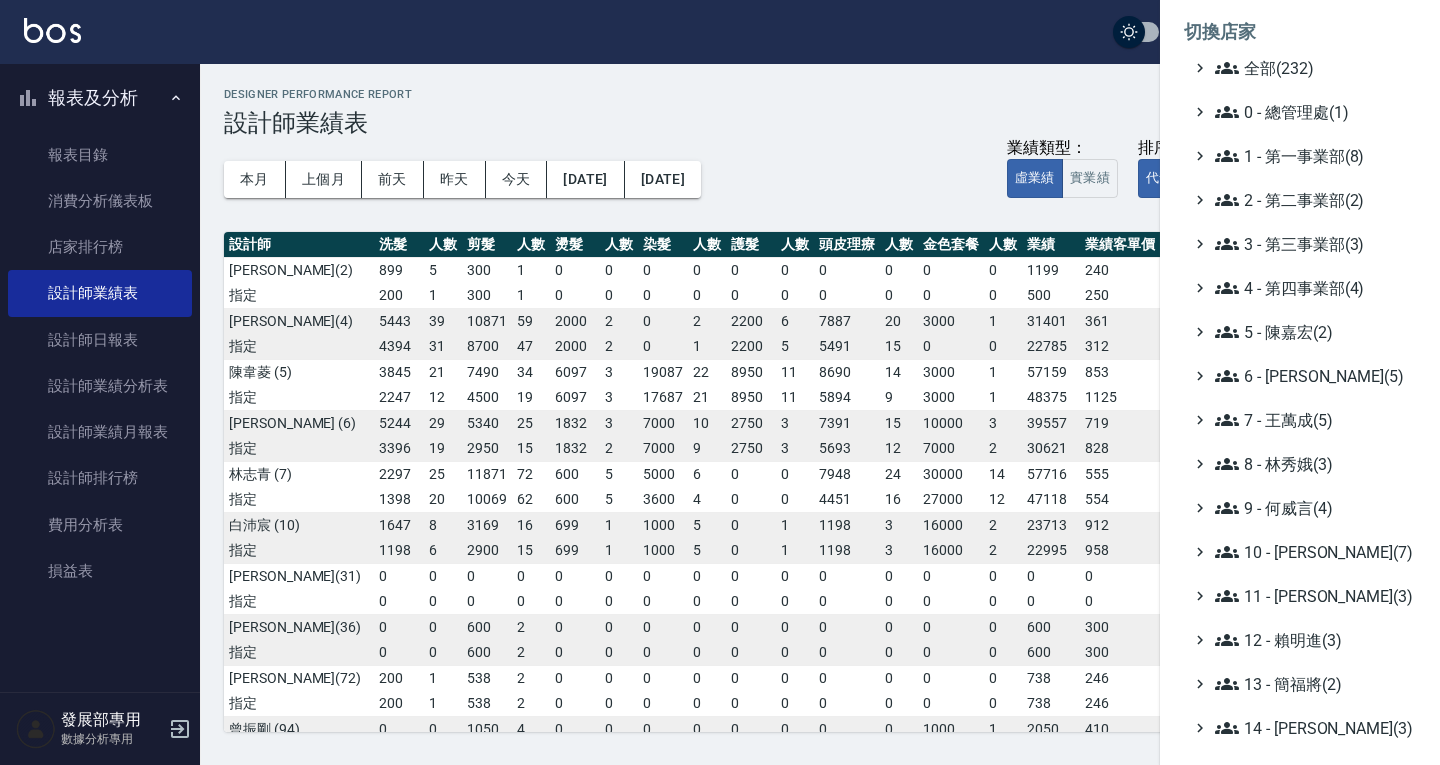 click on "全部(232) 0 - 總管理處(1) 1 - 第一事業部(8) 2 - 第二事業部(2) 3 - 第三事業部(3) 4 - 第四事業部(4) 5 - [PERSON_NAME](2) 6 - [PERSON_NAME](5) 7 - [PERSON_NAME](5) 8 - [PERSON_NAME](3) 9 - [PERSON_NAME](4) 10 - [PERSON_NAME](7) 11 - [PERSON_NAME](3) 12 - [PERSON_NAME](3) 13 - 簡福將(2) 14 - [PERSON_NAME](3) 16 - [PERSON_NAME](1) 17 - [PERSON_NAME]原(4) 18 - 單店(3) 19 - [GEOGRAPHIC_DATA](3) 20 - 測試區(1) 21 - 歷史區(35)  - BeautyOS(9)" at bounding box center (1300, 552) 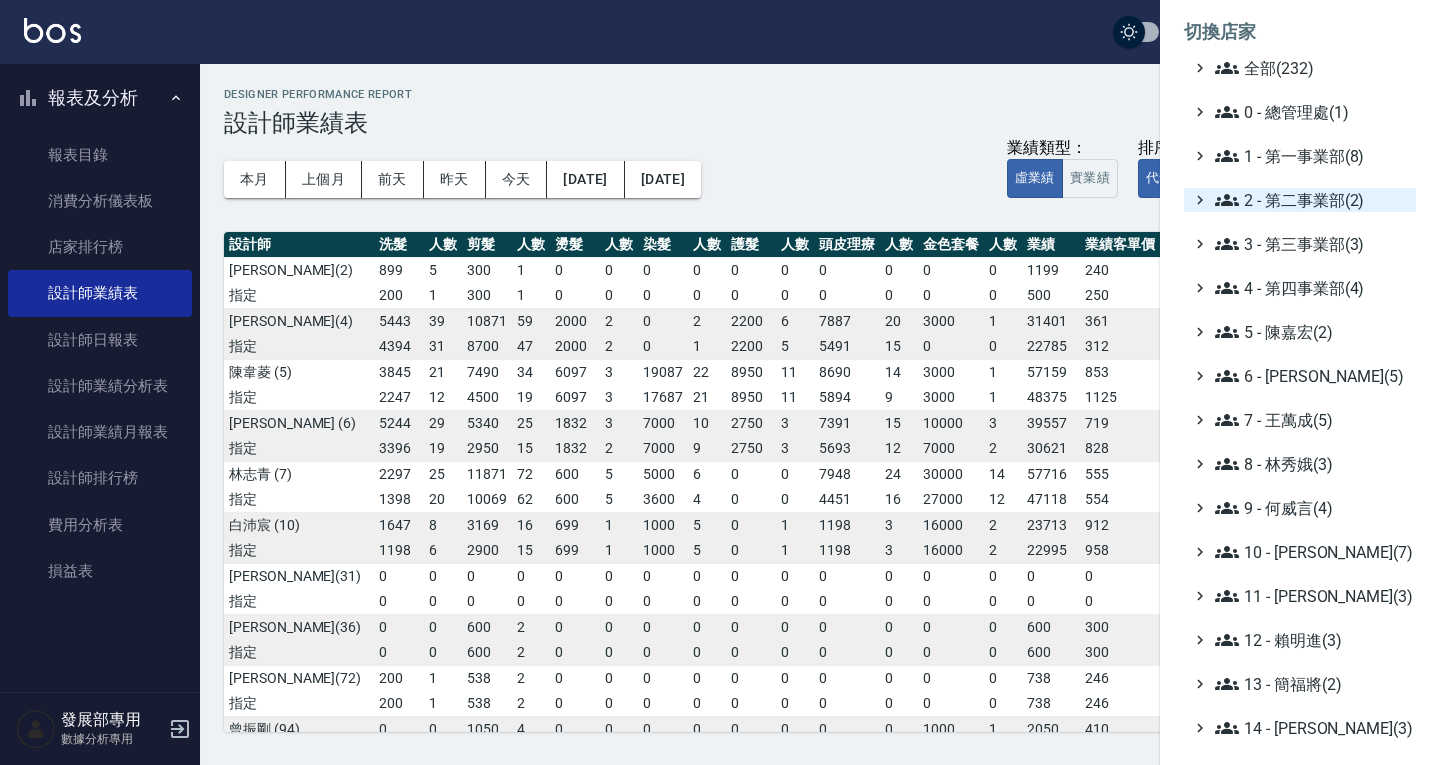 click on "2 - 第二事業部(2)" at bounding box center (1311, 200) 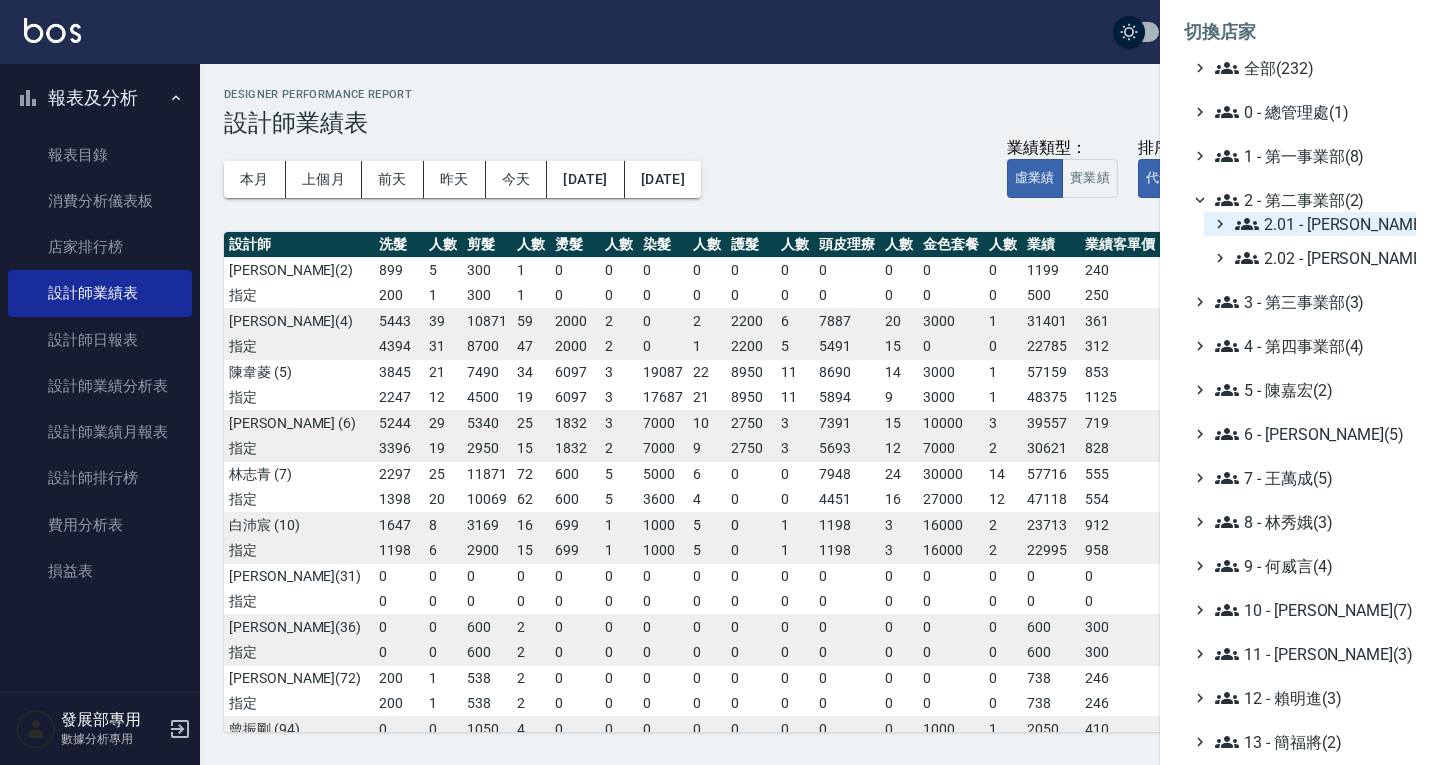 click on "2.01 - [PERSON_NAME](8)" at bounding box center [1321, 224] 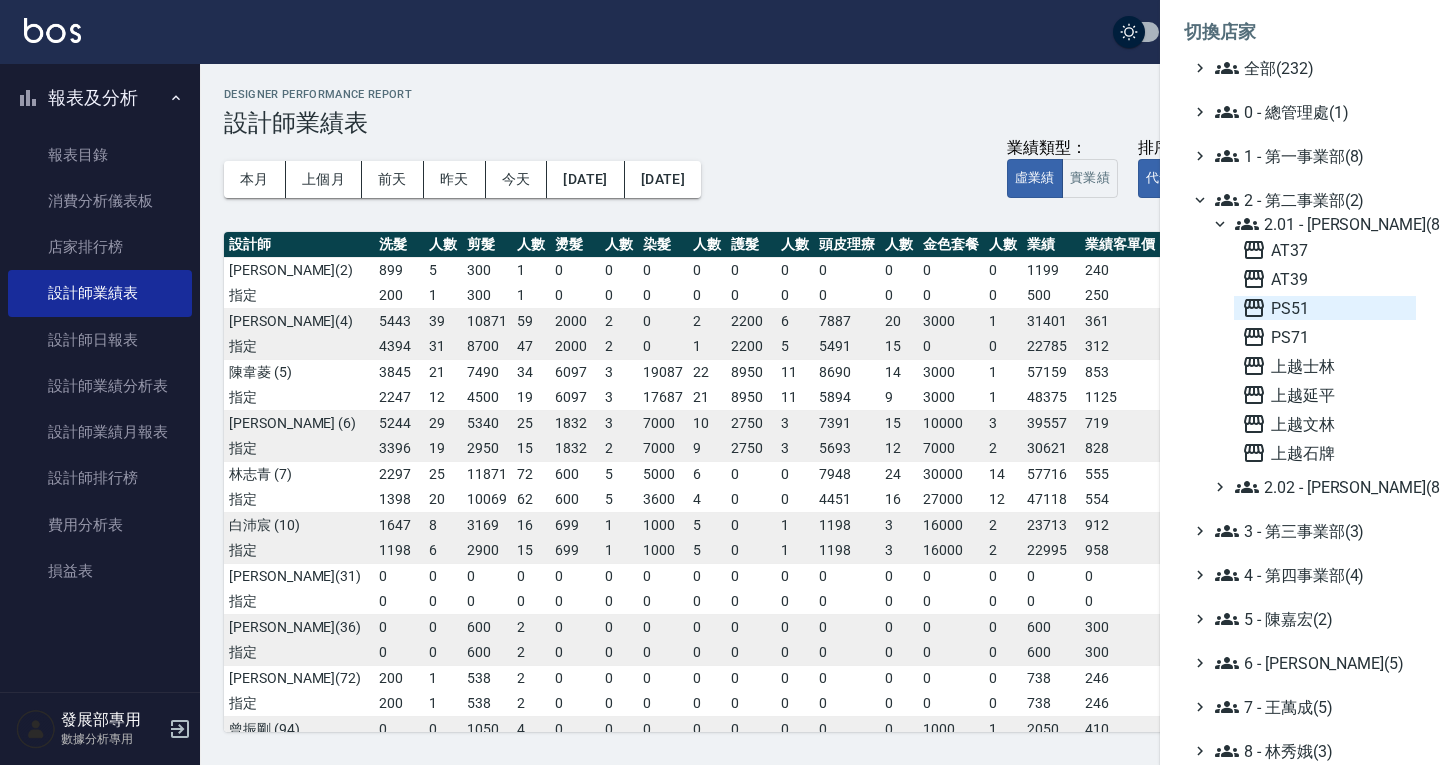 click on "PS51" at bounding box center [1325, 308] 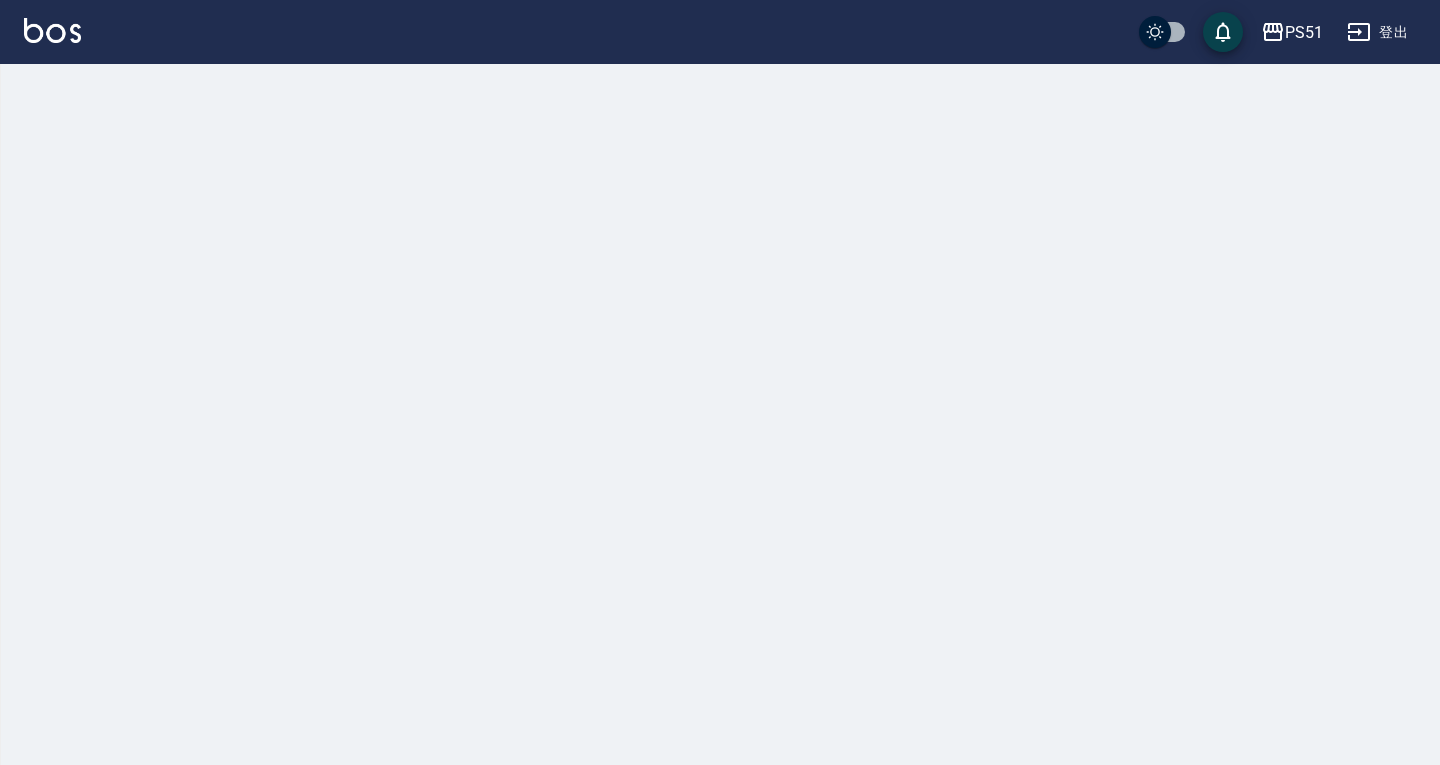 scroll, scrollTop: 0, scrollLeft: 0, axis: both 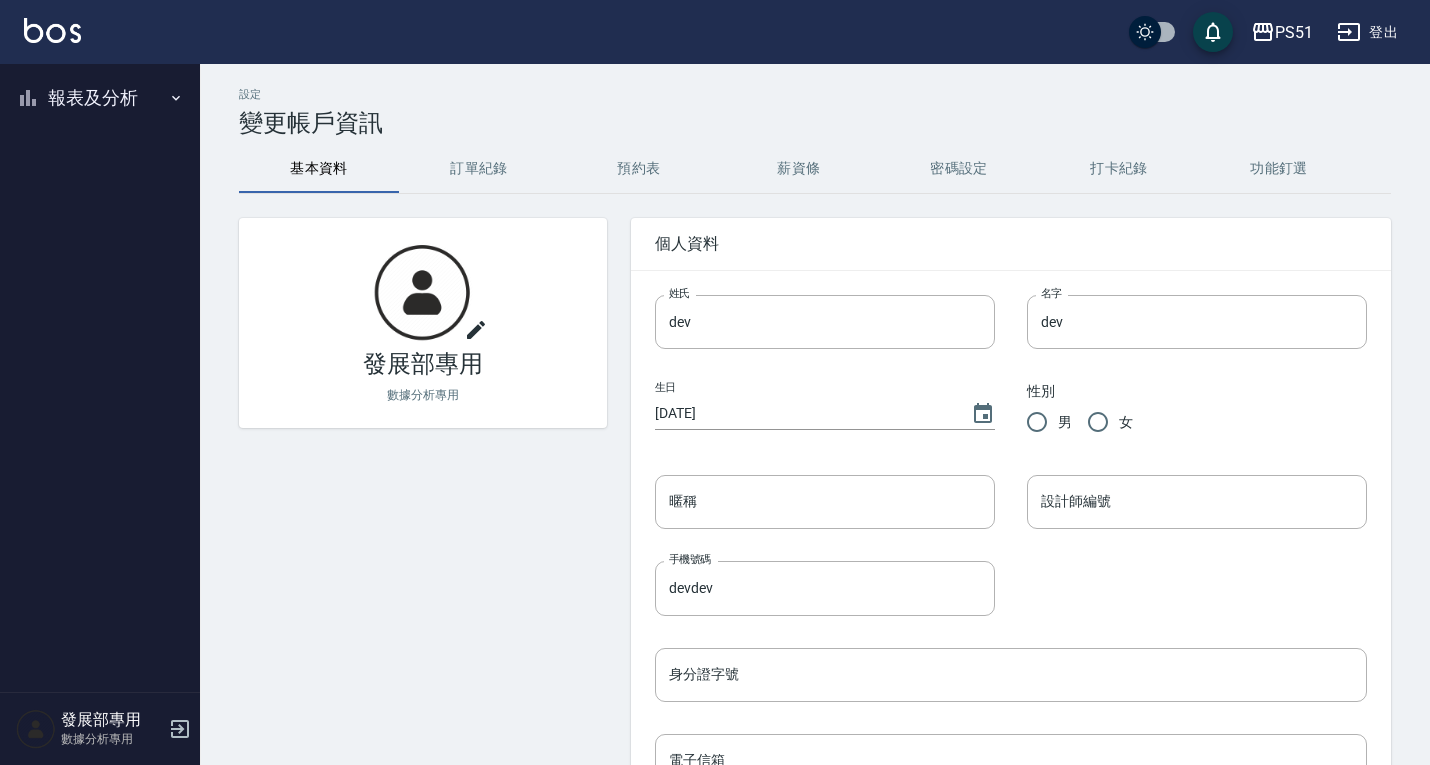 click on "報表及分析" at bounding box center [100, 98] 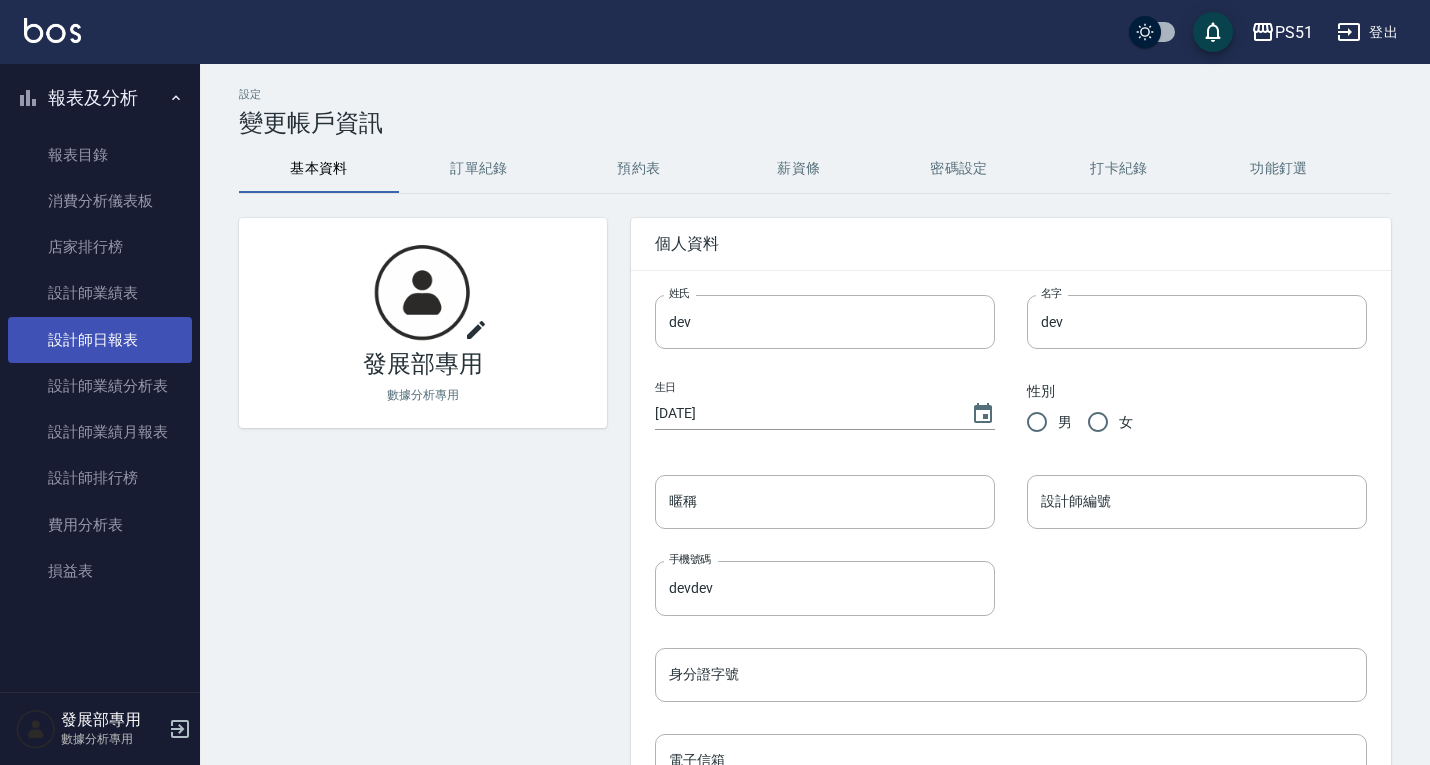 click on "設計師日報表" at bounding box center (100, 340) 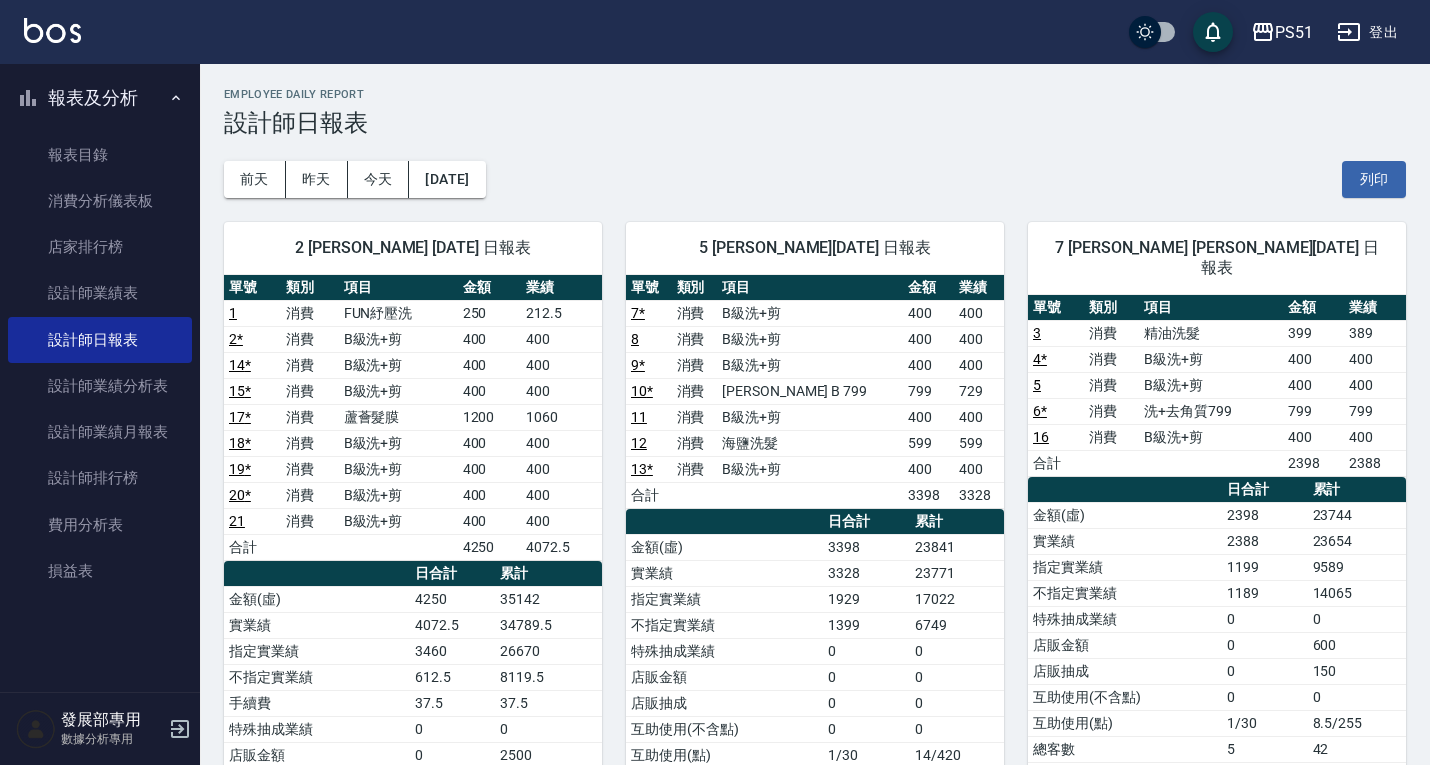 click on "[DATE] [DATE] [DATE] [DATE] 列印" at bounding box center [815, 179] 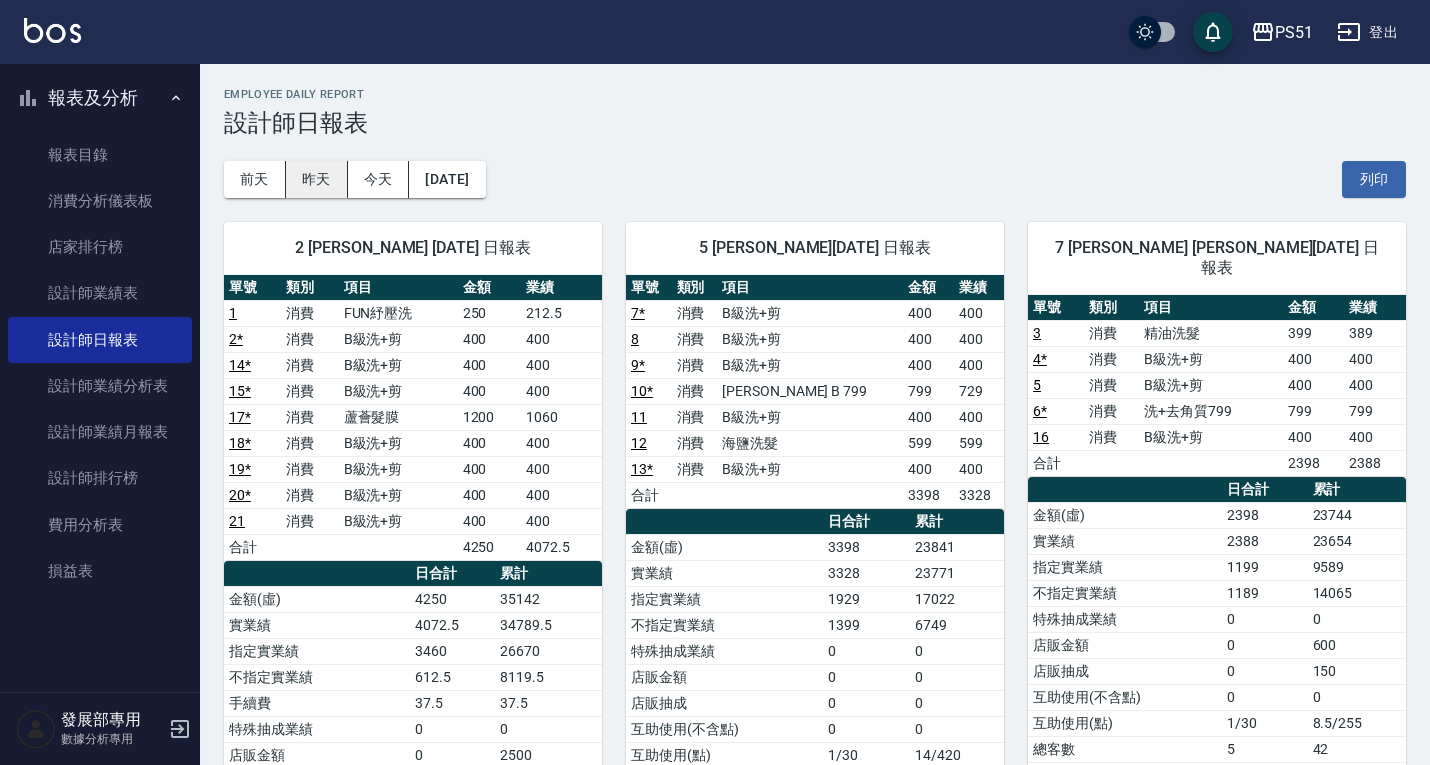 click on "昨天" at bounding box center [317, 179] 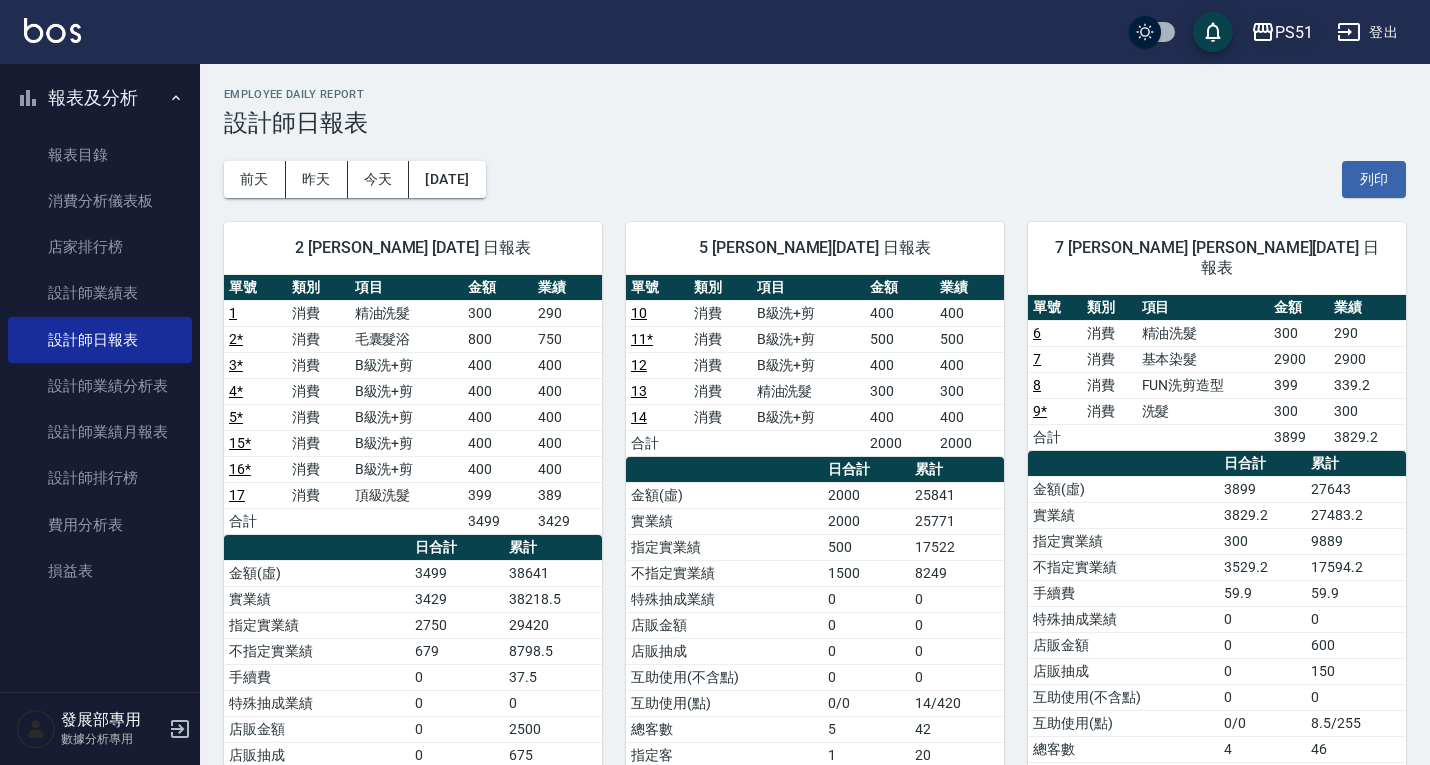 click on "PS51" at bounding box center [1294, 32] 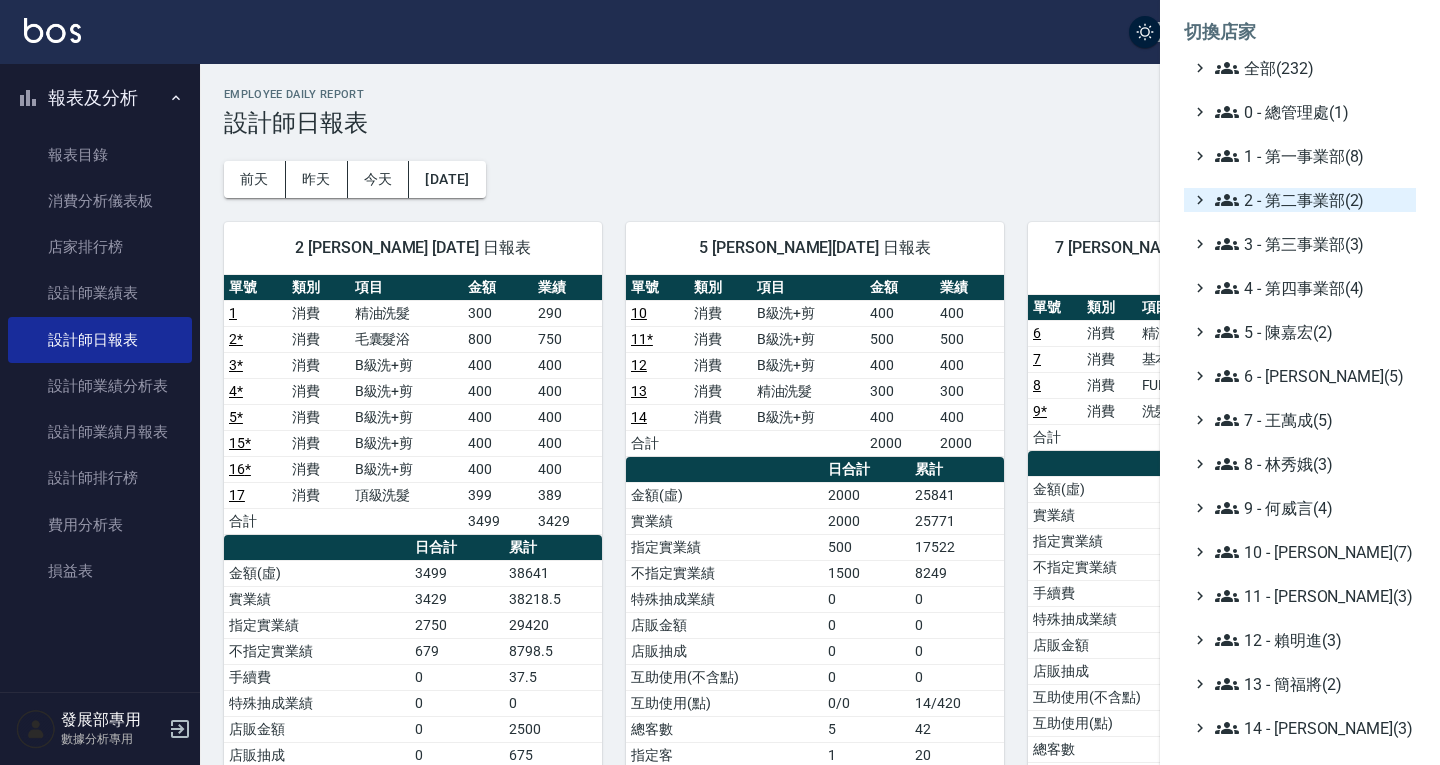 click on "2 - 第二事業部(2)" at bounding box center [1311, 200] 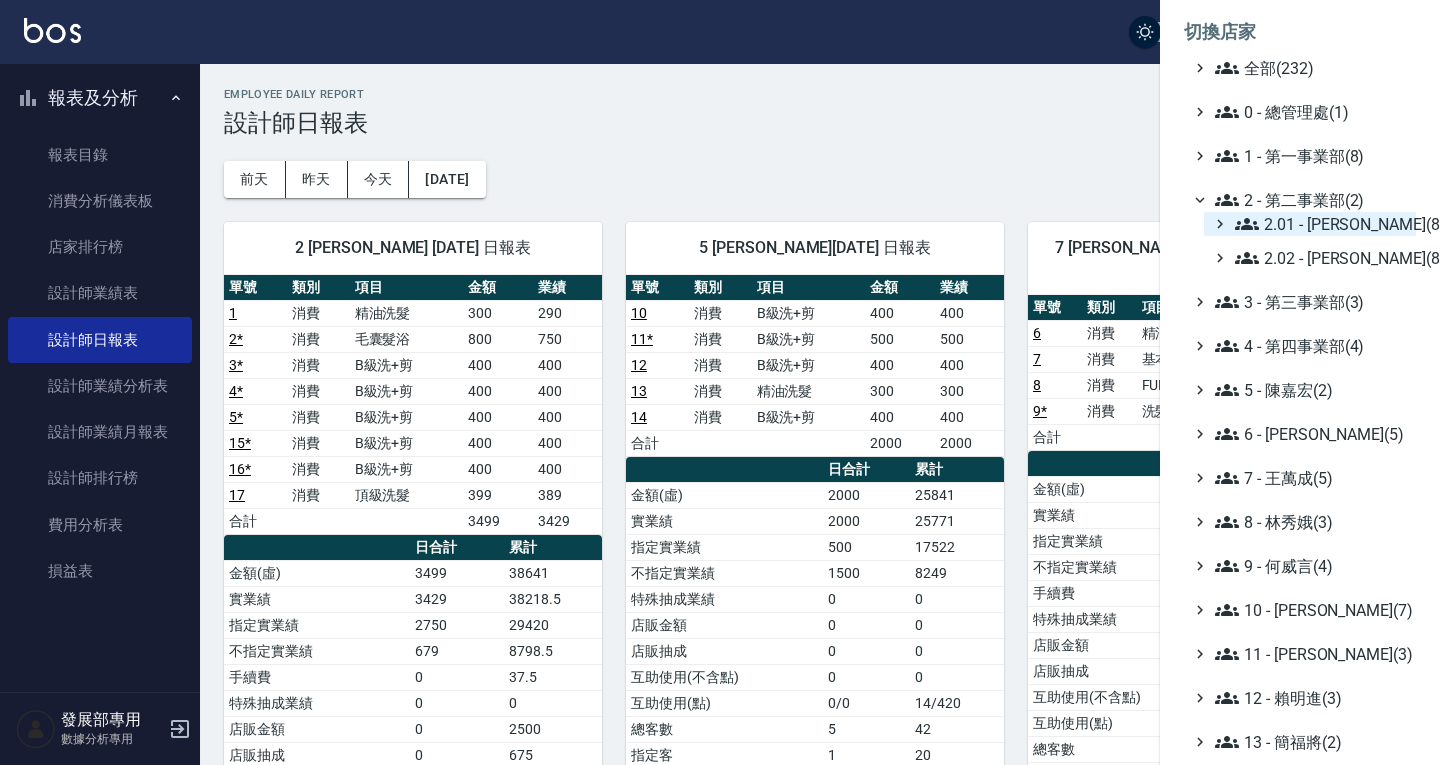 click on "2.01 - [PERSON_NAME](8)" at bounding box center [1321, 224] 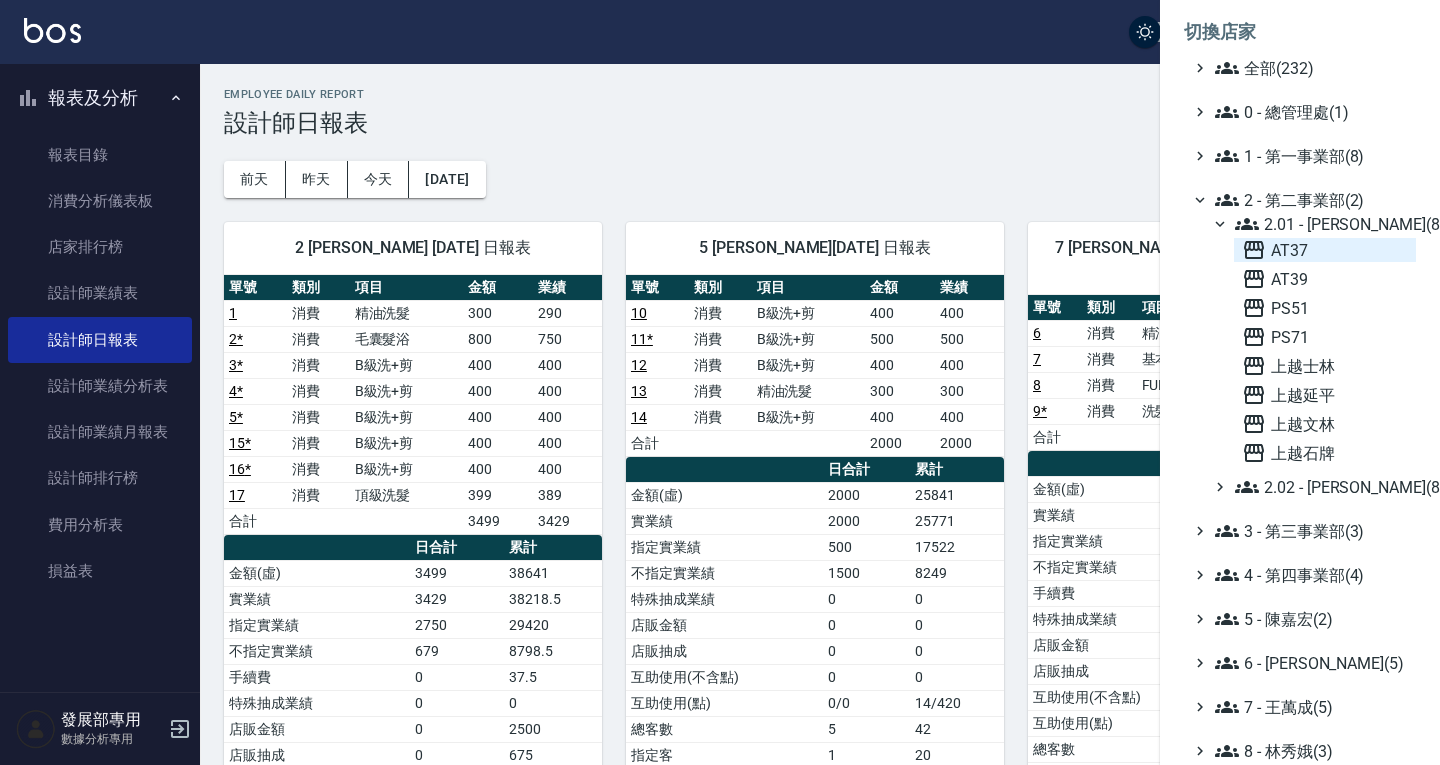 click on "AT37" at bounding box center (1325, 250) 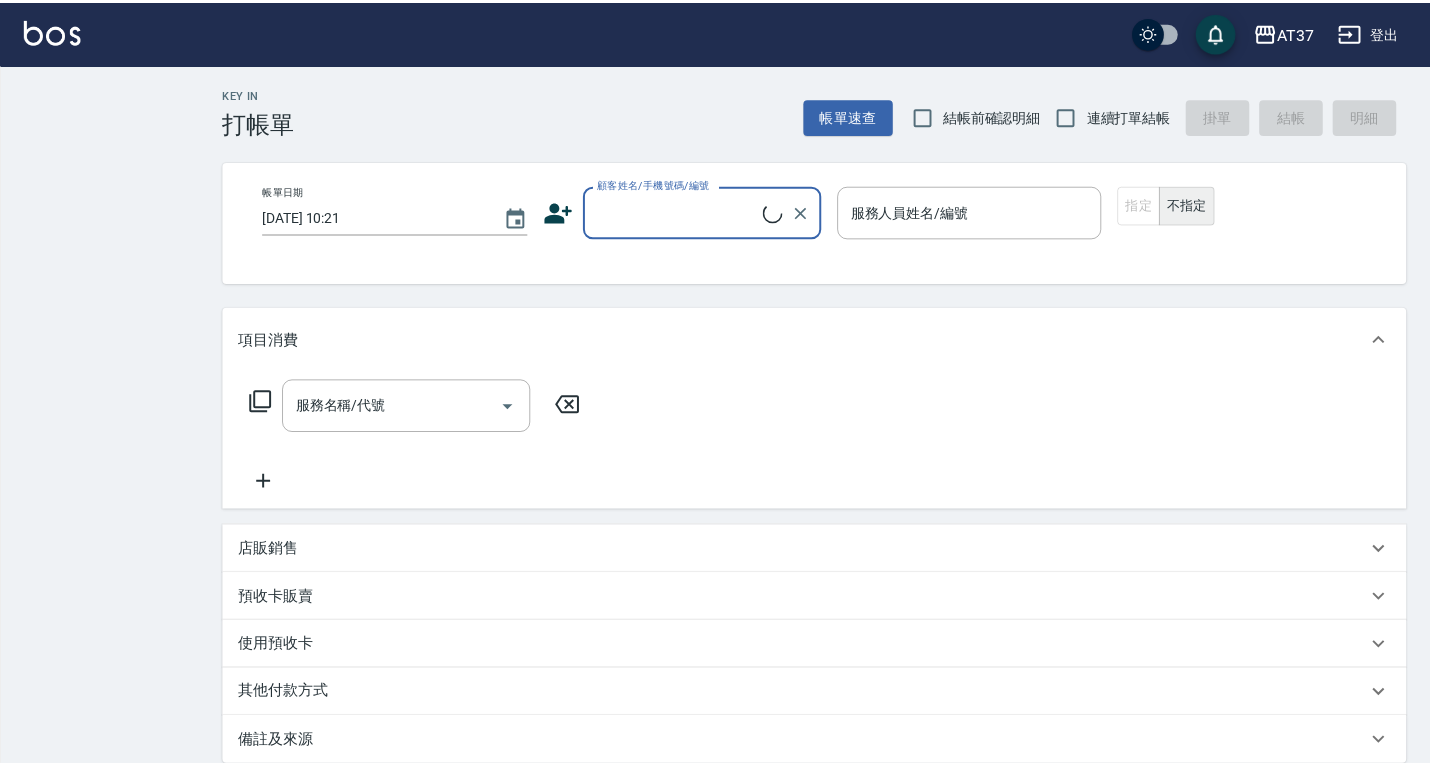 scroll, scrollTop: 0, scrollLeft: 0, axis: both 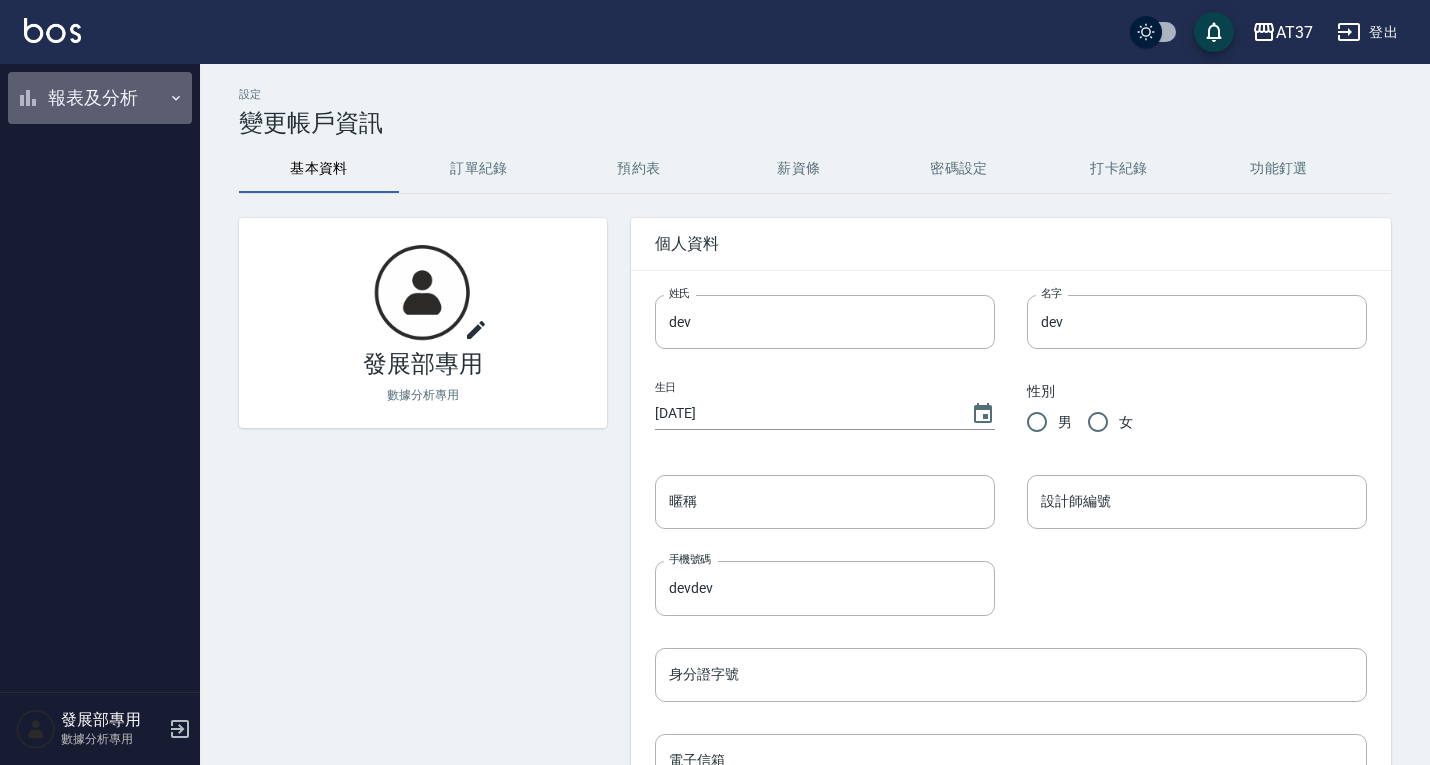 click on "報表及分析" at bounding box center (100, 98) 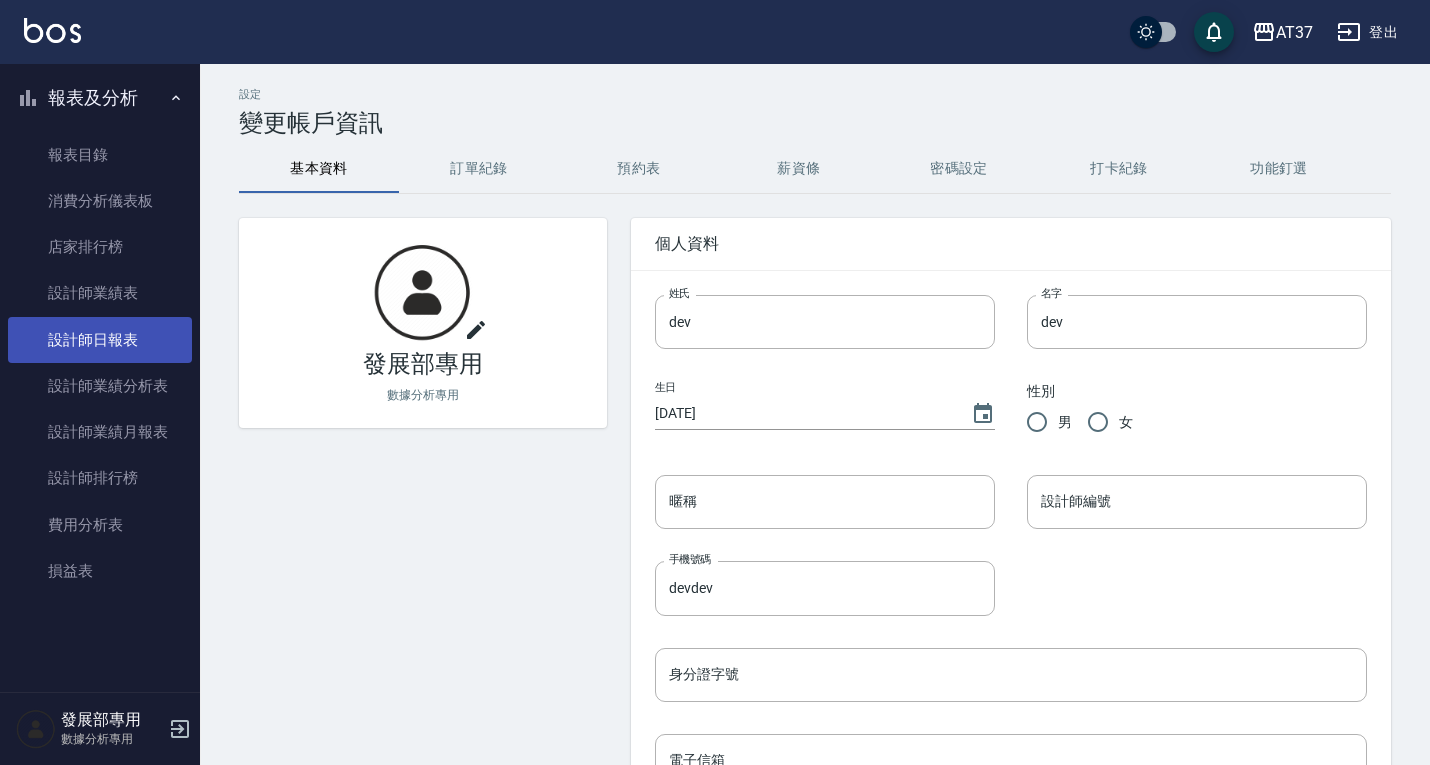 click on "設計師日報表" at bounding box center [100, 340] 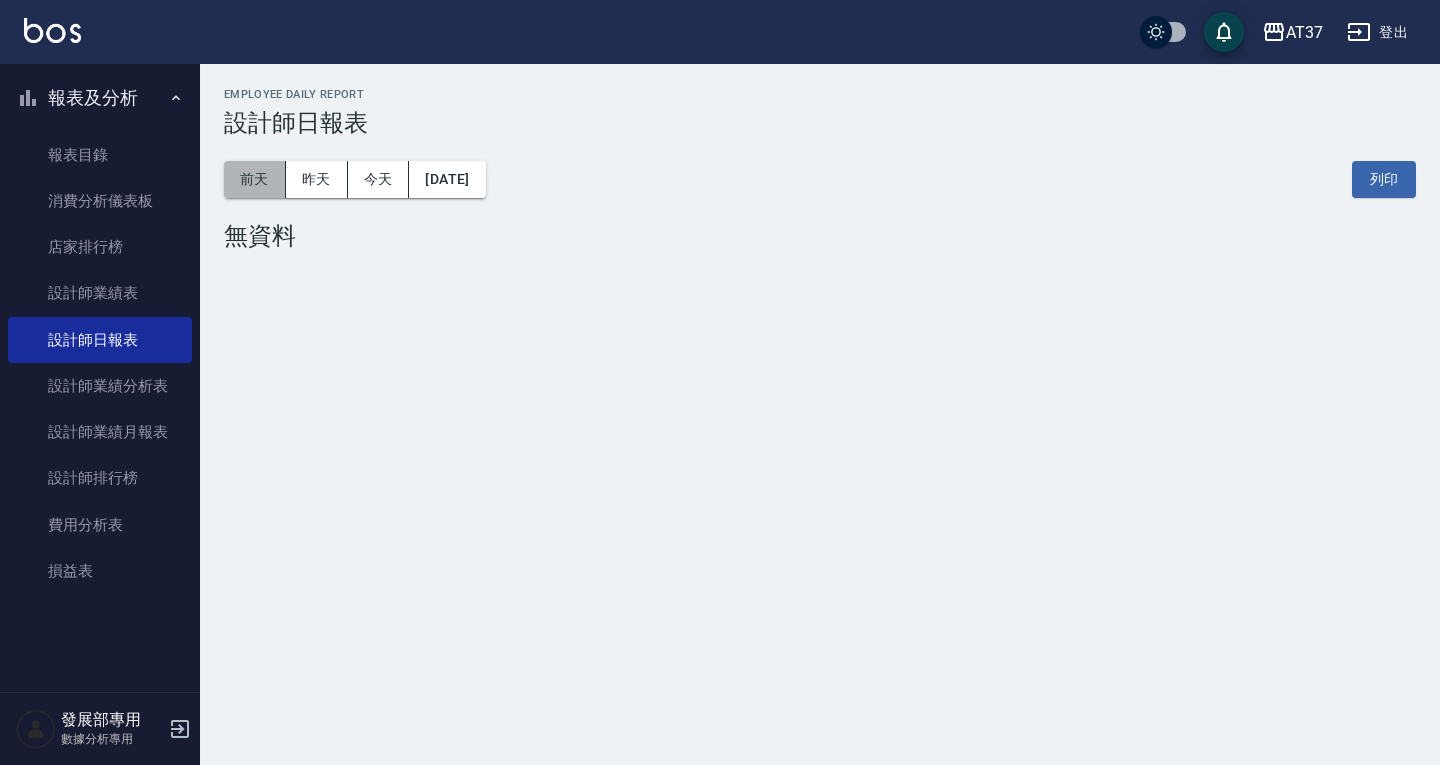 click on "前天" at bounding box center [255, 179] 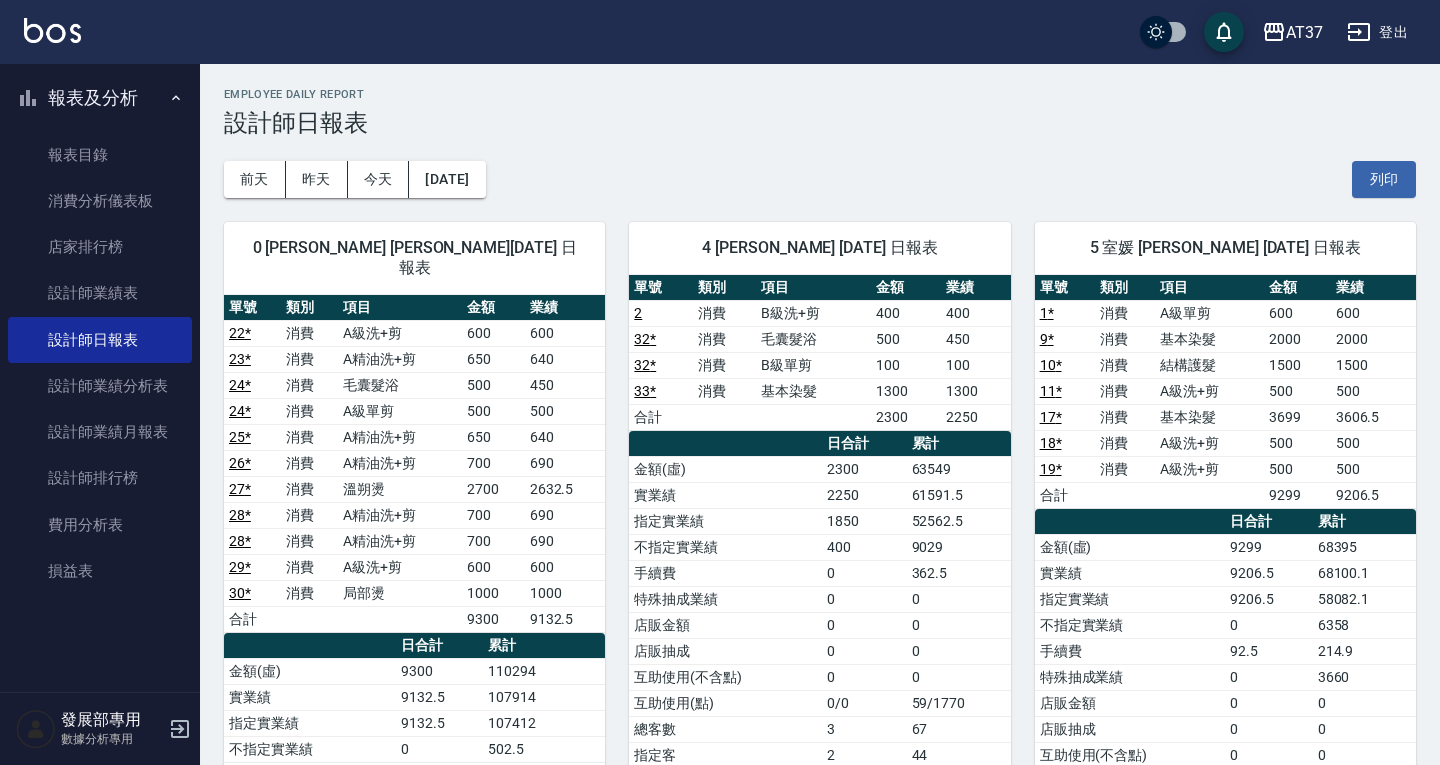 drag, startPoint x: 231, startPoint y: 172, endPoint x: 480, endPoint y: 393, distance: 332.9294 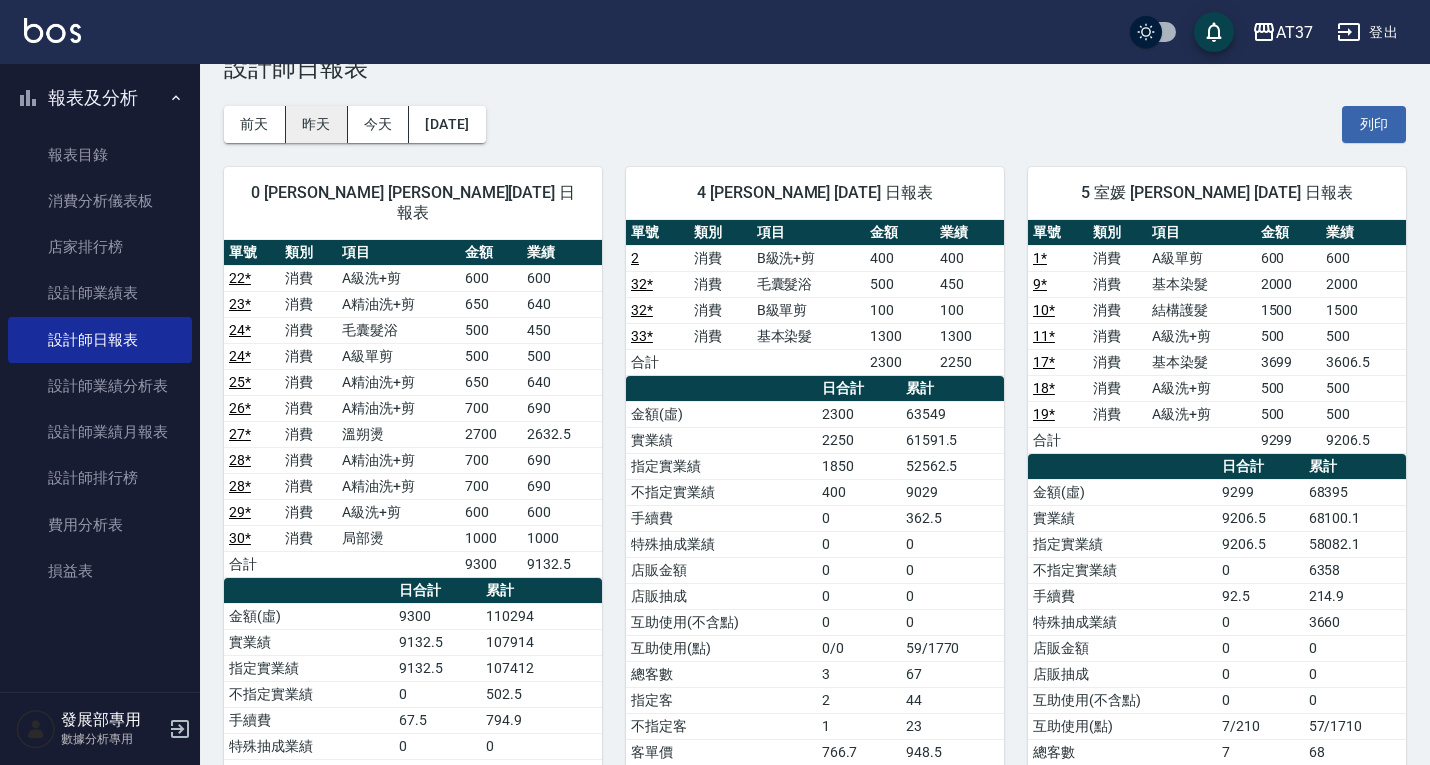 scroll, scrollTop: 0, scrollLeft: 0, axis: both 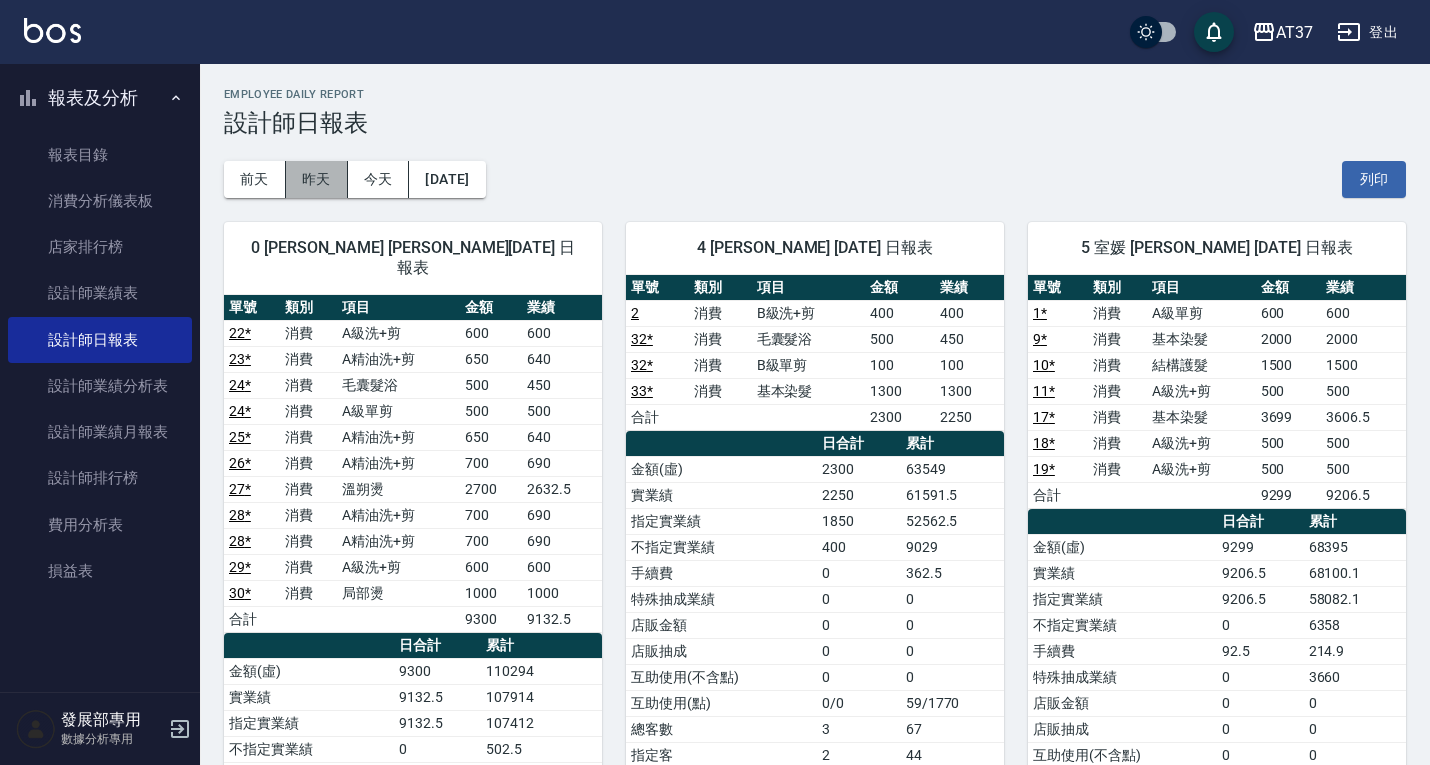 click on "昨天" at bounding box center (317, 179) 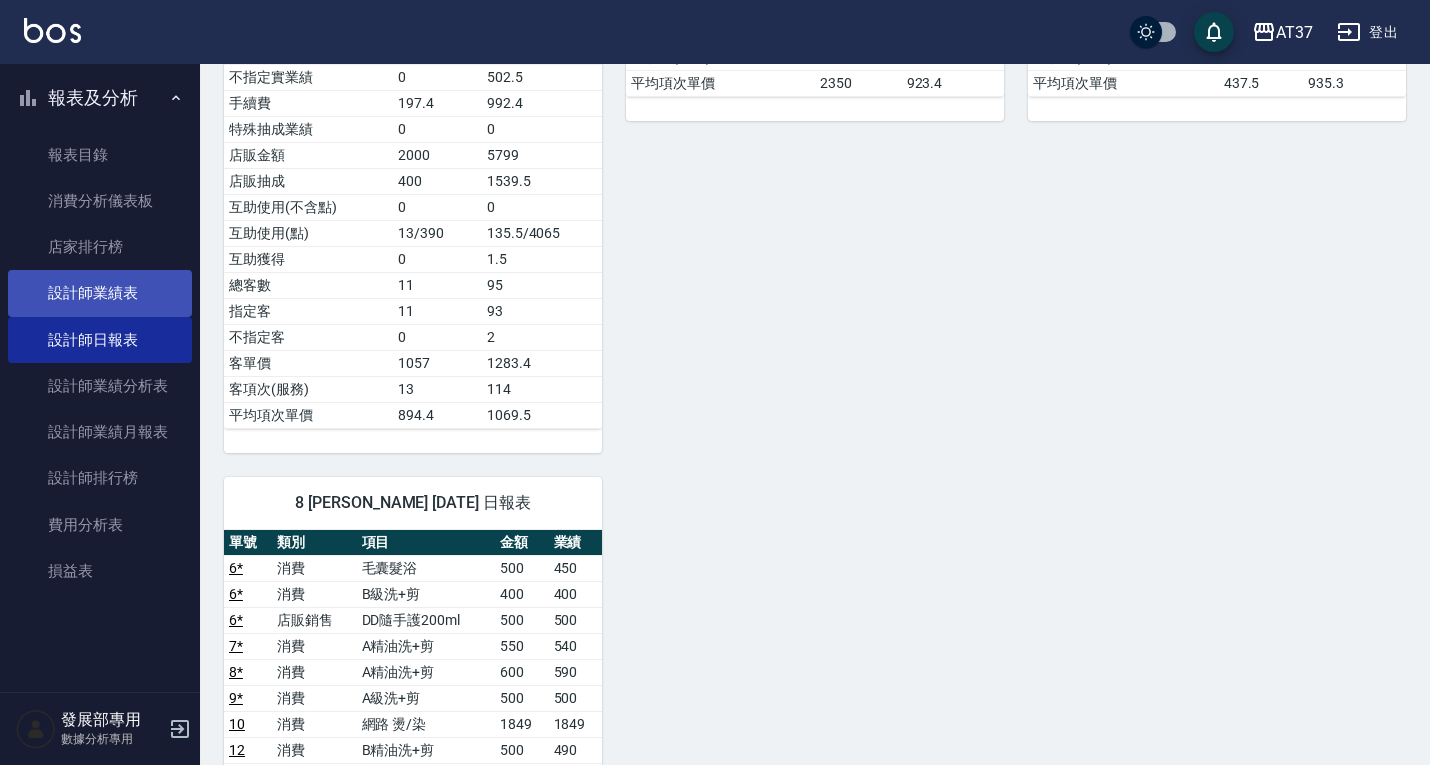 scroll, scrollTop: 768, scrollLeft: 0, axis: vertical 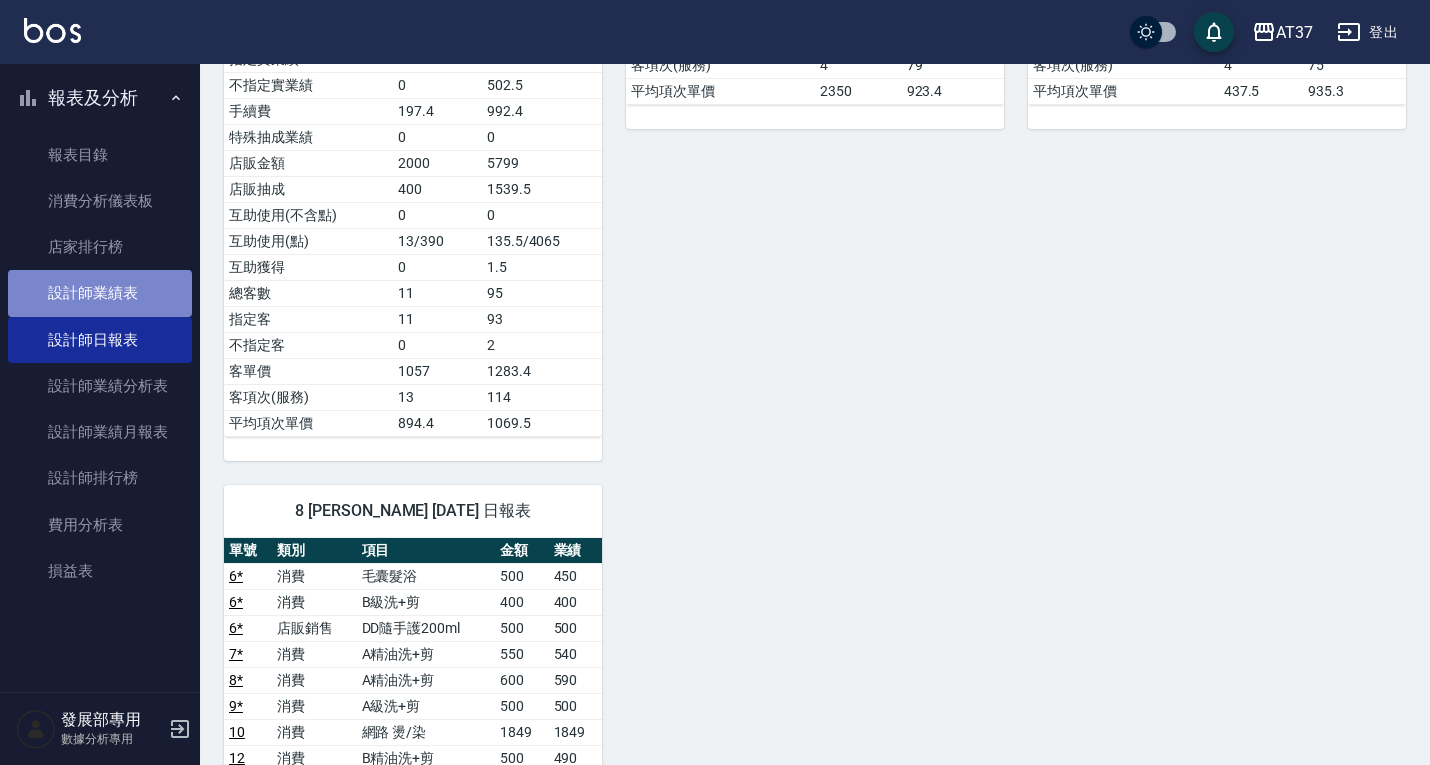 click on "設計師業績表" at bounding box center (100, 293) 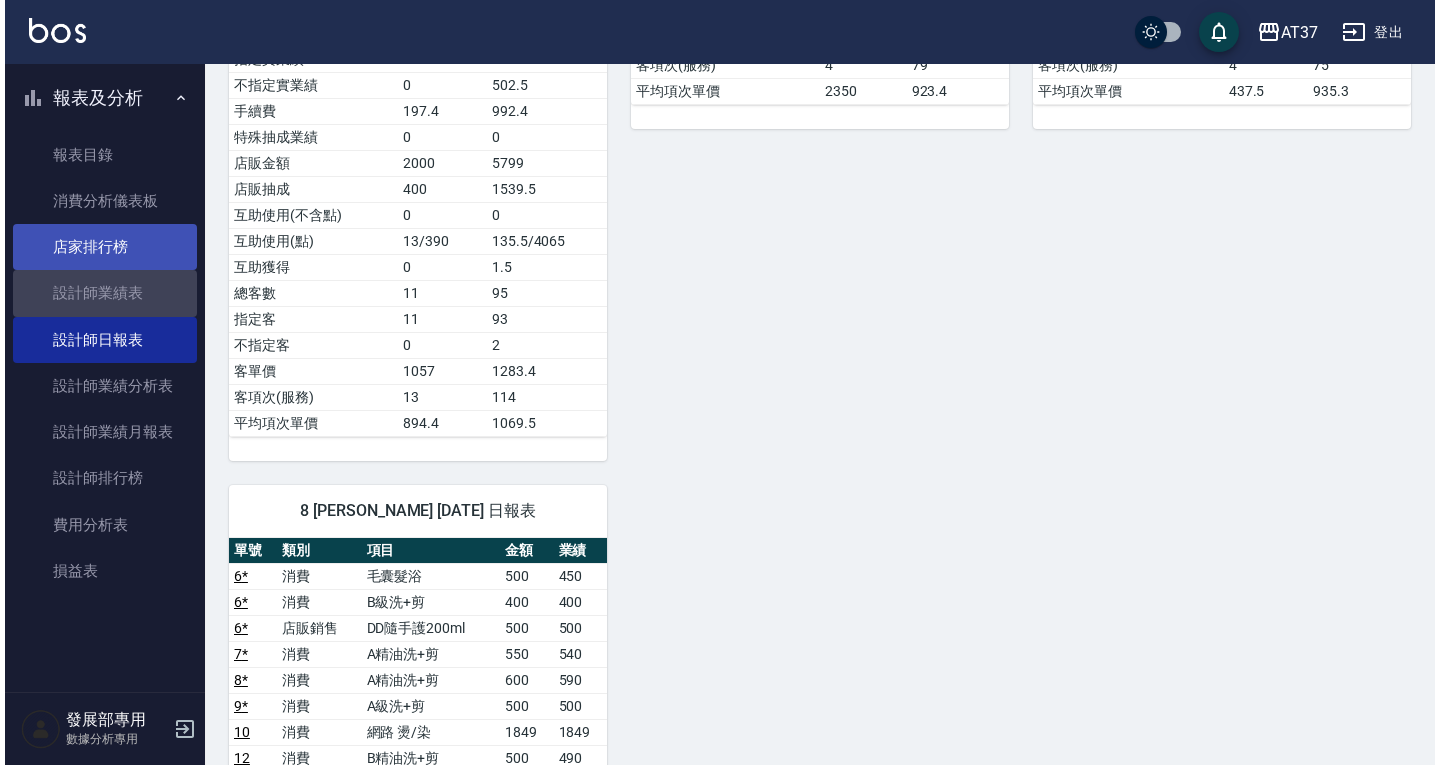 scroll, scrollTop: 0, scrollLeft: 0, axis: both 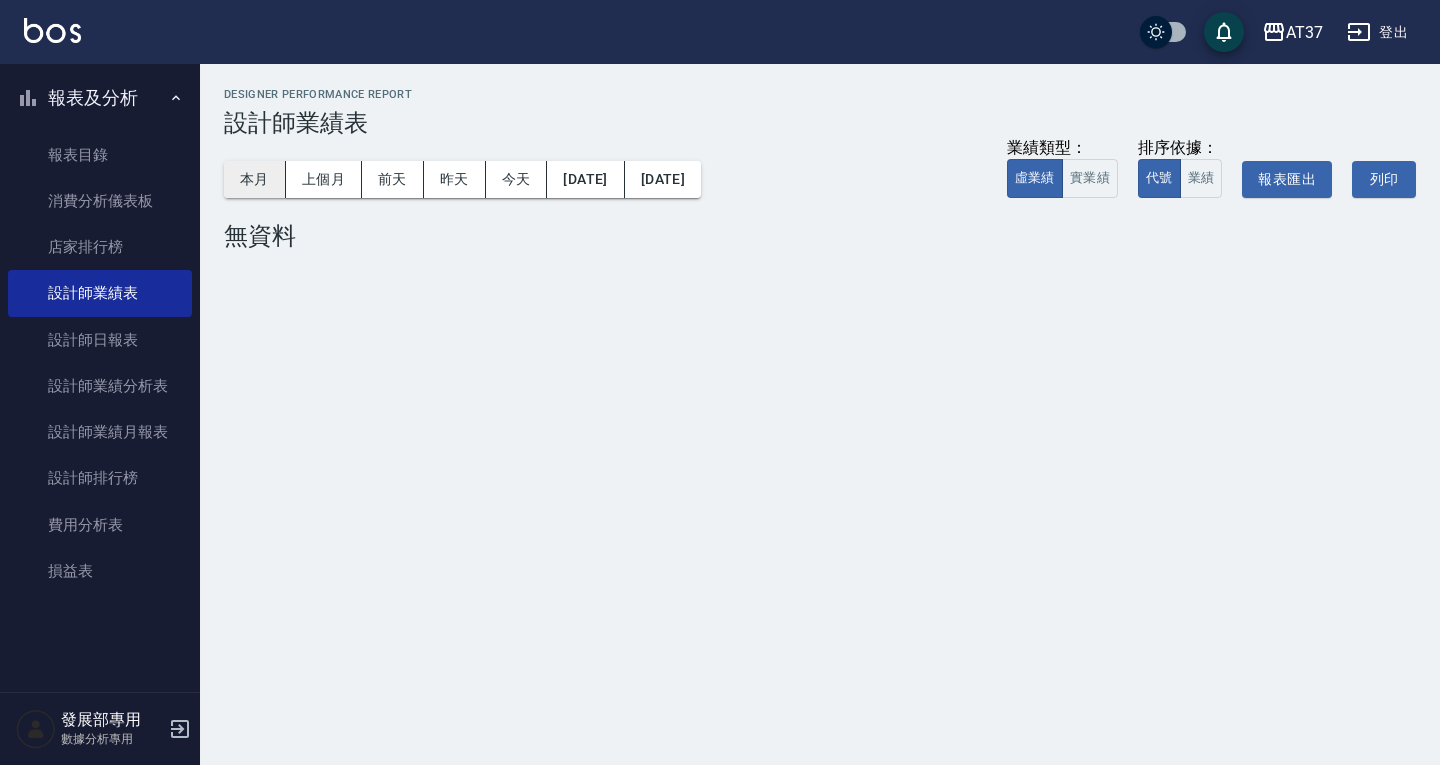 click on "本月" at bounding box center (255, 179) 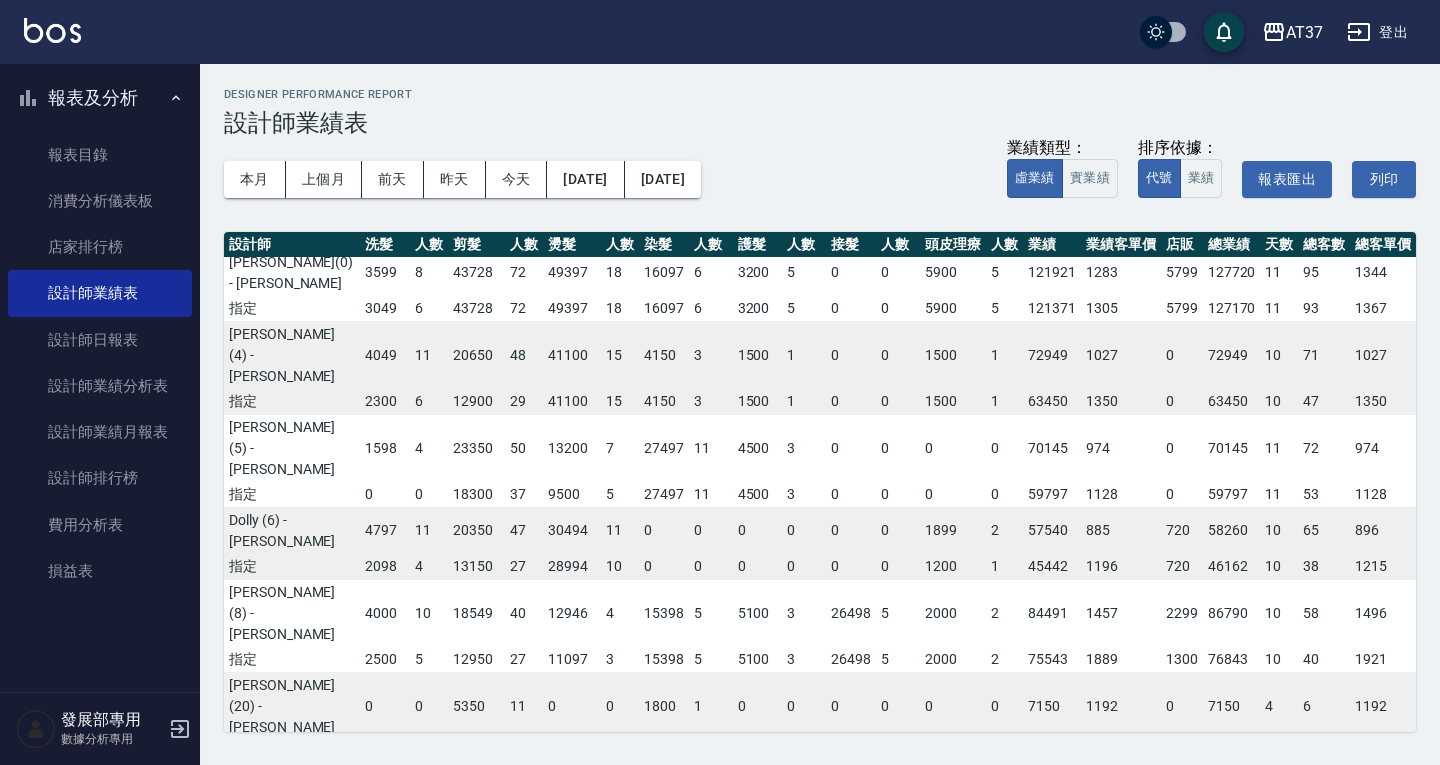 scroll, scrollTop: 0, scrollLeft: 0, axis: both 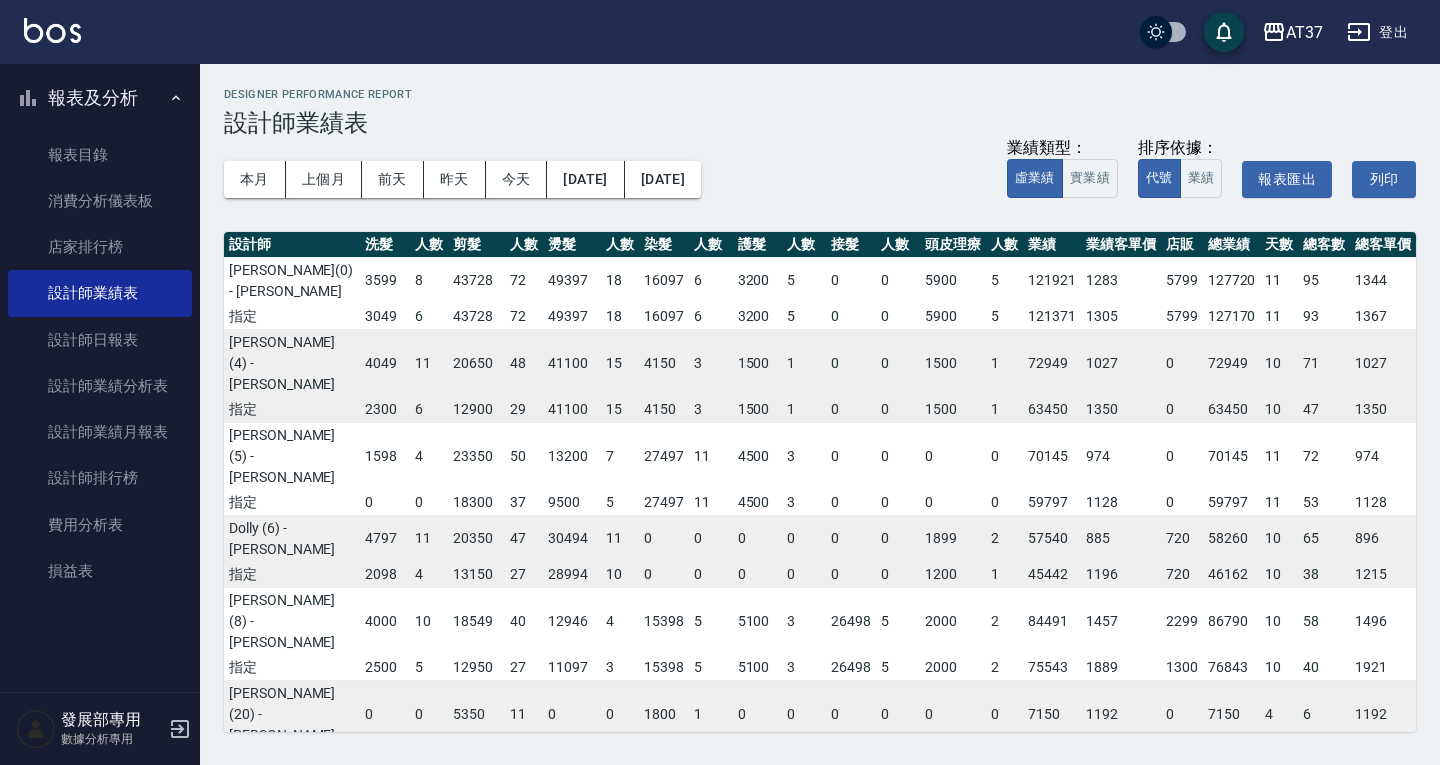 click on "AT37" at bounding box center (1304, 32) 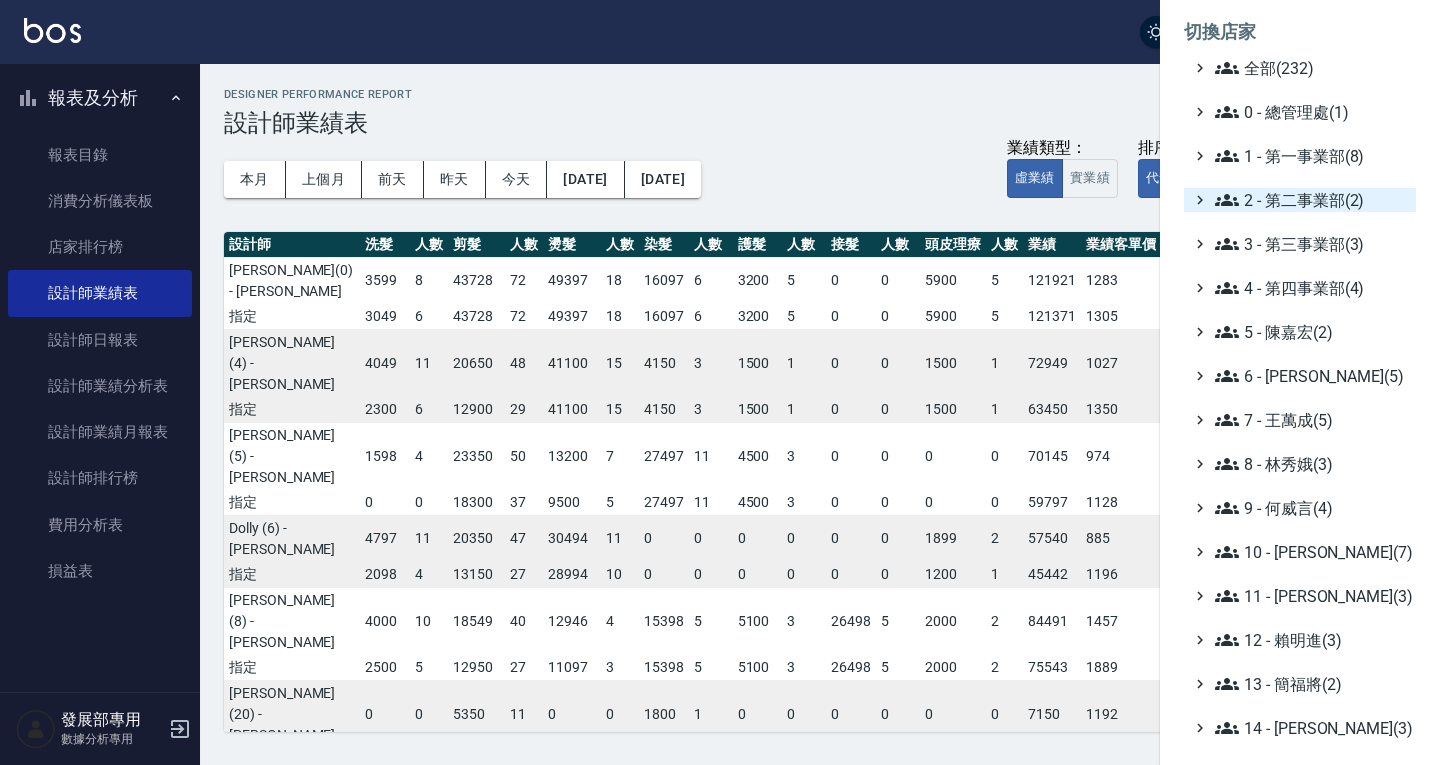 click on "2 - 第二事業部(2)" at bounding box center (1311, 200) 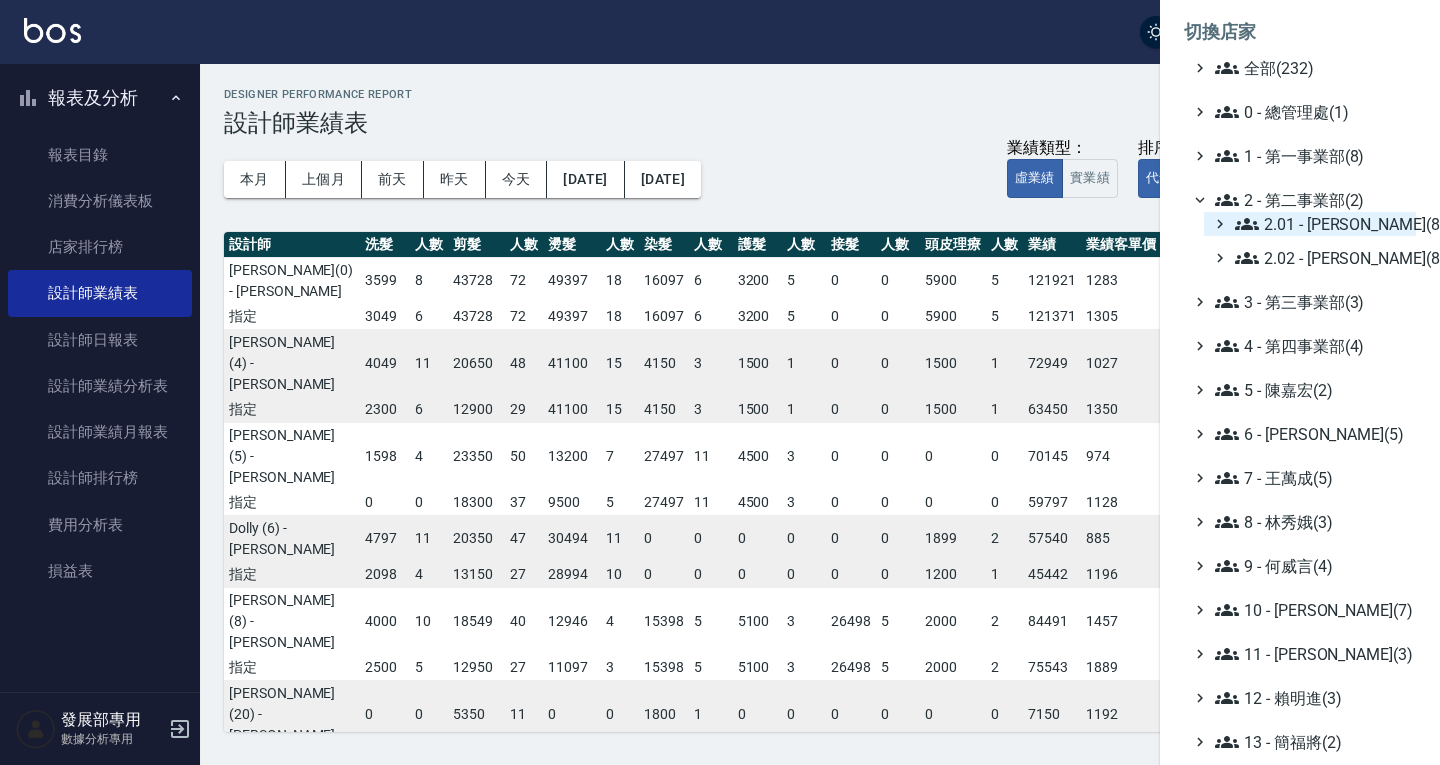 click on "2.01 - [PERSON_NAME](8)" at bounding box center (1321, 224) 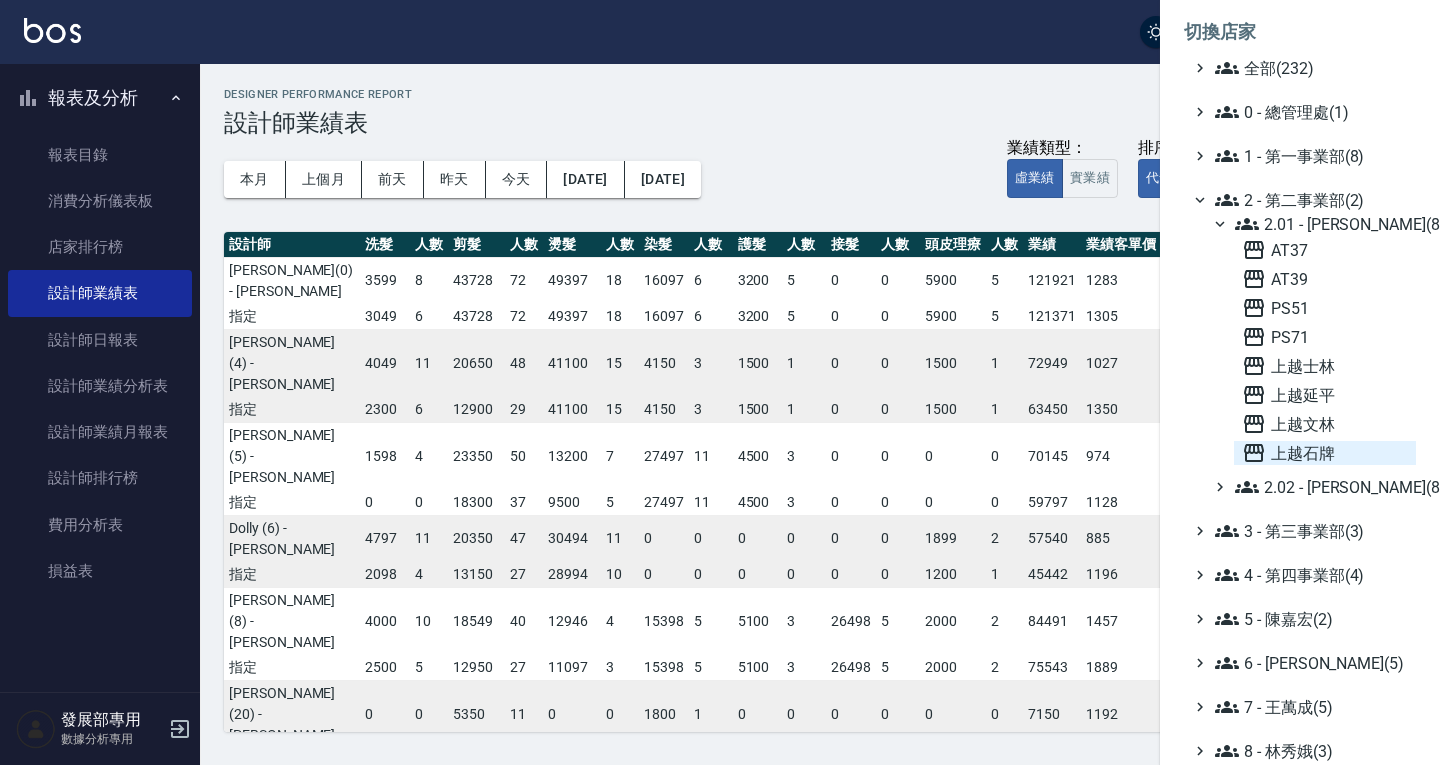 click on "上越石牌" at bounding box center [1325, 453] 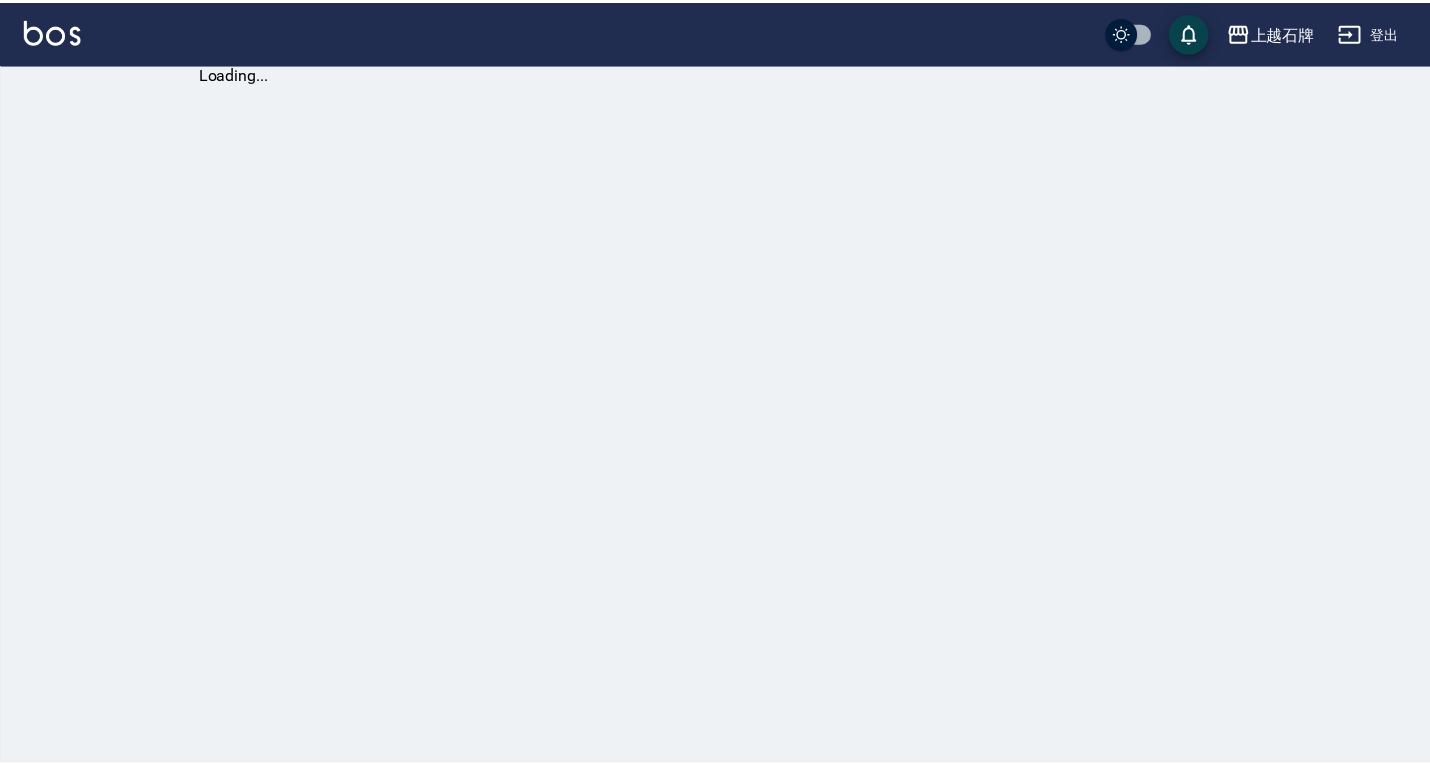 scroll, scrollTop: 0, scrollLeft: 0, axis: both 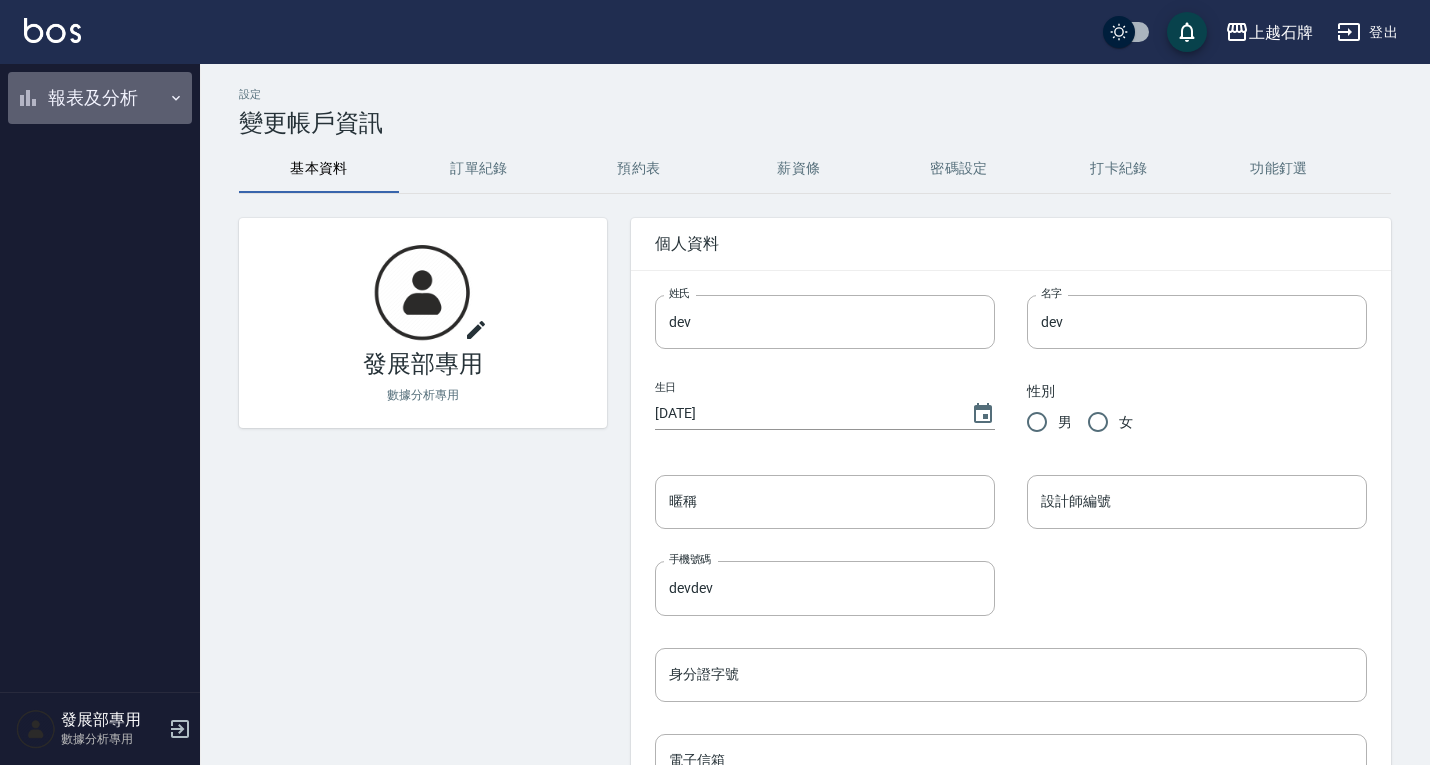 click on "報表及分析" at bounding box center (100, 98) 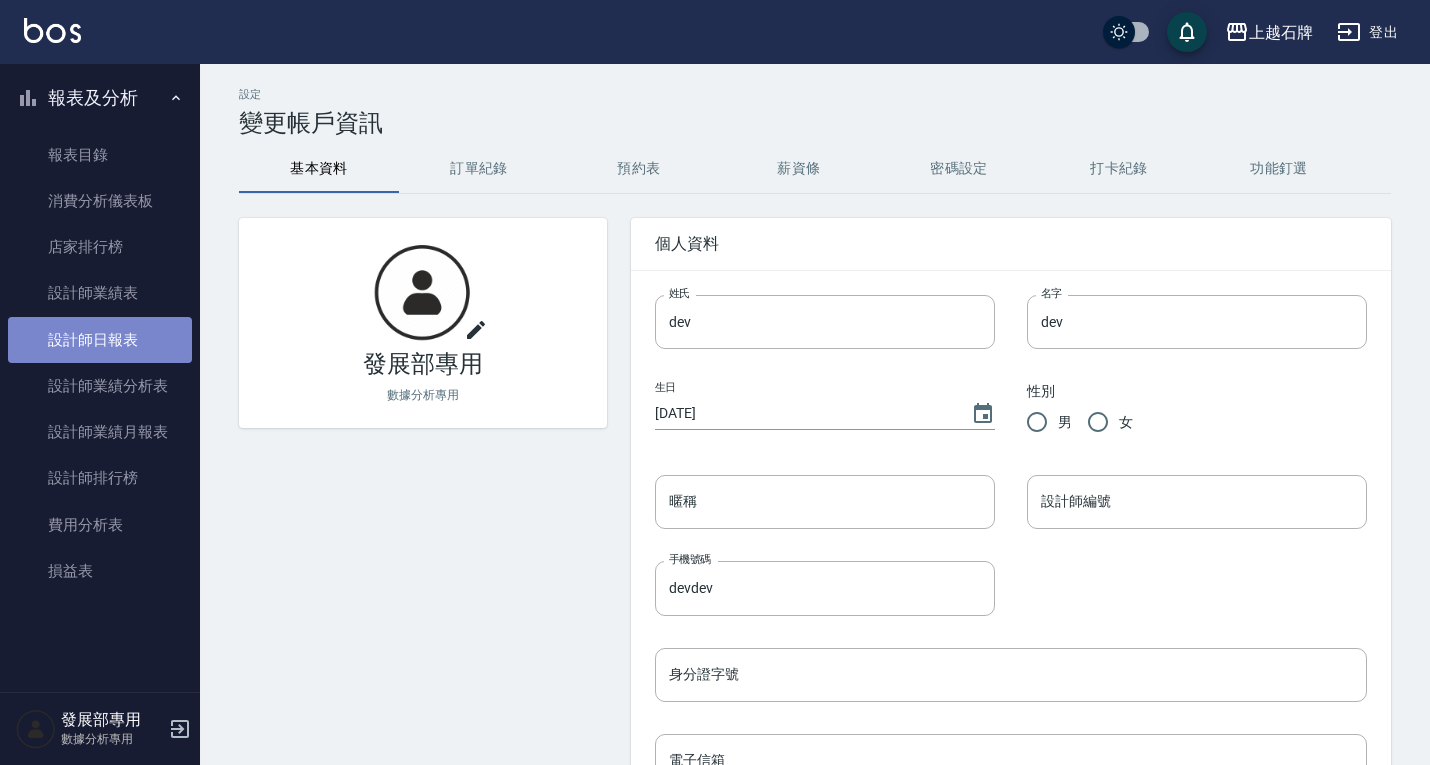 click on "設計師日報表" at bounding box center [100, 340] 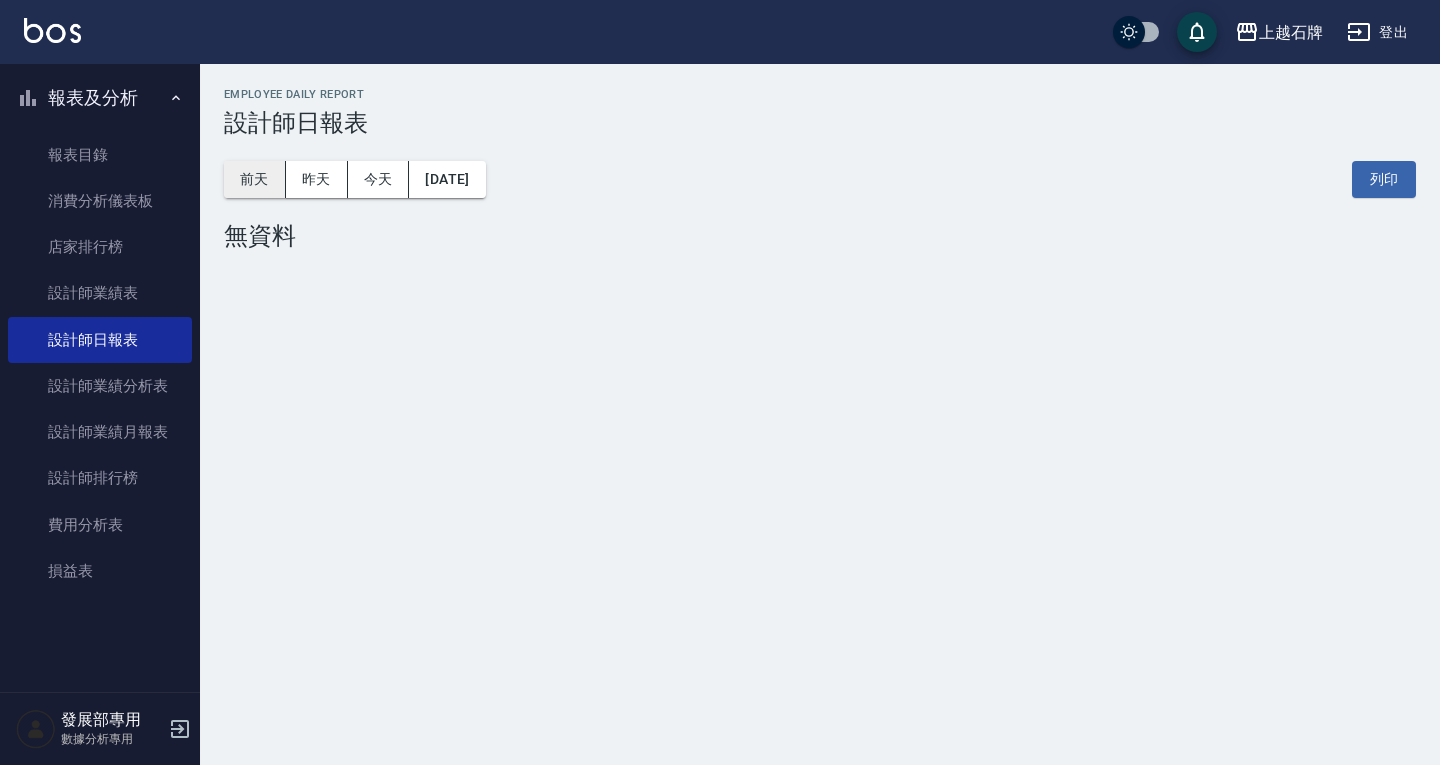 click on "前天" at bounding box center [255, 179] 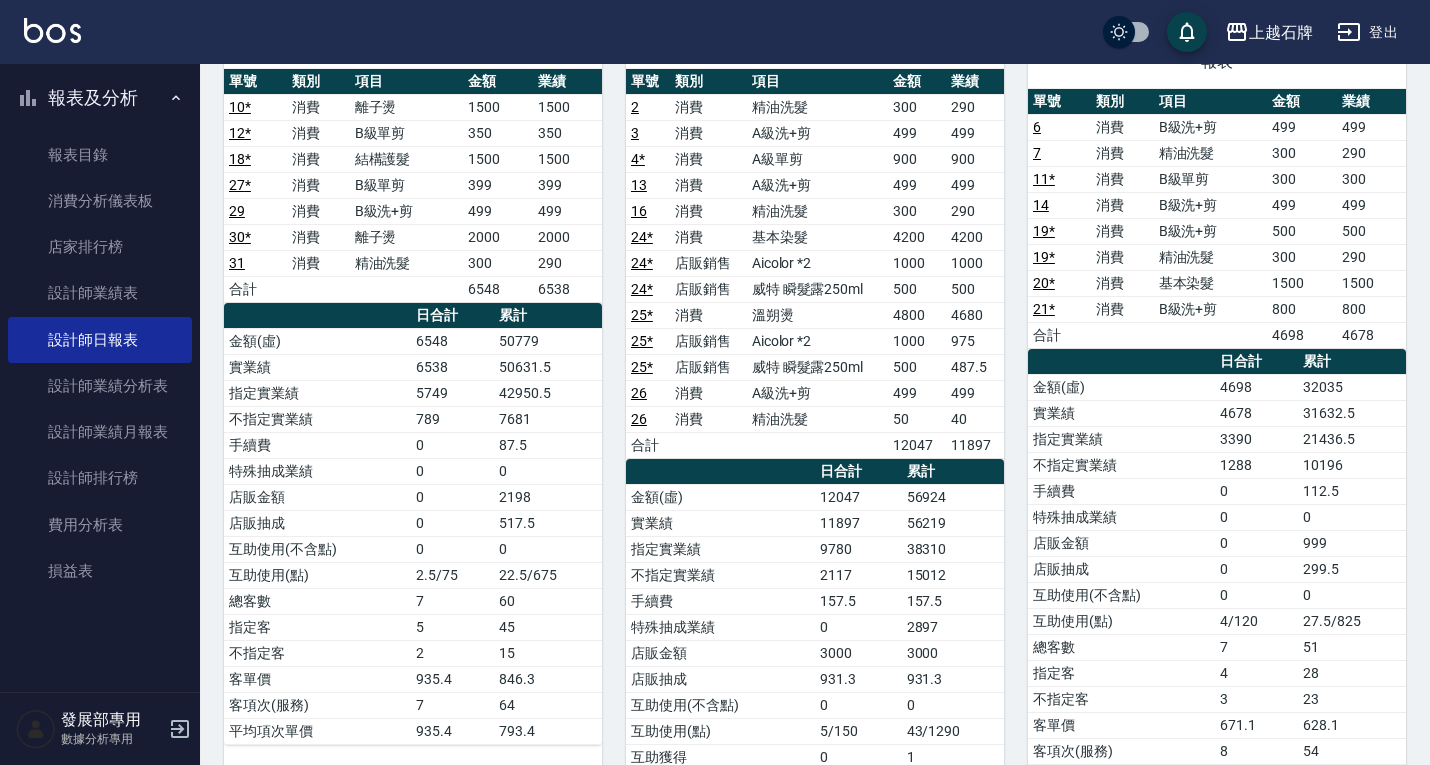 scroll, scrollTop: 0, scrollLeft: 0, axis: both 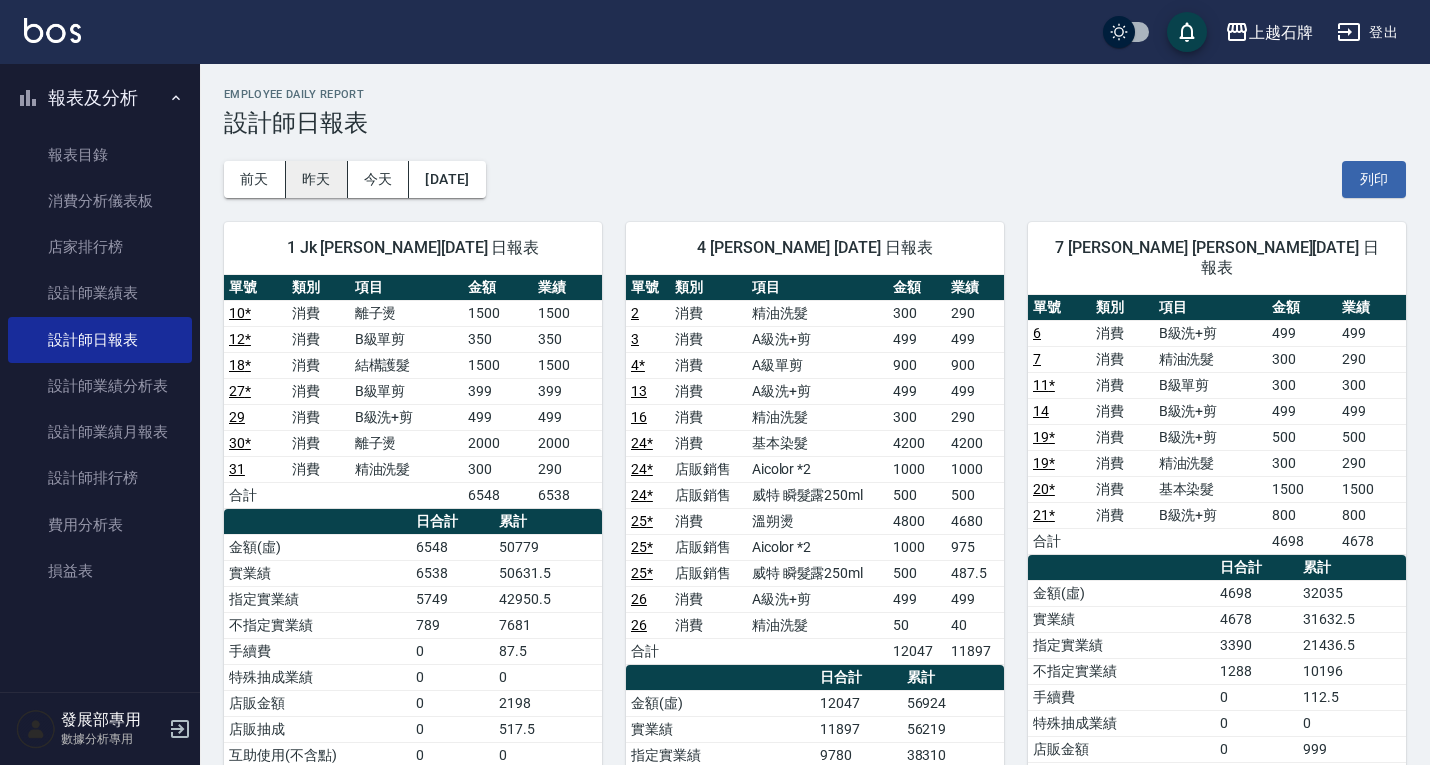 click on "昨天" at bounding box center [317, 179] 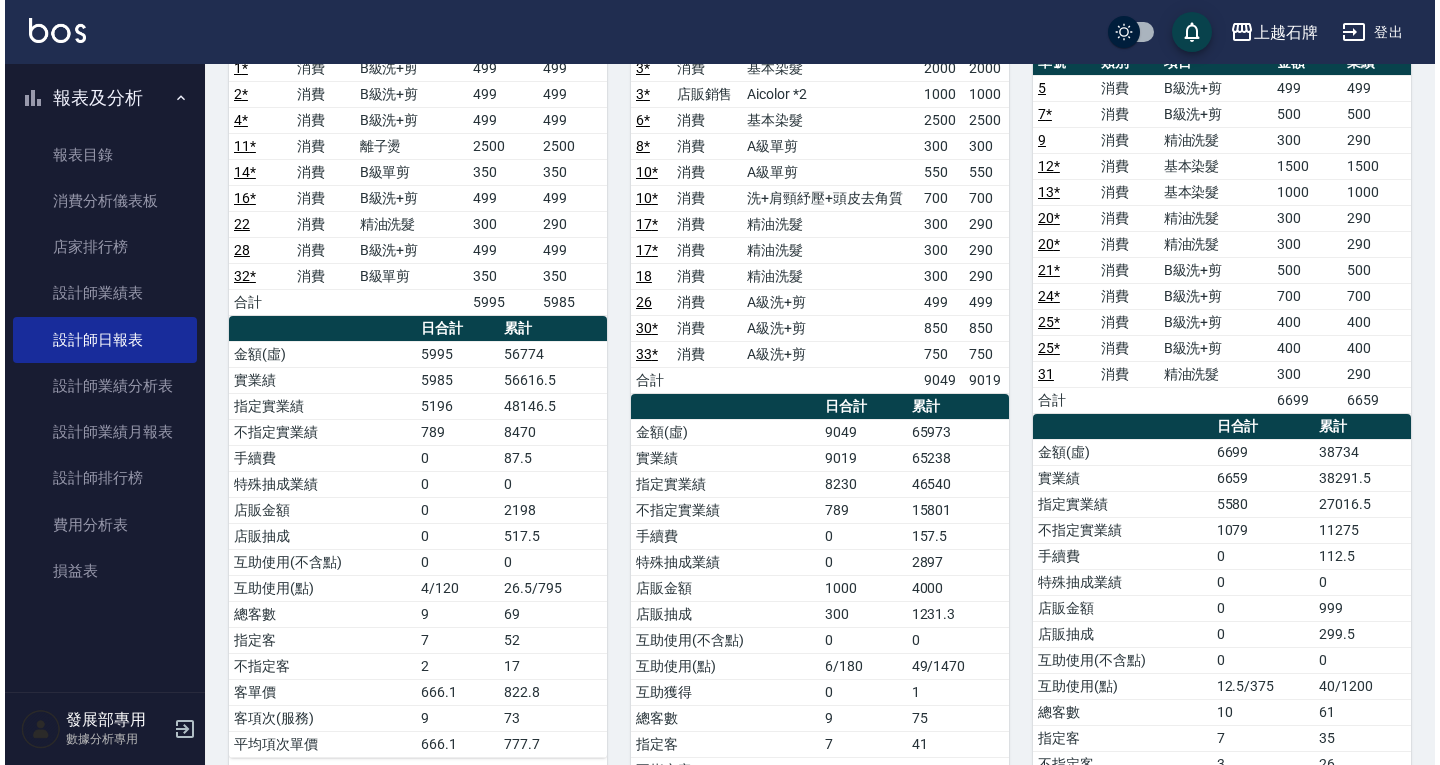 scroll, scrollTop: 0, scrollLeft: 0, axis: both 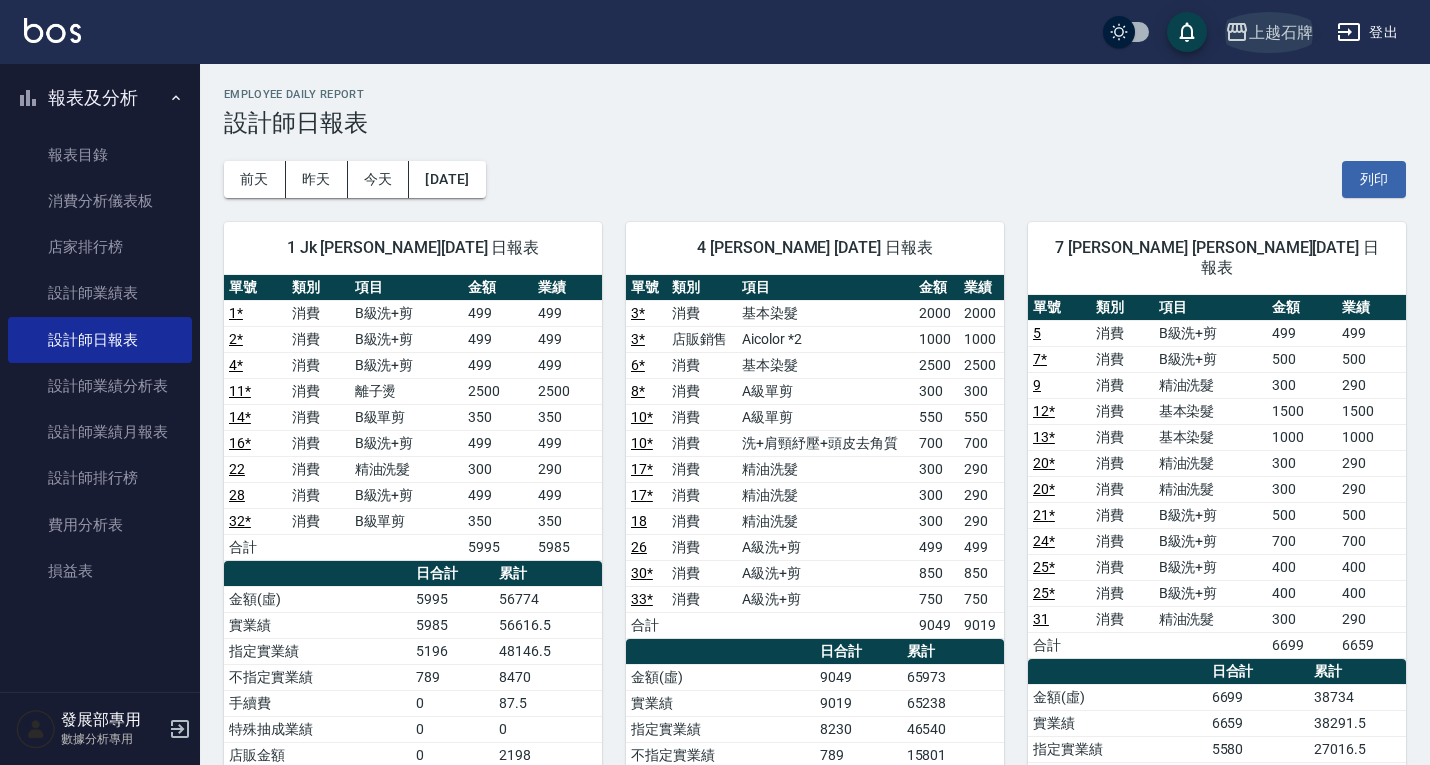 click on "上越石牌" at bounding box center [1281, 32] 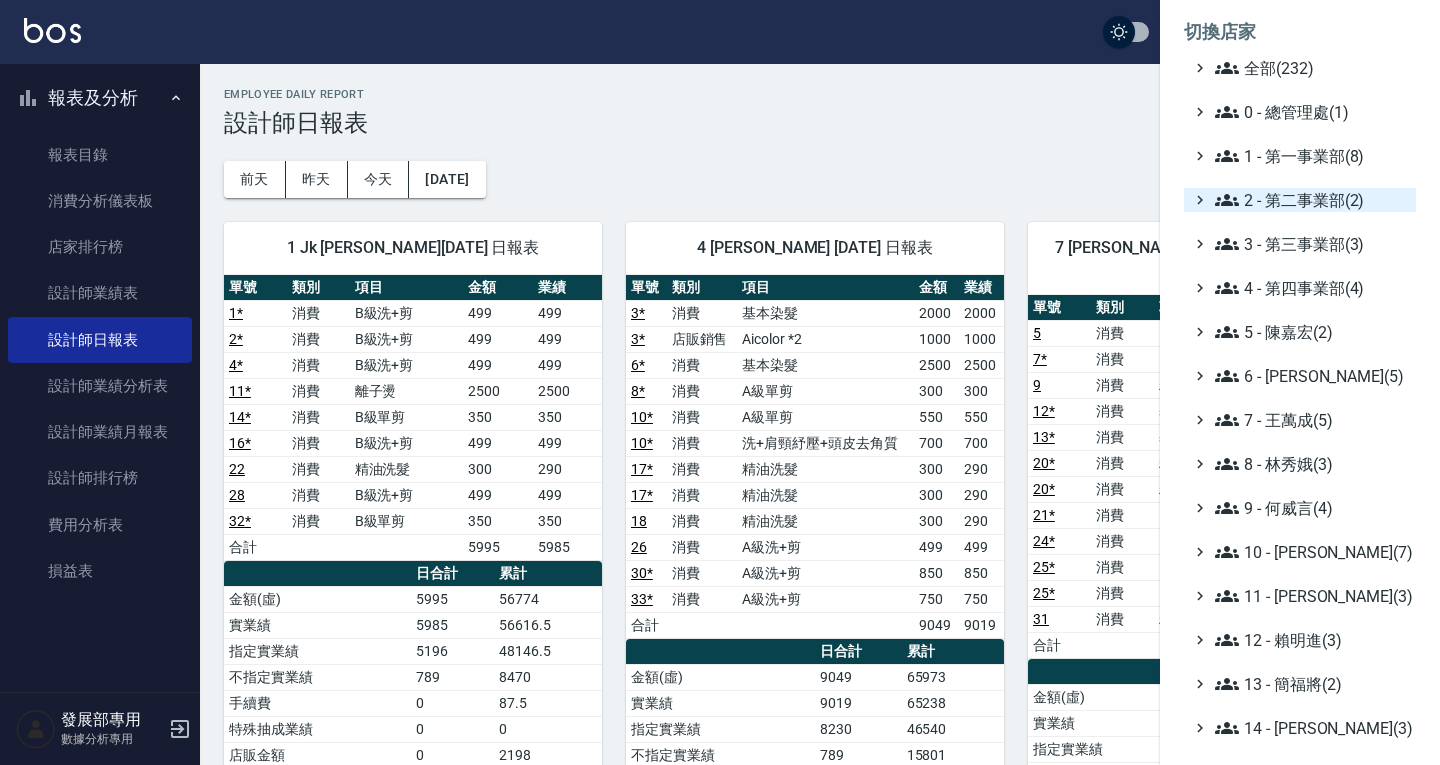 click on "2 - 第二事業部(2)" at bounding box center (1311, 200) 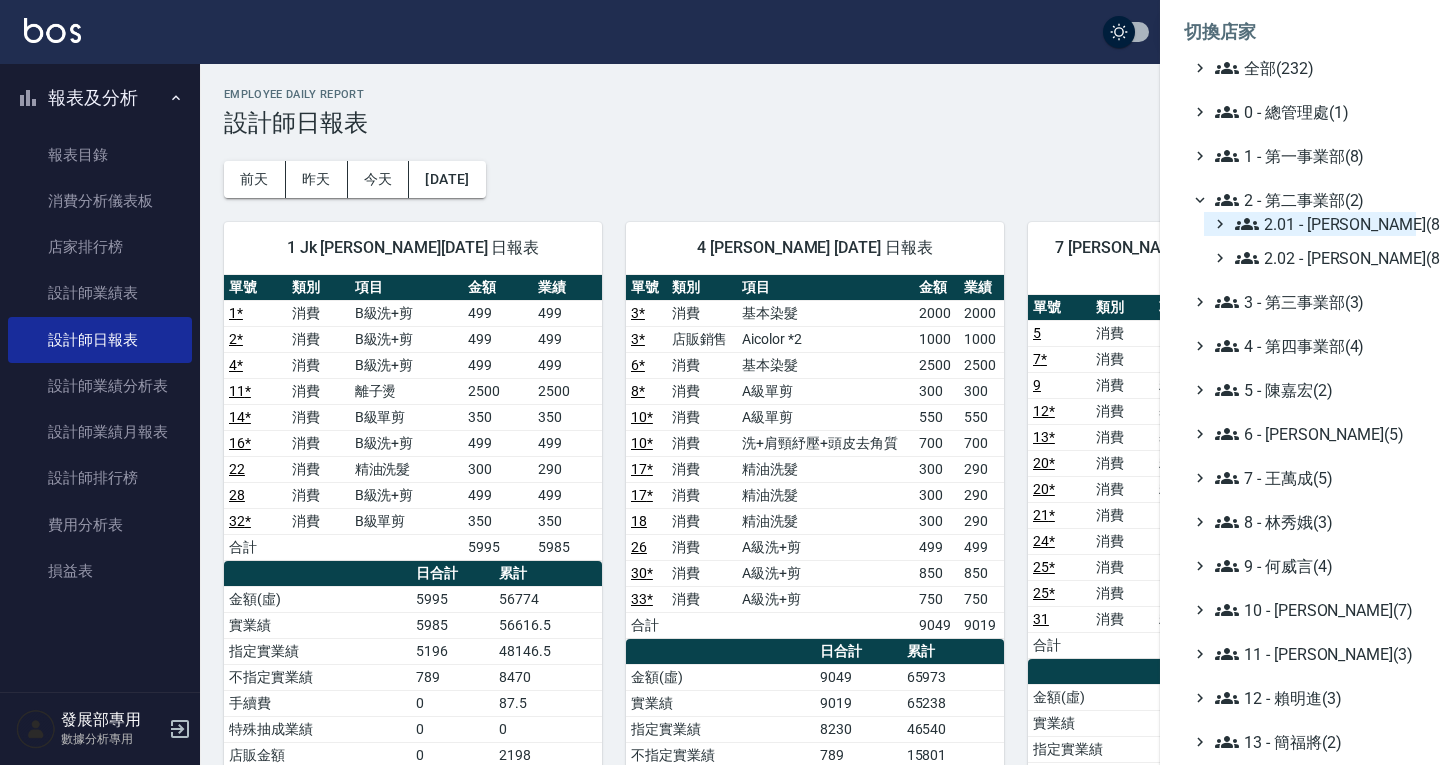 click on "2.01 - [PERSON_NAME](8)" at bounding box center [1321, 224] 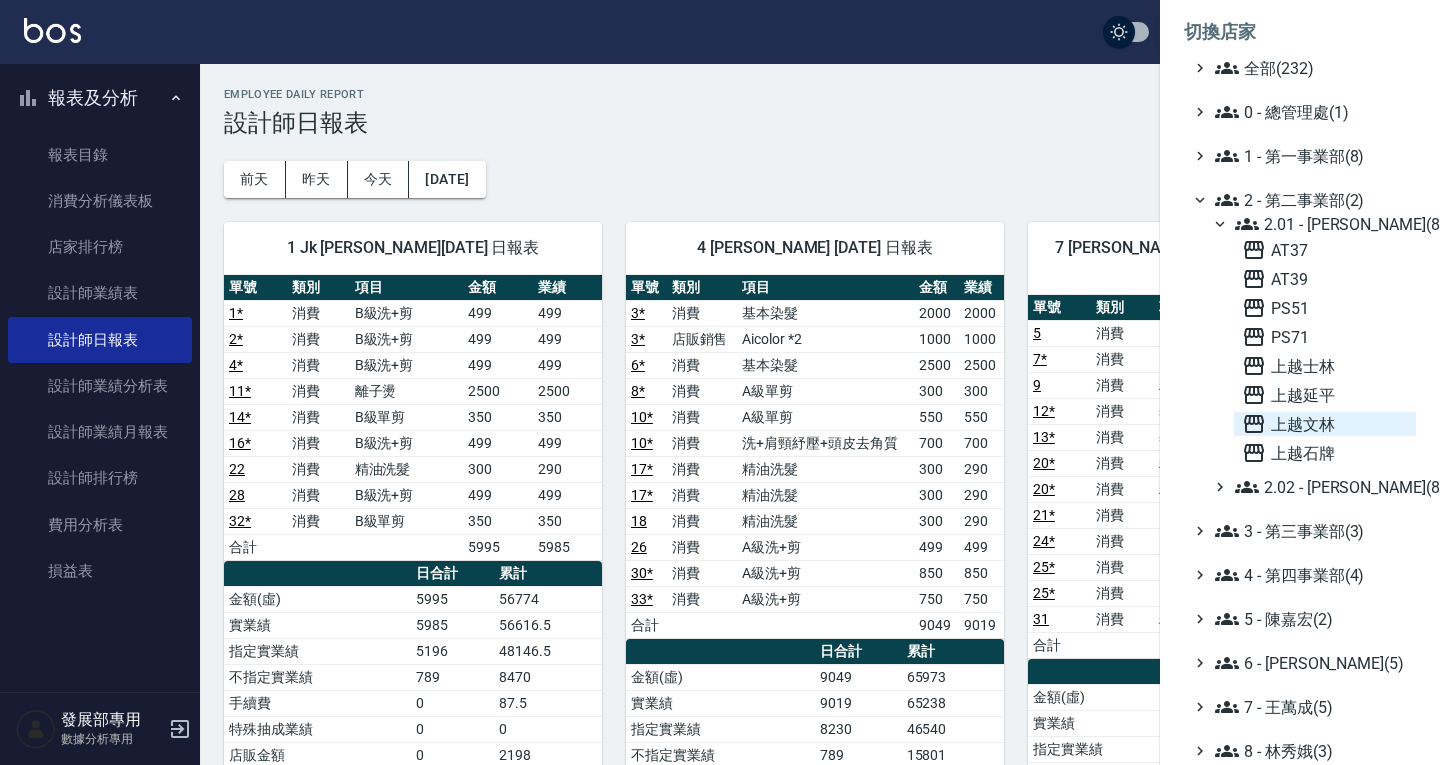 click on "上越文林" at bounding box center (1325, 424) 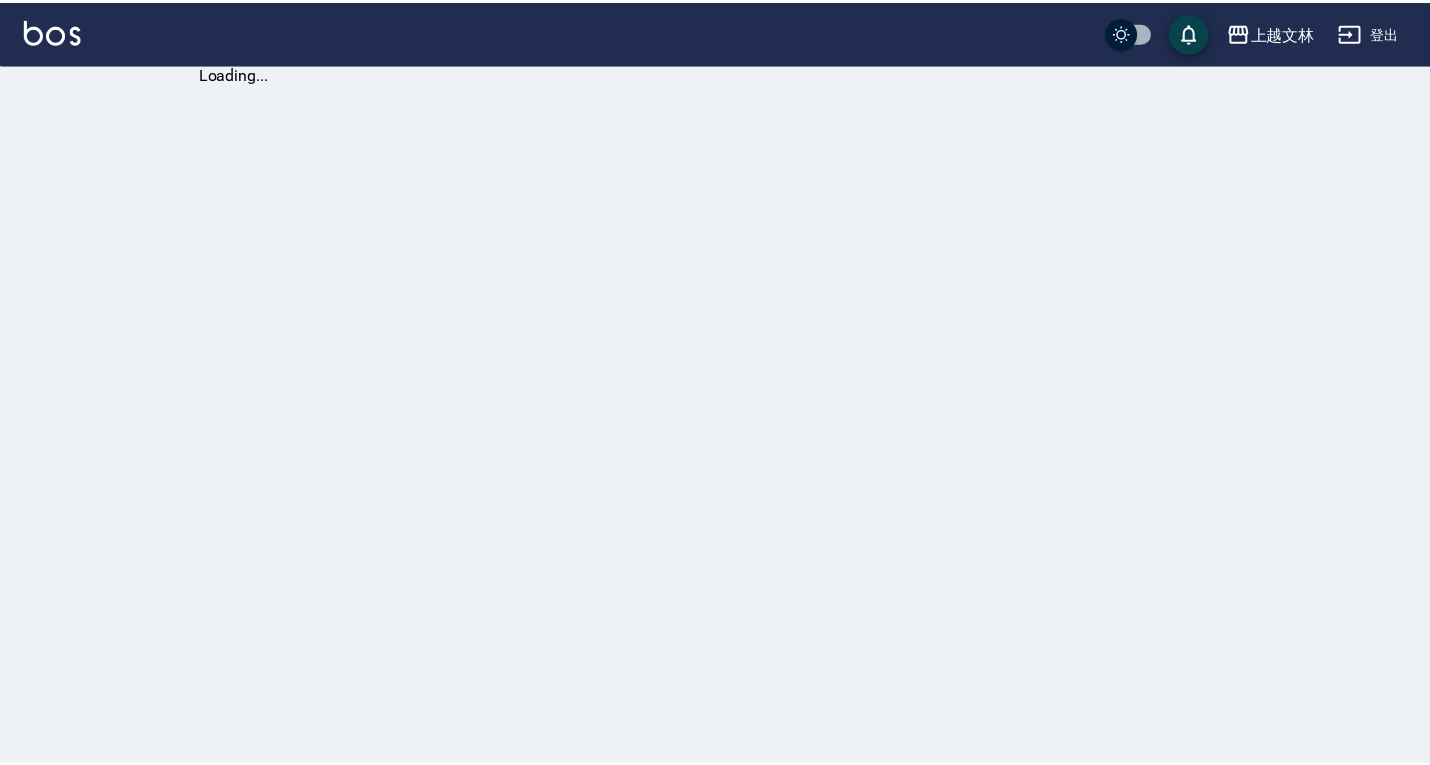 scroll, scrollTop: 0, scrollLeft: 0, axis: both 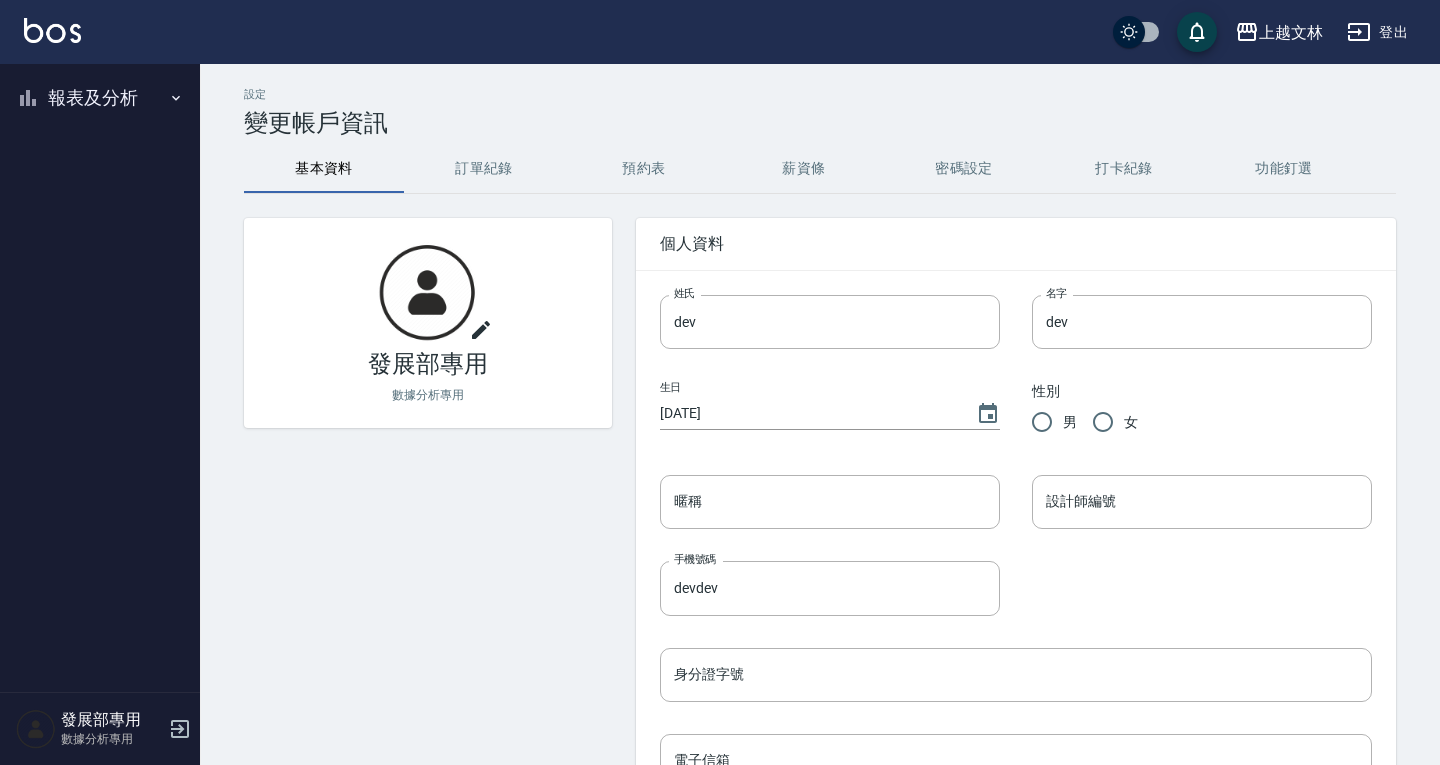 click on "報表及分析" at bounding box center [100, 98] 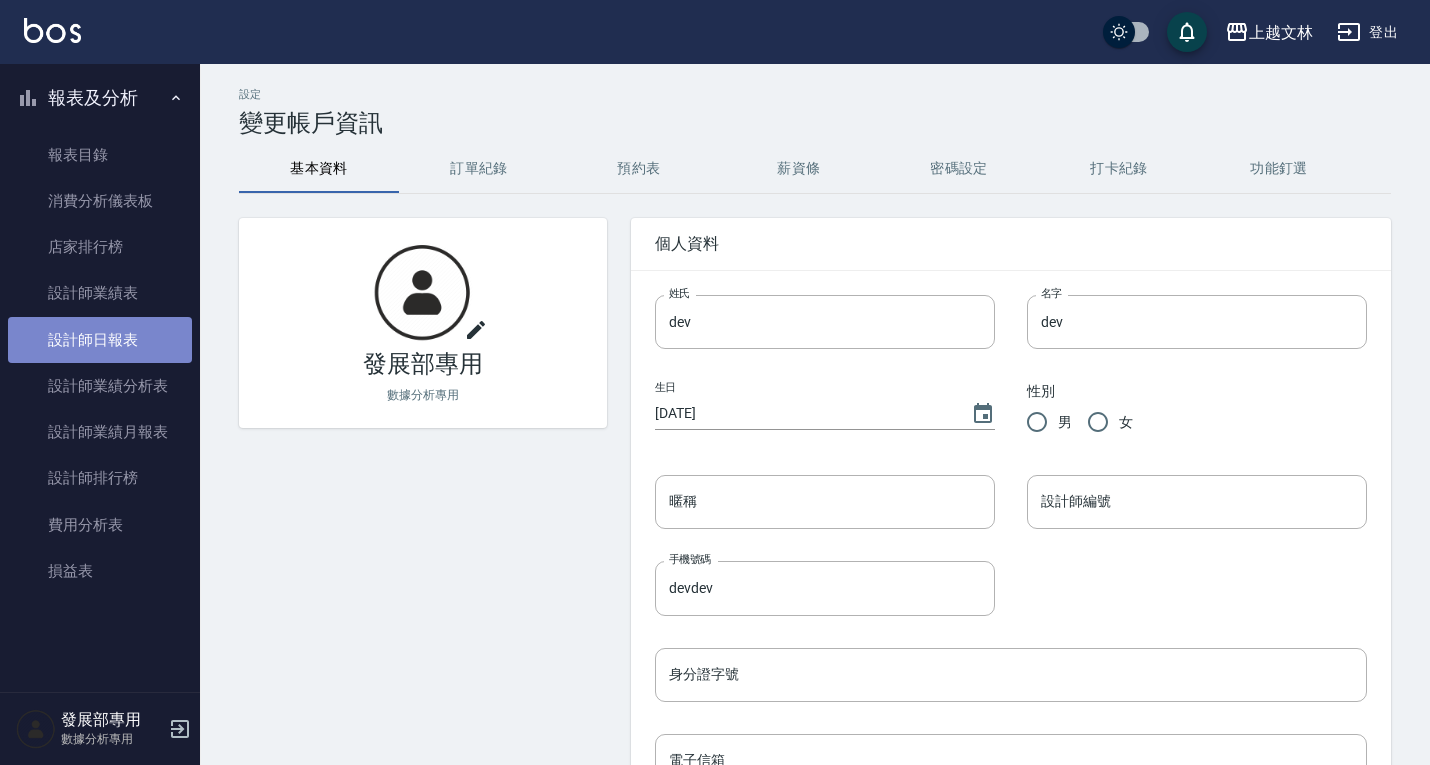 click on "設計師日報表" at bounding box center [100, 340] 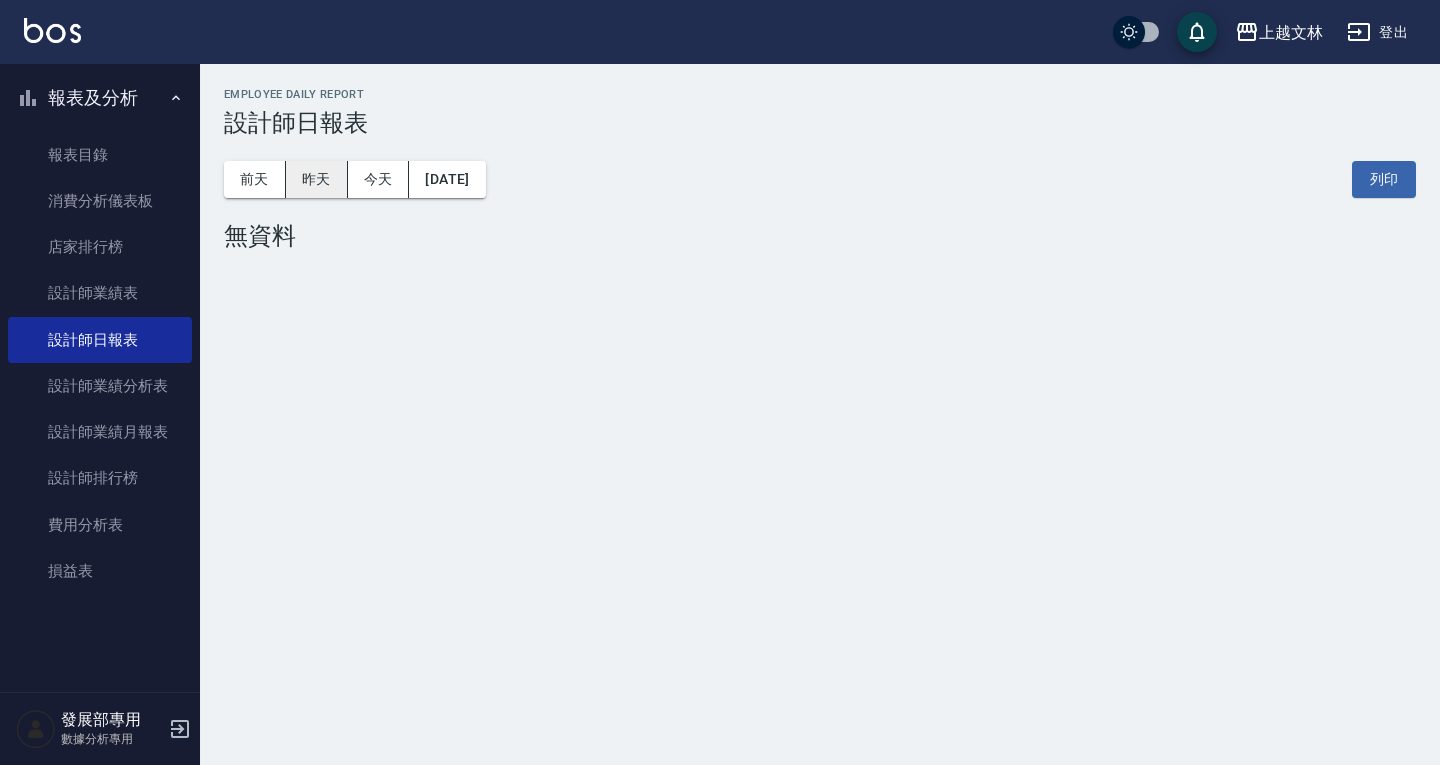 click on "昨天" at bounding box center [317, 179] 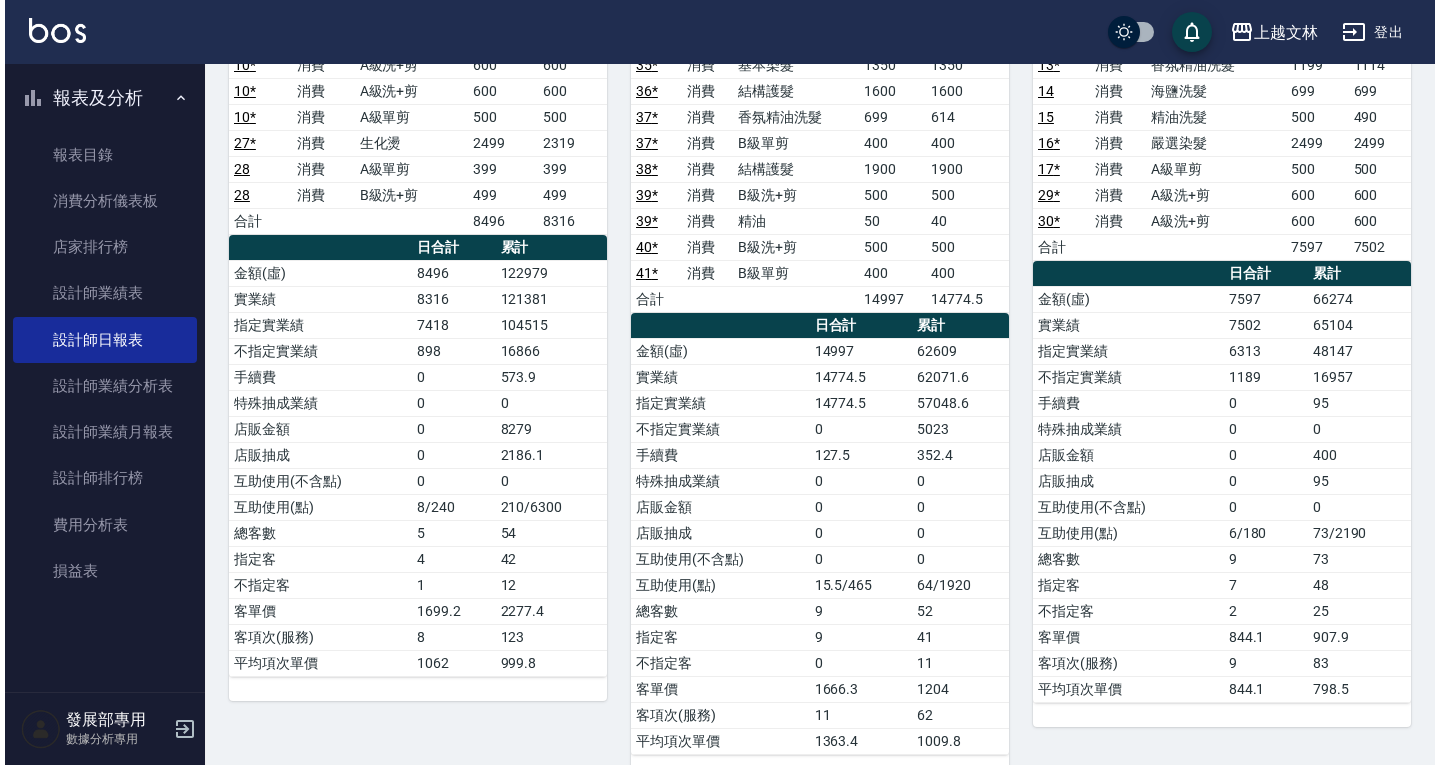 scroll, scrollTop: 0, scrollLeft: 0, axis: both 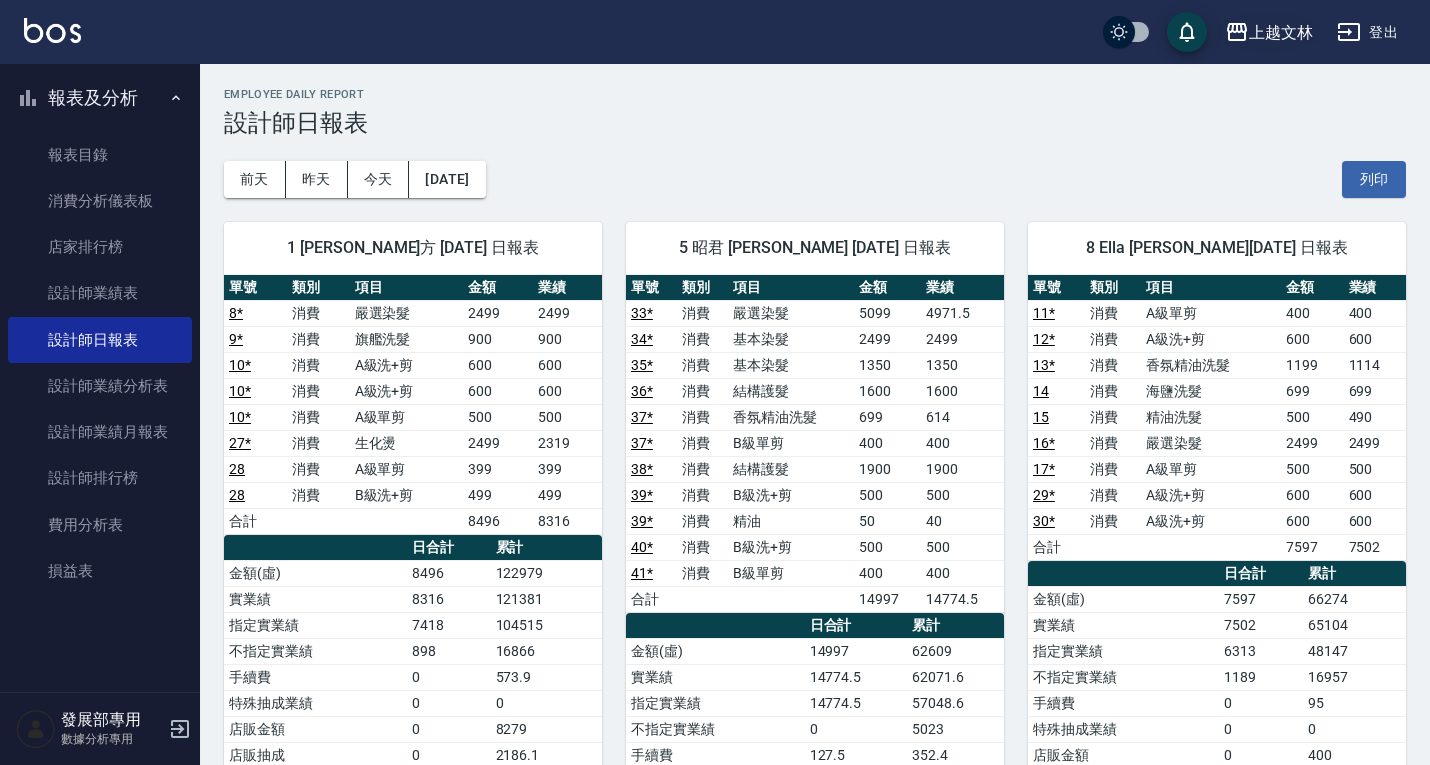 click on "上越文林" at bounding box center [1281, 32] 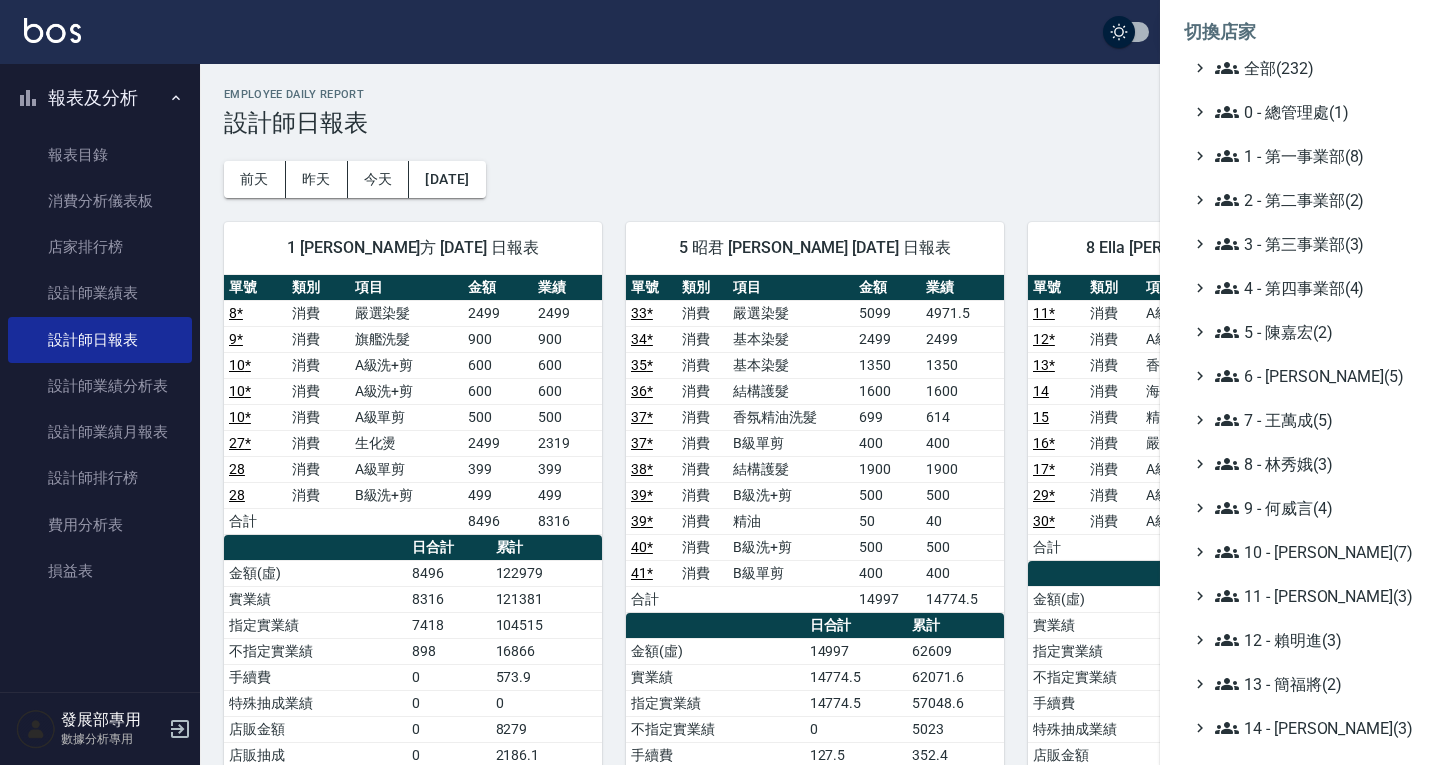click on "全部(232) 0 - 總管理處(1) 1 - 第一事業部(8) 2 - 第二事業部(2) 3 - 第三事業部(3) 4 - 第四事業部(4) 5 - [PERSON_NAME](2) 6 - [PERSON_NAME](5) 7 - [PERSON_NAME](5) 8 - [PERSON_NAME](3) 9 - [PERSON_NAME](4) 10 - [PERSON_NAME](7) 11 - [PERSON_NAME](3) 12 - [PERSON_NAME](3) 13 - 簡福將(2) 14 - [PERSON_NAME](3) 16 - [PERSON_NAME](1) 17 - [PERSON_NAME]原(4) 18 - 單店(3) 19 - [GEOGRAPHIC_DATA](3) 20 - 測試區(1) 21 - 歷史區(35)  - BeautyOS(9)" at bounding box center [1300, 552] 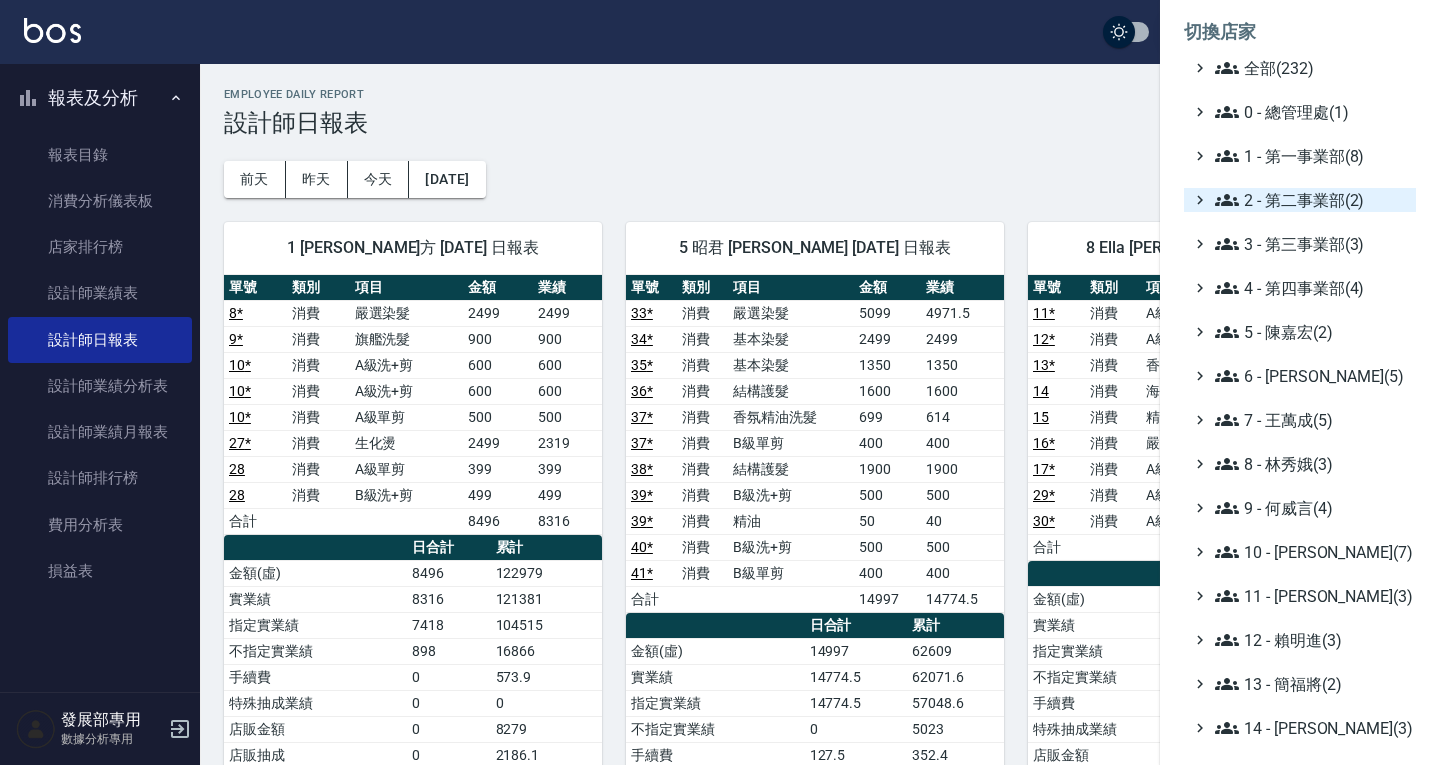 click on "2 - 第二事業部(2)" at bounding box center (1311, 200) 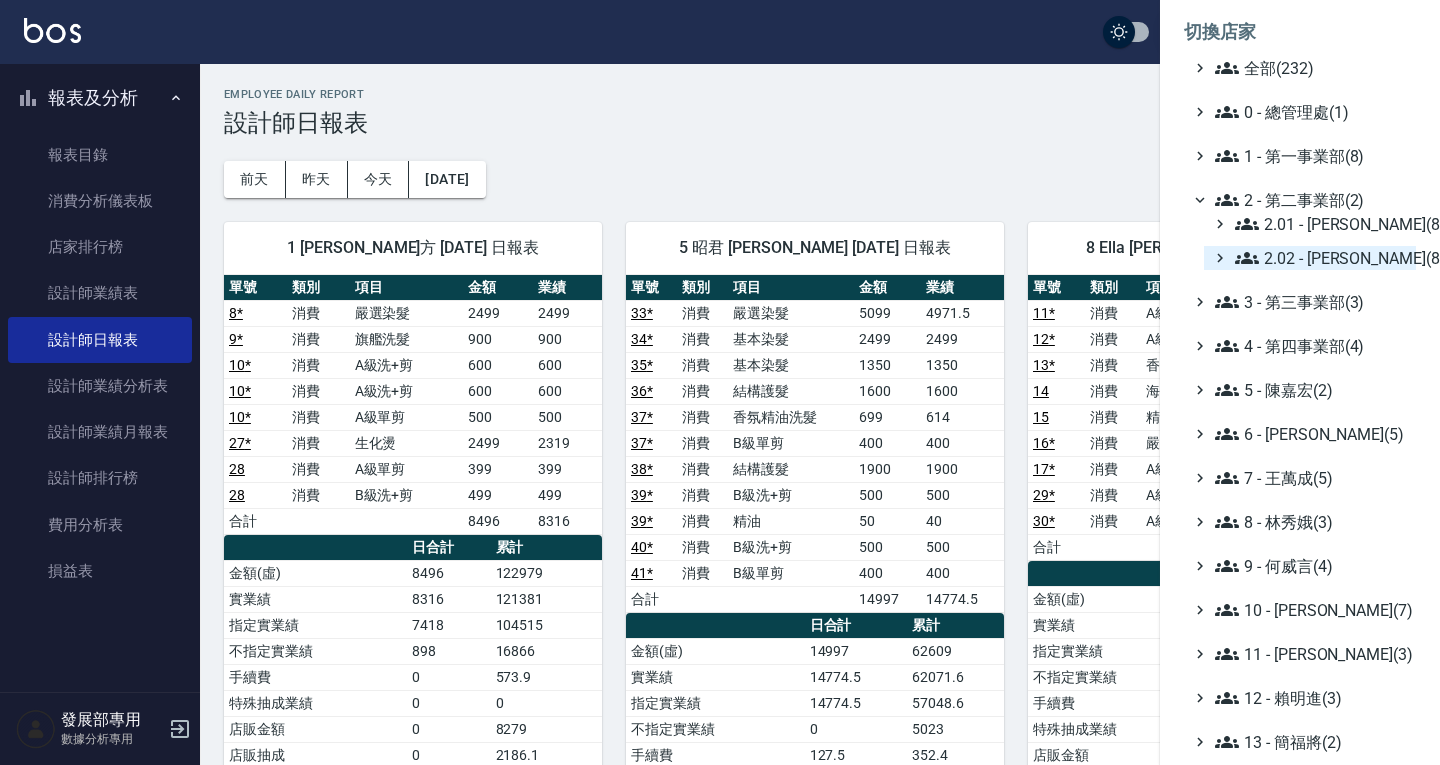 click on "2.02 - [PERSON_NAME](8)" at bounding box center [1321, 258] 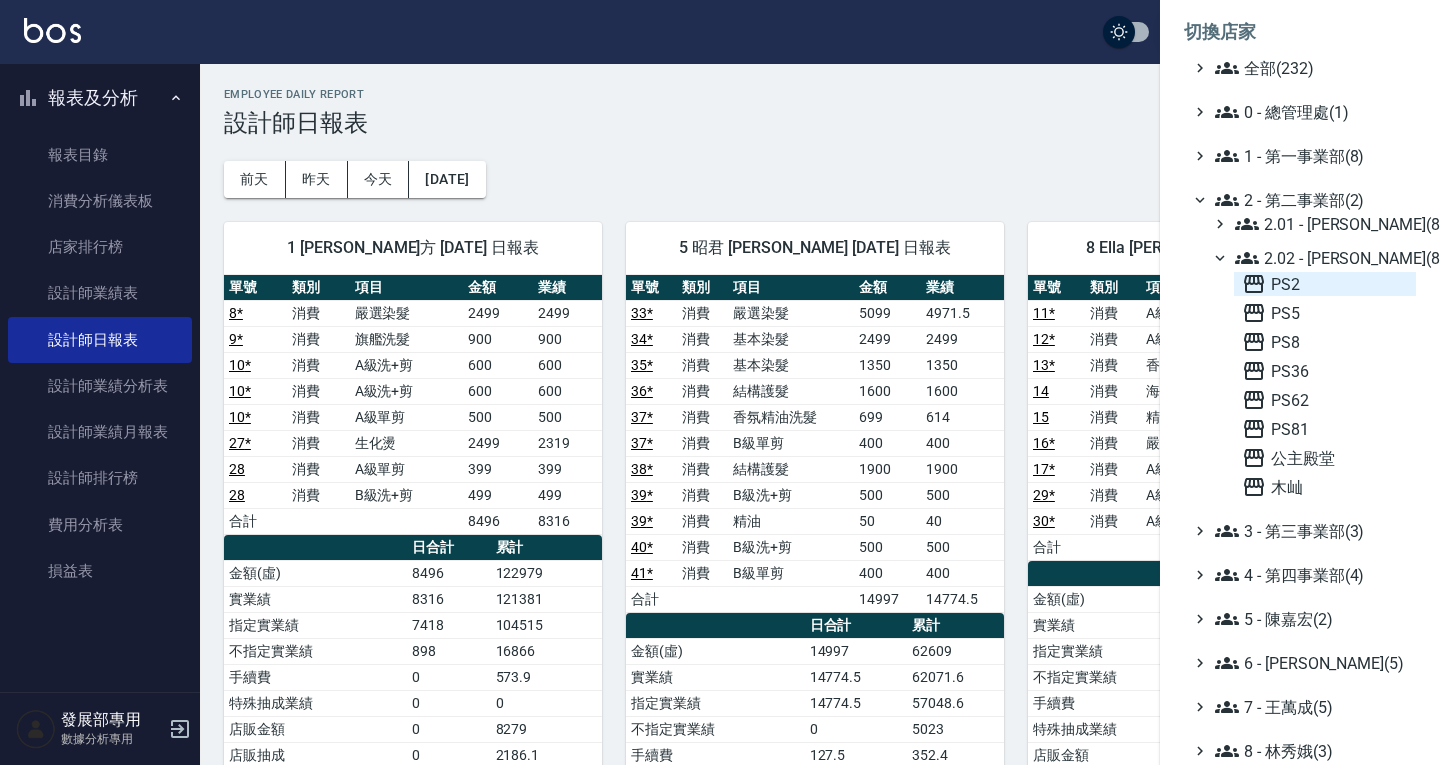 click on "PS2" at bounding box center (1325, 284) 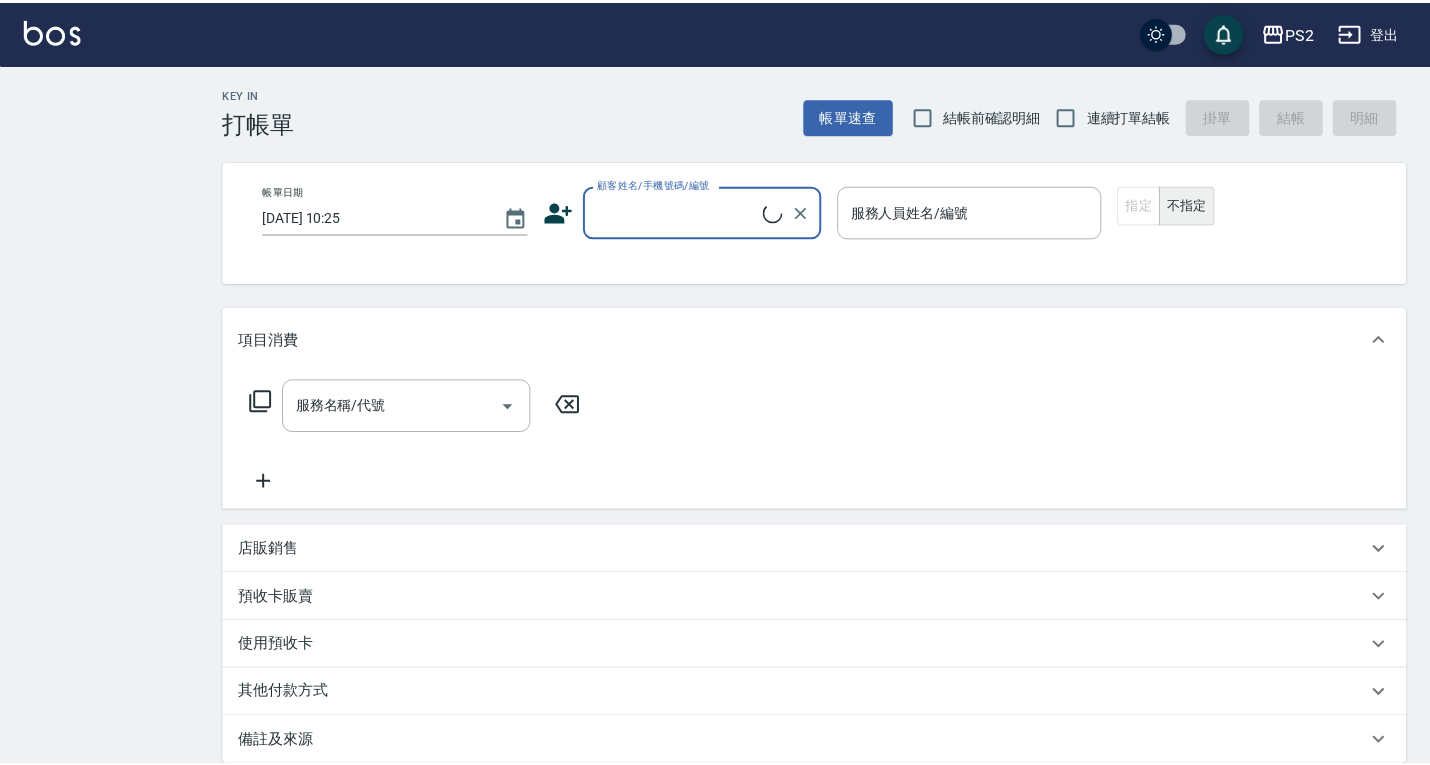 scroll, scrollTop: 0, scrollLeft: 0, axis: both 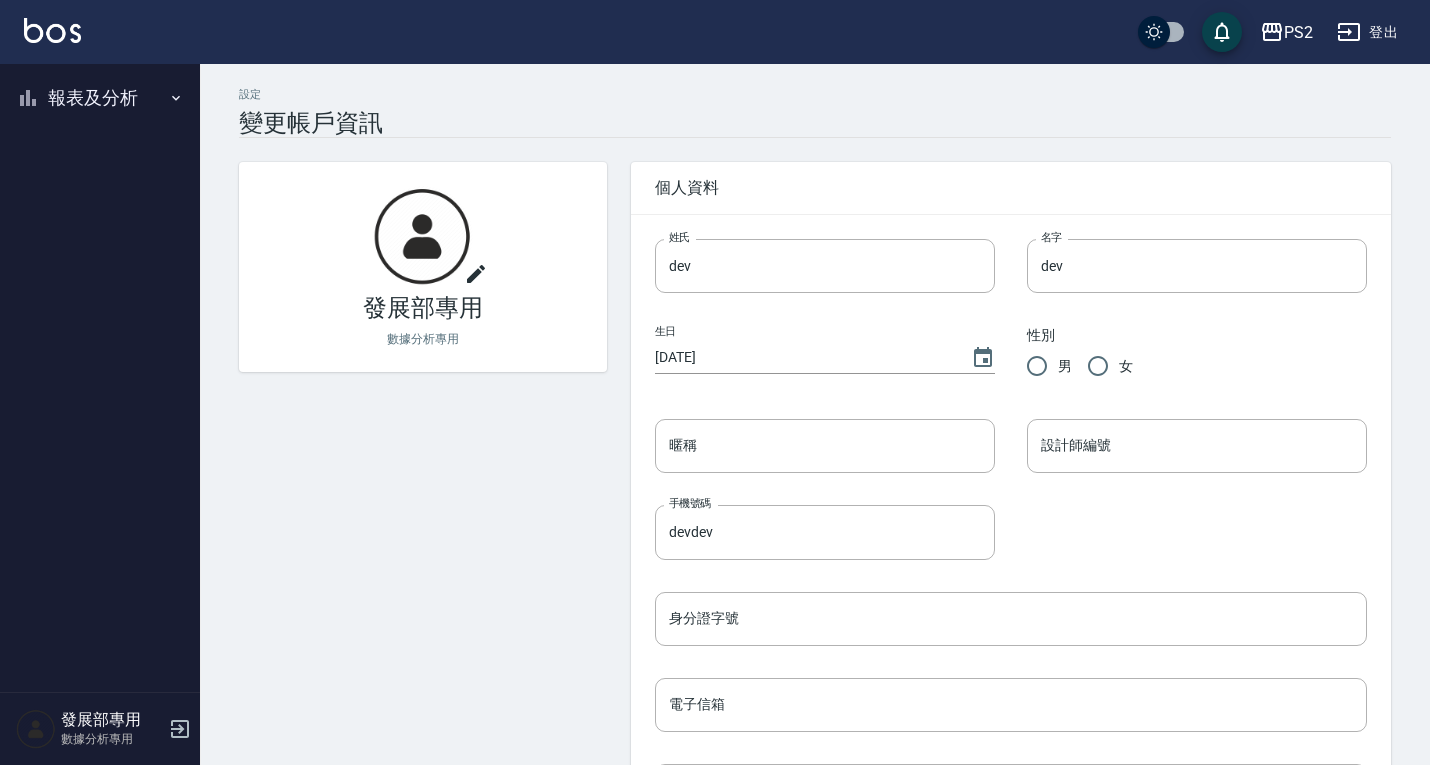 click on "報表及分析" at bounding box center [100, 98] 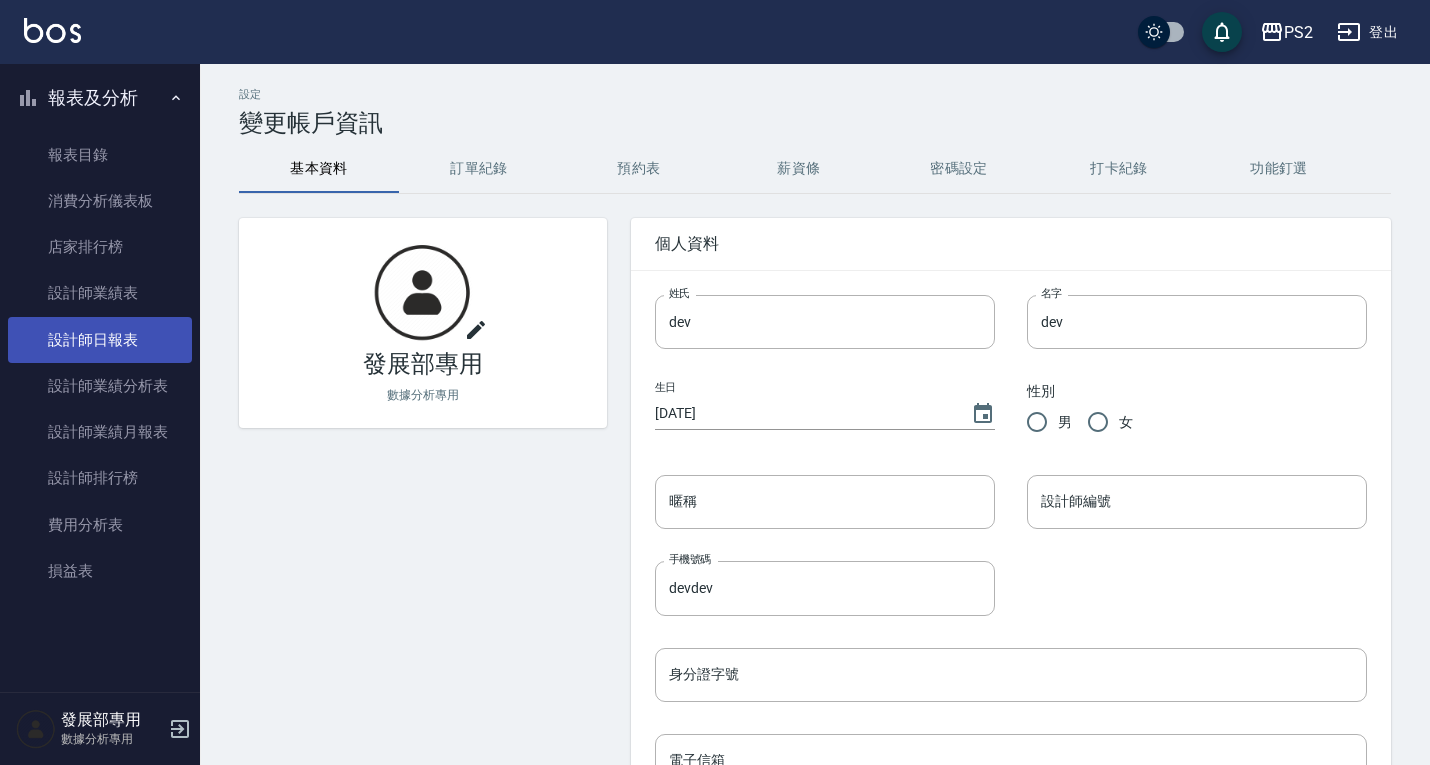 click on "設計師日報表" at bounding box center [100, 340] 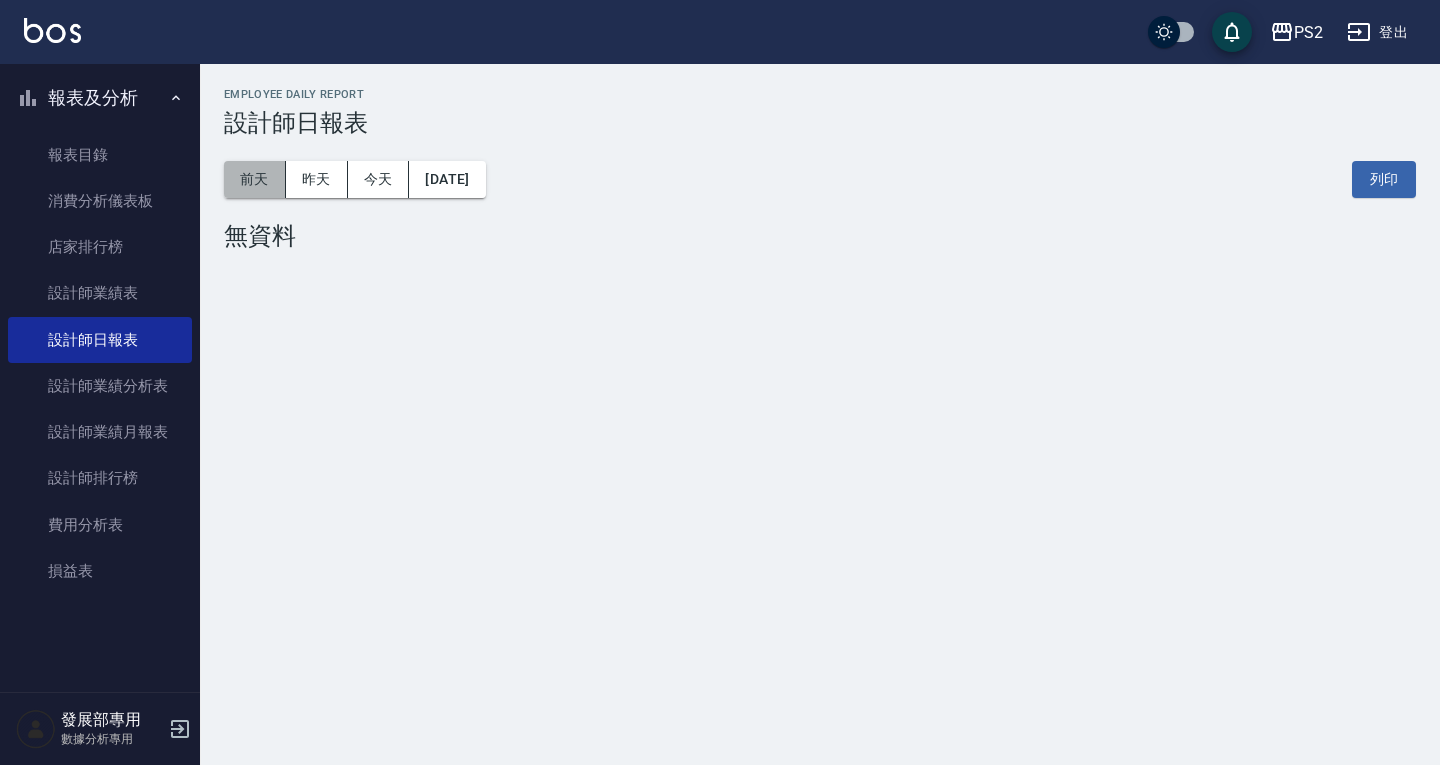 click on "前天" at bounding box center (255, 179) 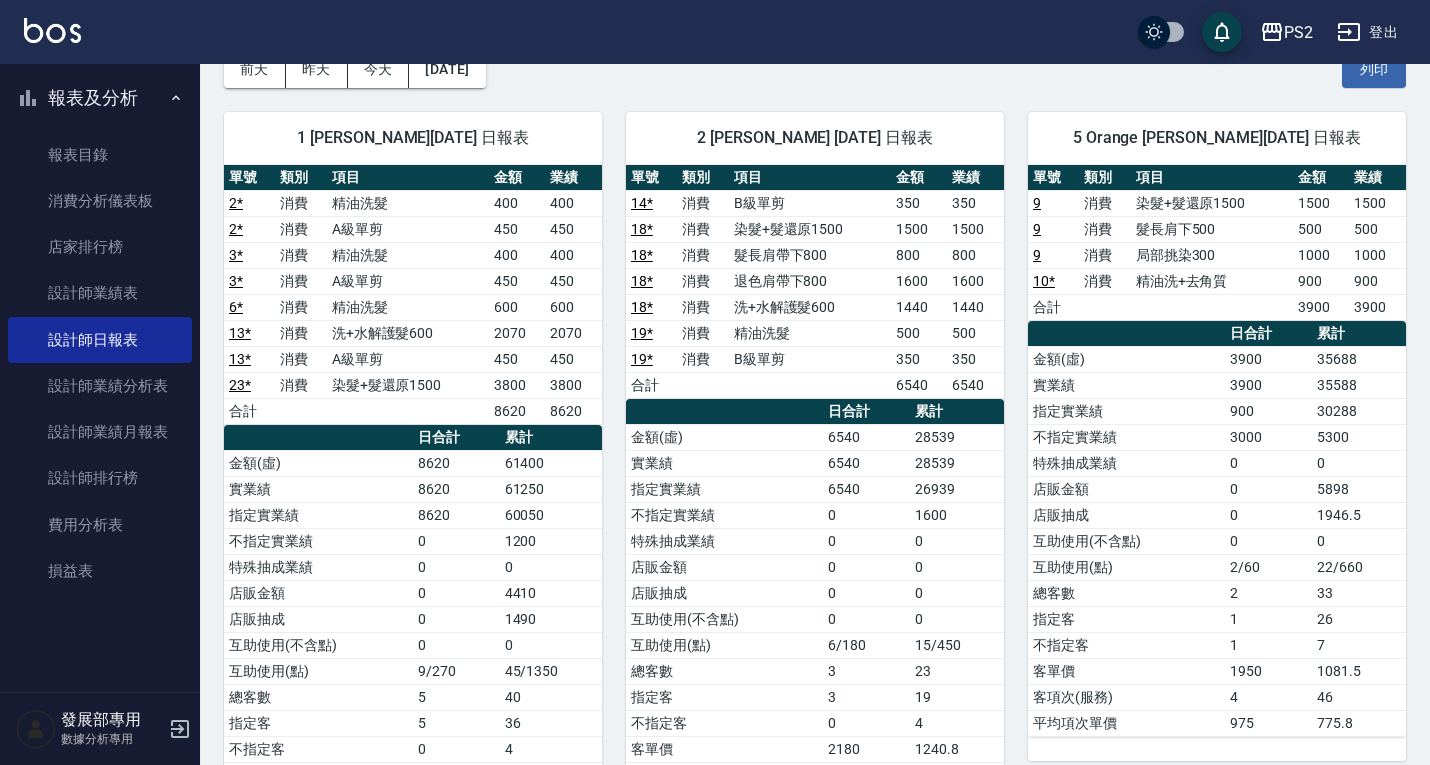 scroll, scrollTop: 0, scrollLeft: 0, axis: both 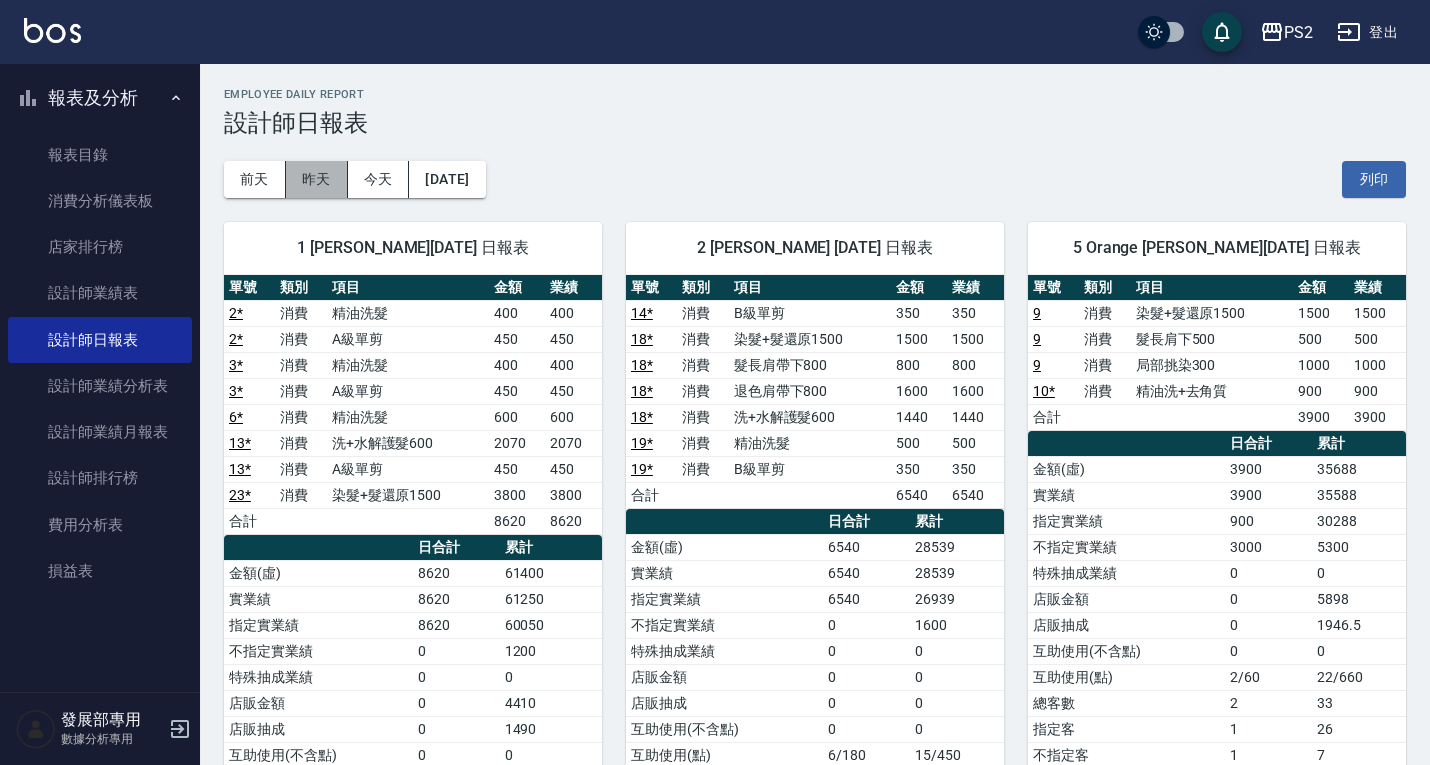 click on "昨天" at bounding box center (317, 179) 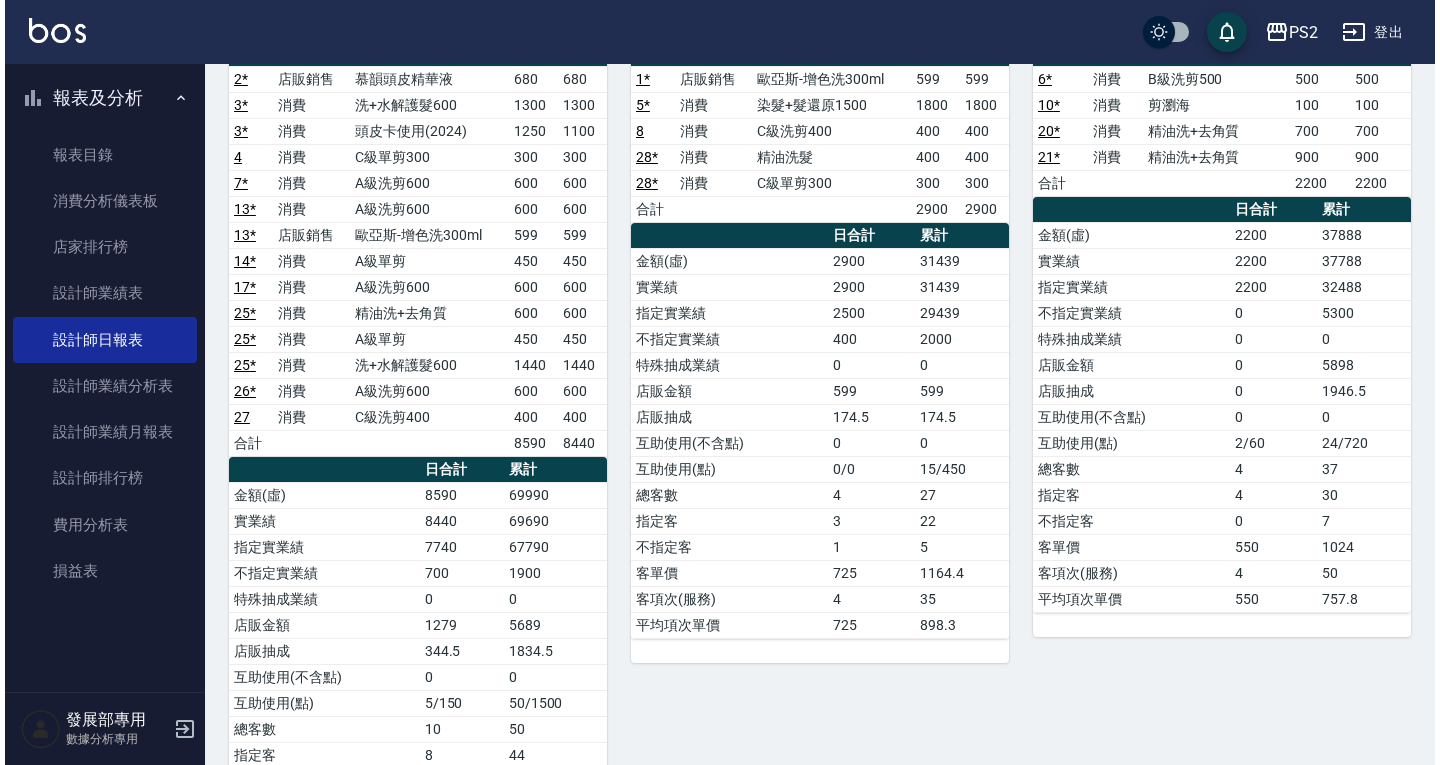 scroll, scrollTop: 0, scrollLeft: 0, axis: both 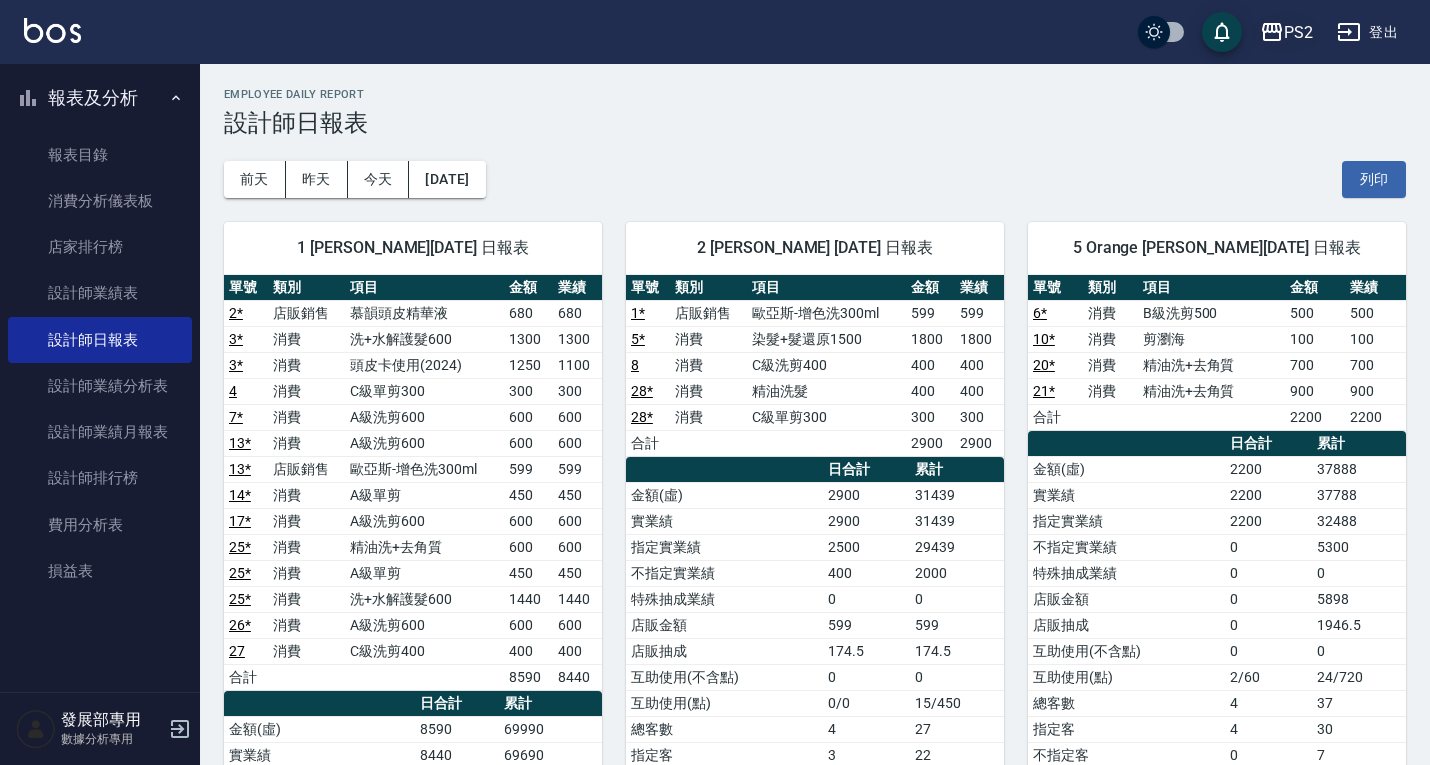 click on "PS2" at bounding box center (1298, 32) 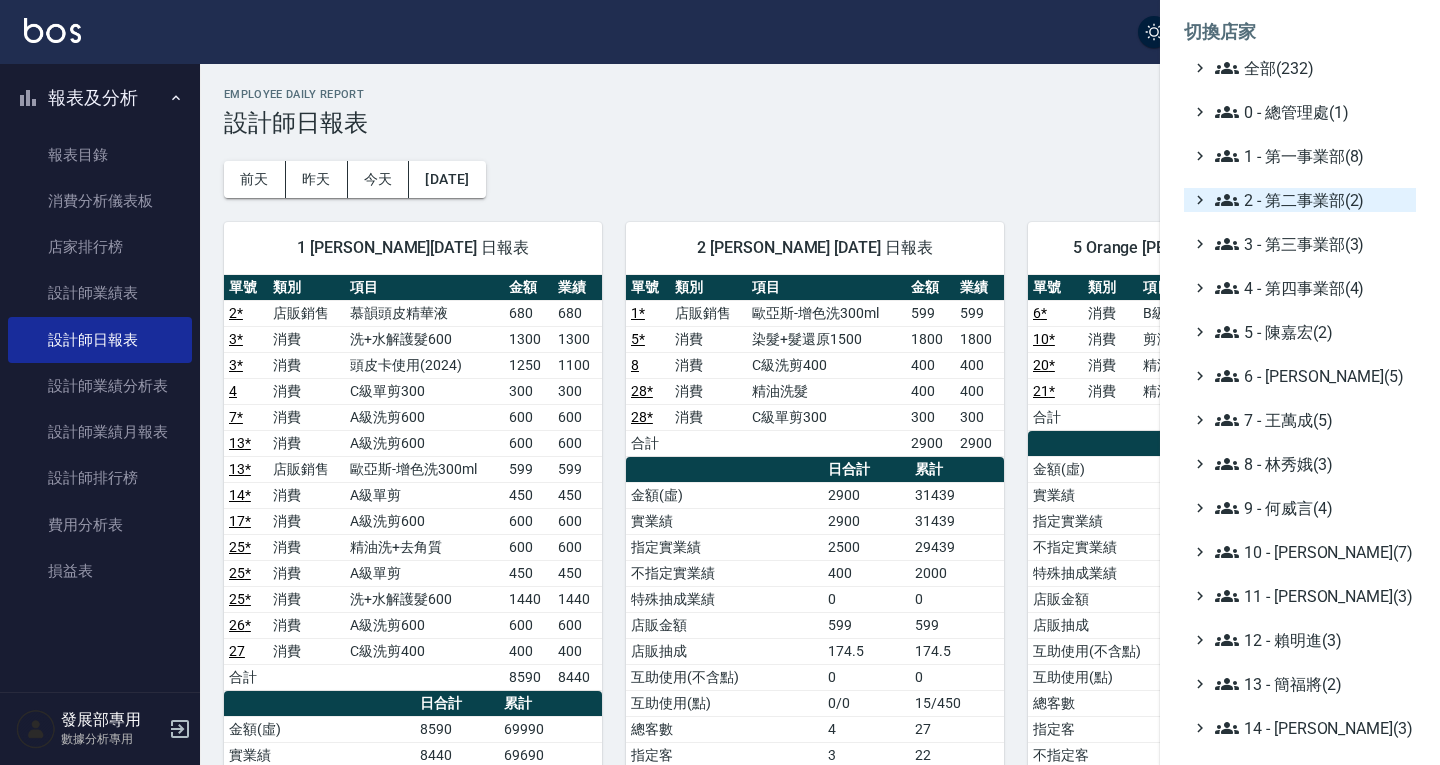 click on "2 - 第二事業部(2)" at bounding box center (1311, 200) 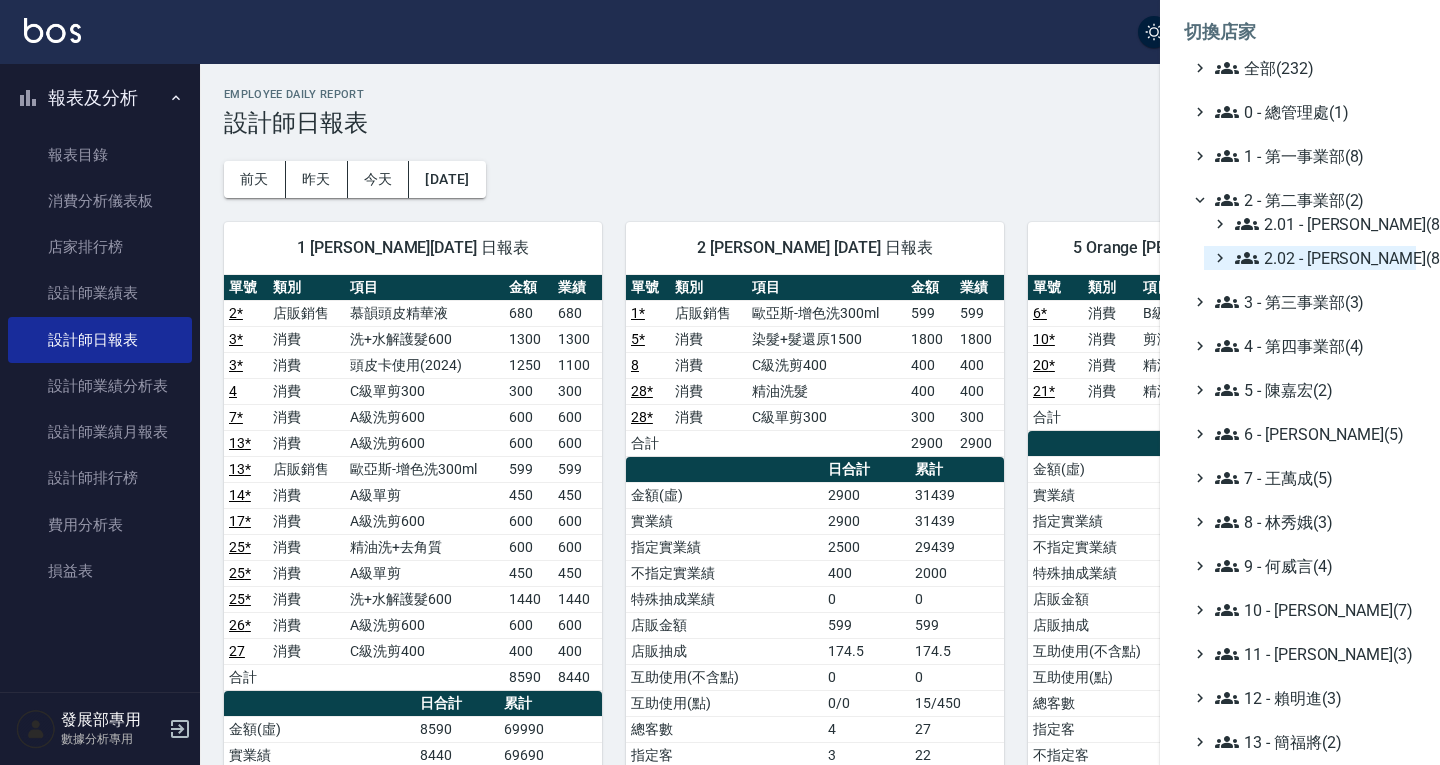 click on "2.02 - 何恭霖(8)" at bounding box center [1321, 258] 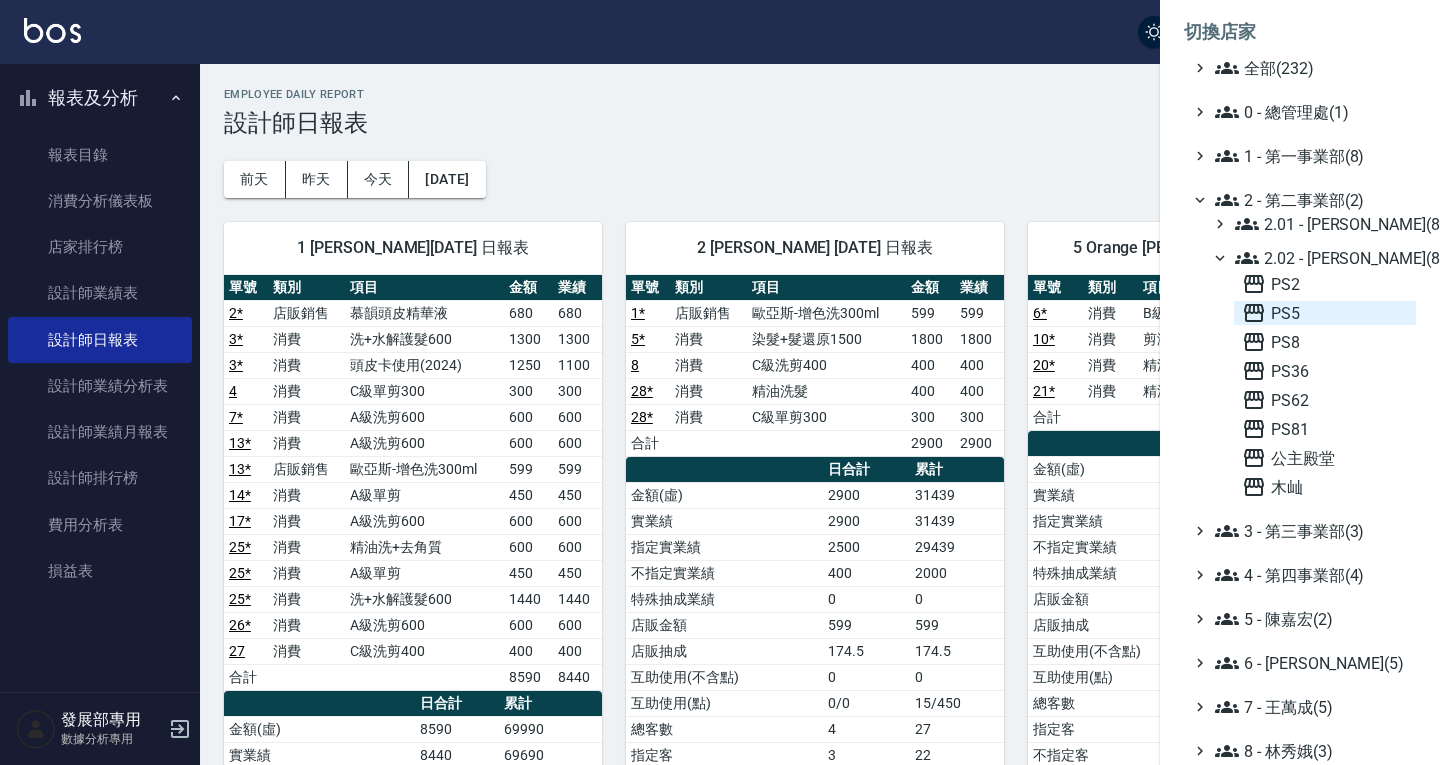 click on "PS5" at bounding box center (1325, 313) 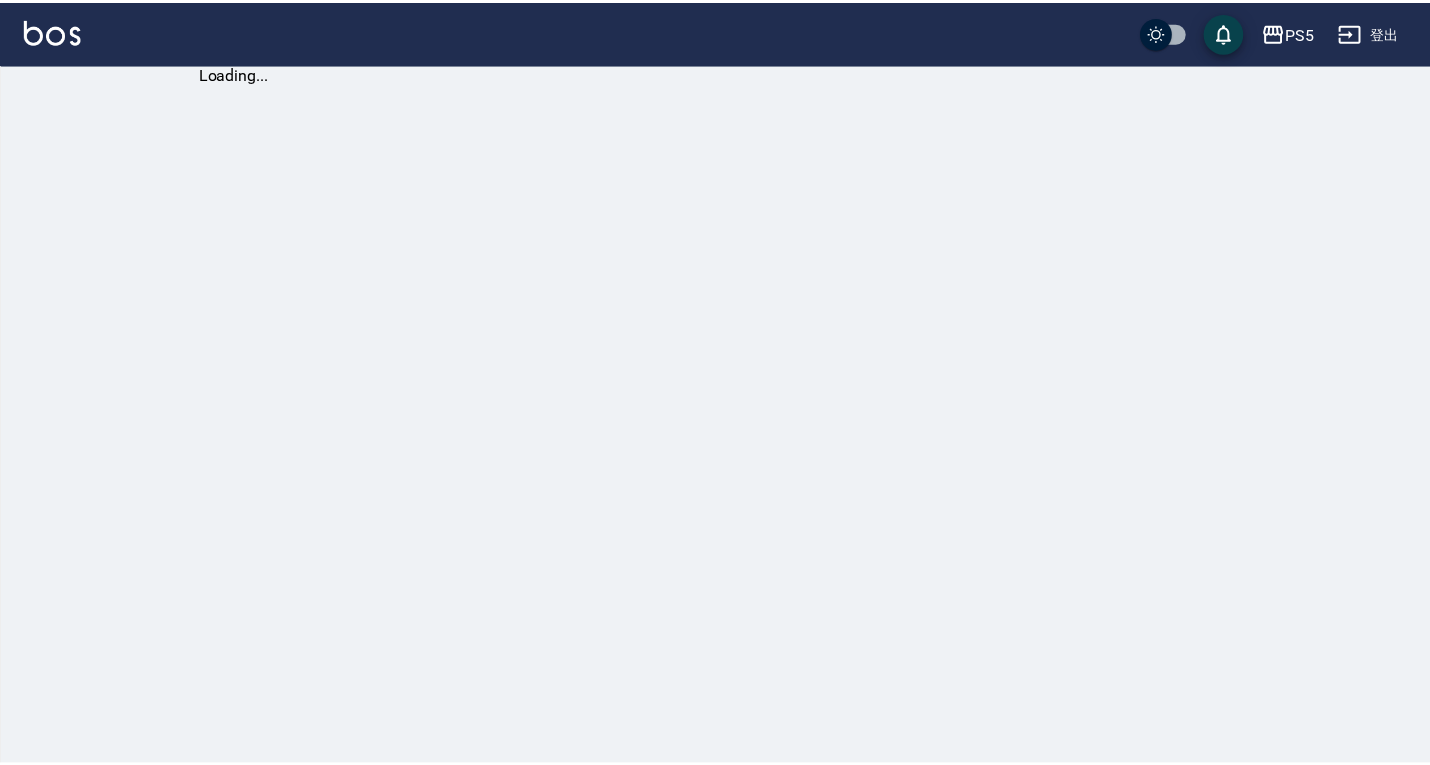 scroll, scrollTop: 0, scrollLeft: 0, axis: both 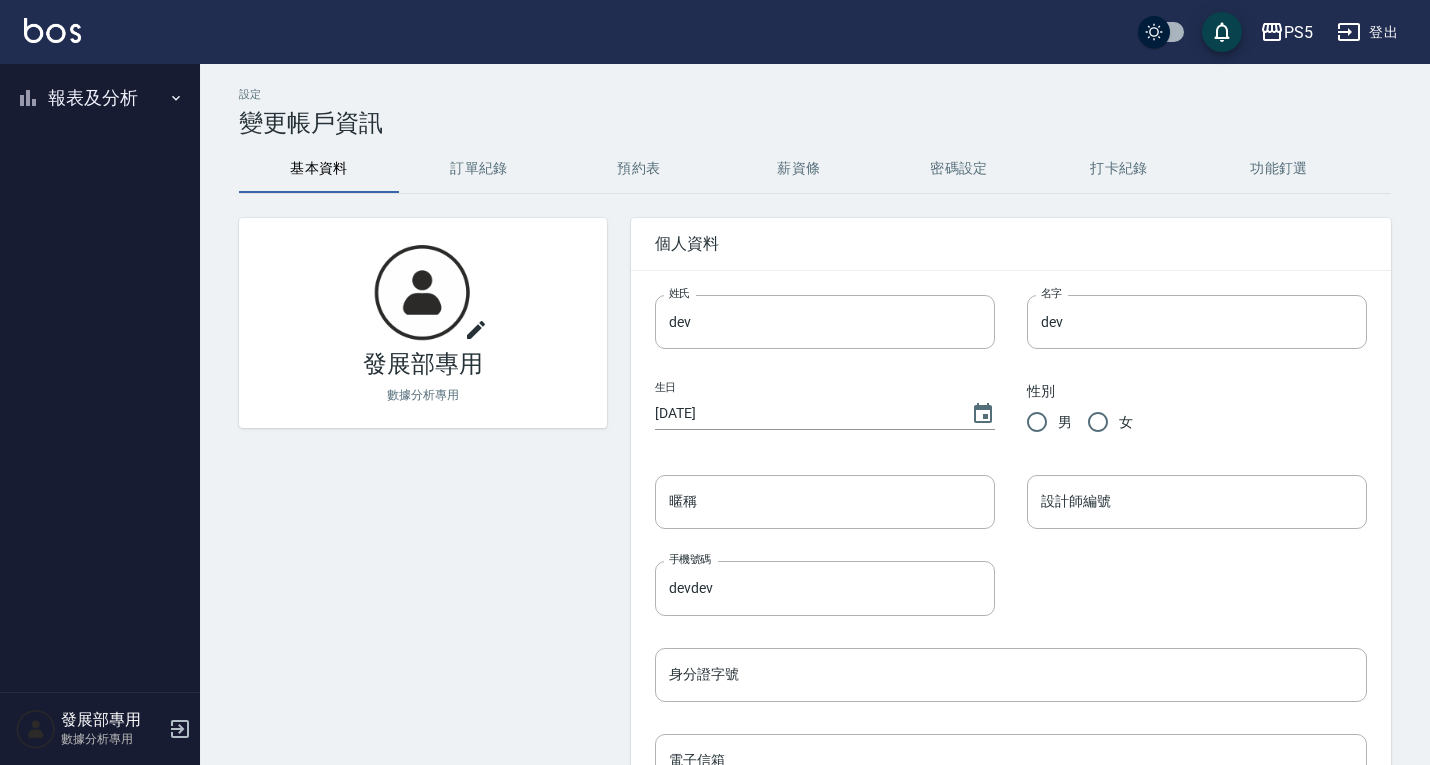 click on "報表及分析" at bounding box center [100, 98] 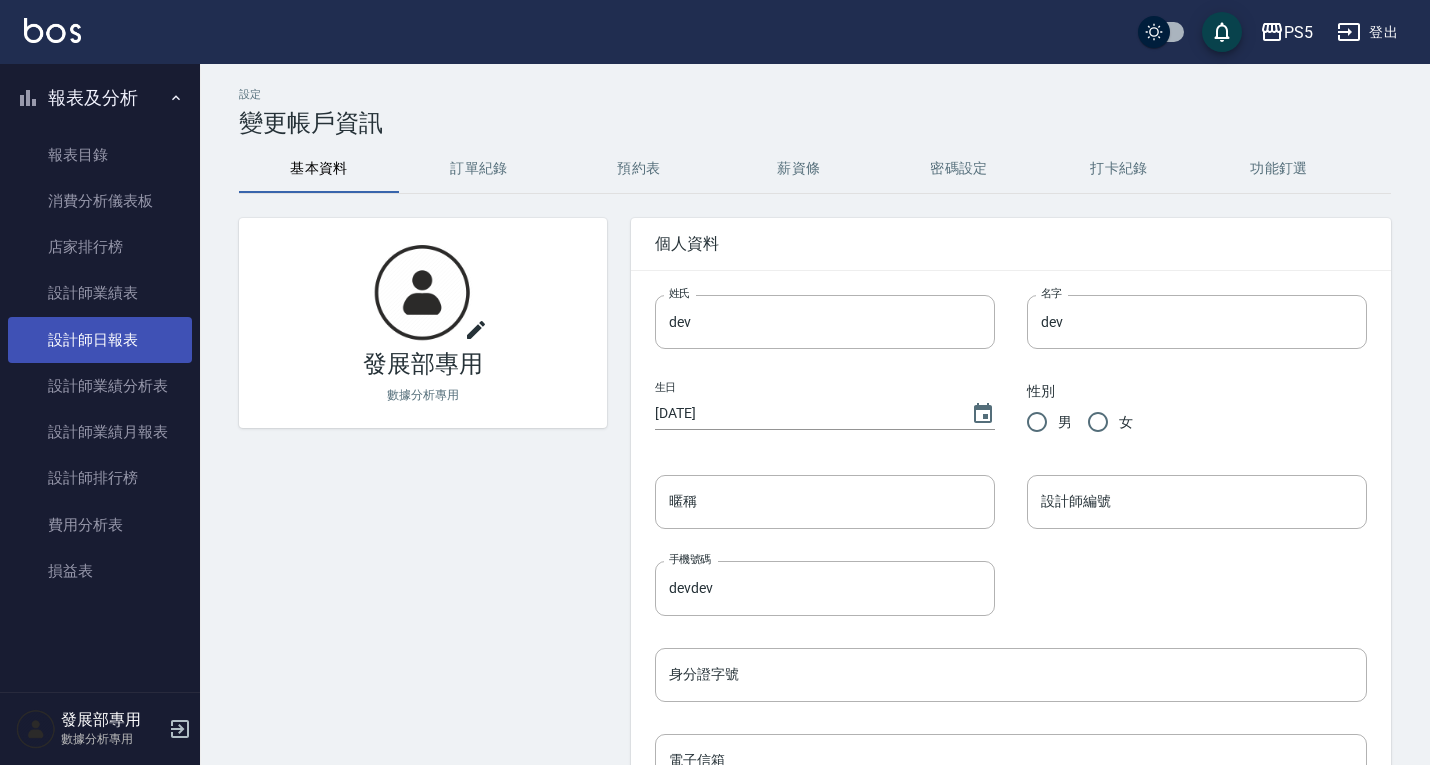 click on "設計師日報表" at bounding box center [100, 340] 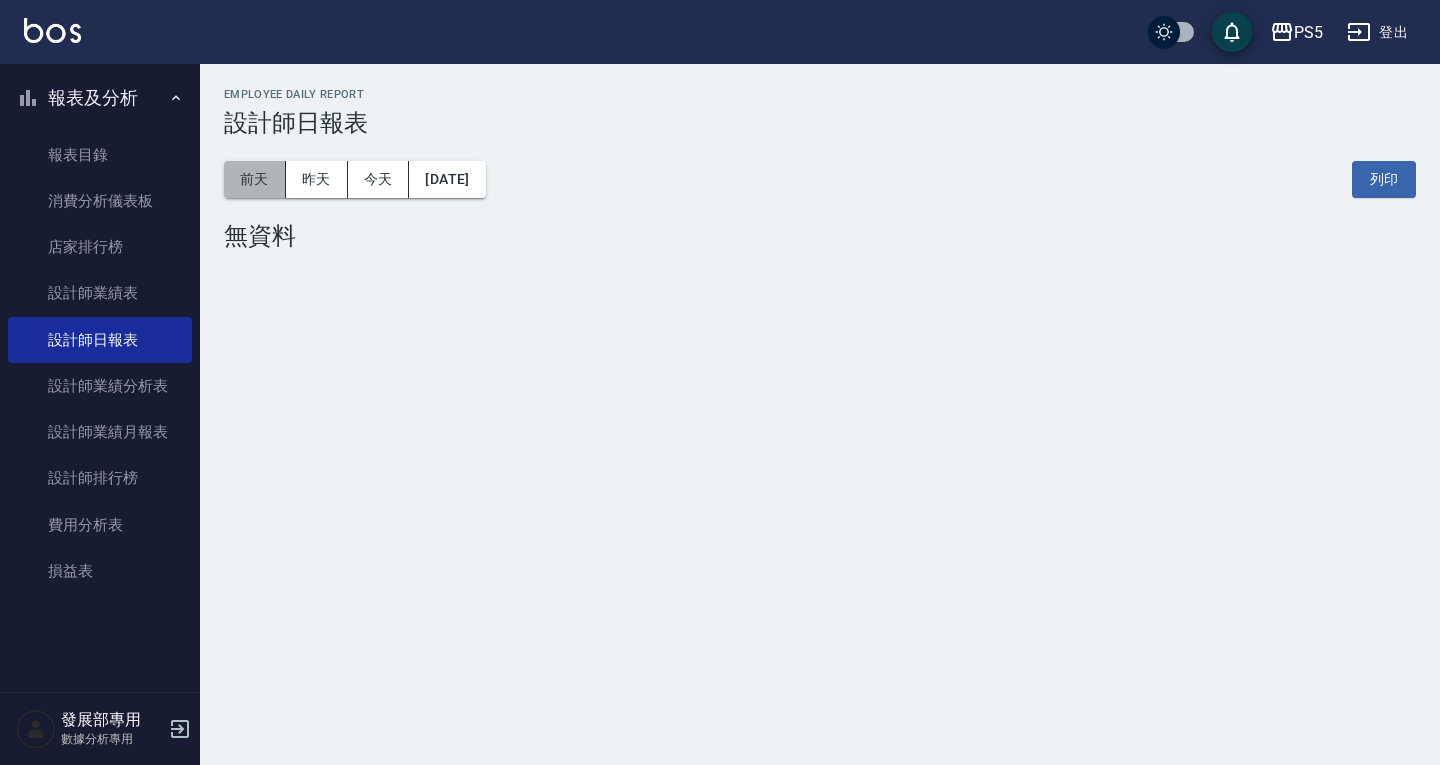 click on "前天" at bounding box center (255, 179) 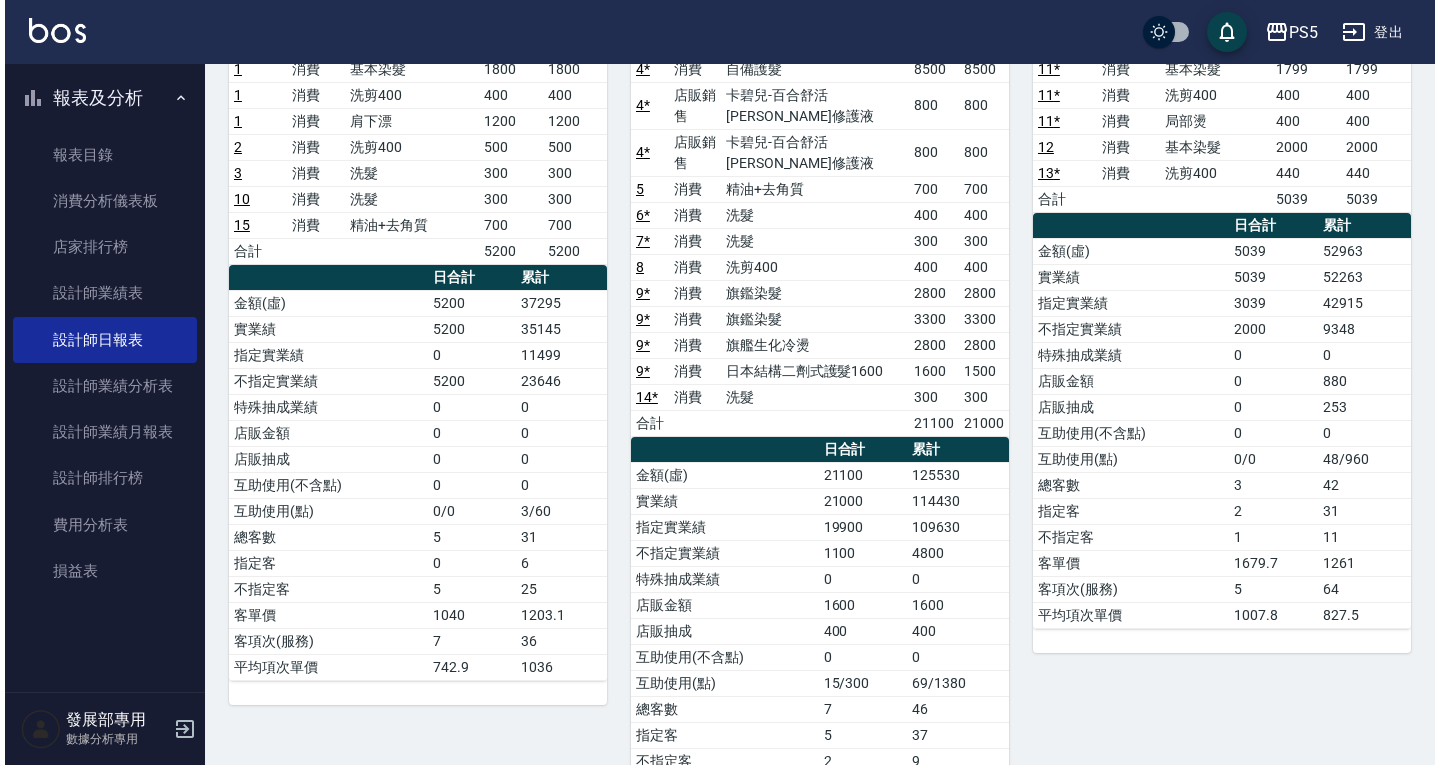 scroll, scrollTop: 0, scrollLeft: 0, axis: both 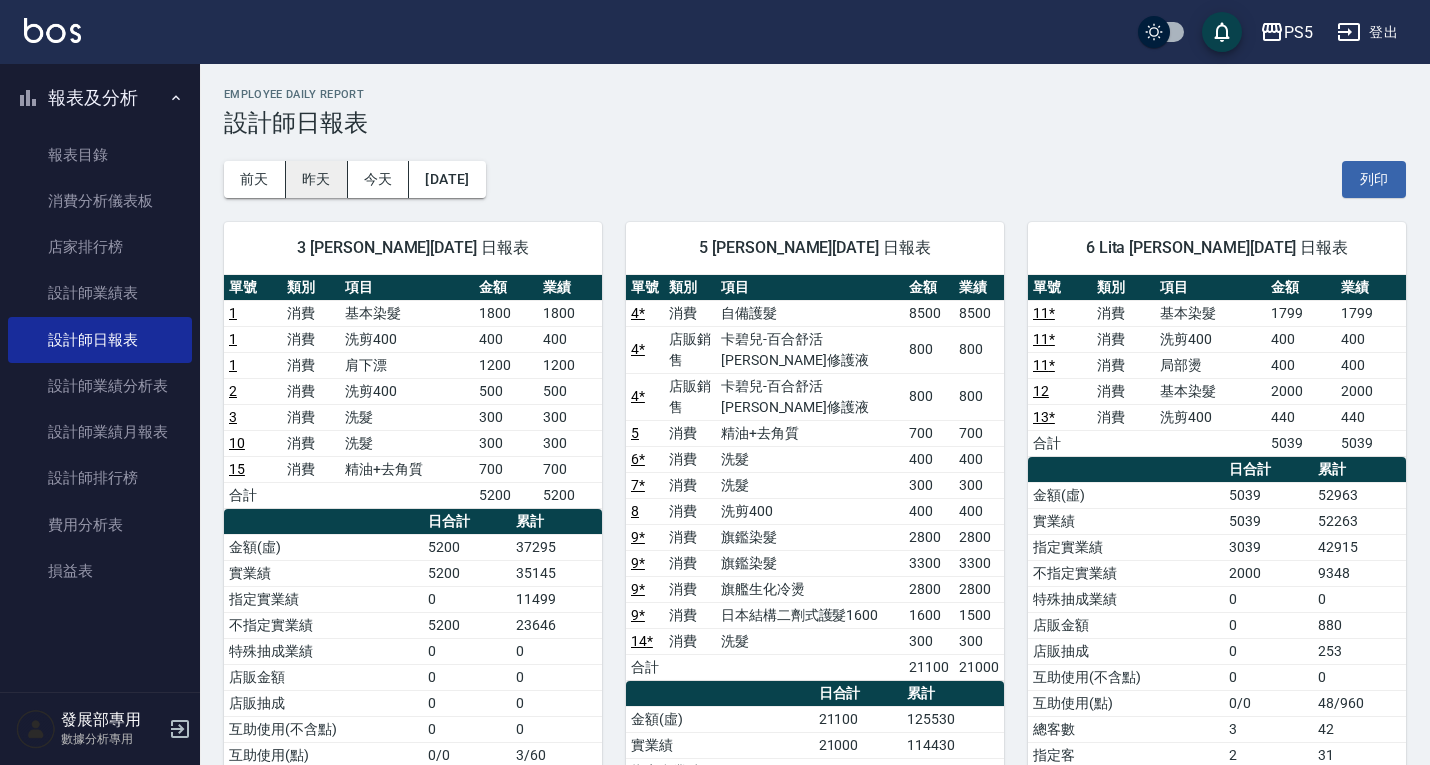 click on "昨天" at bounding box center (317, 179) 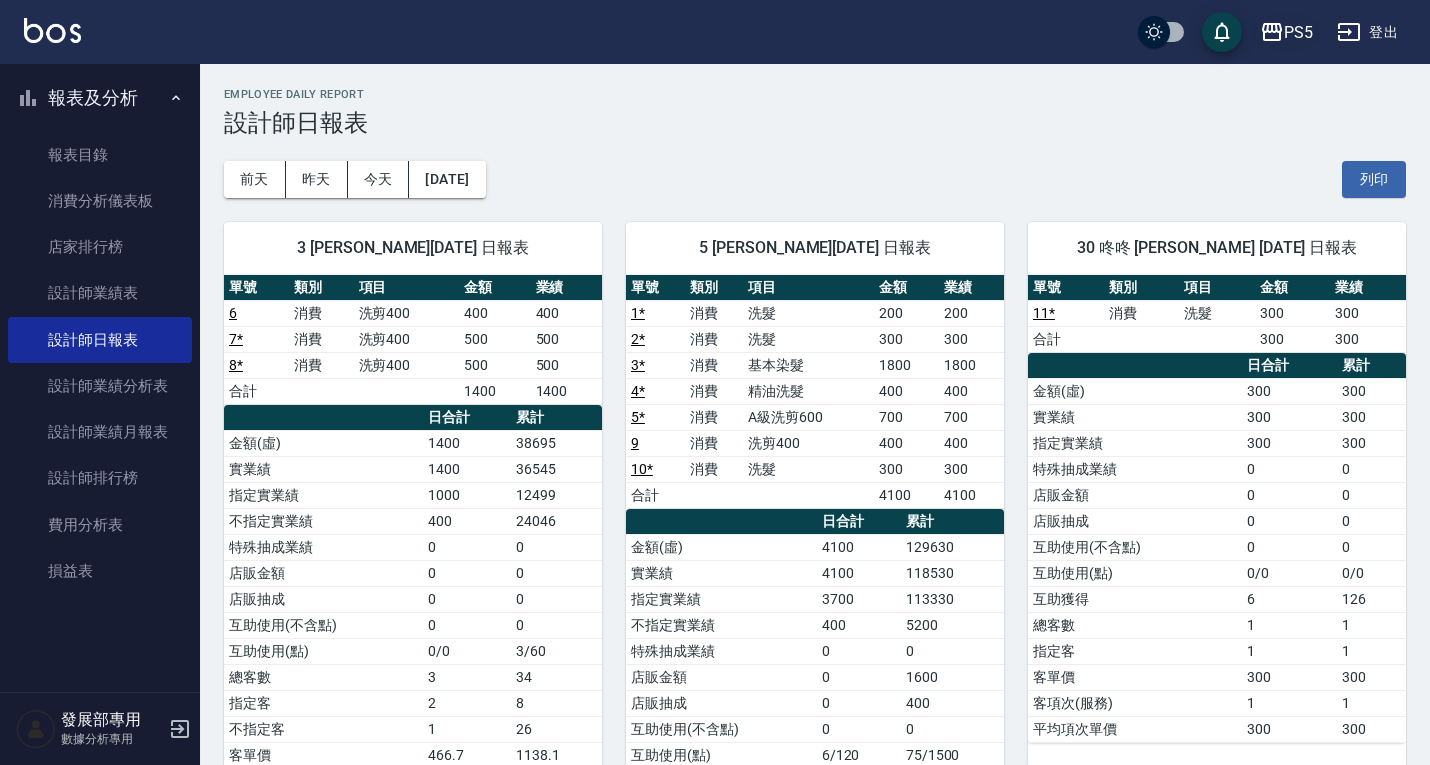 click on "PS5" at bounding box center (1298, 32) 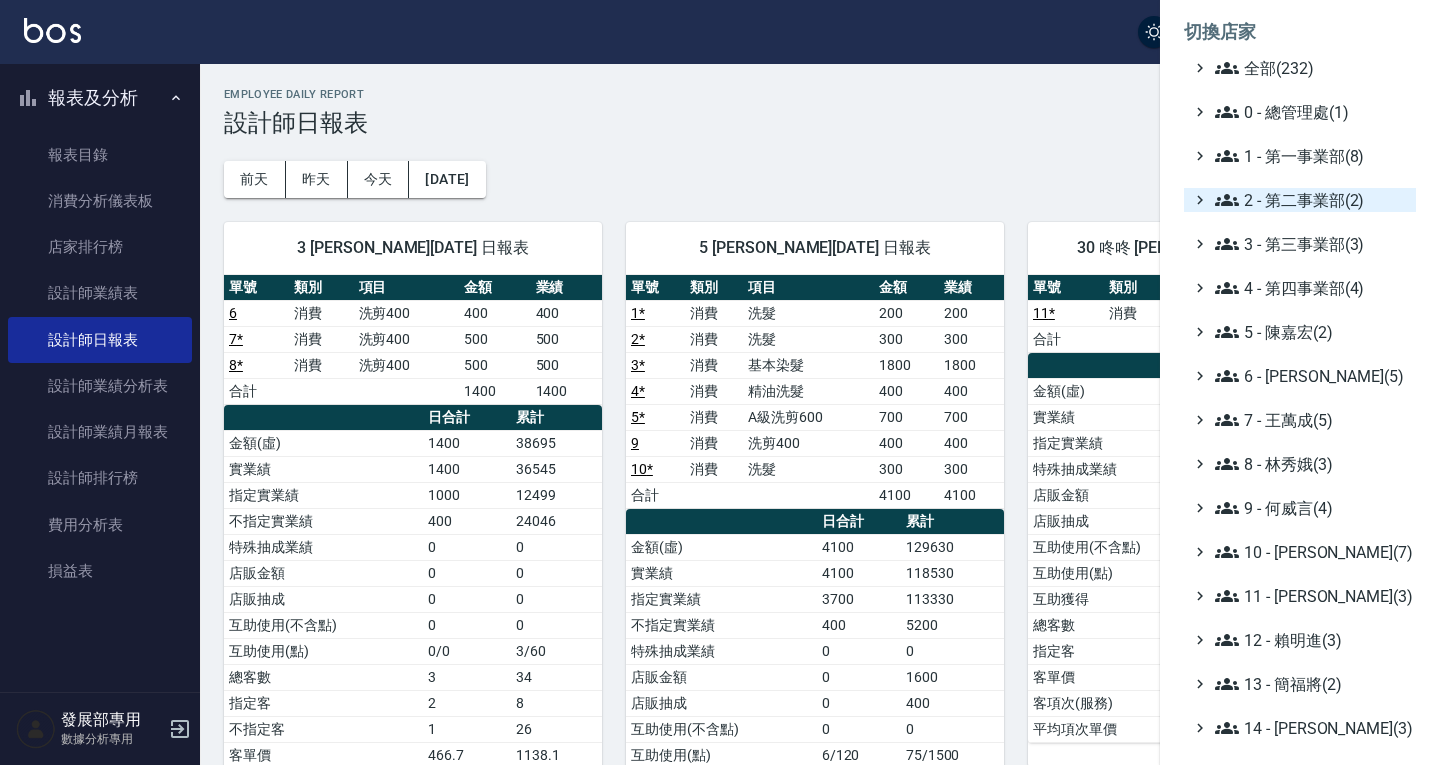 click on "2 - 第二事業部(2)" at bounding box center [1311, 200] 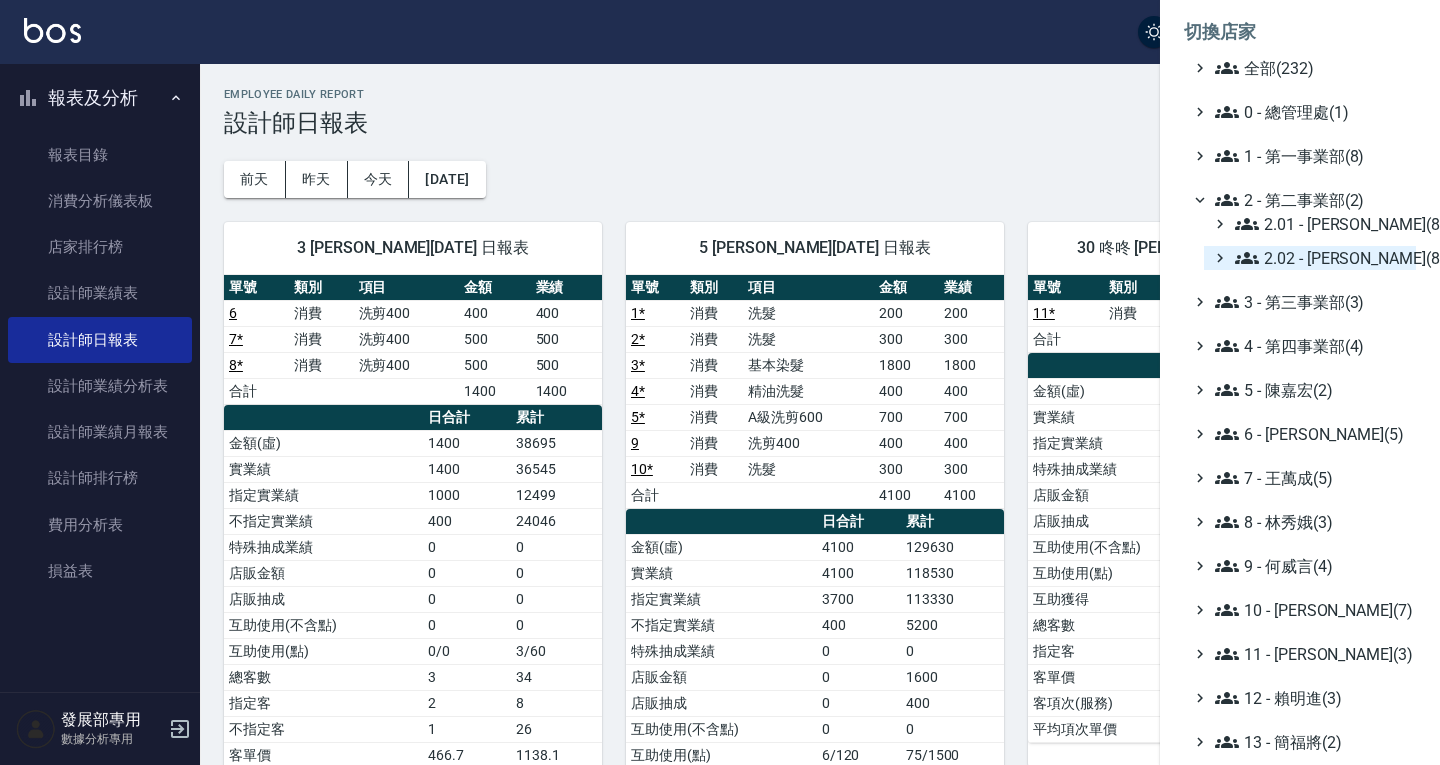 click on "2.02 - [PERSON_NAME](8)" at bounding box center (1321, 258) 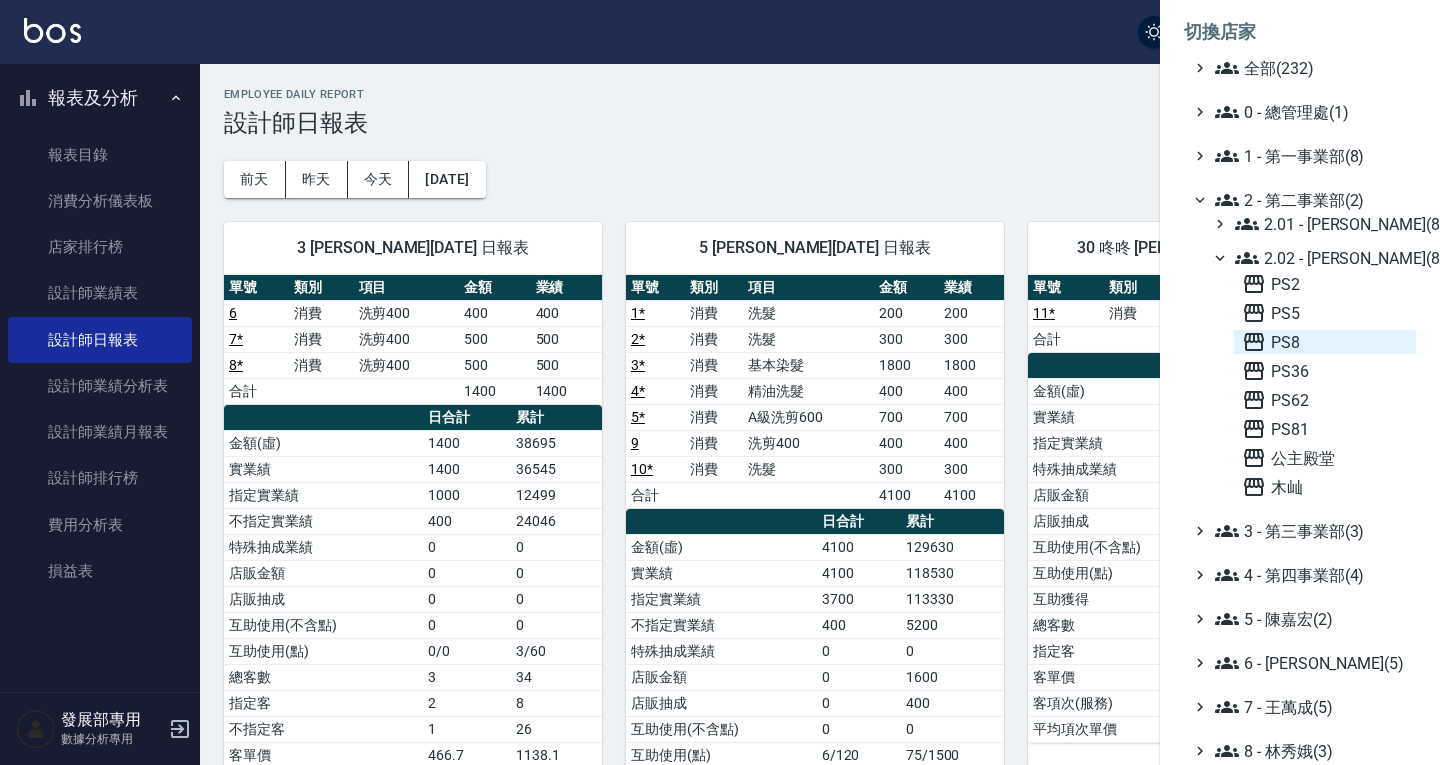 click on "PS8" at bounding box center [1325, 342] 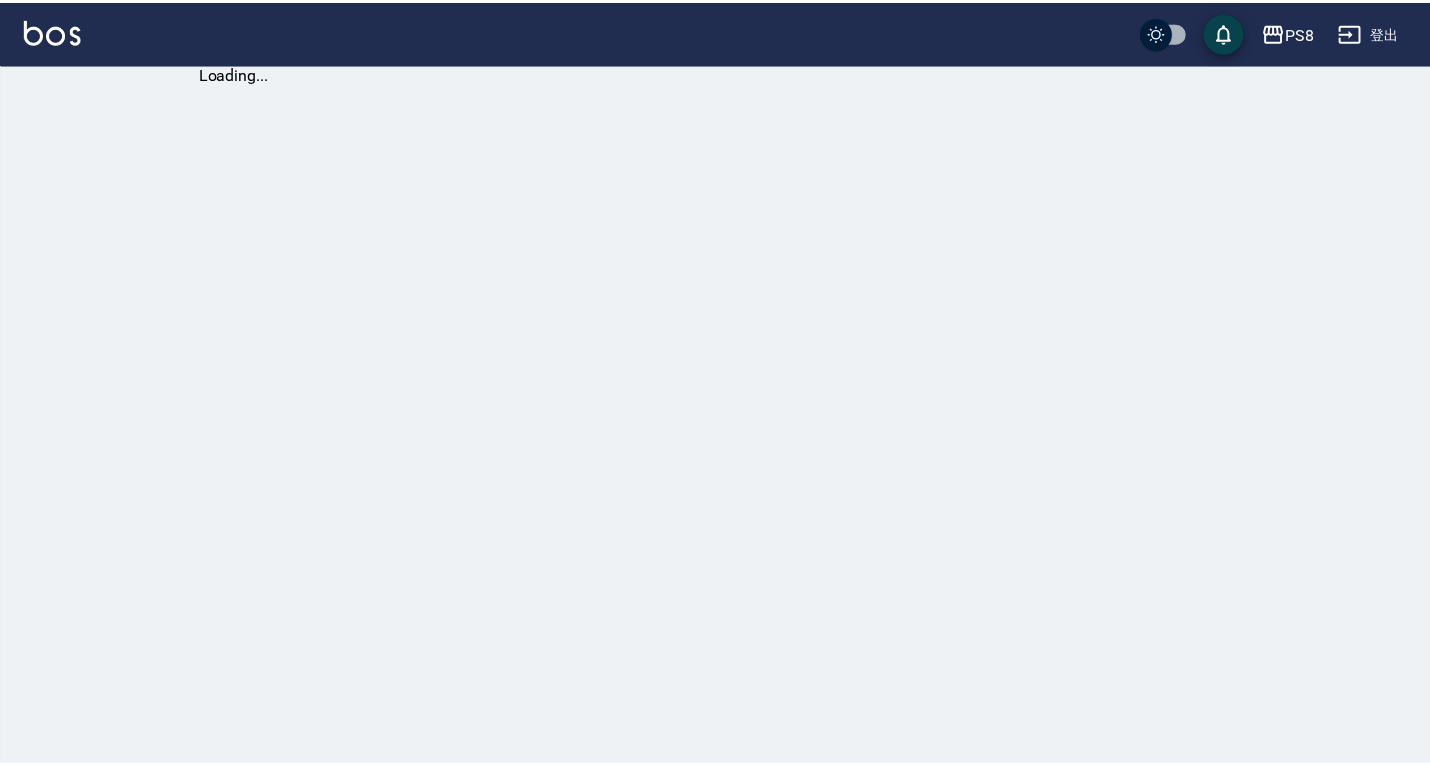 scroll, scrollTop: 0, scrollLeft: 0, axis: both 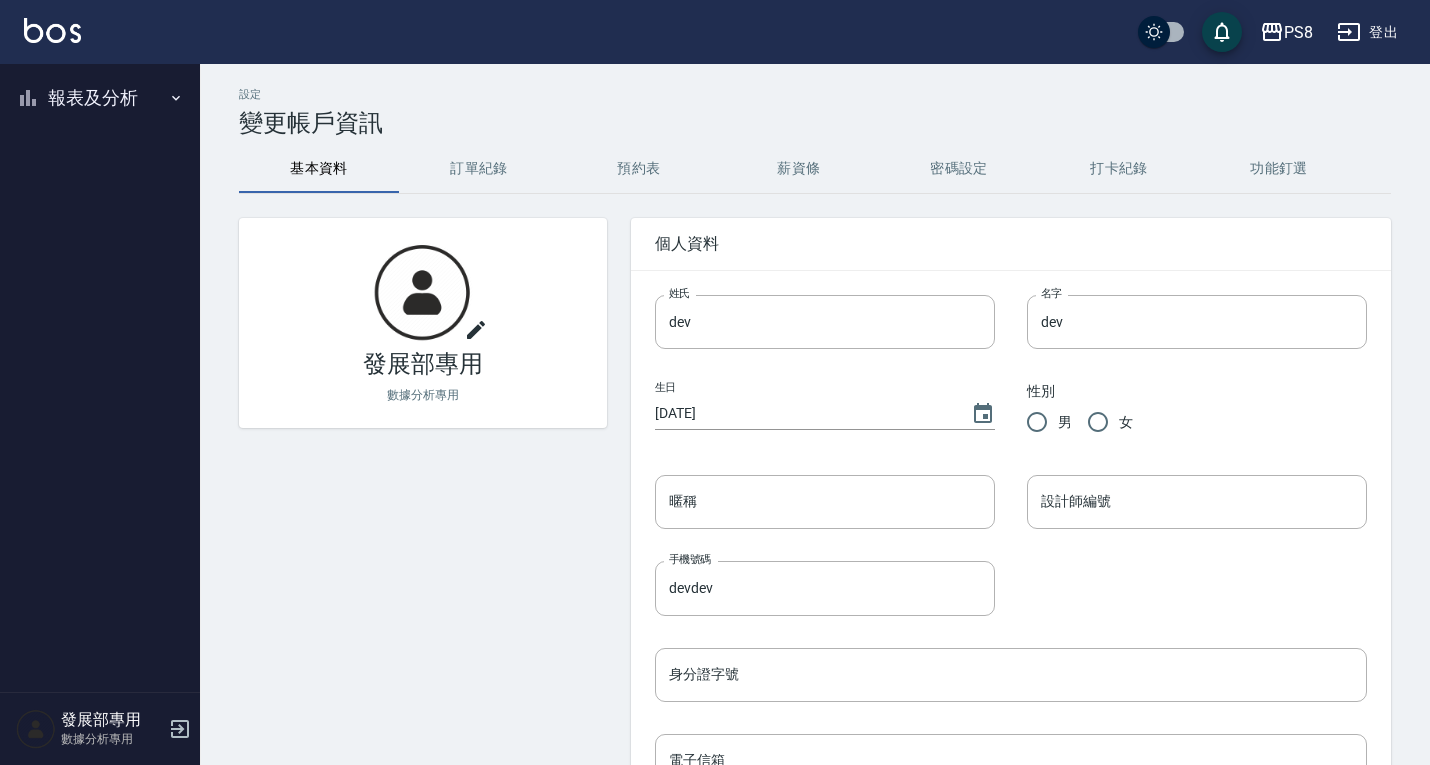 click on "報表及分析" at bounding box center [100, 98] 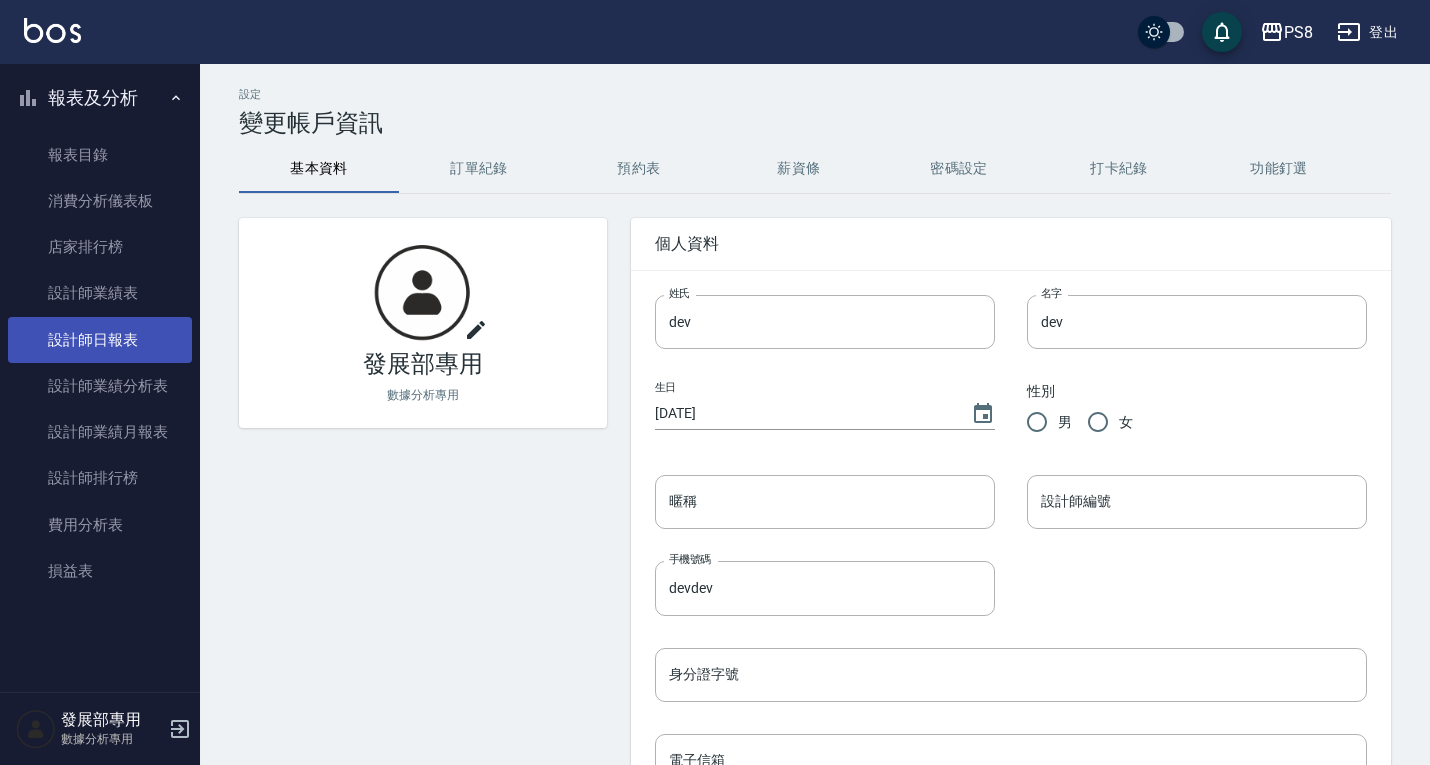 click on "設計師日報表" at bounding box center (100, 340) 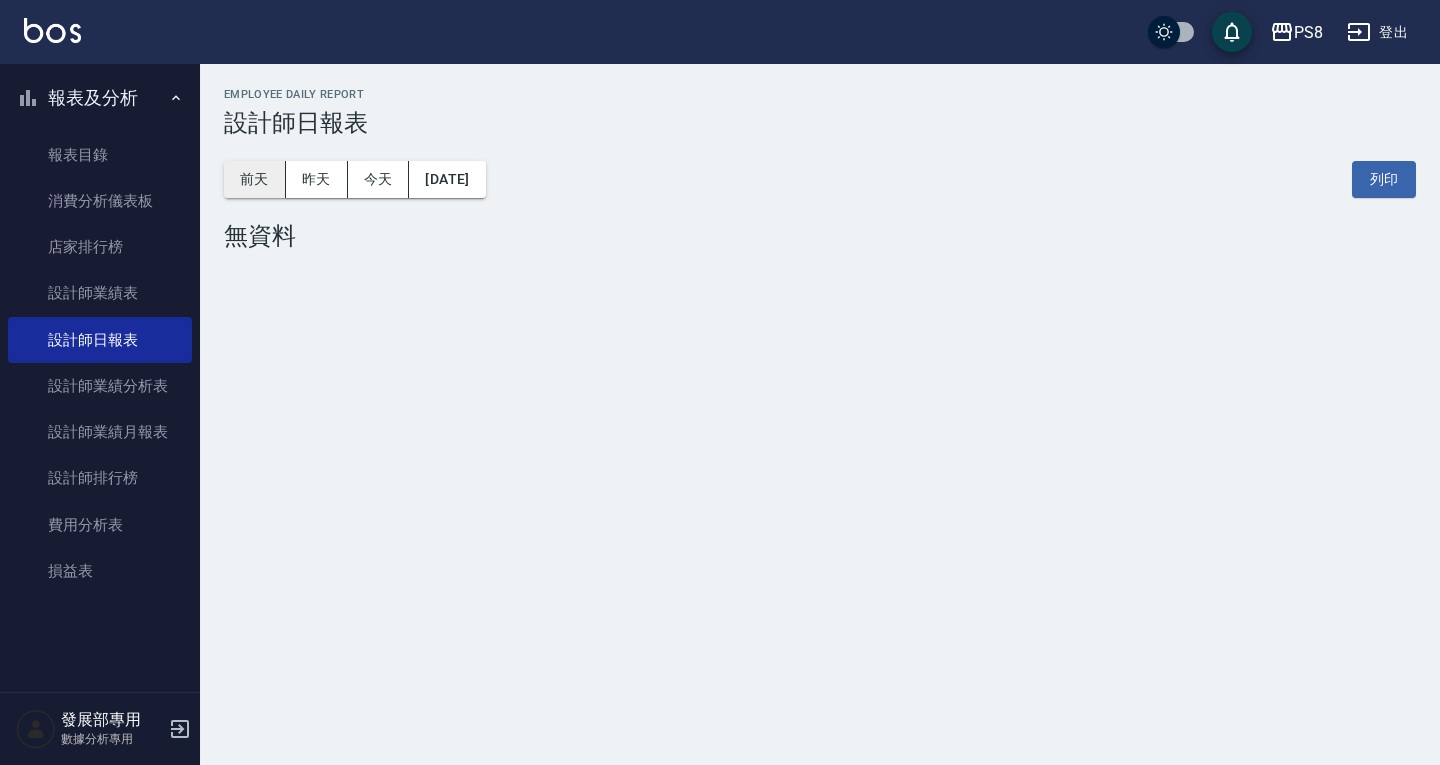click on "前天" at bounding box center [255, 179] 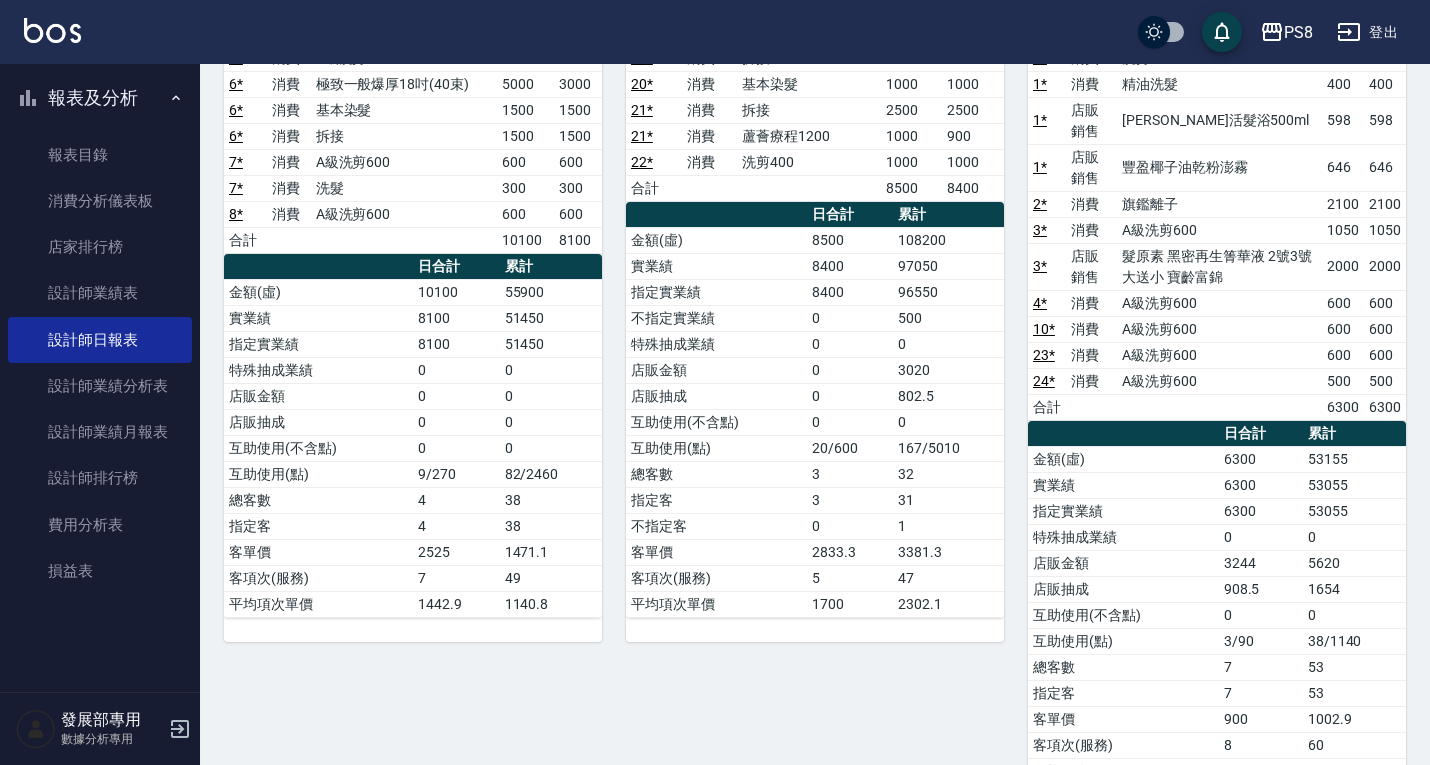scroll, scrollTop: 0, scrollLeft: 0, axis: both 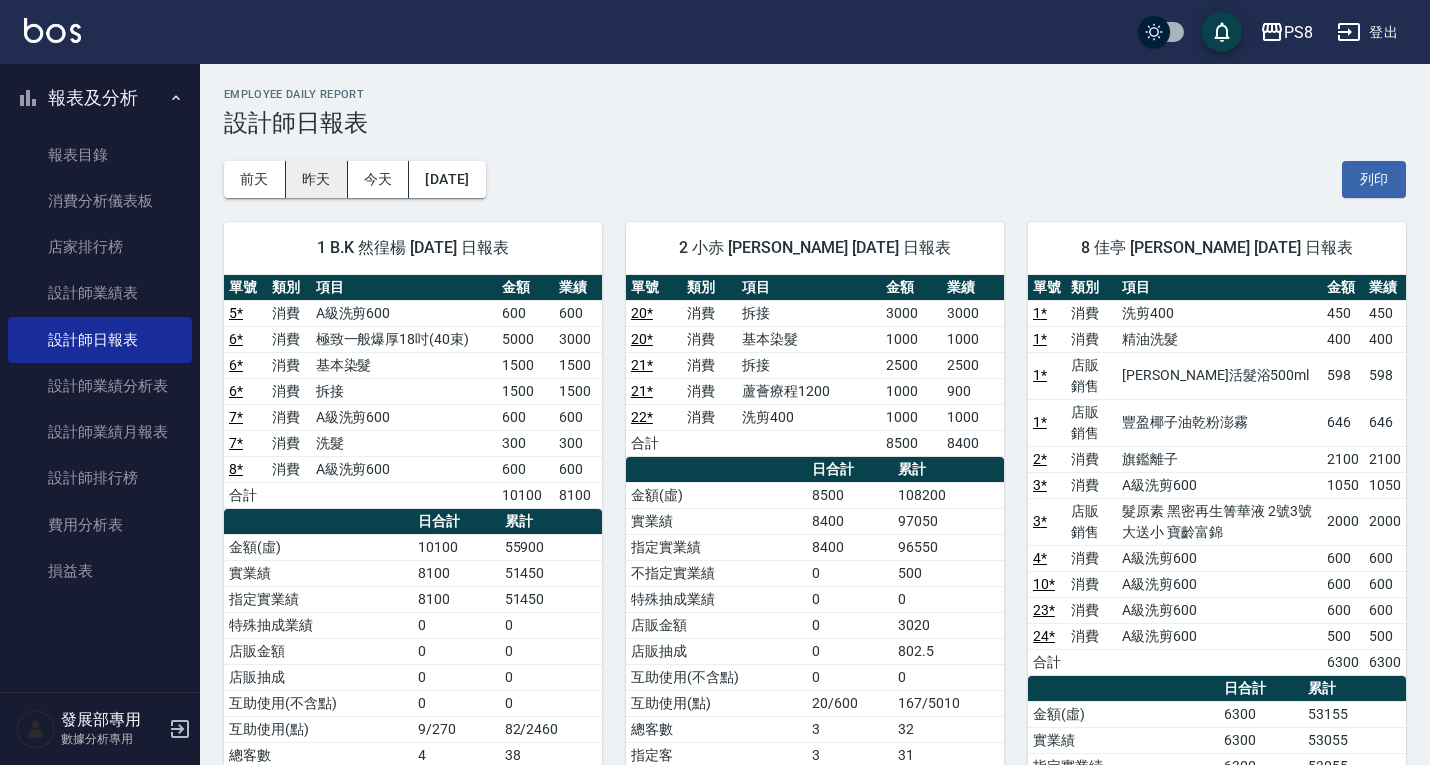 click on "昨天" at bounding box center [317, 179] 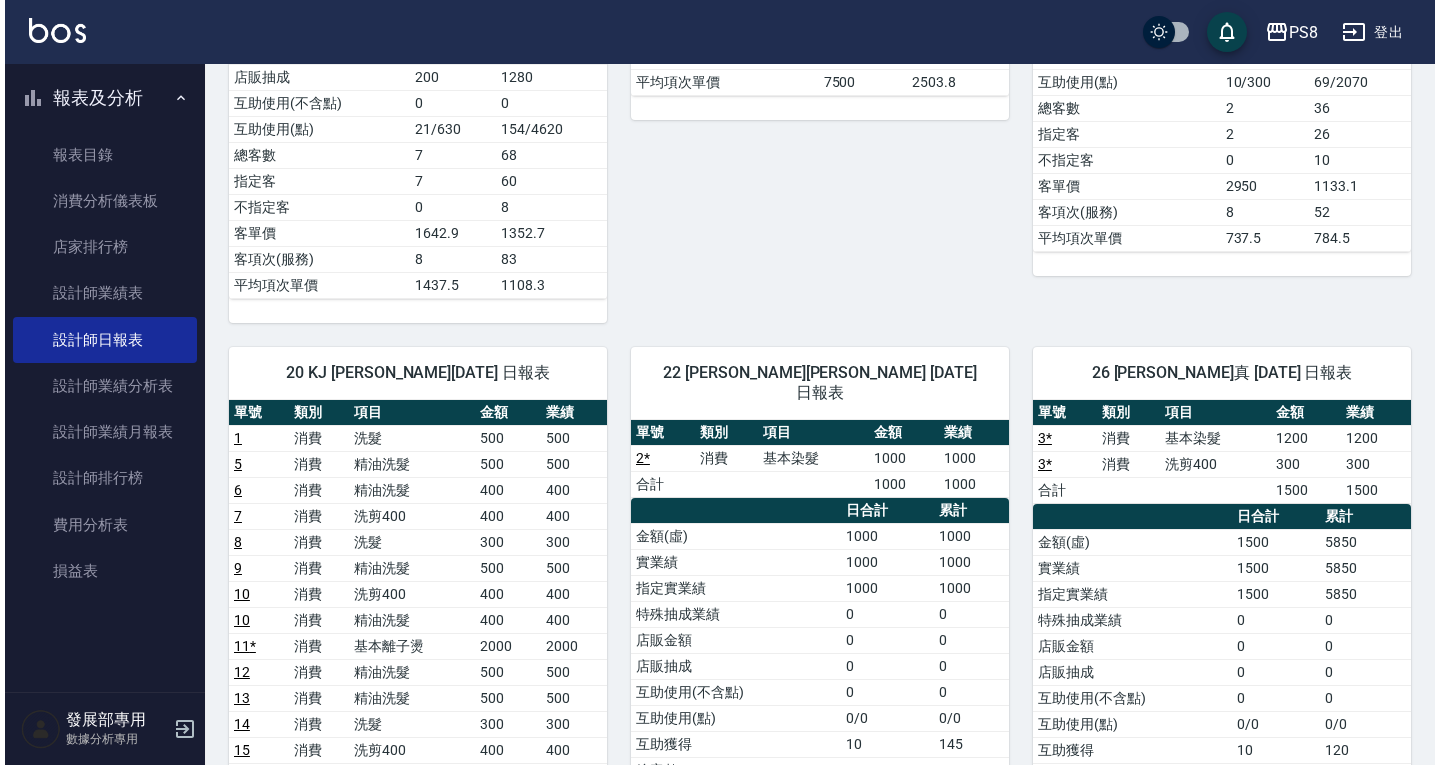 scroll, scrollTop: 700, scrollLeft: 0, axis: vertical 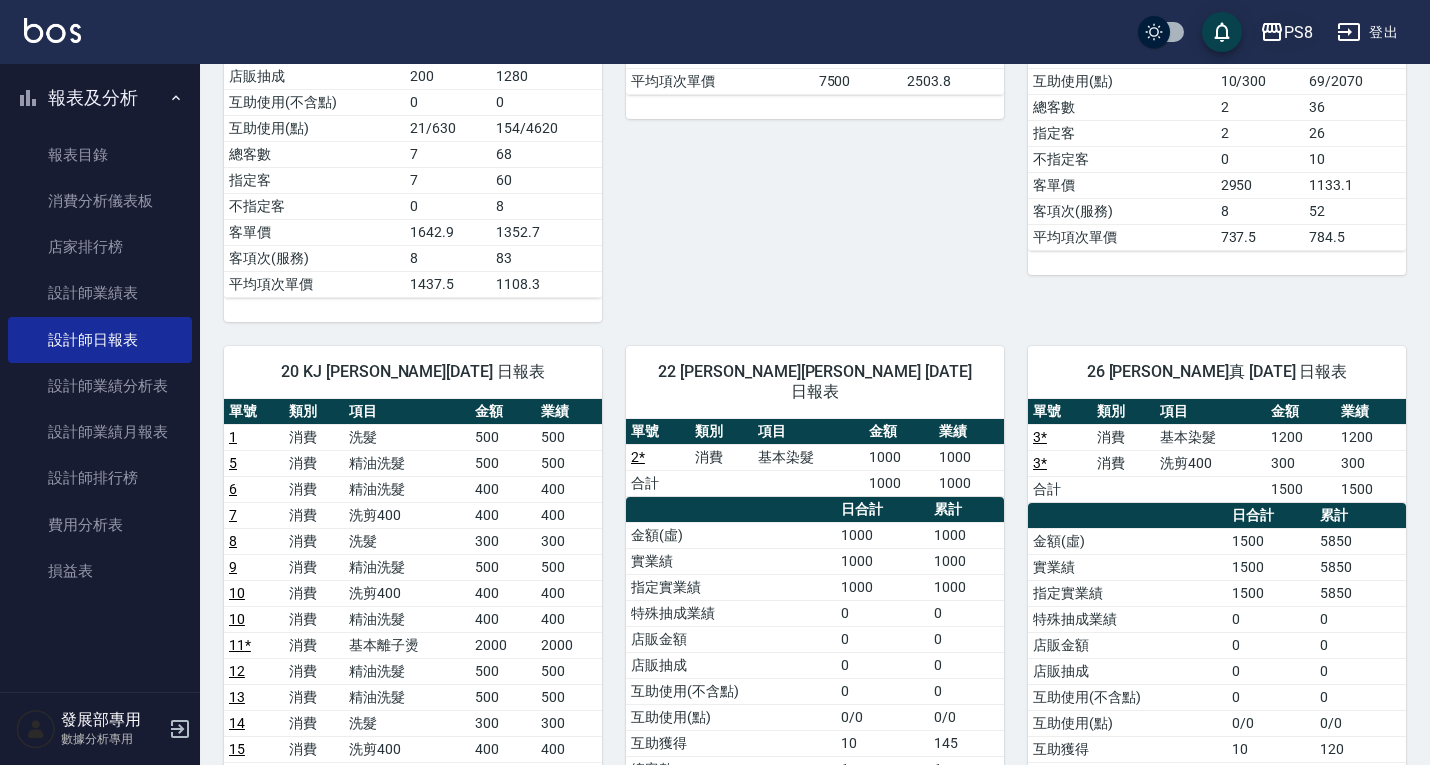 click on "PS8" at bounding box center [1286, 32] 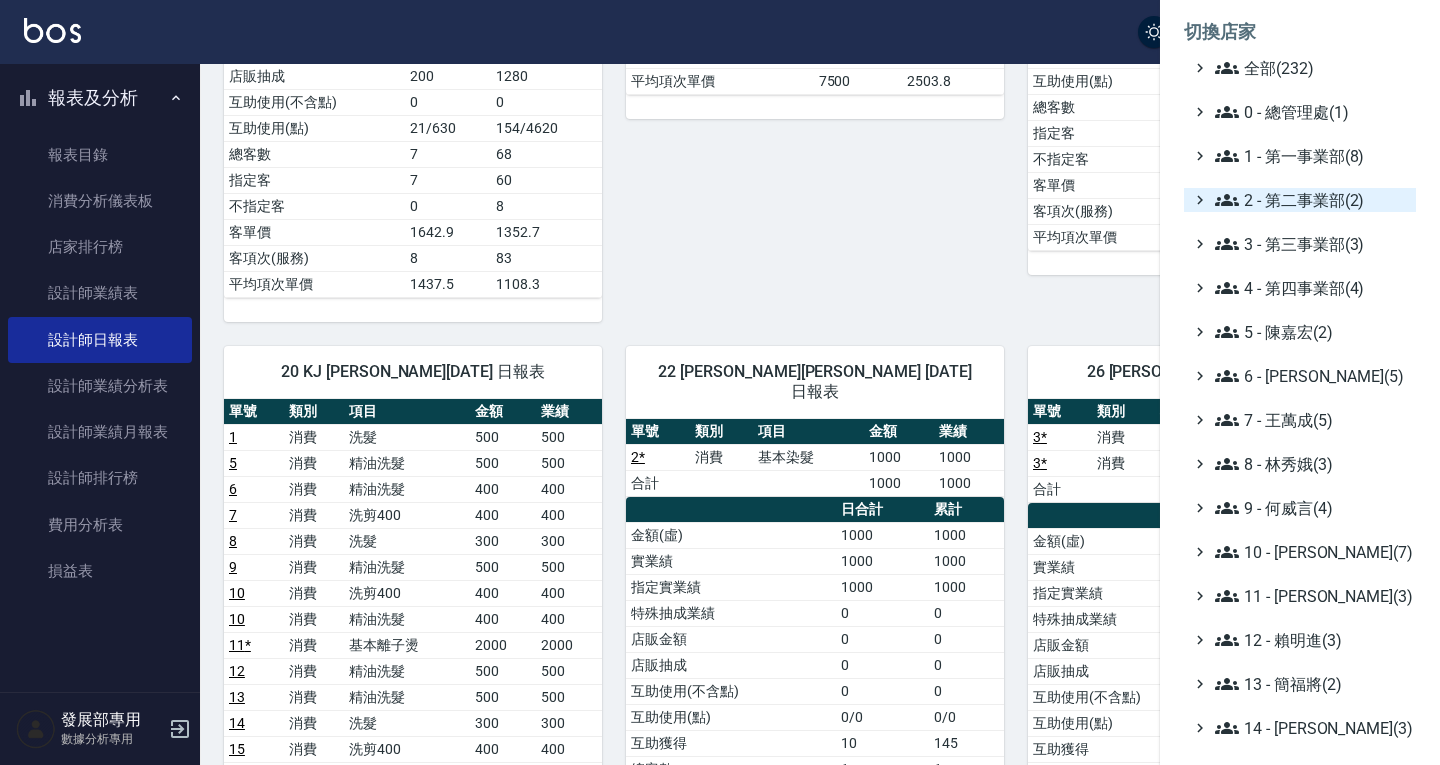 click on "2 - 第二事業部(2)" at bounding box center [1311, 200] 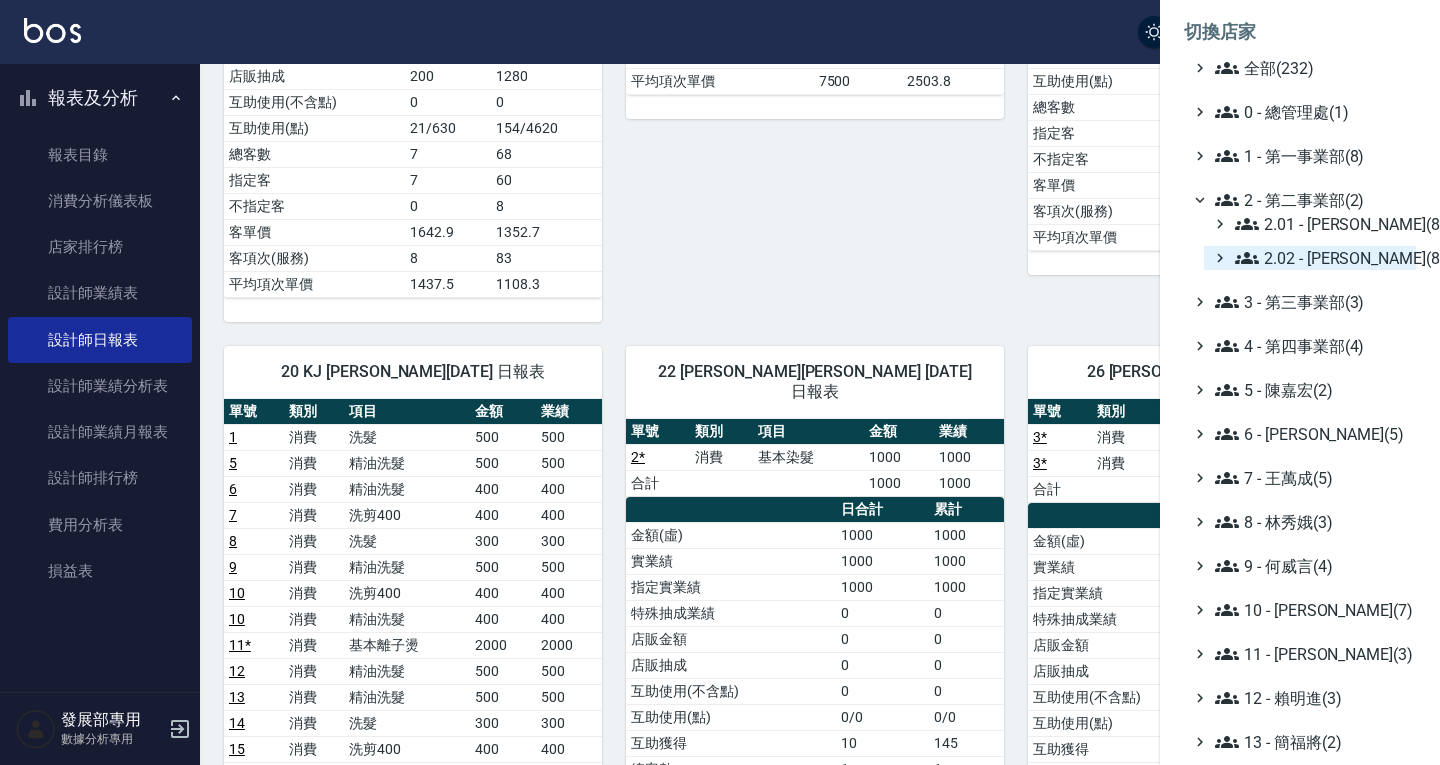 click on "2.02 - 何恭霖(8)" at bounding box center (1321, 258) 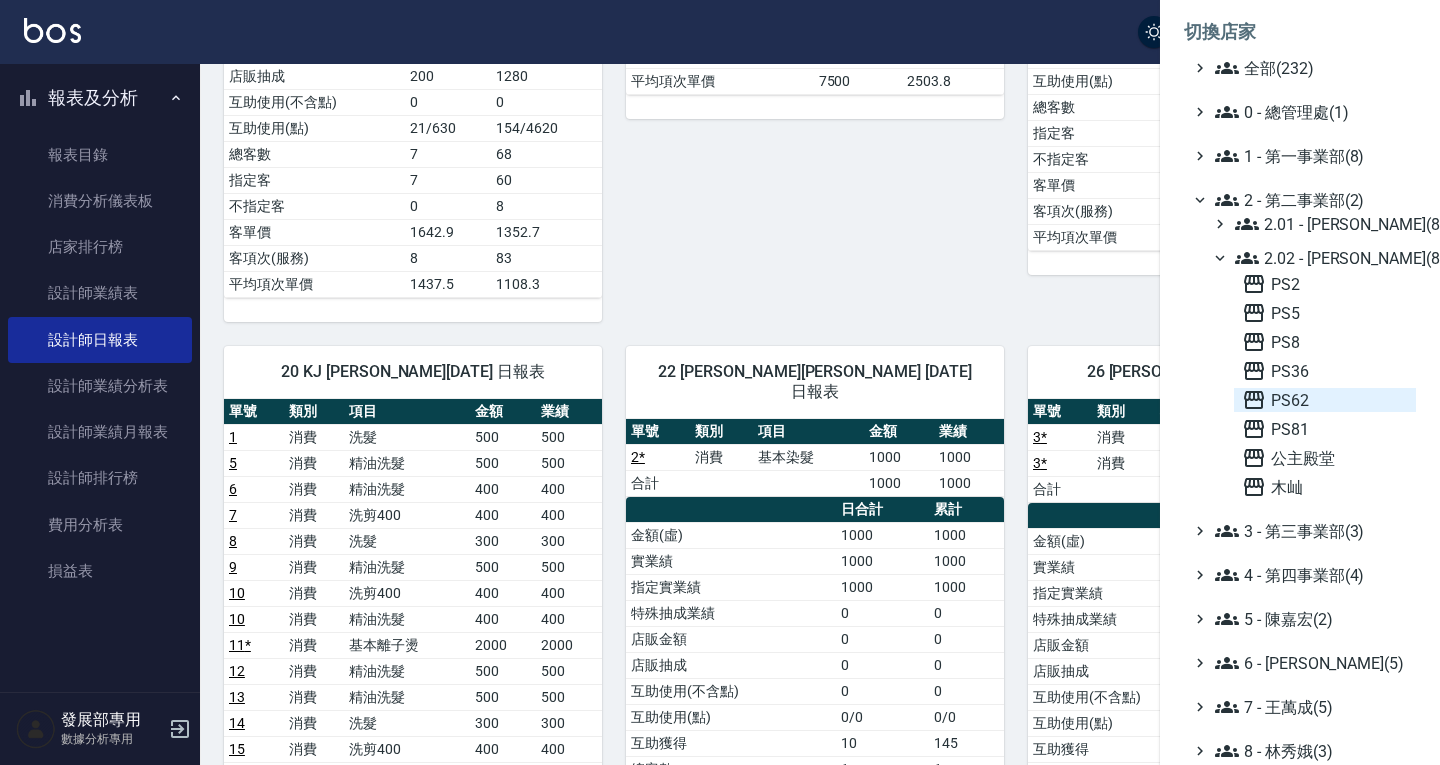 click on "PS62" at bounding box center (1325, 400) 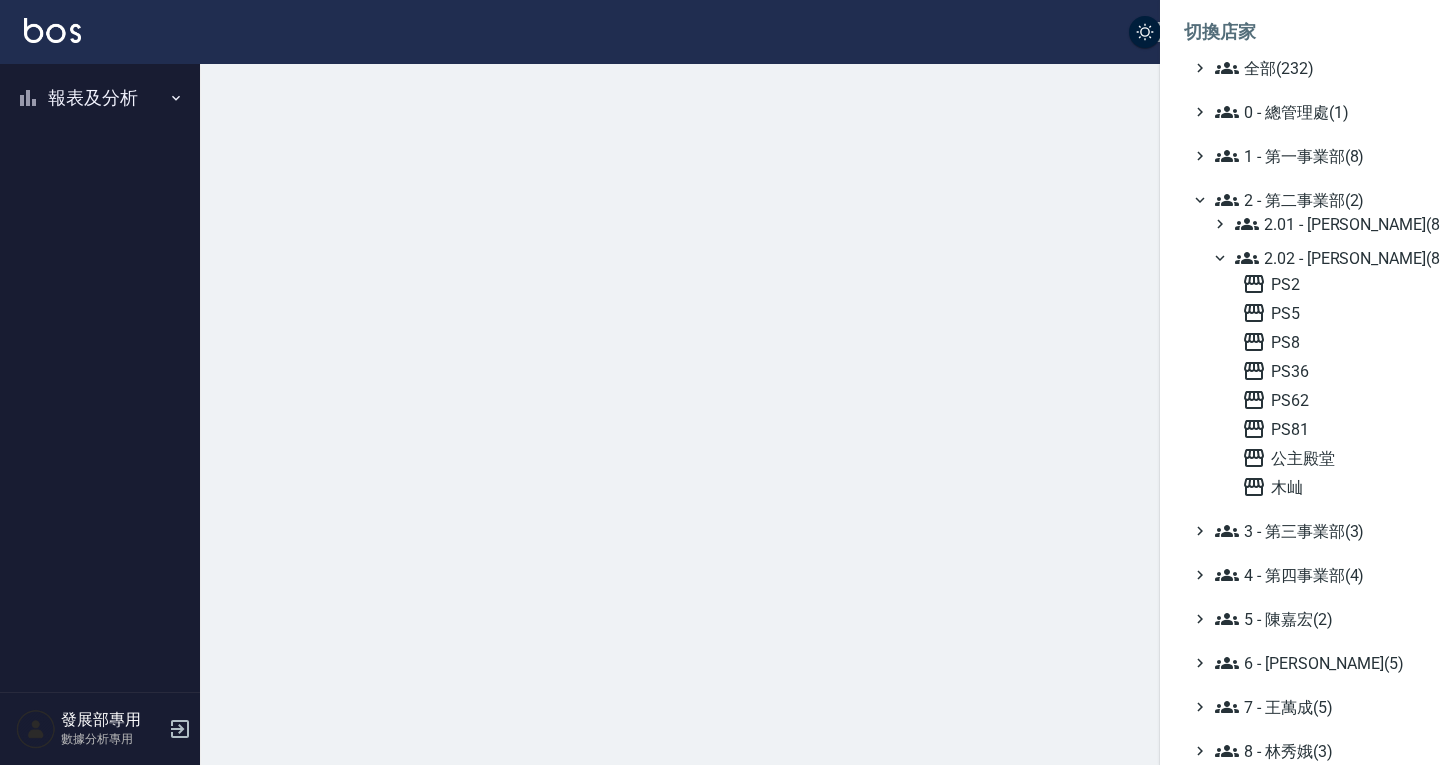 scroll, scrollTop: 0, scrollLeft: 0, axis: both 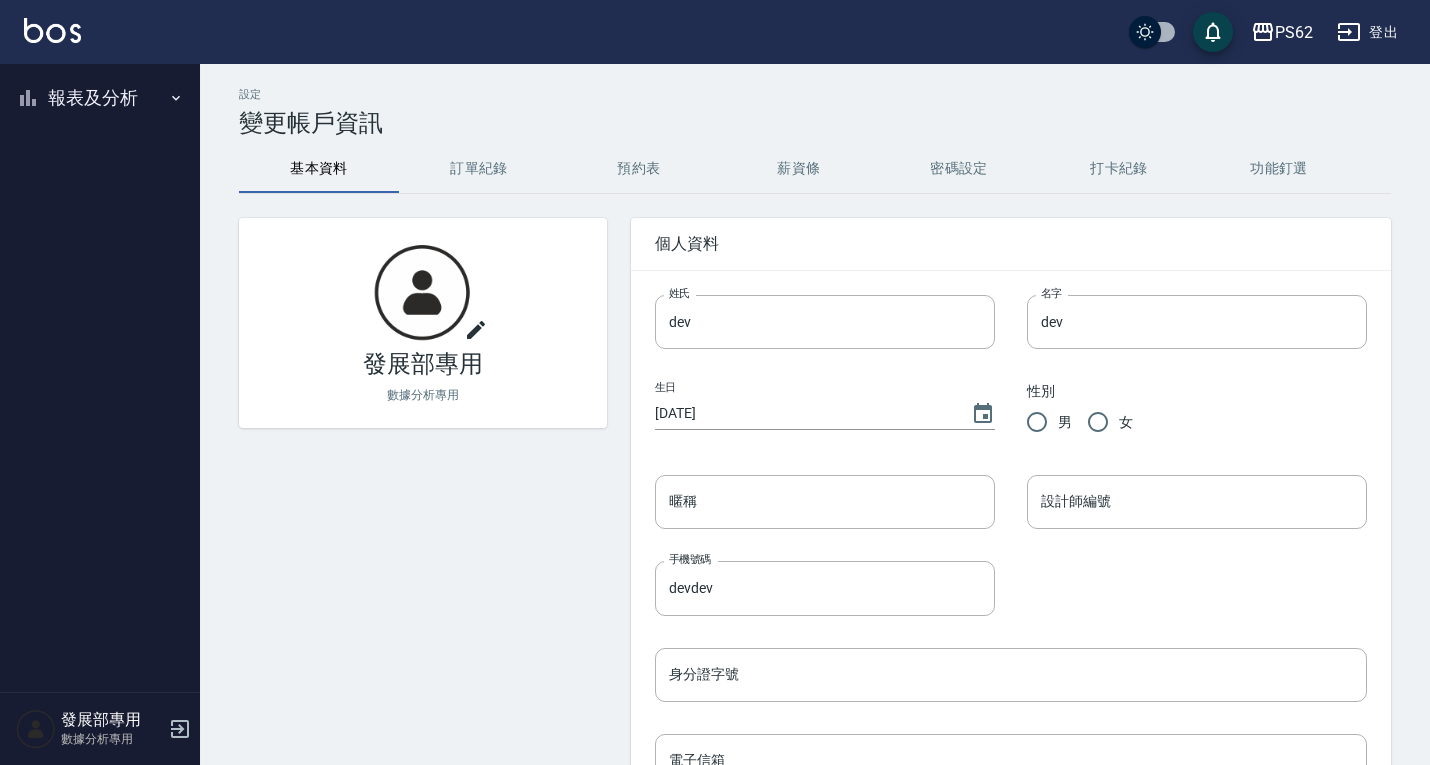 click on "報表及分析" at bounding box center [100, 98] 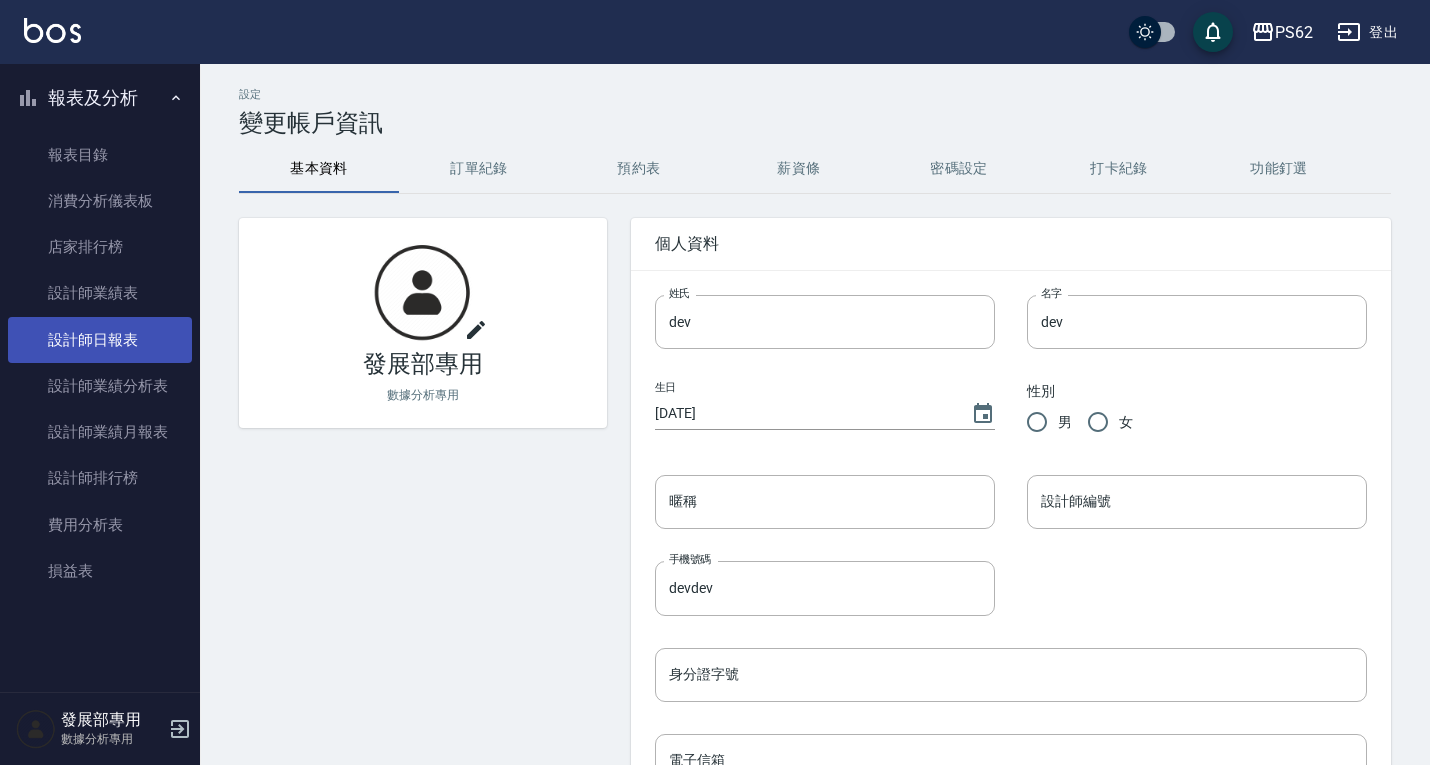 click on "設計師日報表" at bounding box center [100, 340] 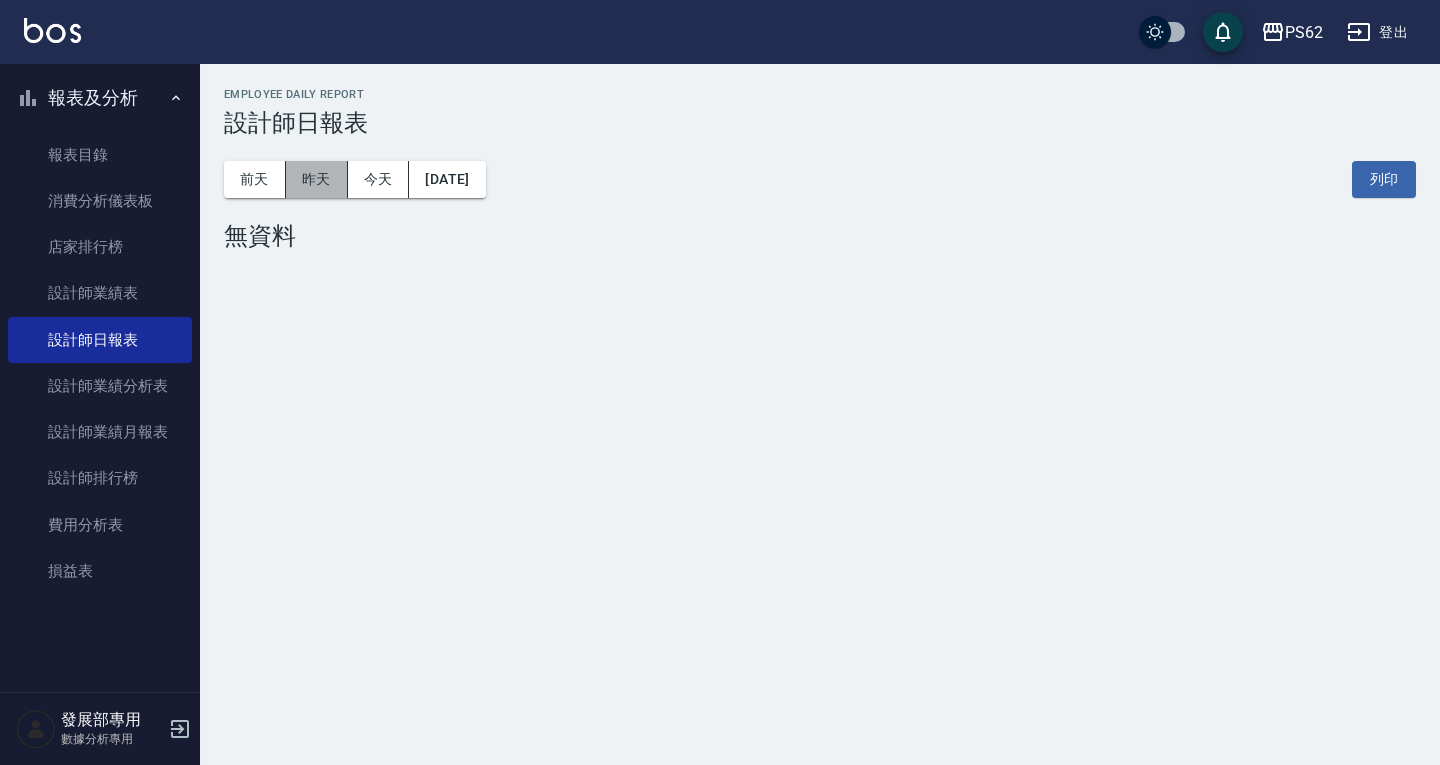 drag, startPoint x: 313, startPoint y: 181, endPoint x: 290, endPoint y: 172, distance: 24.698177 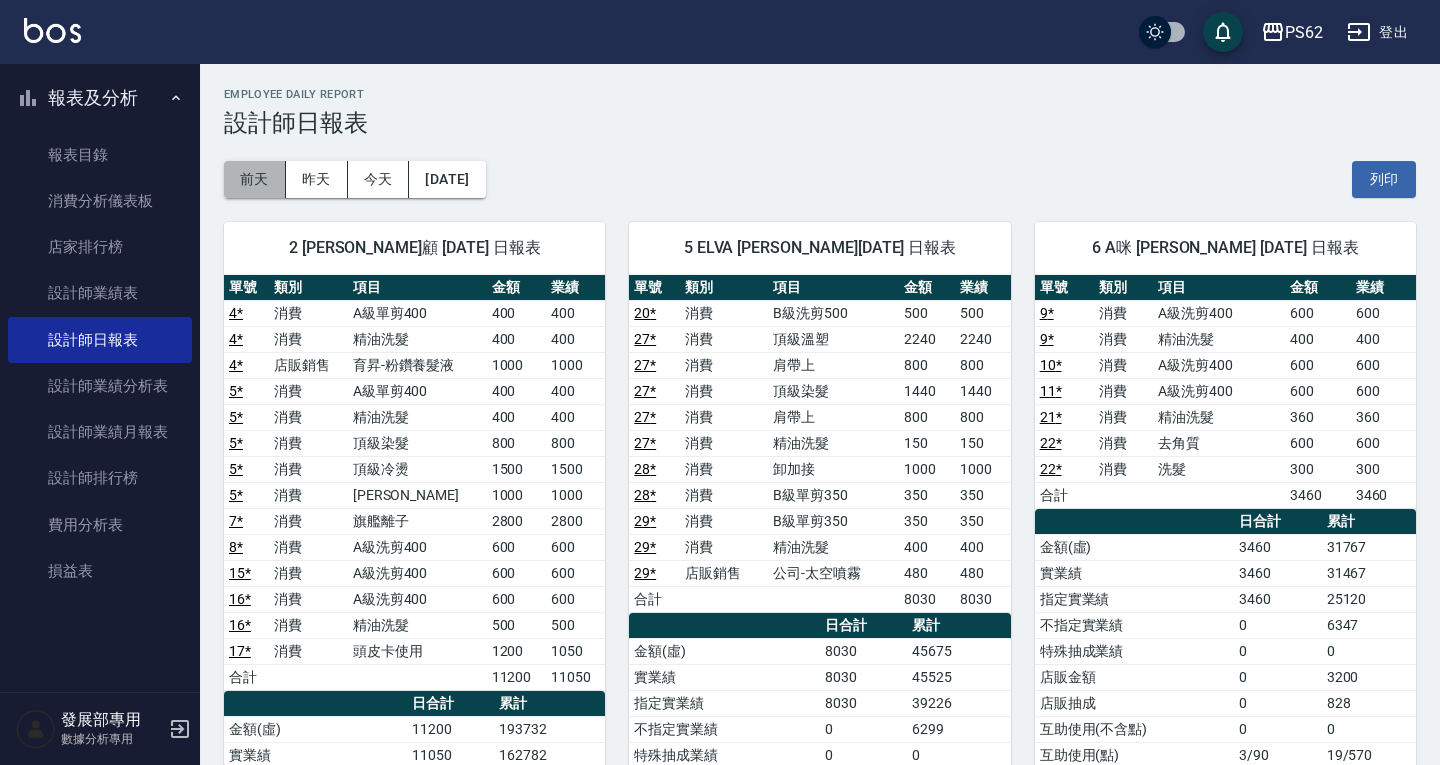 click on "前天" at bounding box center (255, 179) 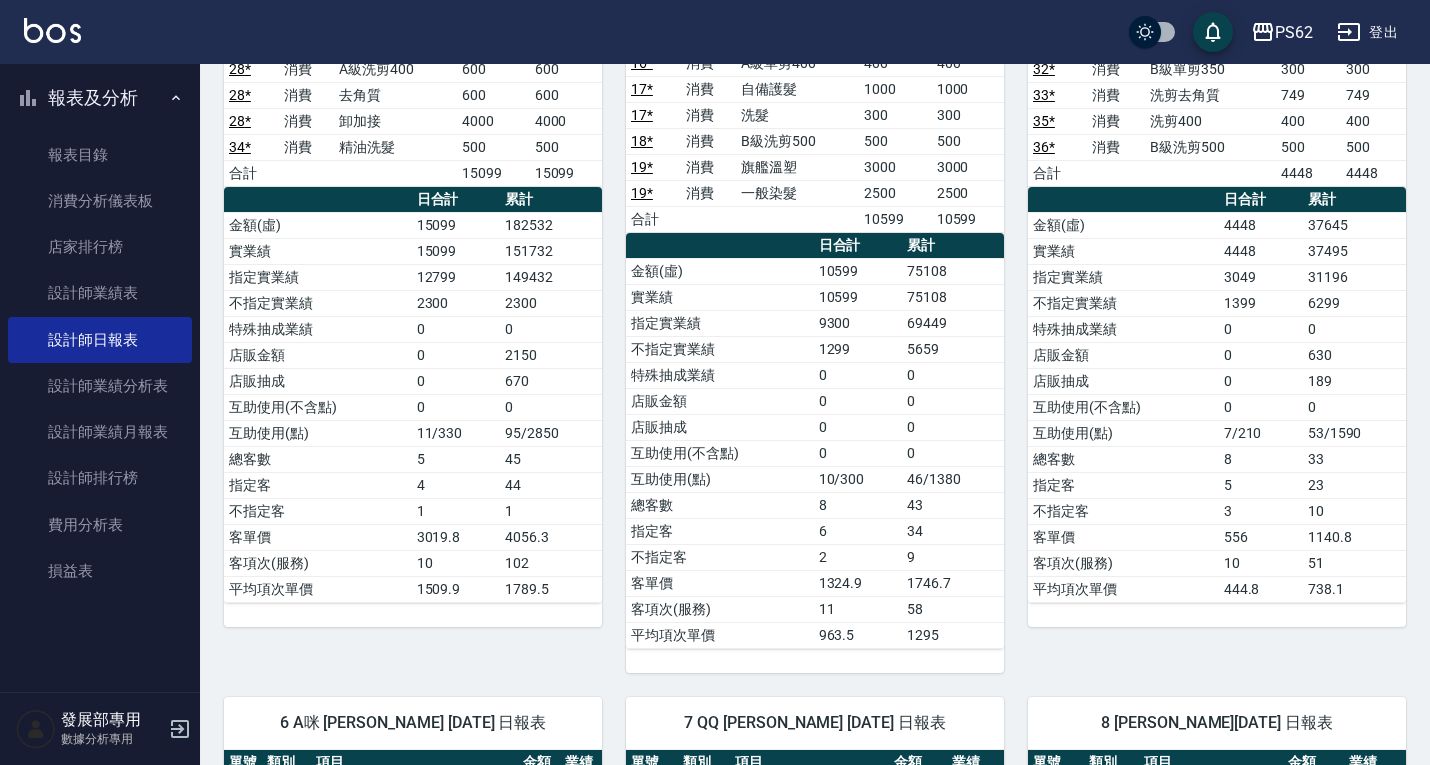 scroll, scrollTop: 0, scrollLeft: 0, axis: both 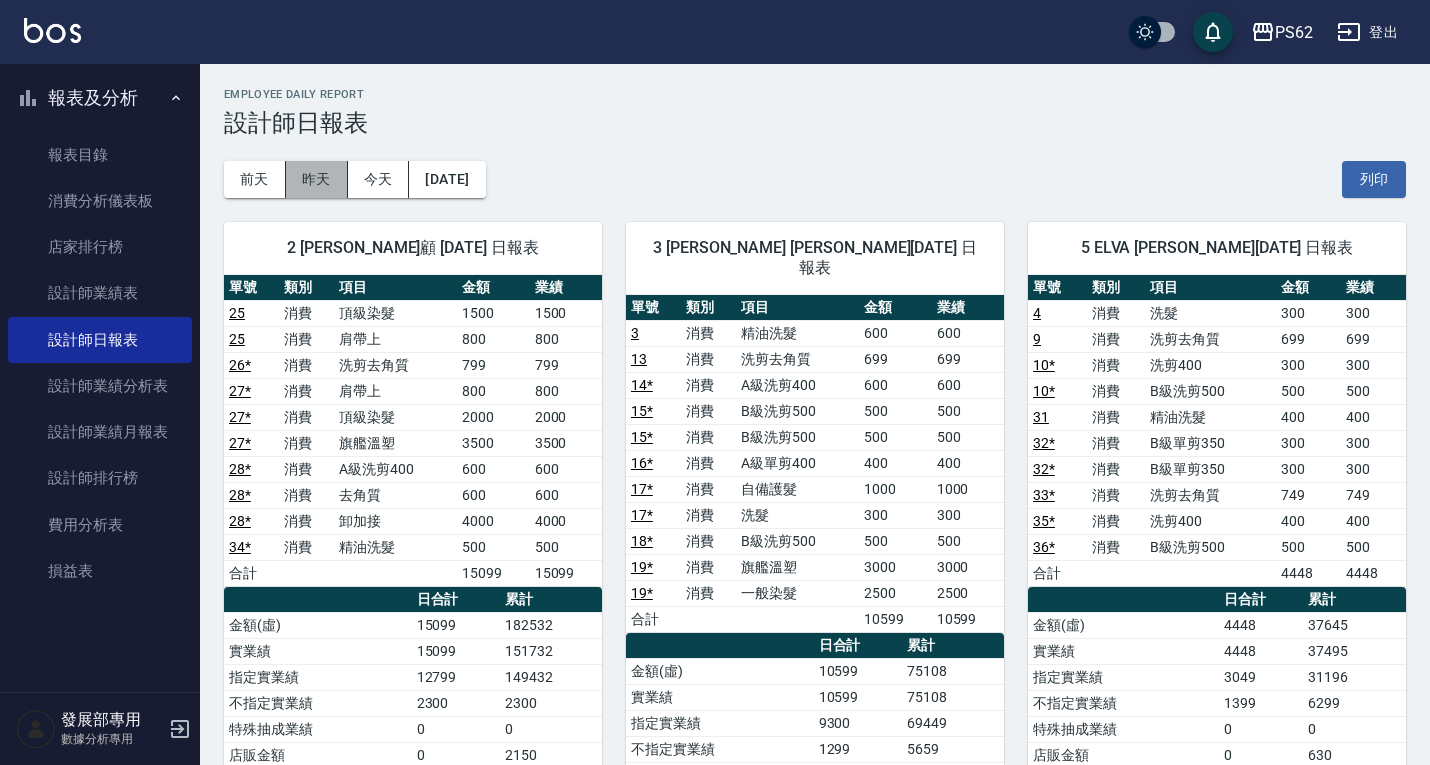 click on "昨天" at bounding box center (317, 179) 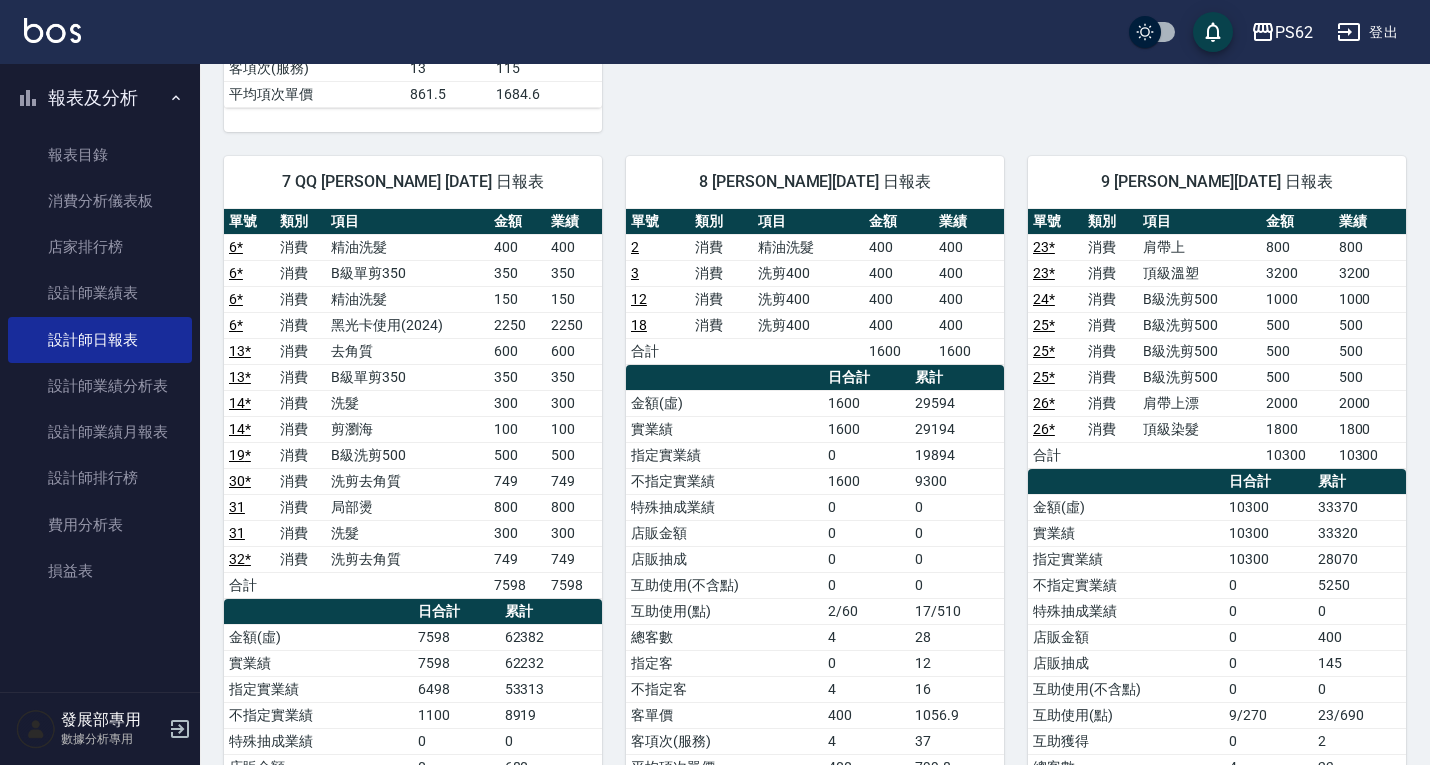 scroll, scrollTop: 1000, scrollLeft: 0, axis: vertical 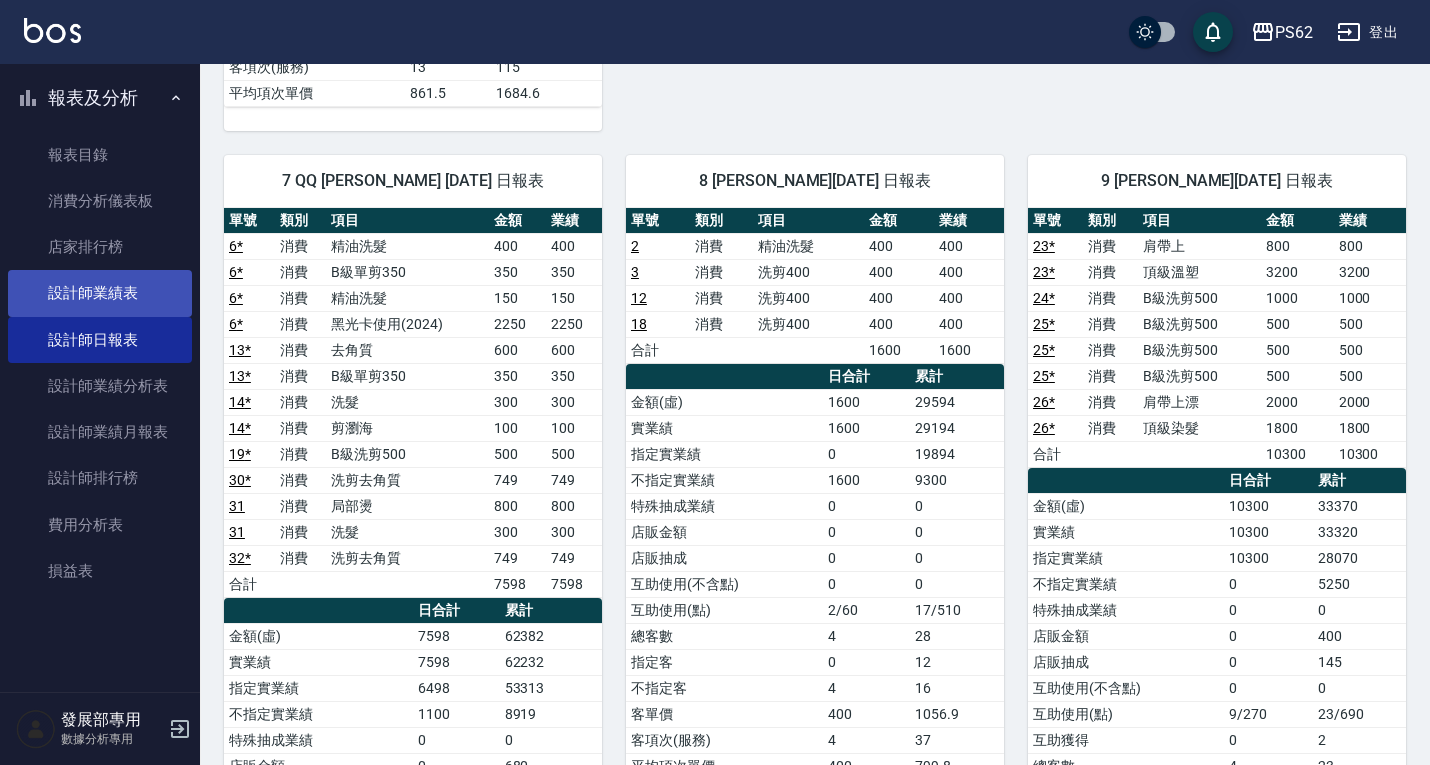 click on "設計師業績表" at bounding box center [100, 293] 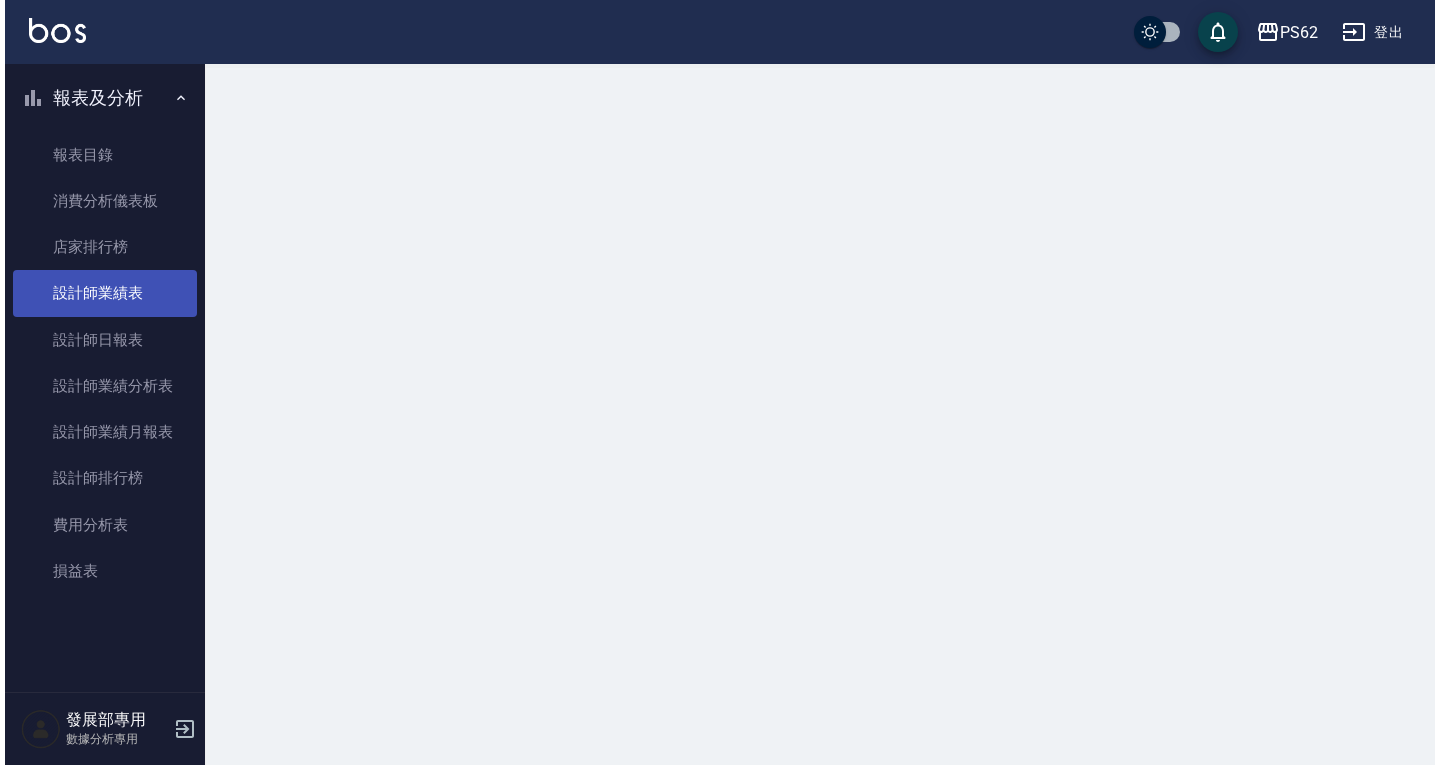 scroll, scrollTop: 0, scrollLeft: 0, axis: both 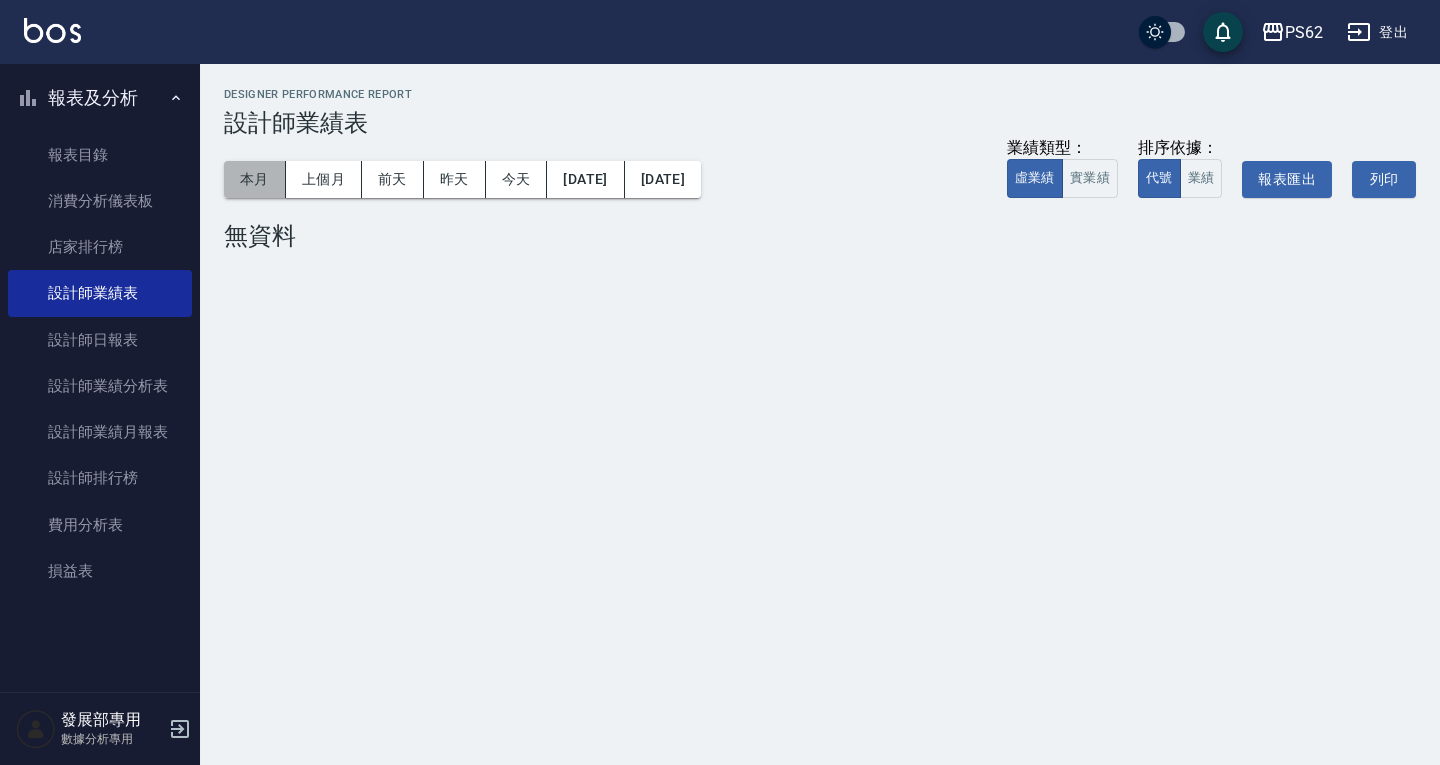 click on "本月" at bounding box center [255, 179] 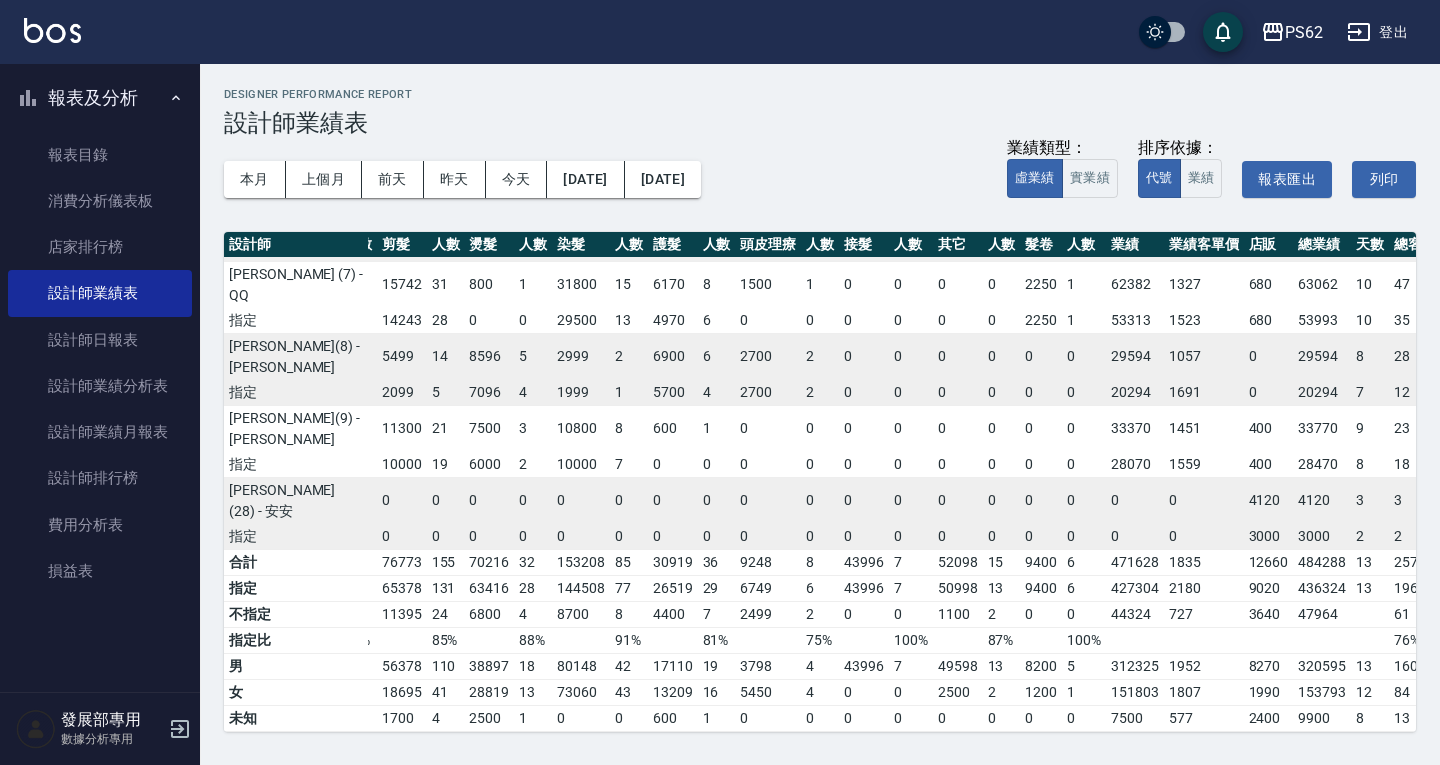 scroll, scrollTop: 0, scrollLeft: 79, axis: horizontal 